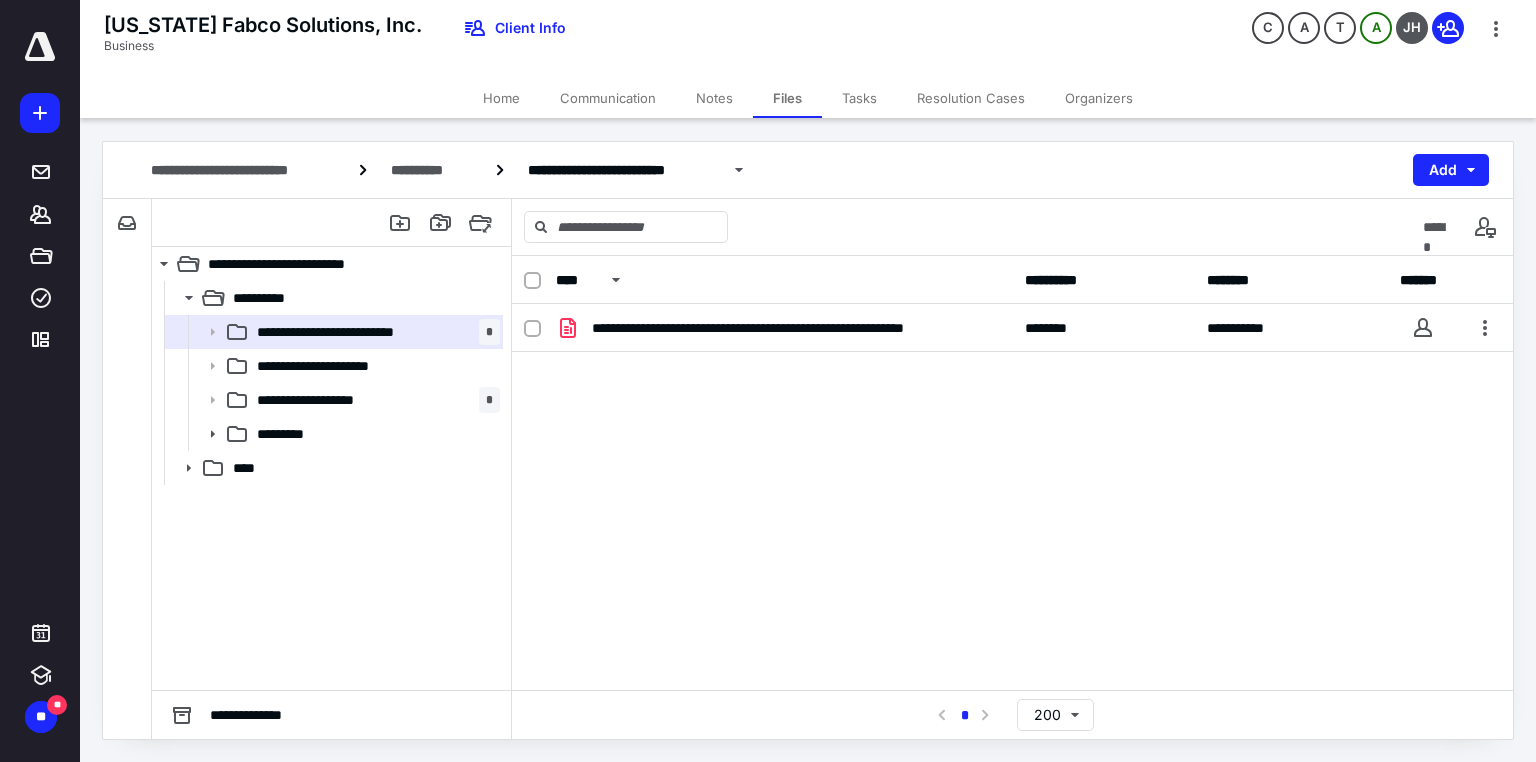 scroll, scrollTop: 0, scrollLeft: 0, axis: both 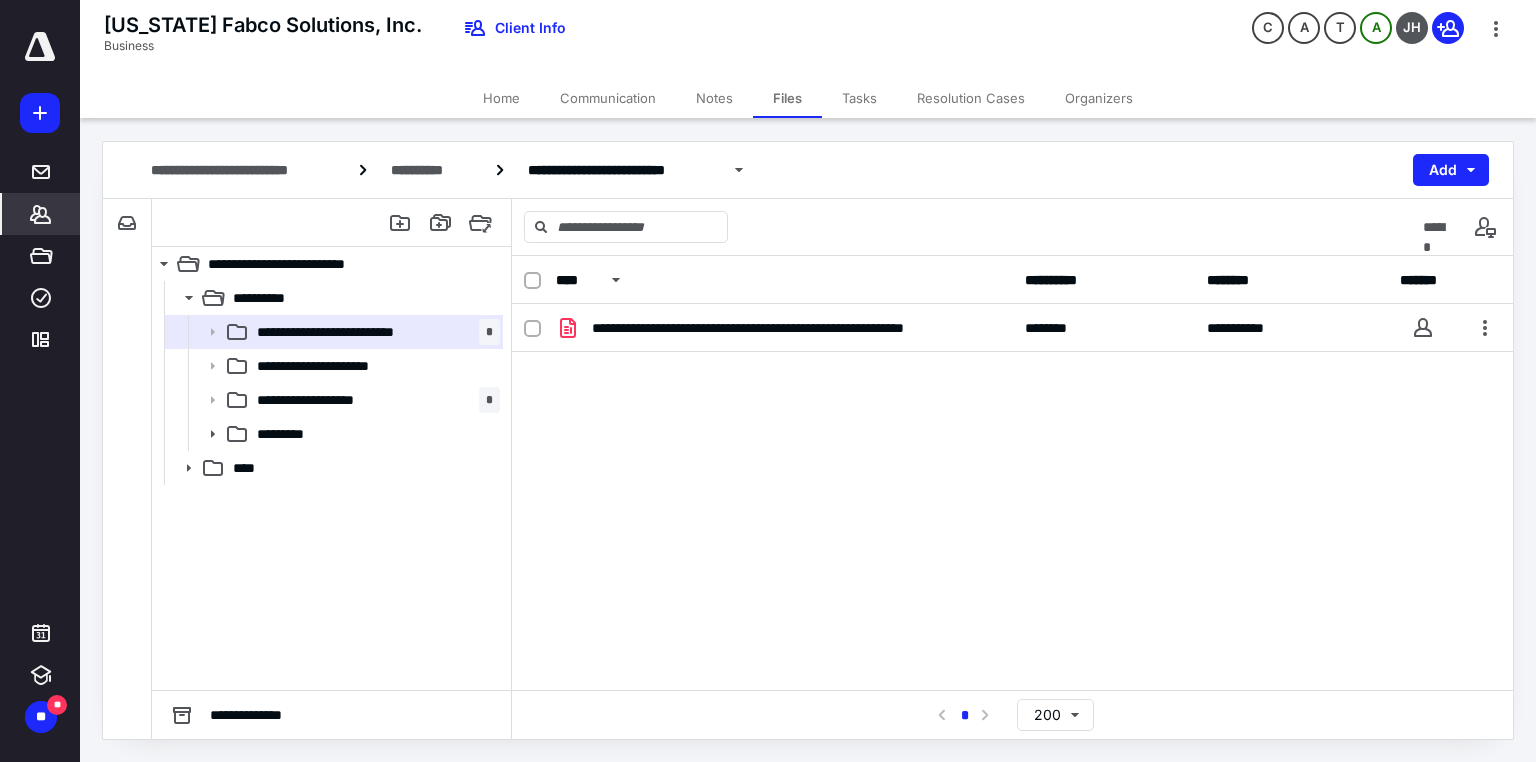 click 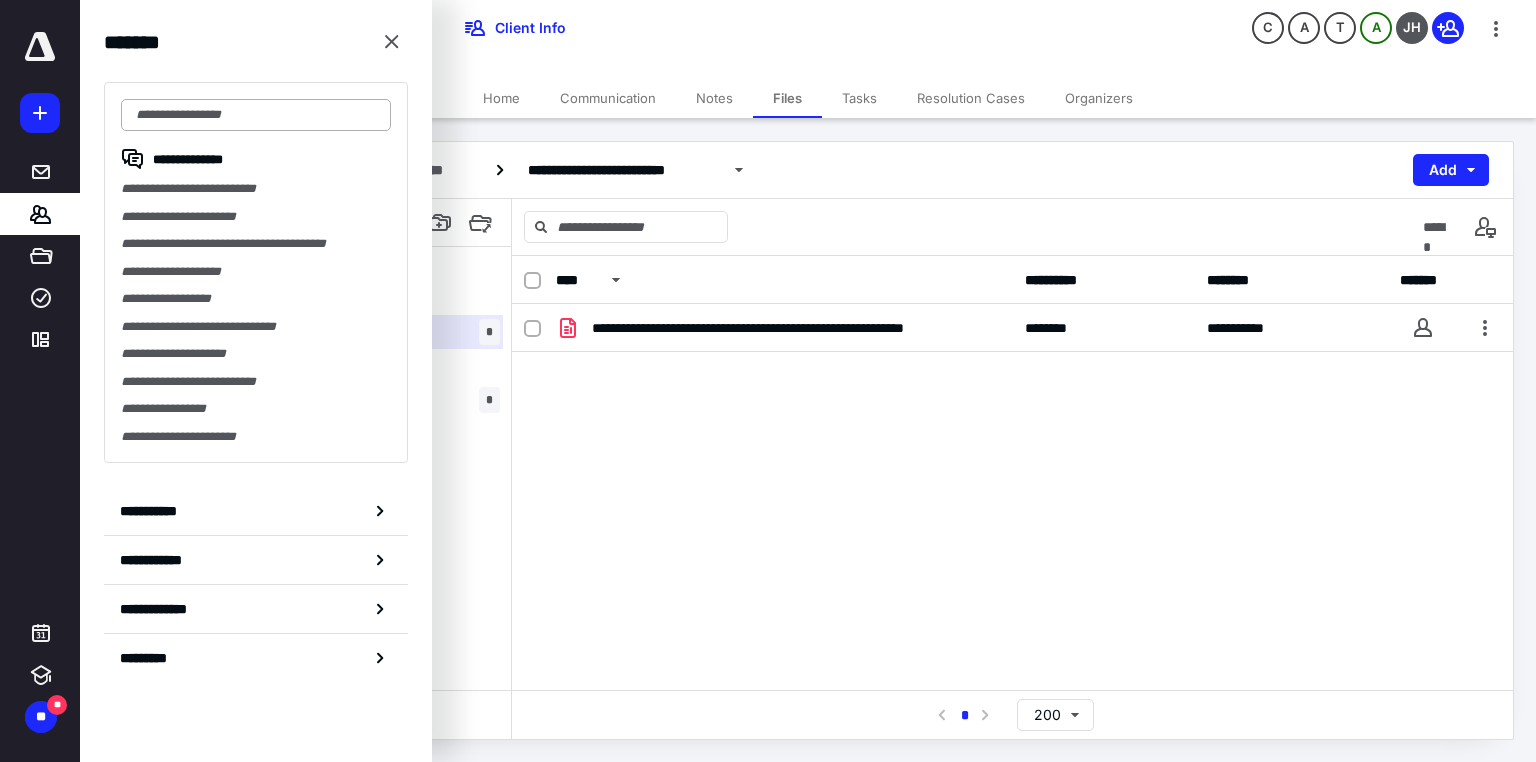 click at bounding box center (256, 115) 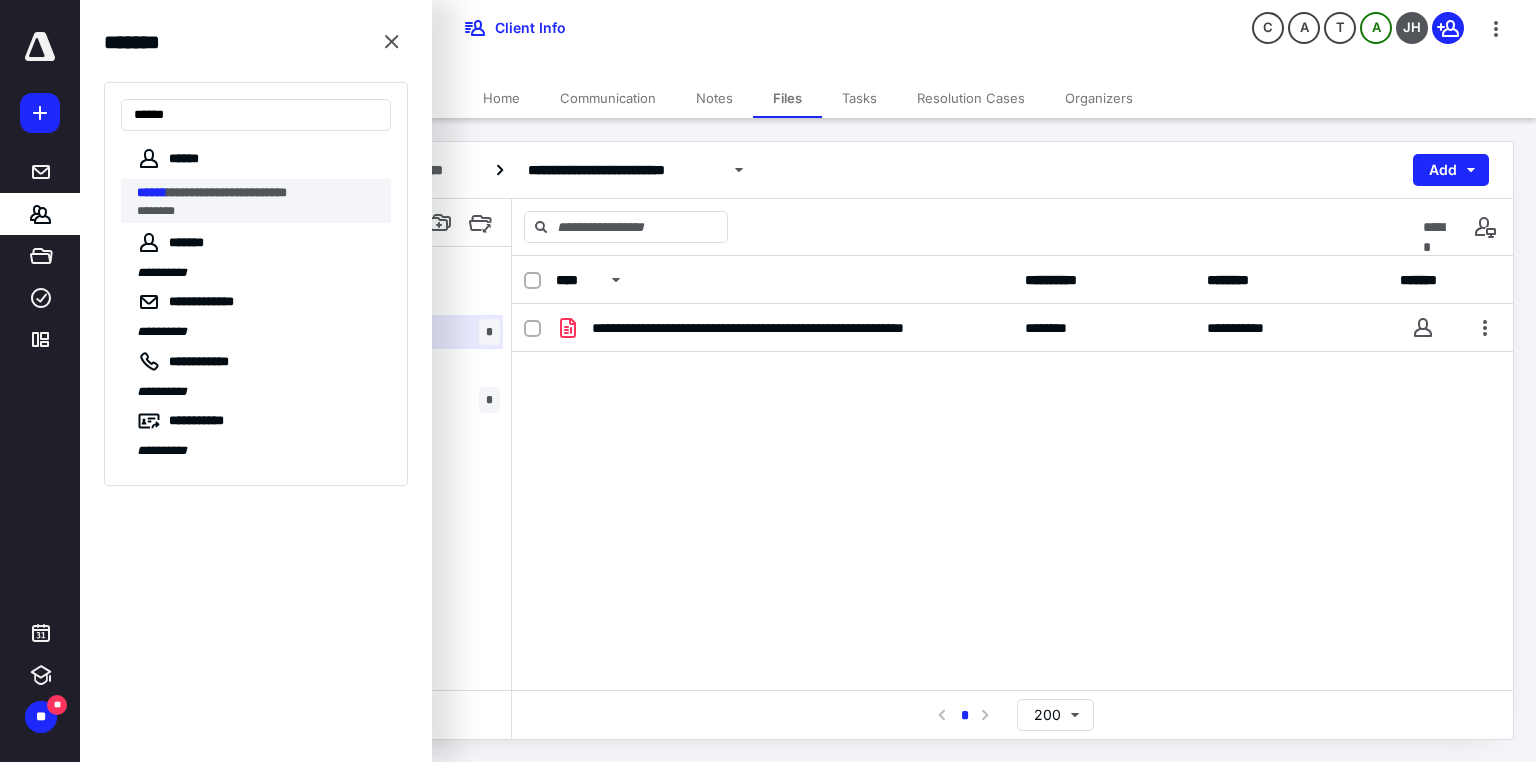 type on "******" 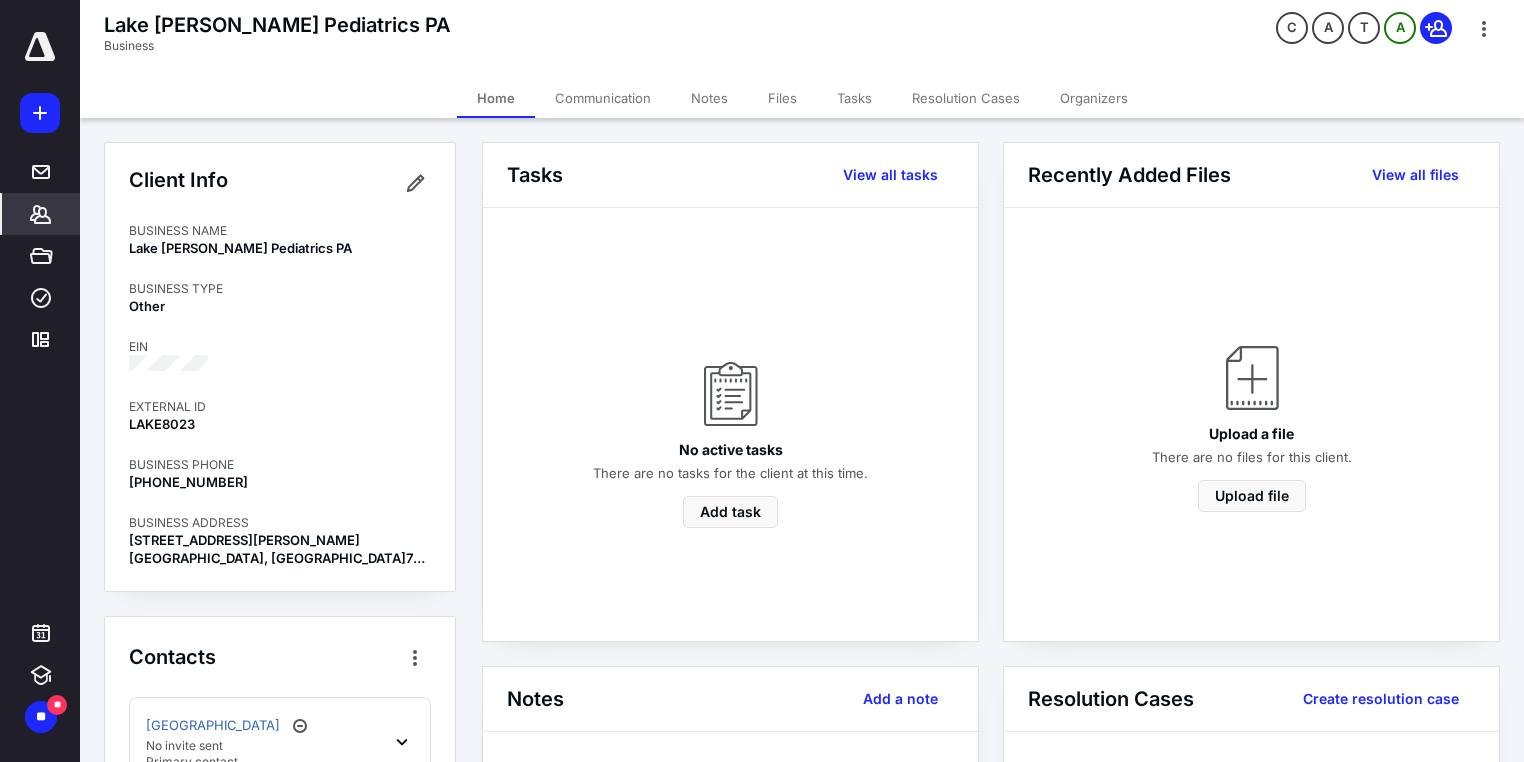 click on "Files" at bounding box center (782, 98) 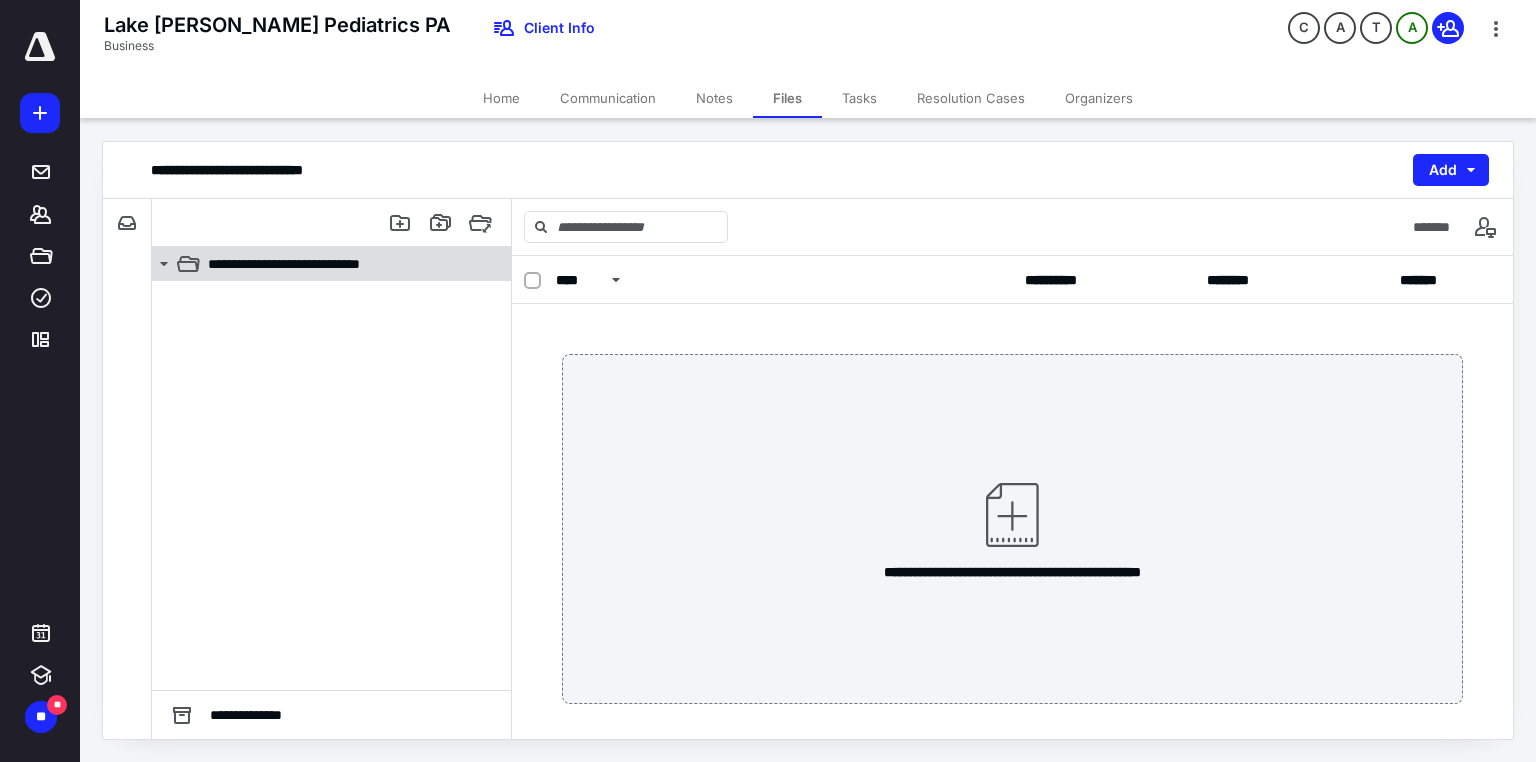 click on "**********" at bounding box center [314, 264] 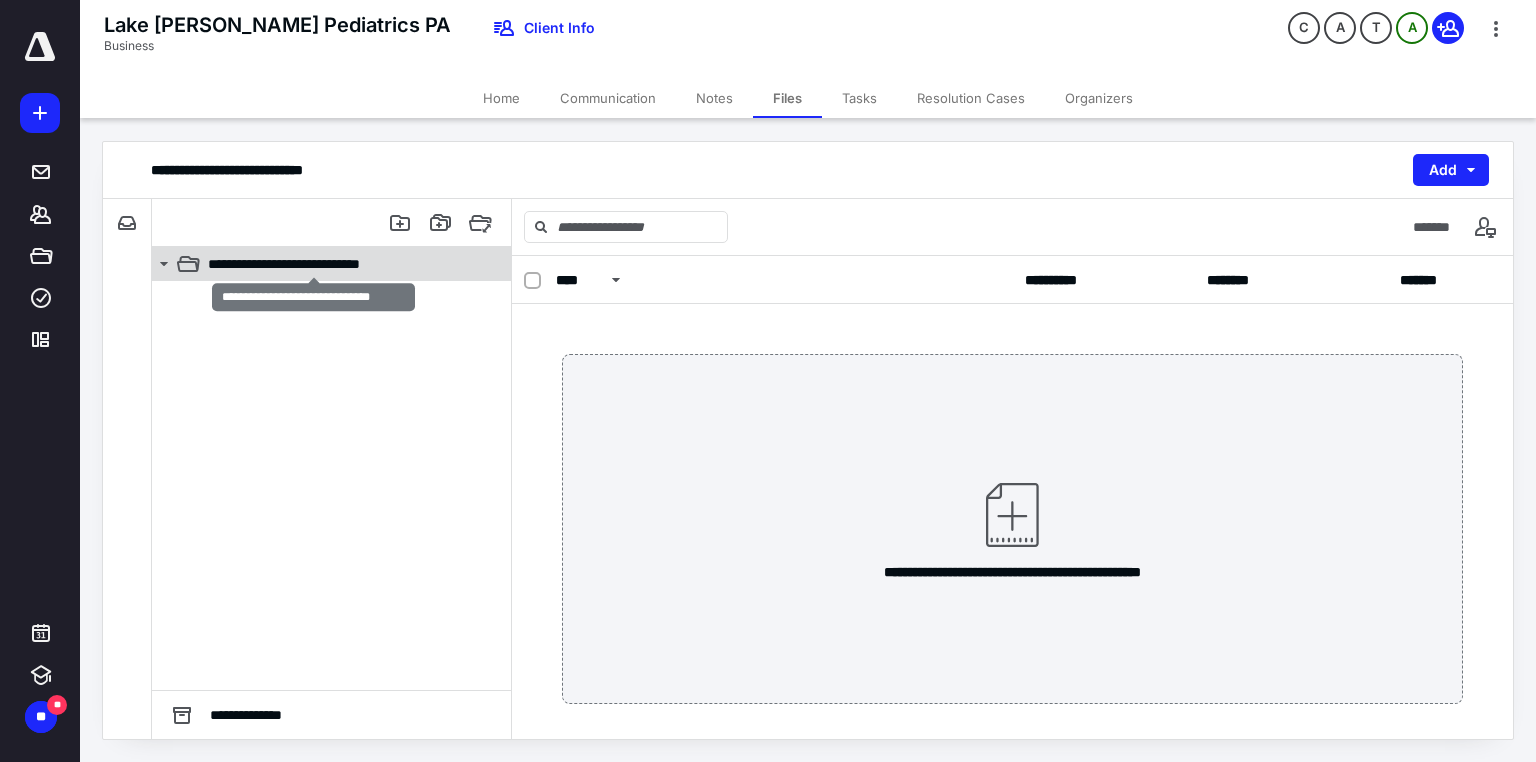 click on "**********" at bounding box center [314, 264] 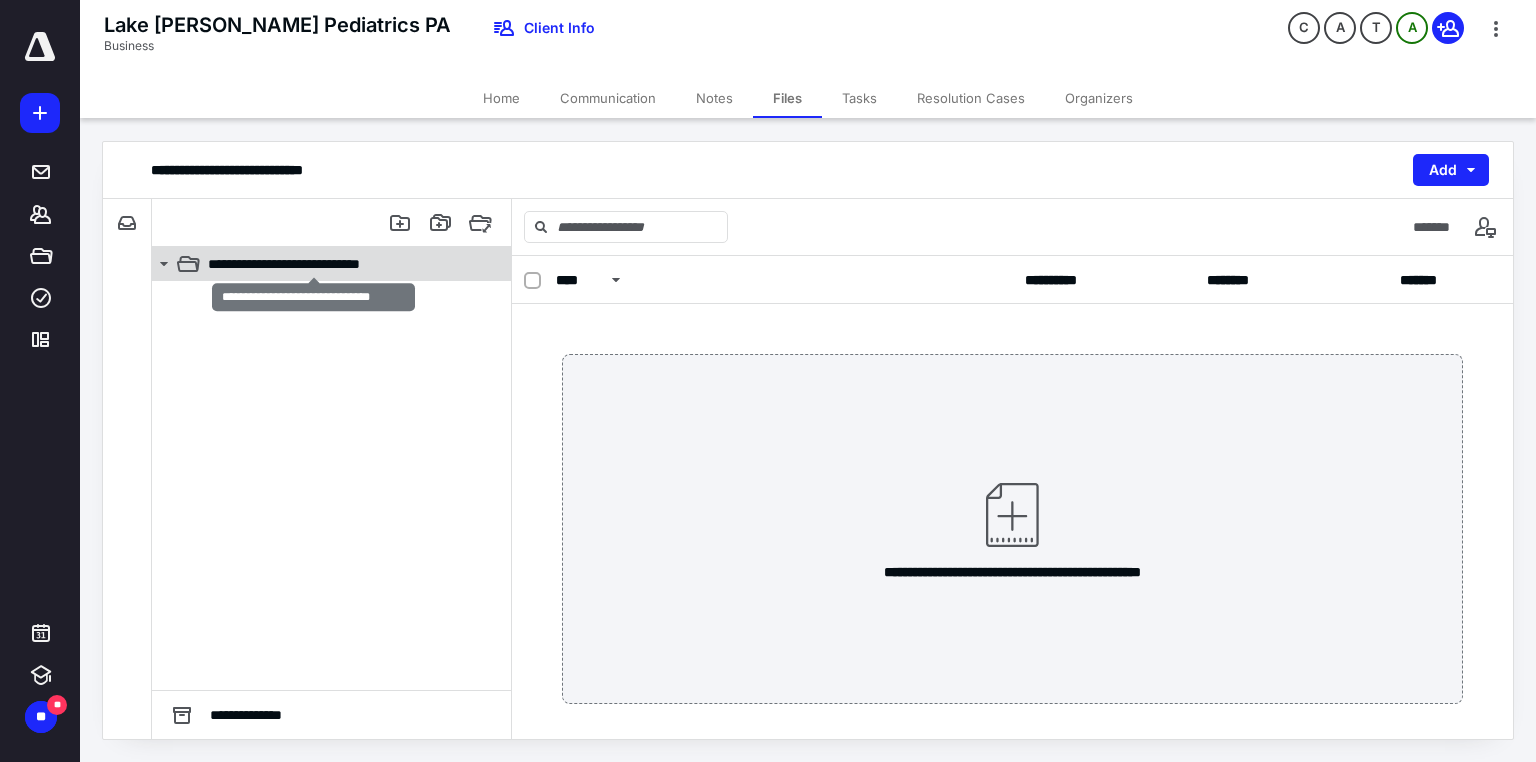 click on "**********" at bounding box center [314, 264] 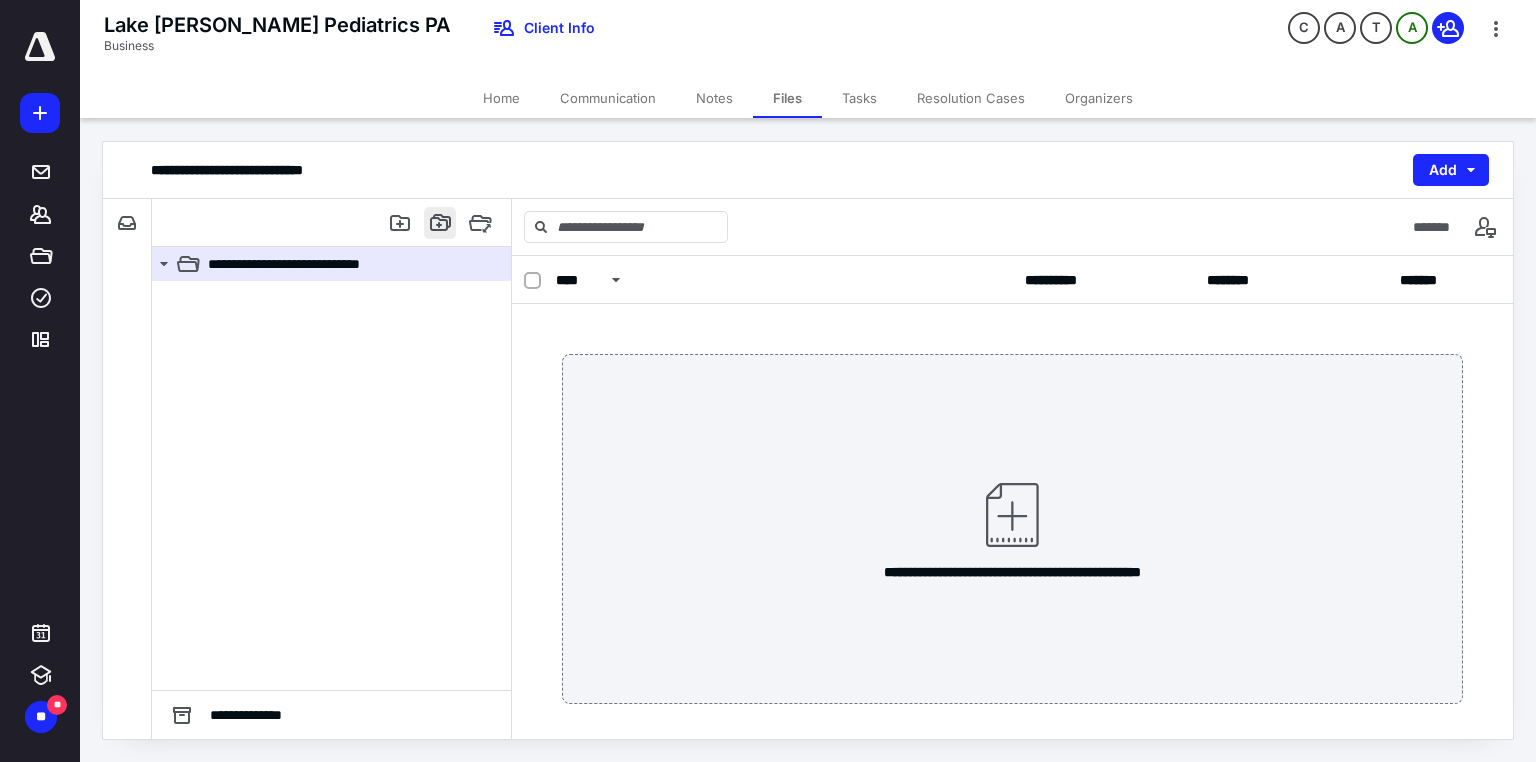 click at bounding box center [440, 223] 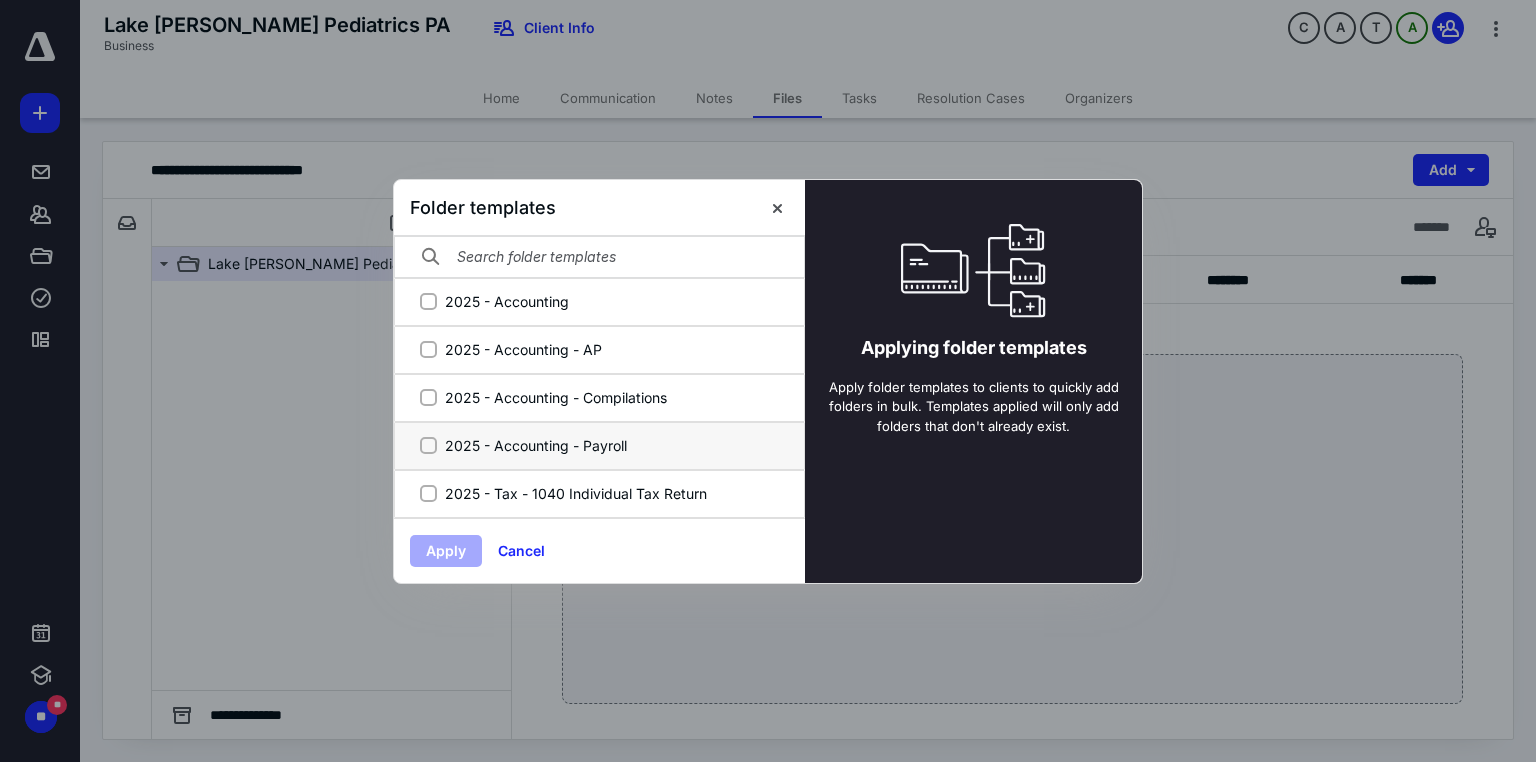 click on "2025 - Accounting - Payroll" at bounding box center [428, 445] 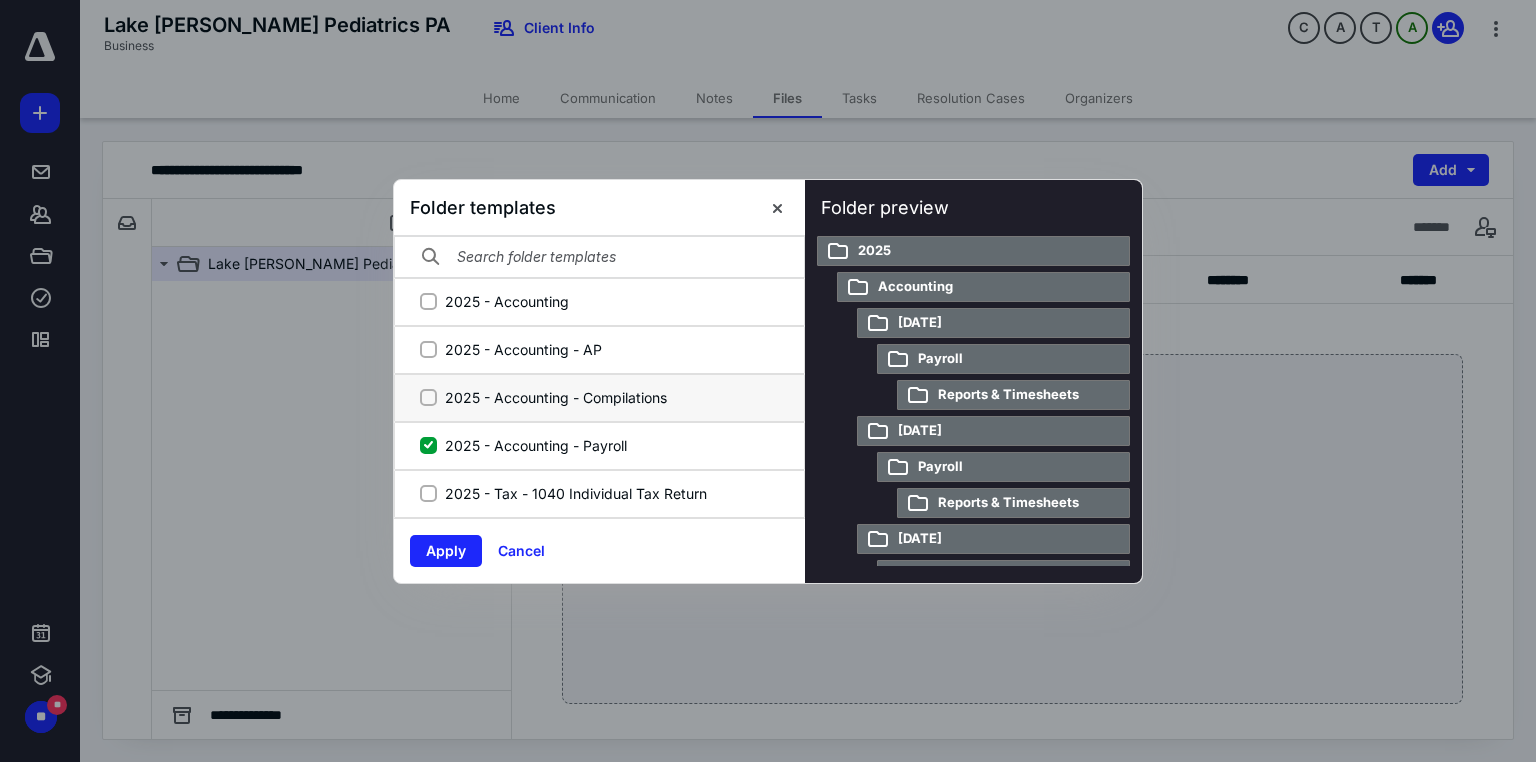 click on "2025 - Accounting - Compilations" at bounding box center [428, 397] 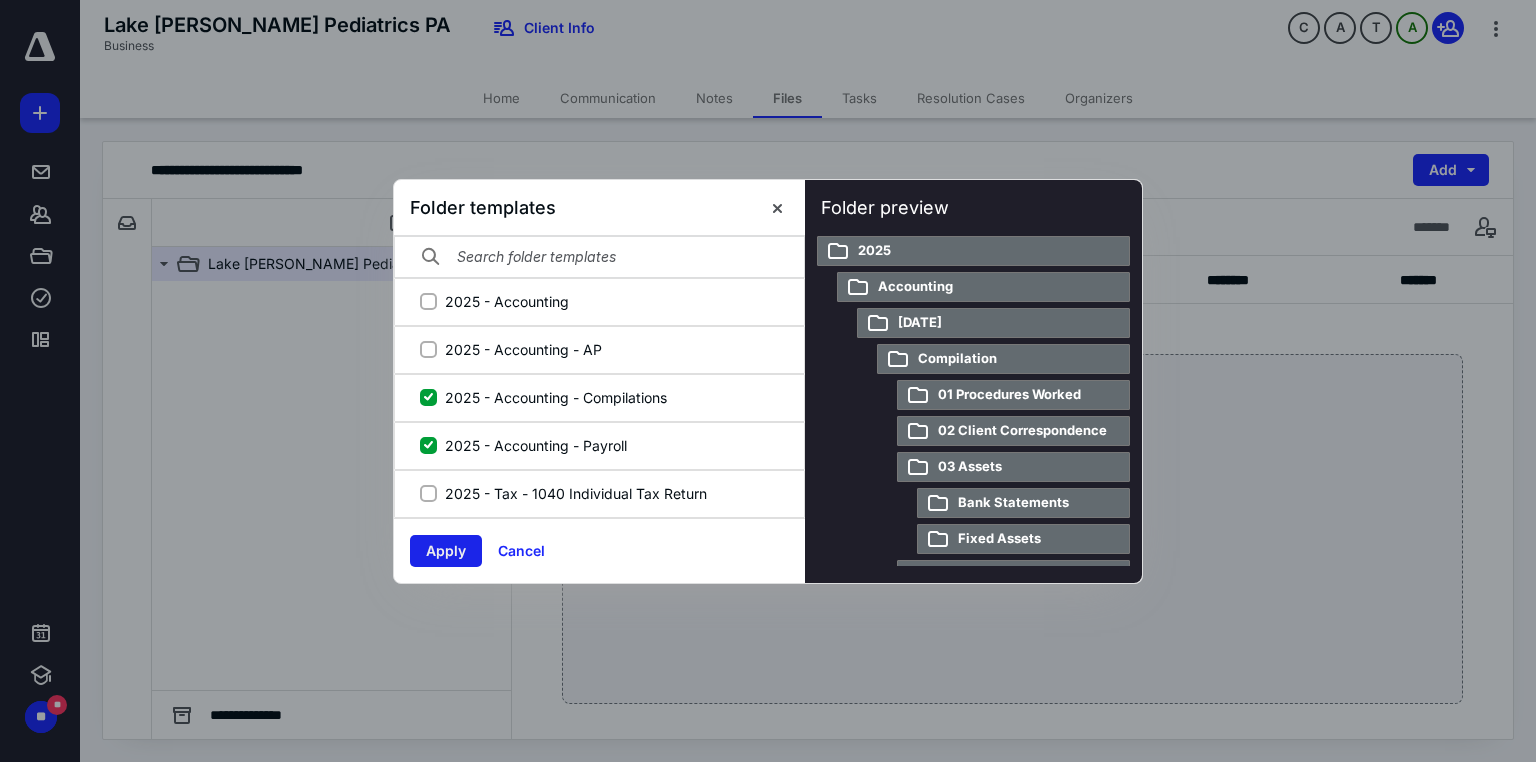 click on "Apply" at bounding box center [446, 551] 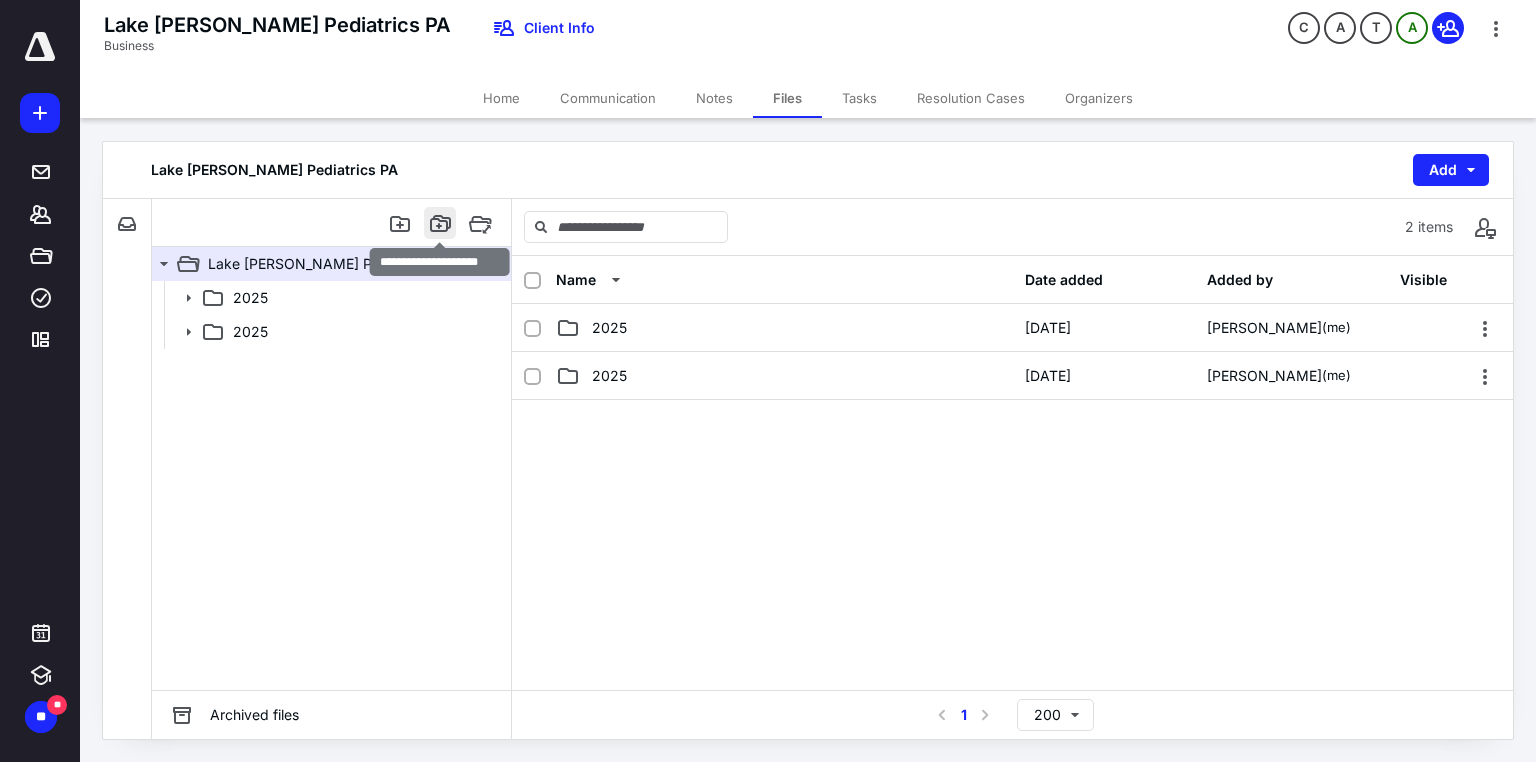 click at bounding box center (440, 223) 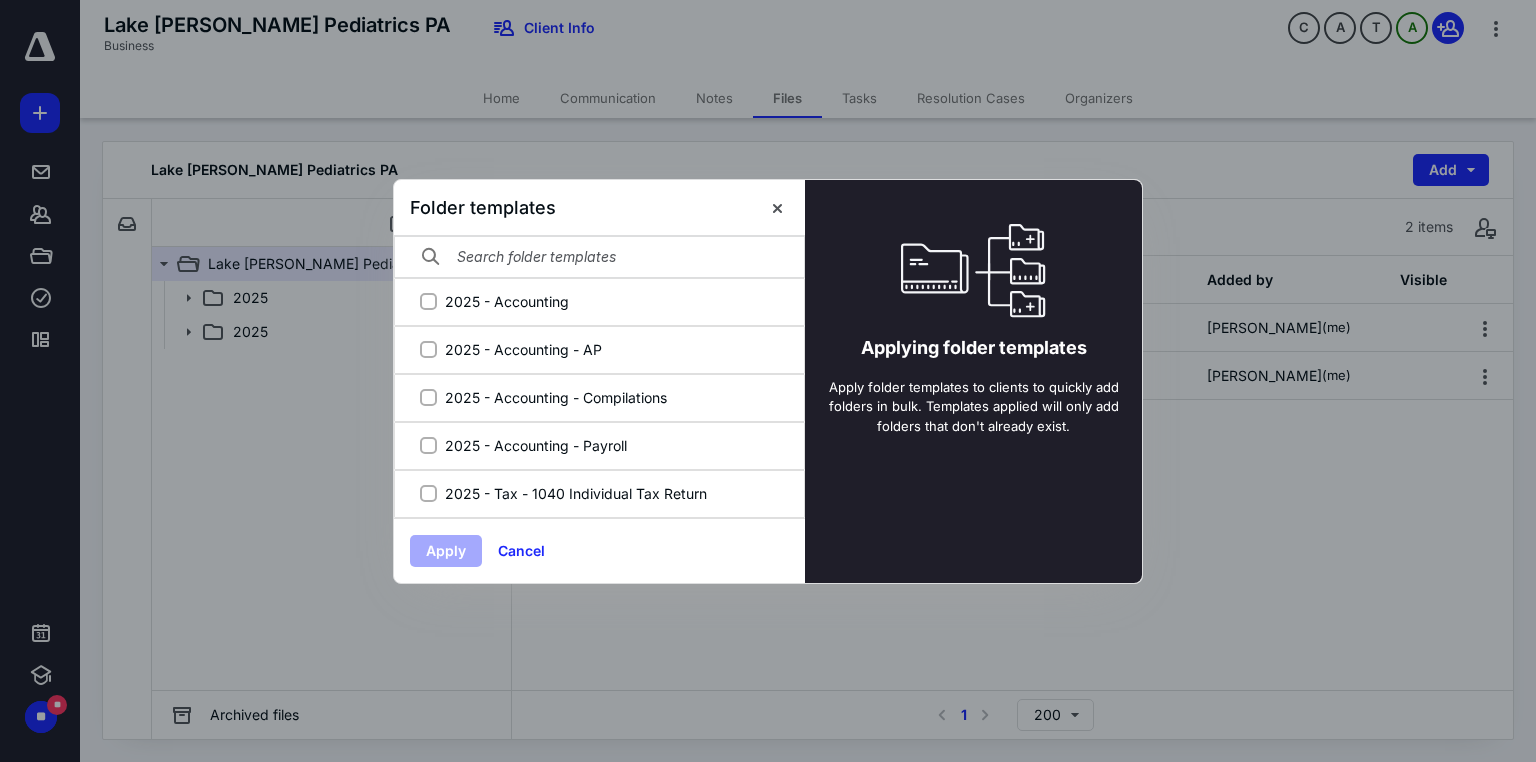 click at bounding box center (768, 381) 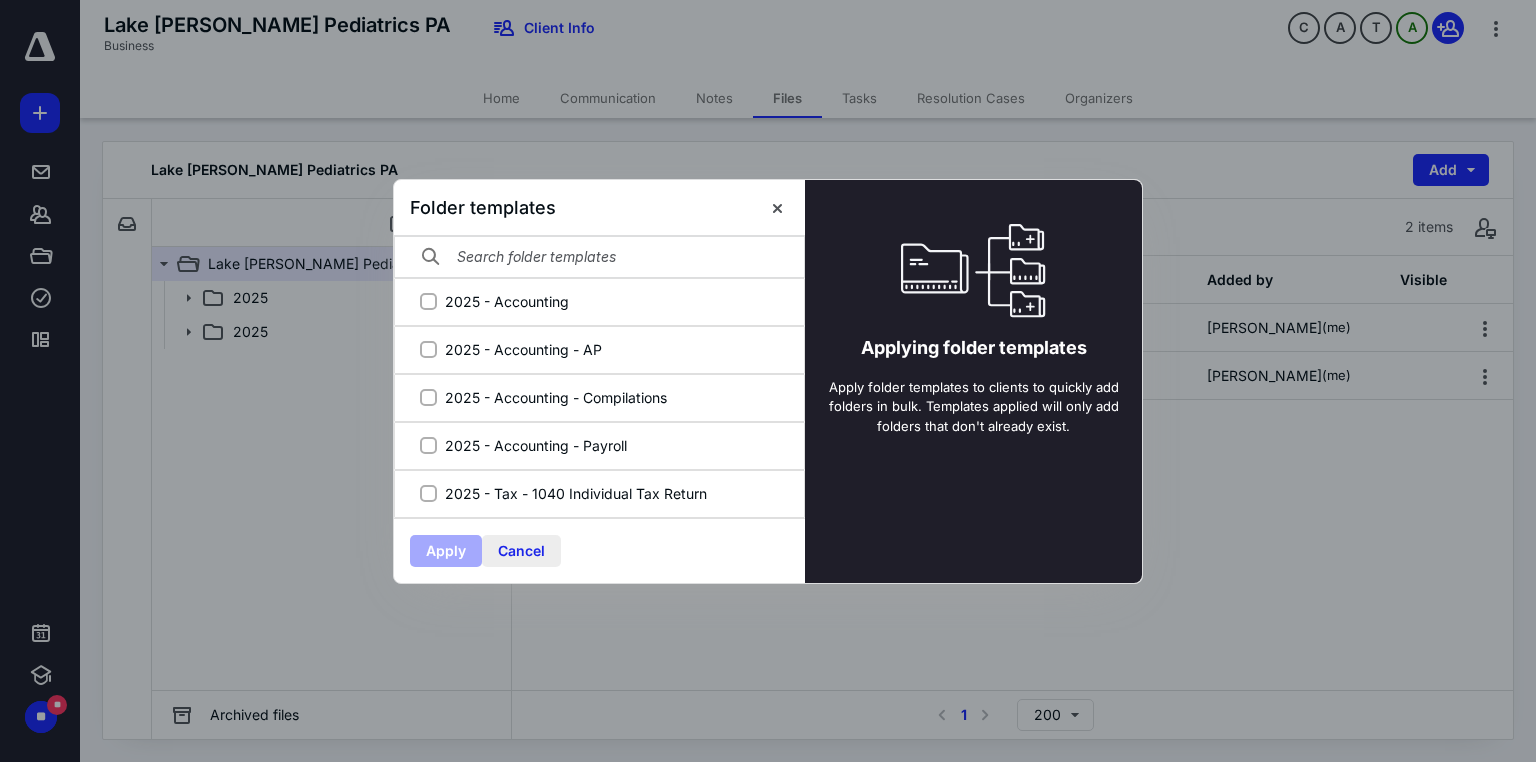 click on "Cancel" at bounding box center [521, 551] 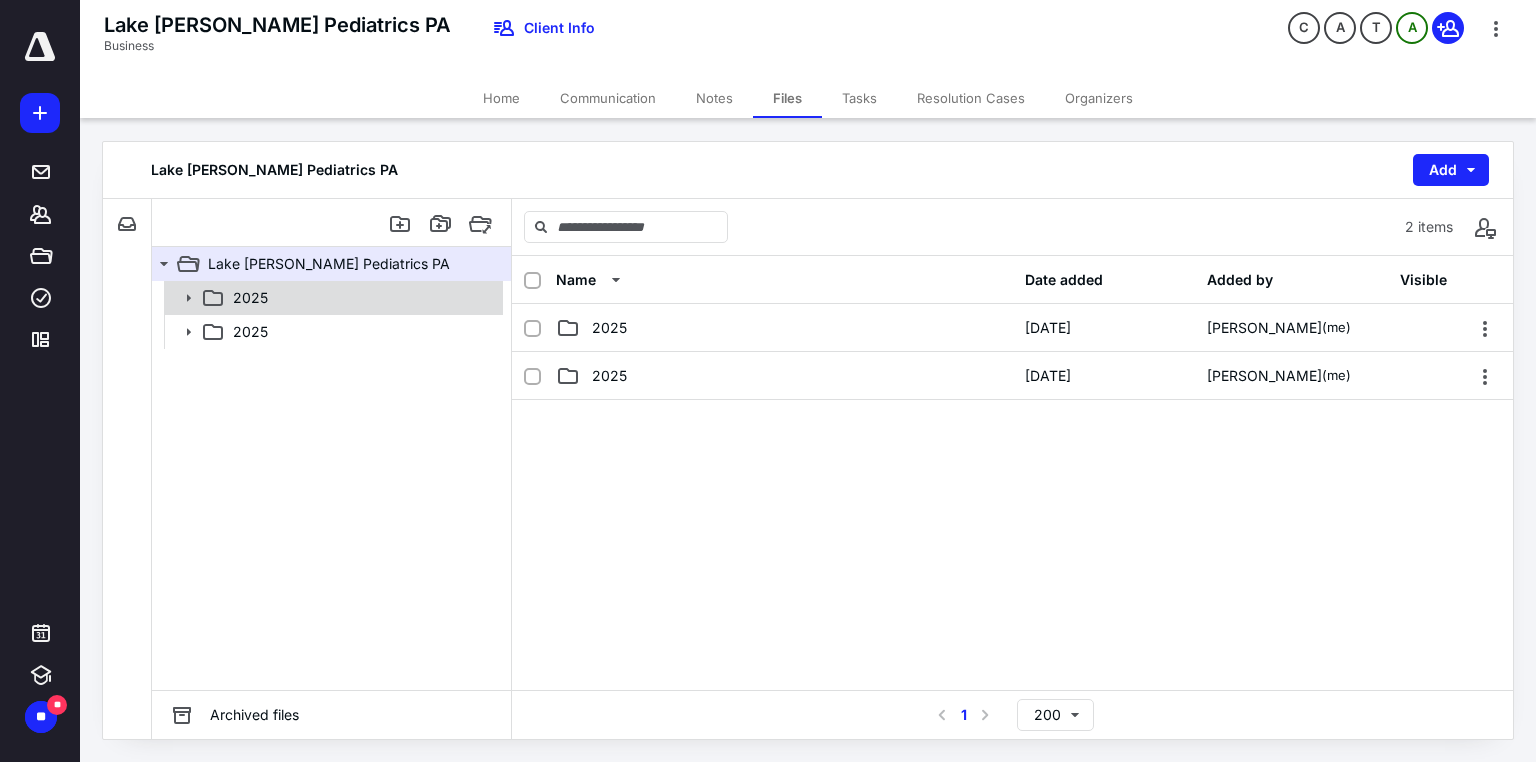 click on "2025" at bounding box center (250, 298) 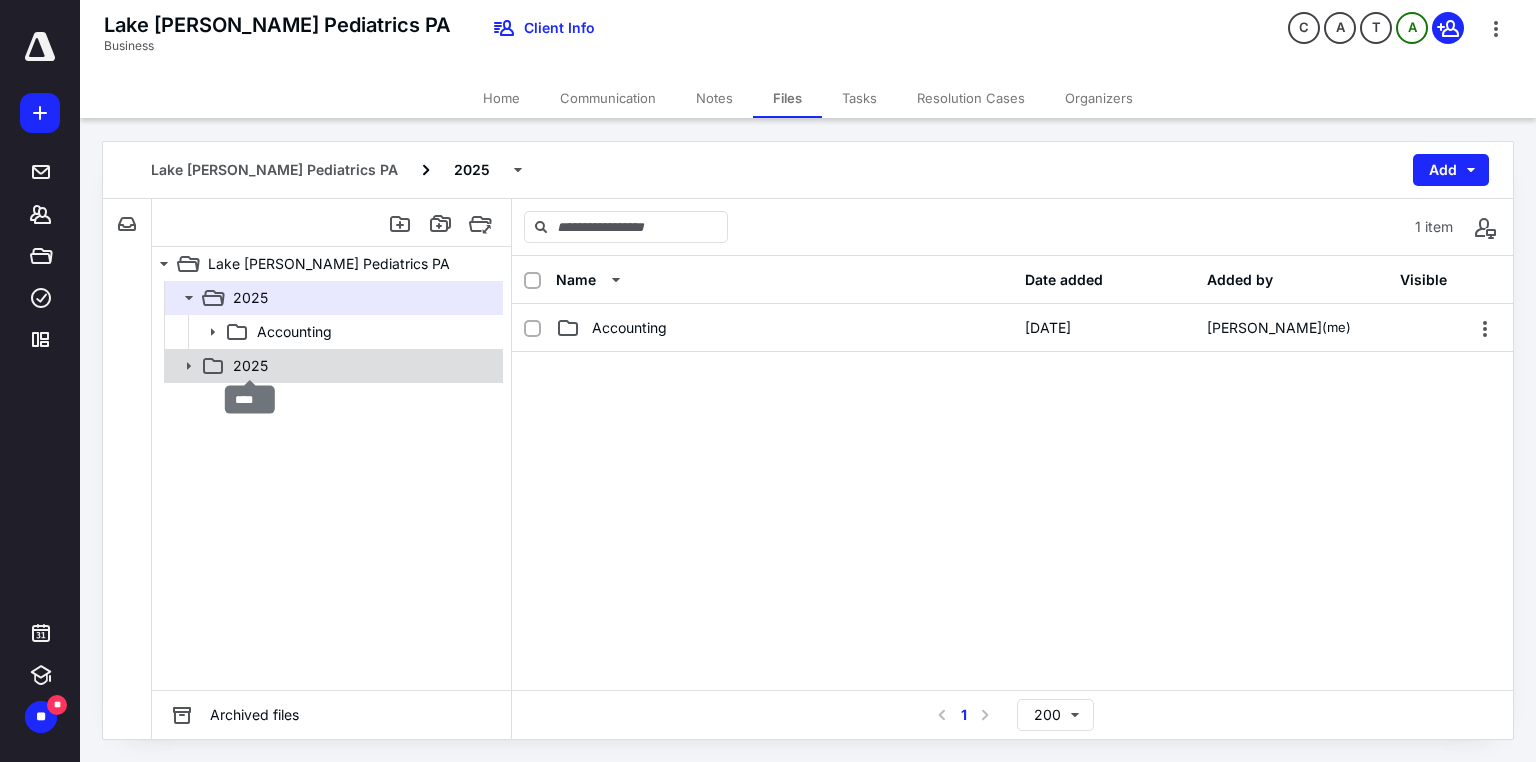 click on "2025" at bounding box center (250, 366) 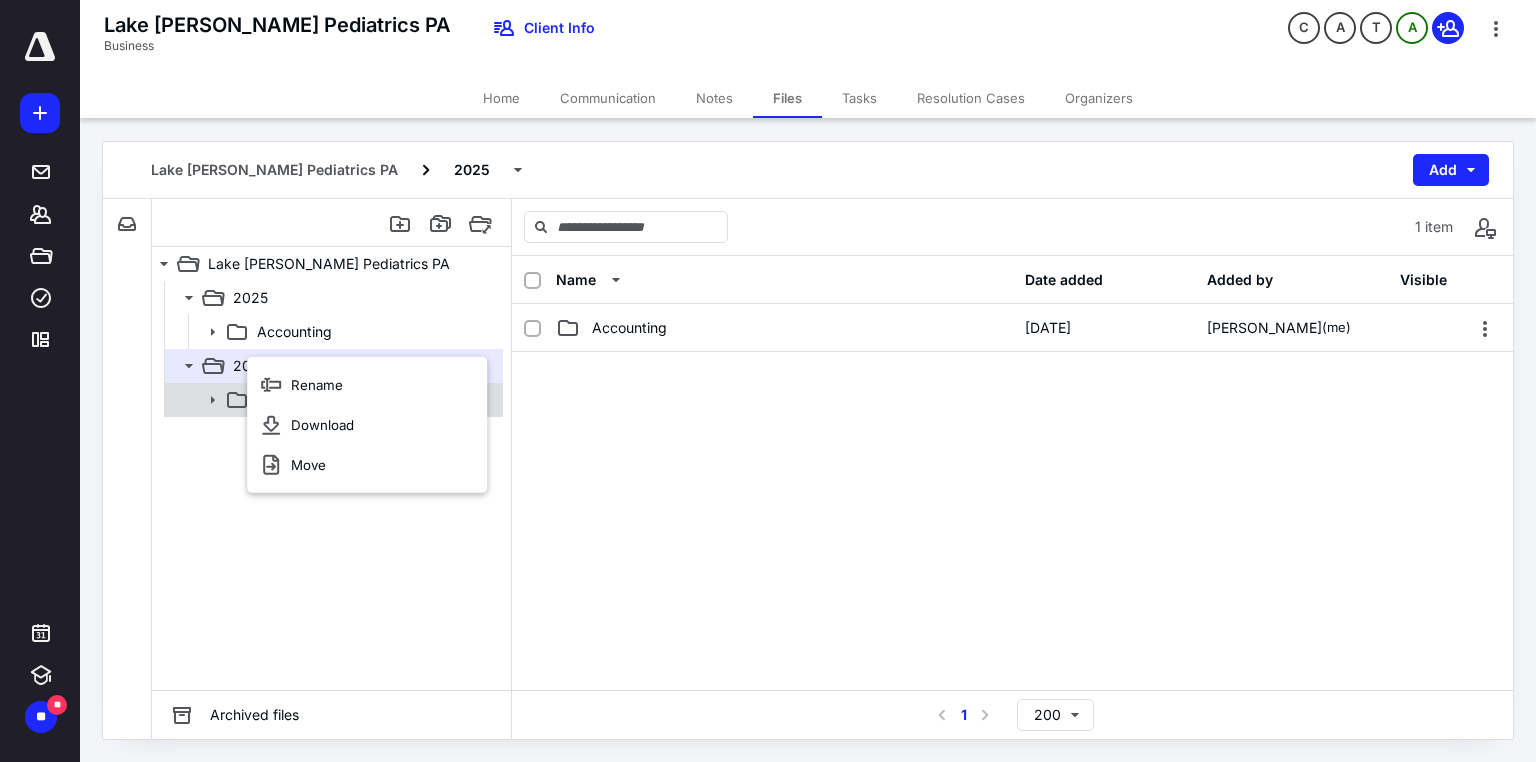 click at bounding box center [176, 400] 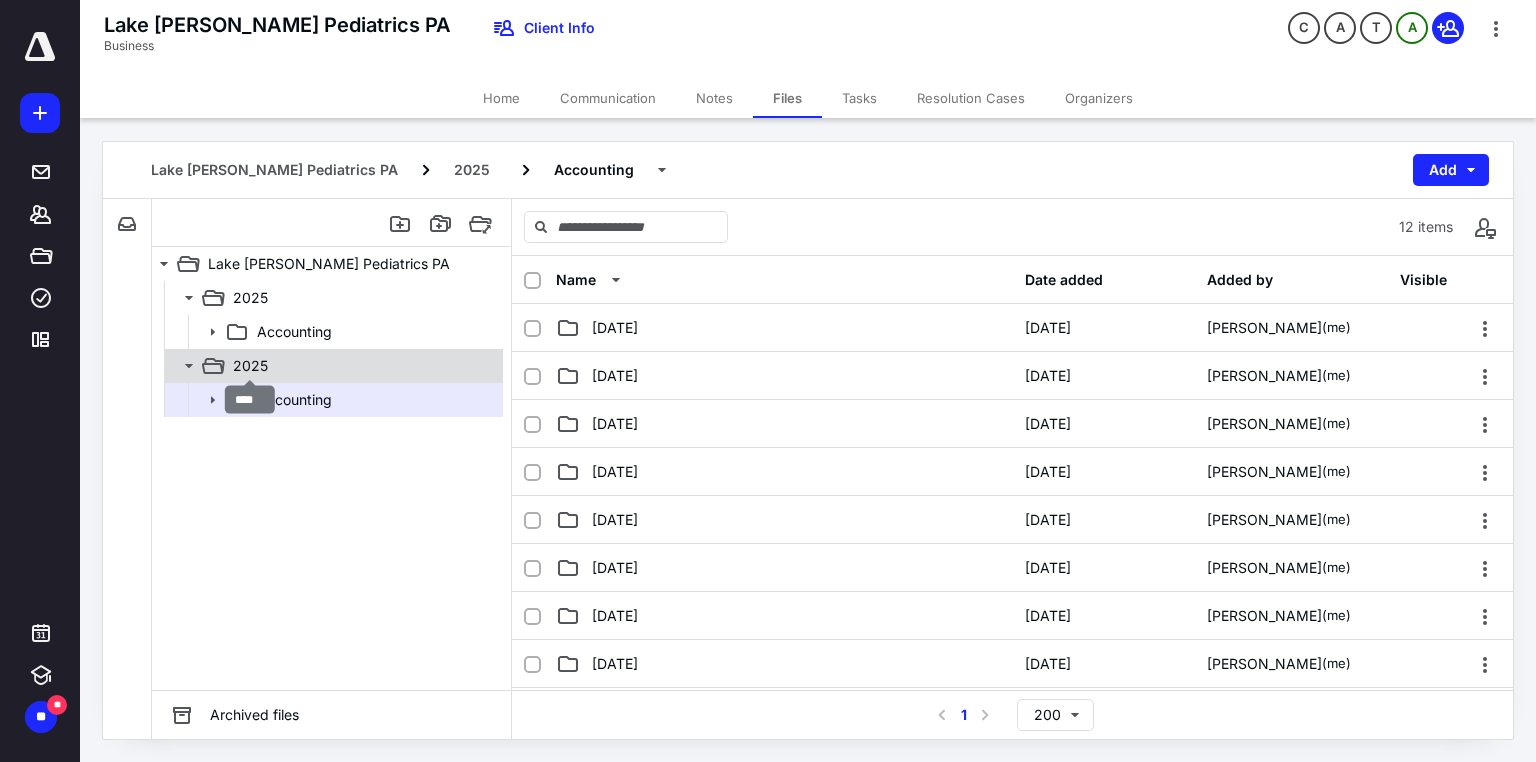 click on "2025" at bounding box center (250, 366) 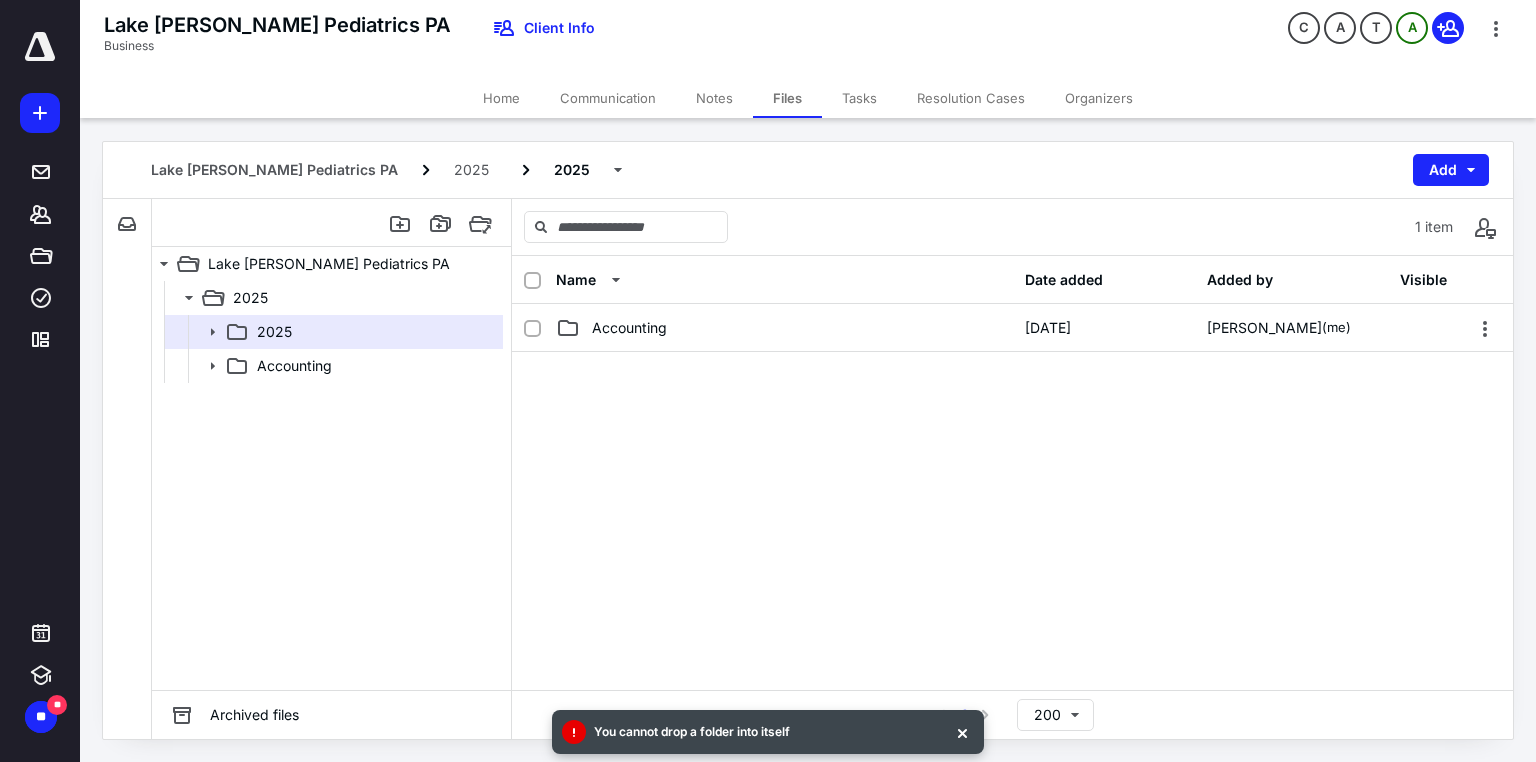 drag, startPoint x: 275, startPoint y: 445, endPoint x: 270, endPoint y: 467, distance: 22.561028 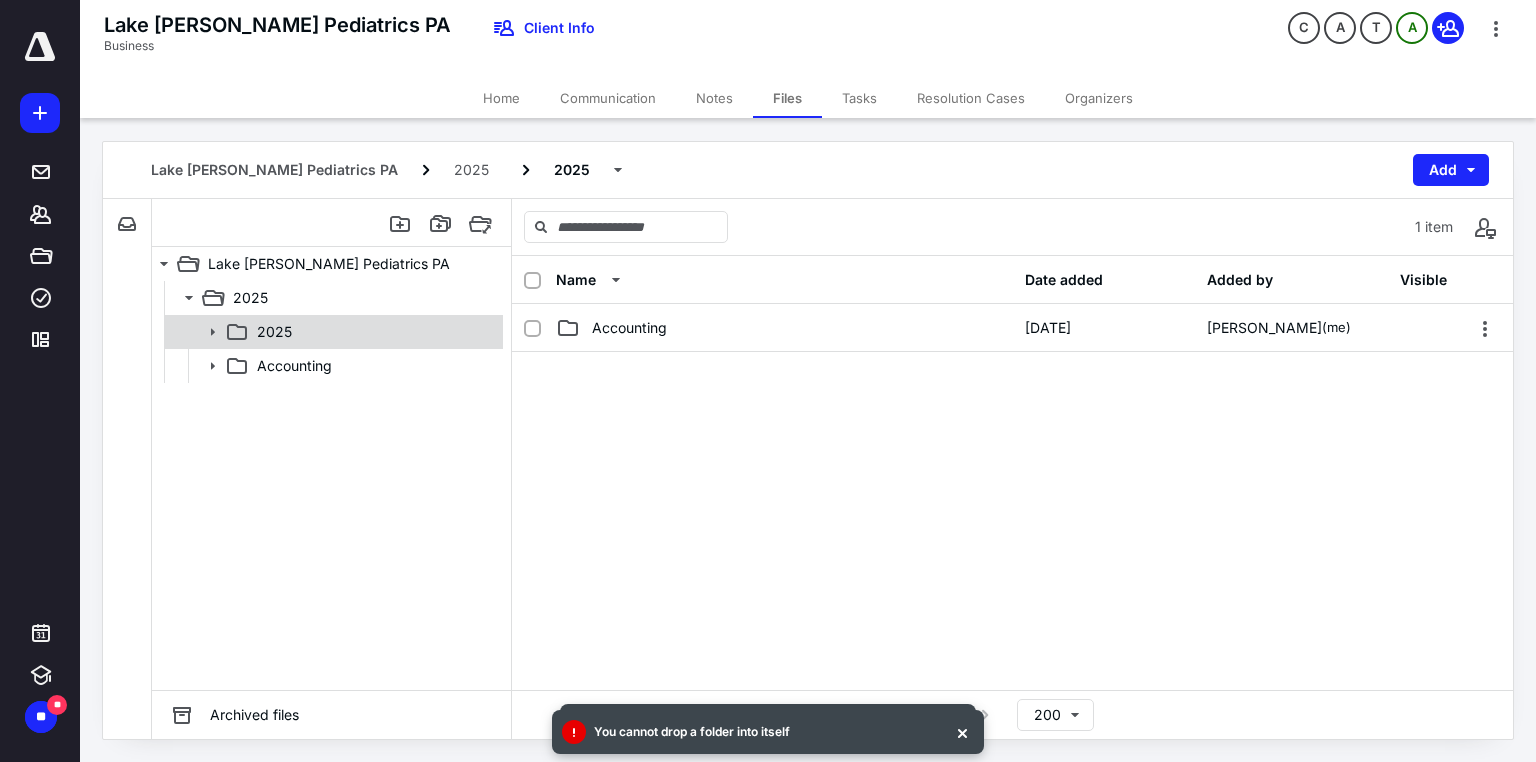 click 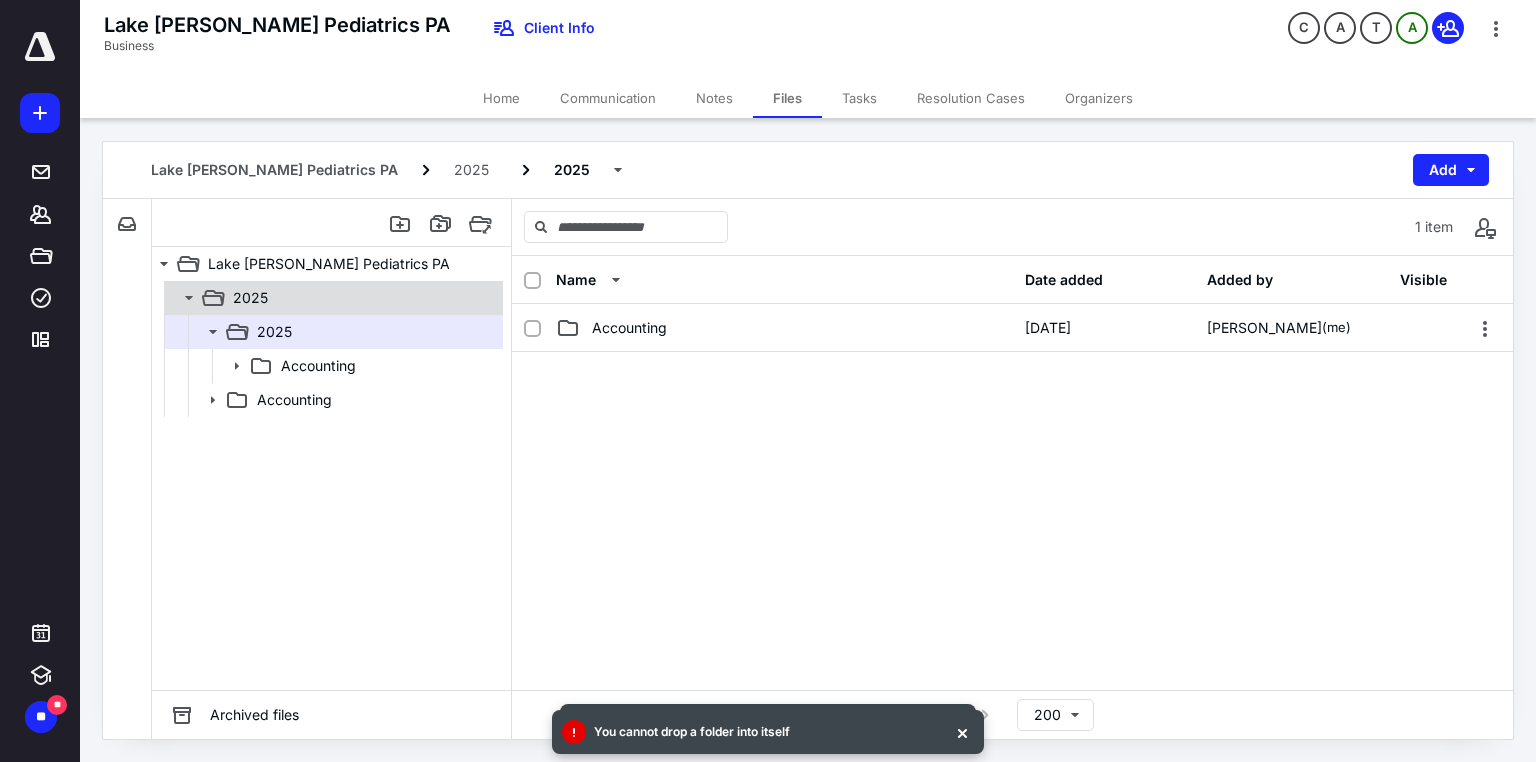 click 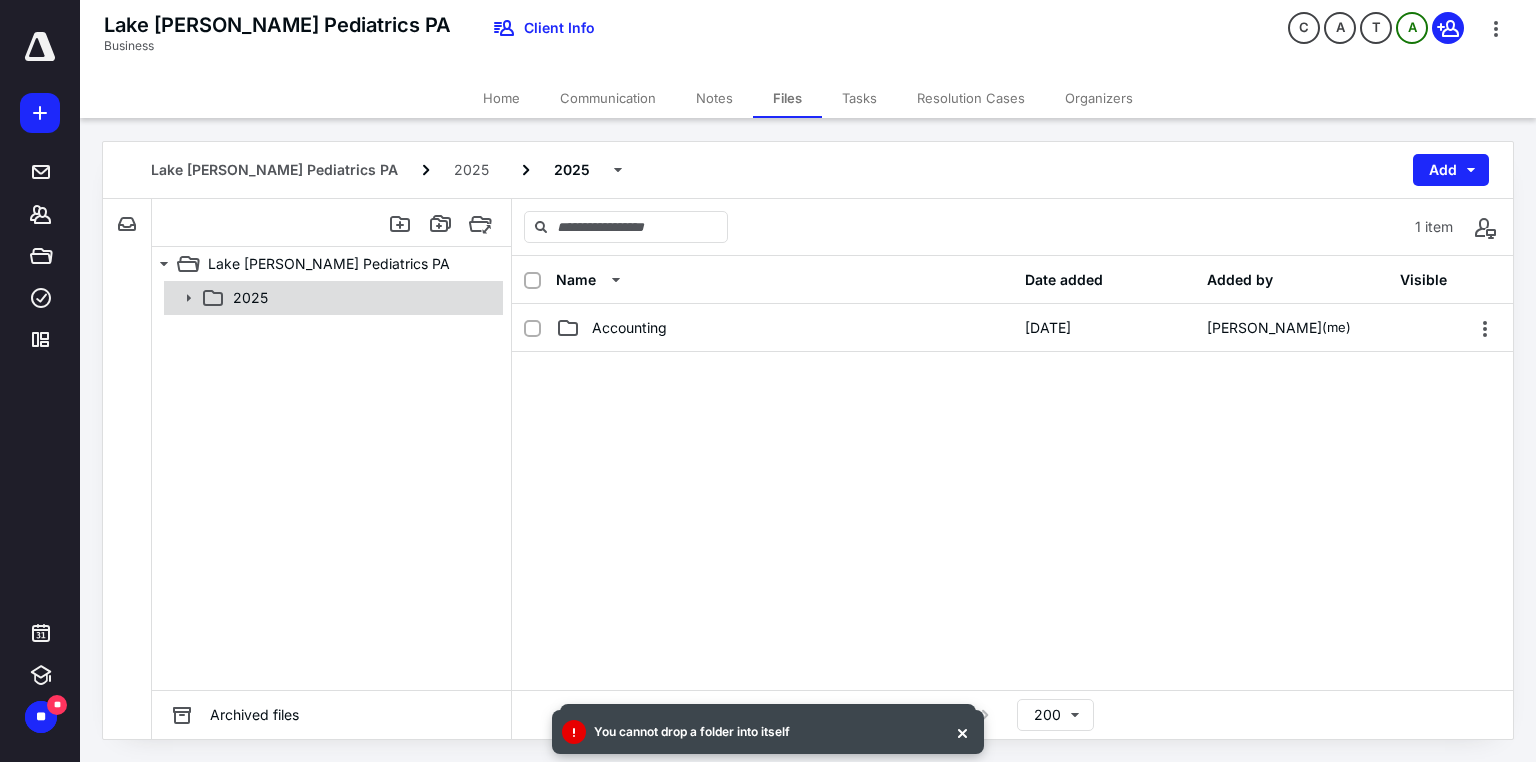 click 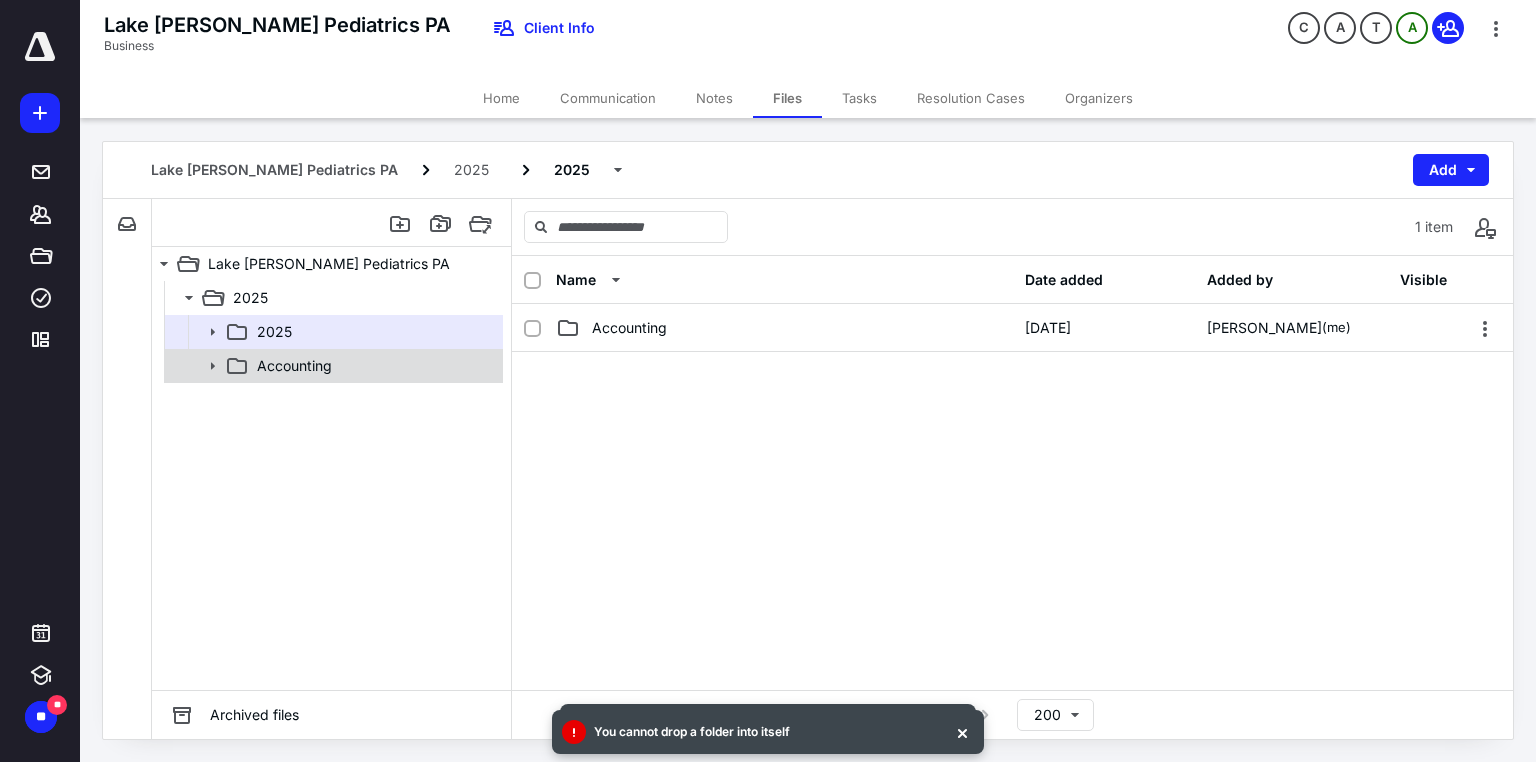 click 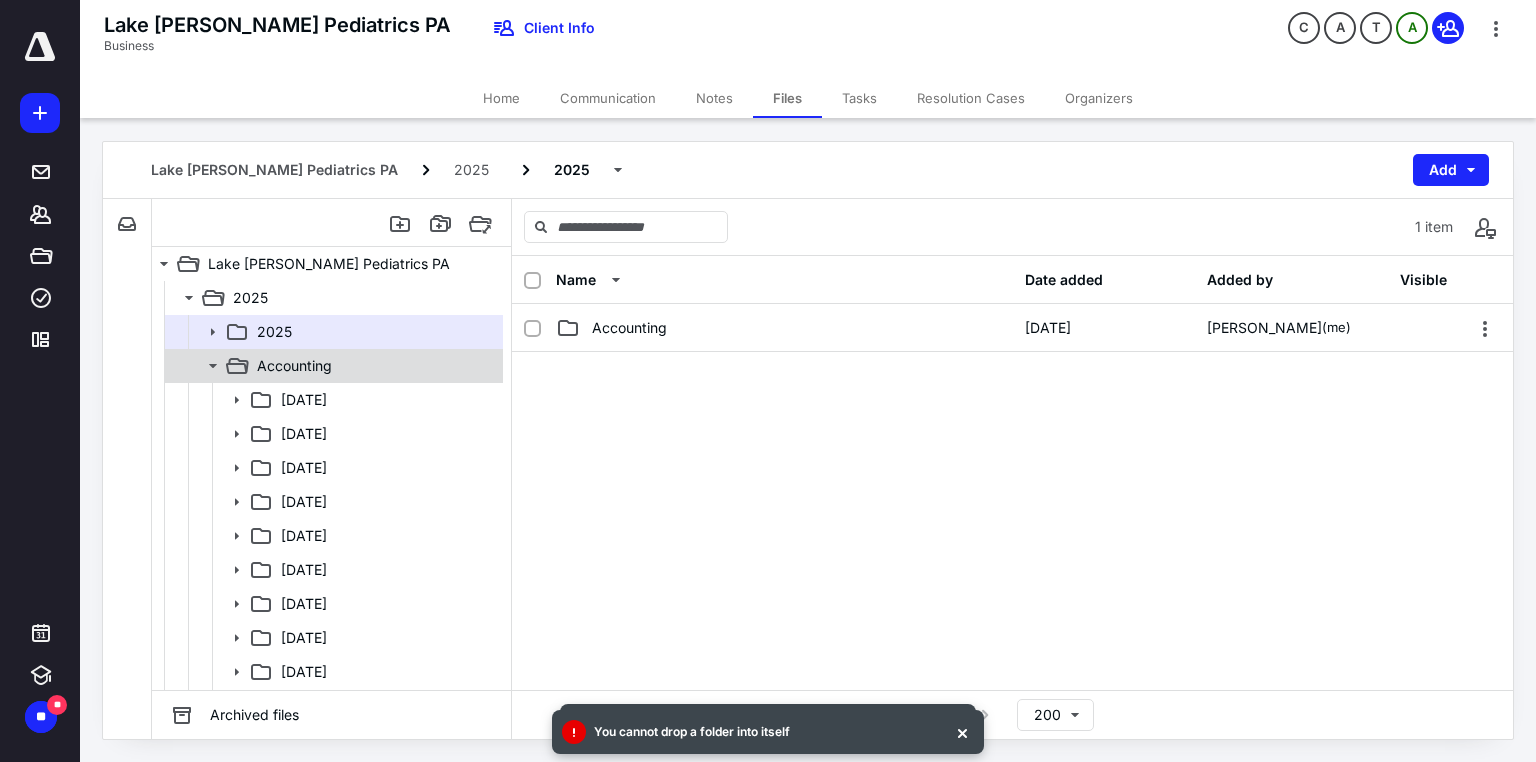 click 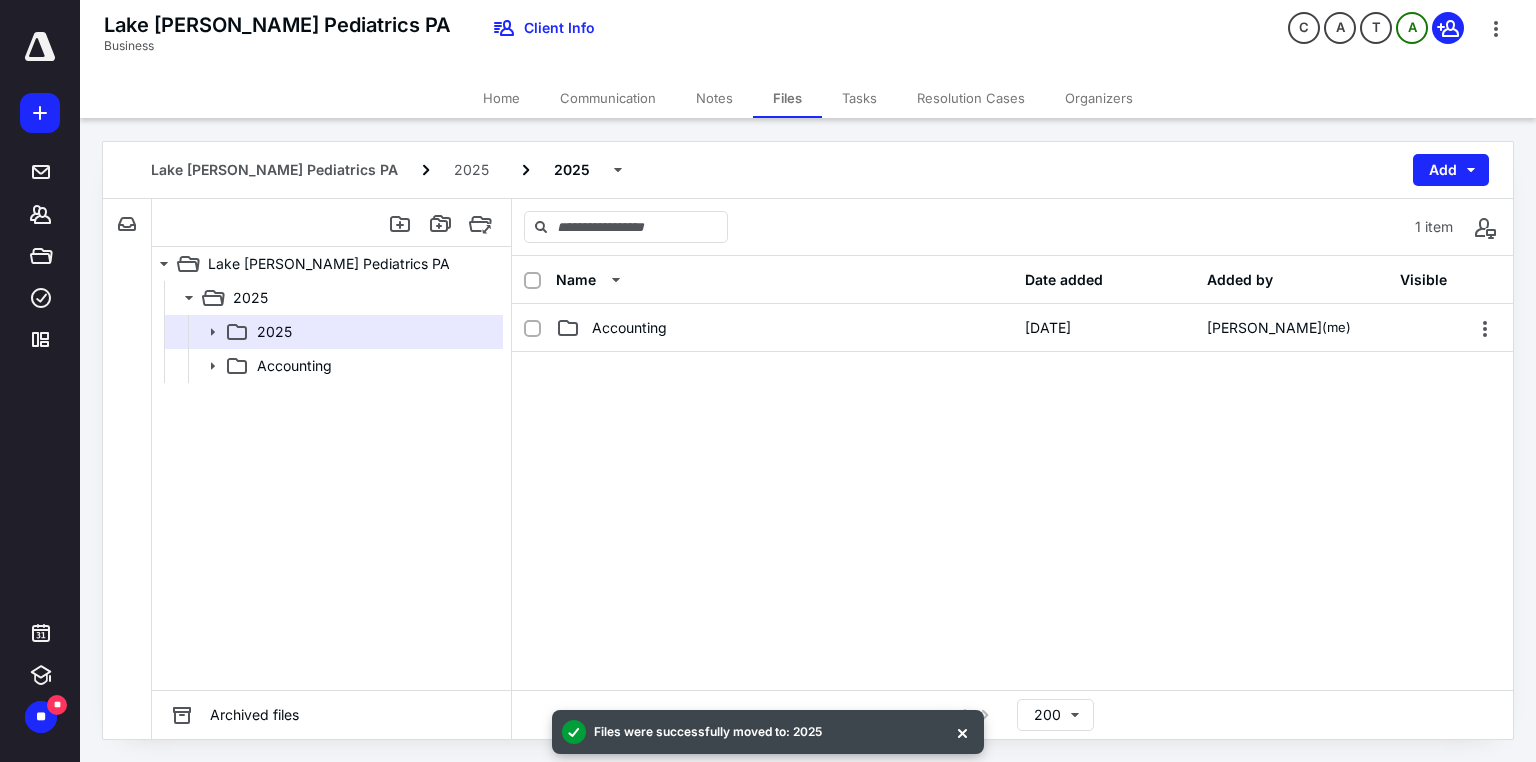 drag, startPoint x: 340, startPoint y: 488, endPoint x: 267, endPoint y: 464, distance: 76.843994 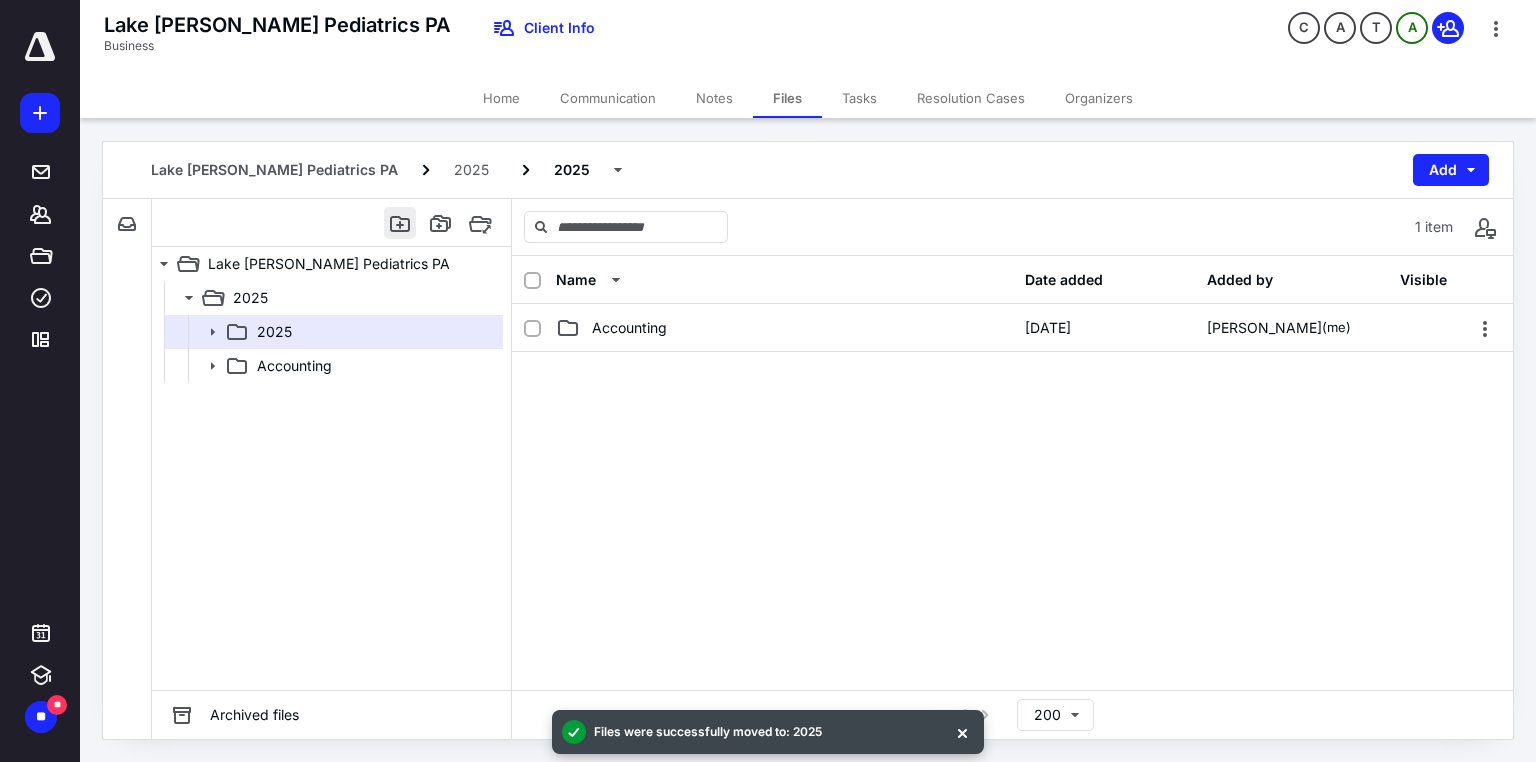 click at bounding box center [400, 223] 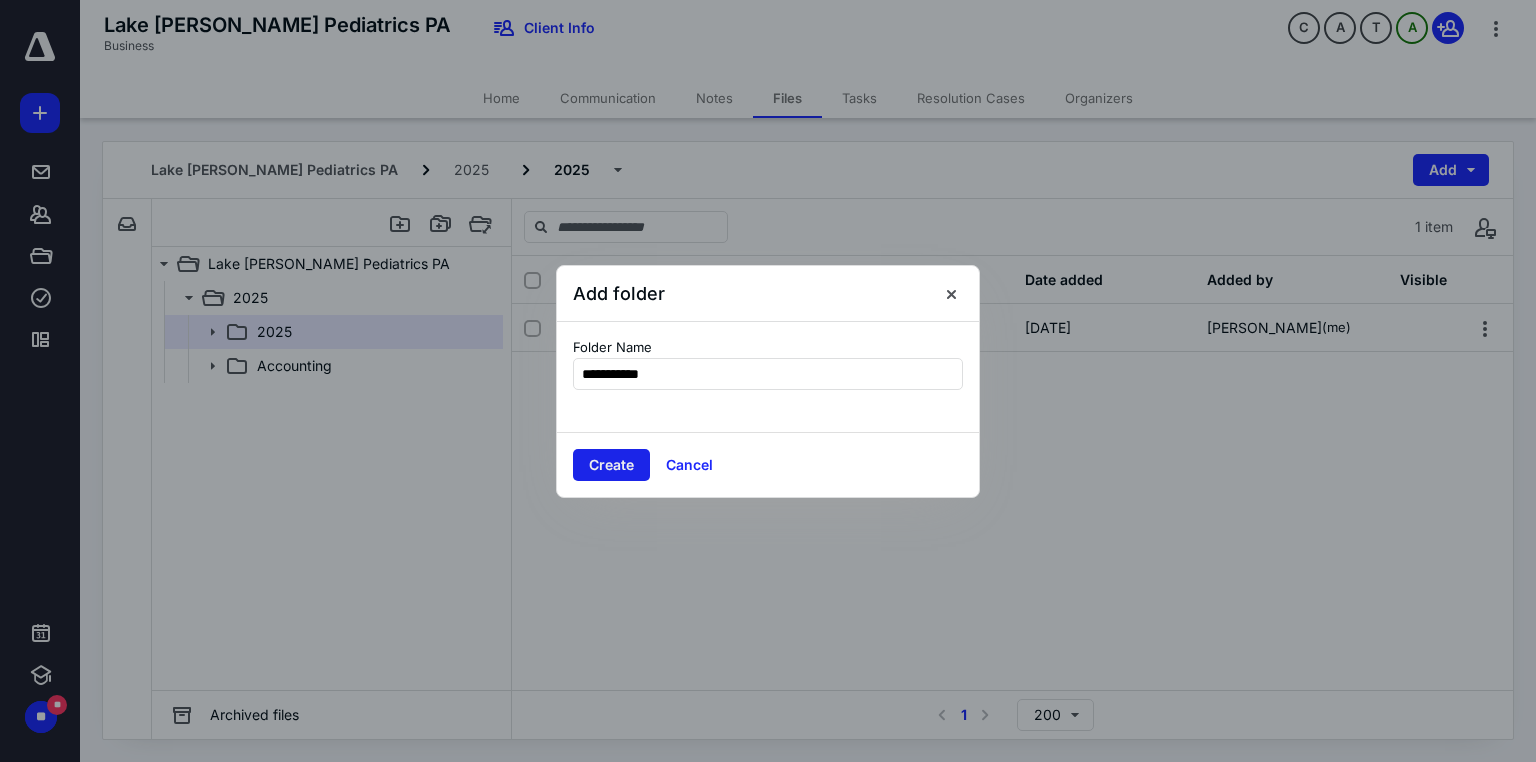 type on "**********" 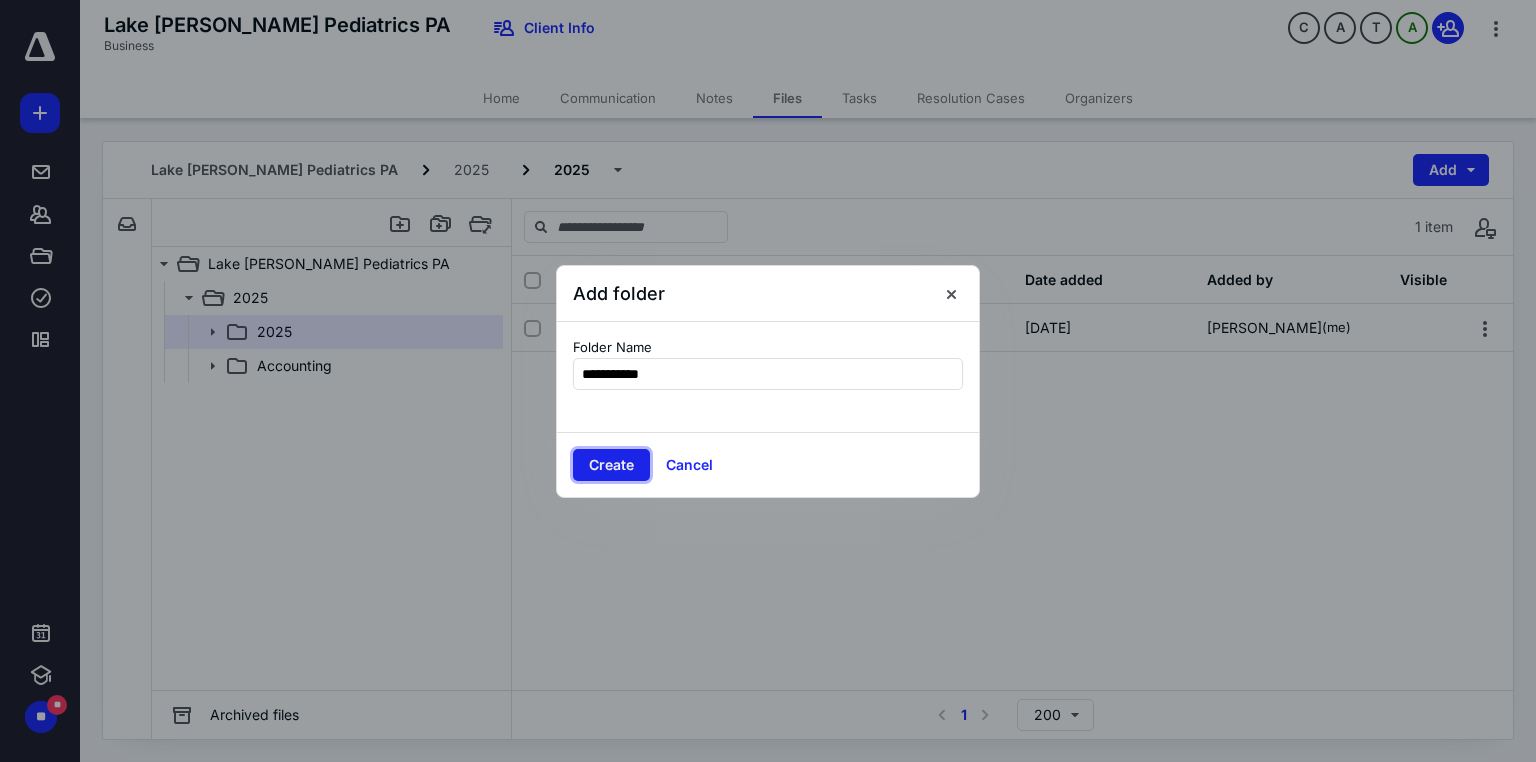 click on "Create" at bounding box center (611, 465) 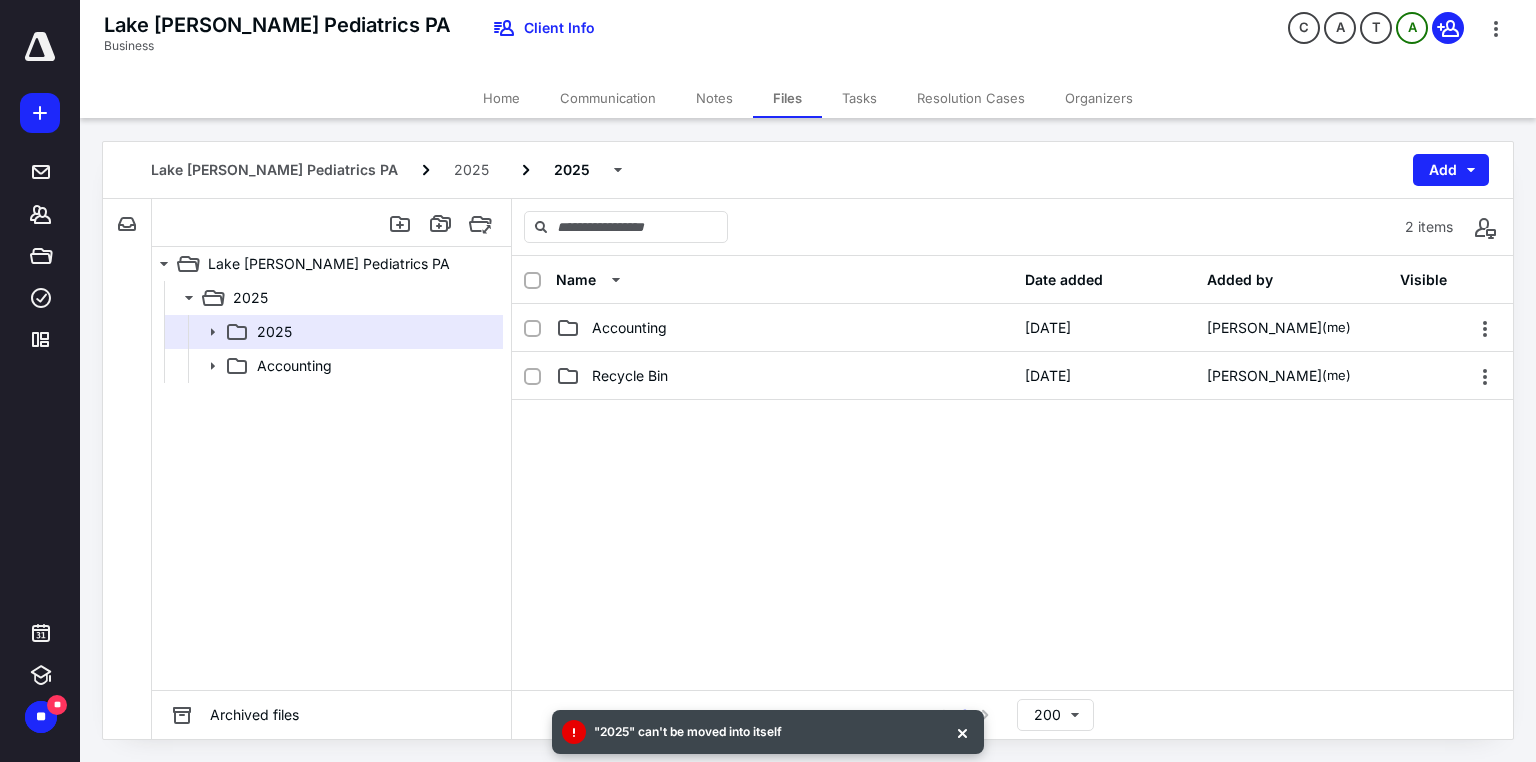 click on "2025 2025 Accounting" at bounding box center (331, 485) 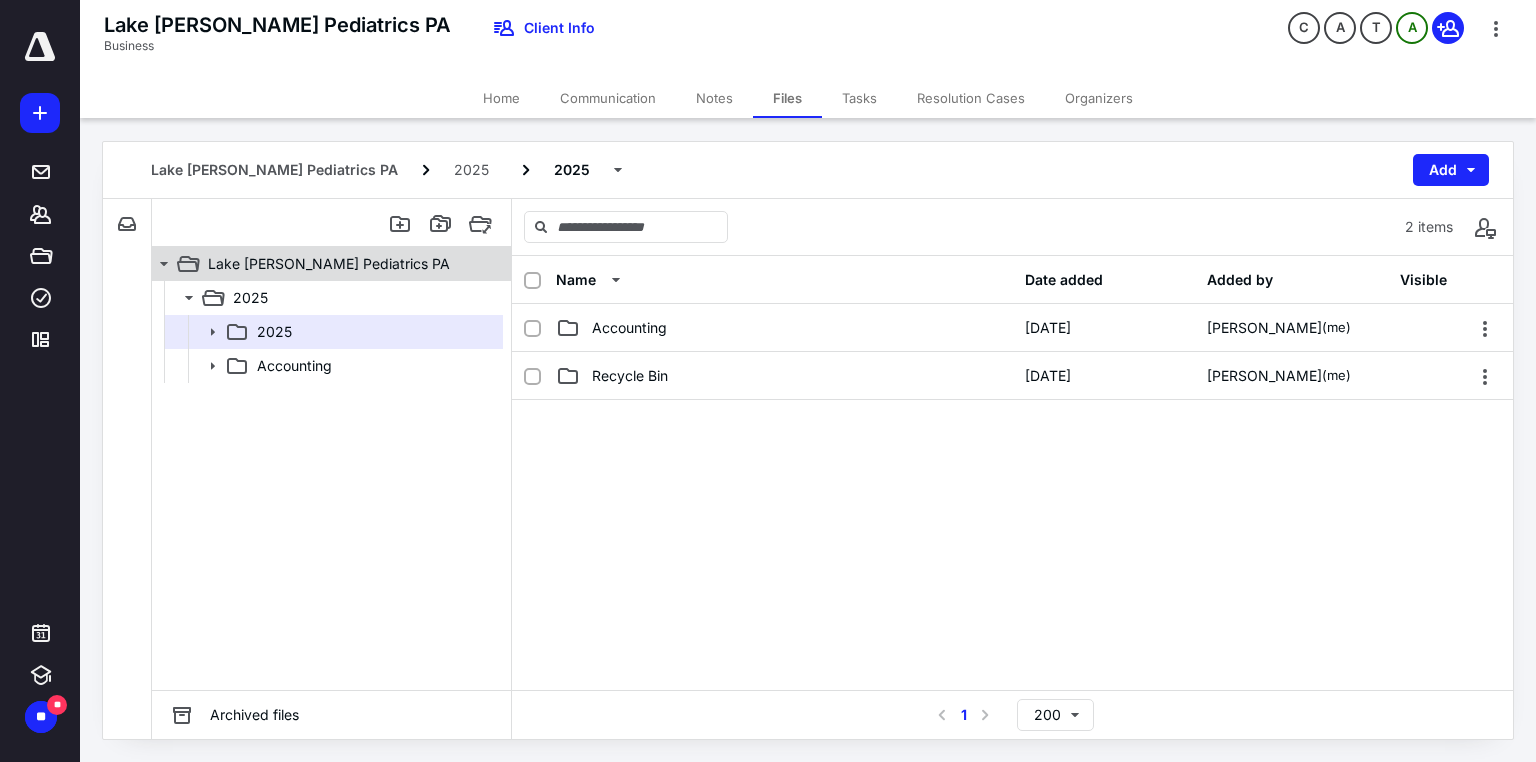 click on "Lake [PERSON_NAME] Pediatrics PA" at bounding box center [329, 264] 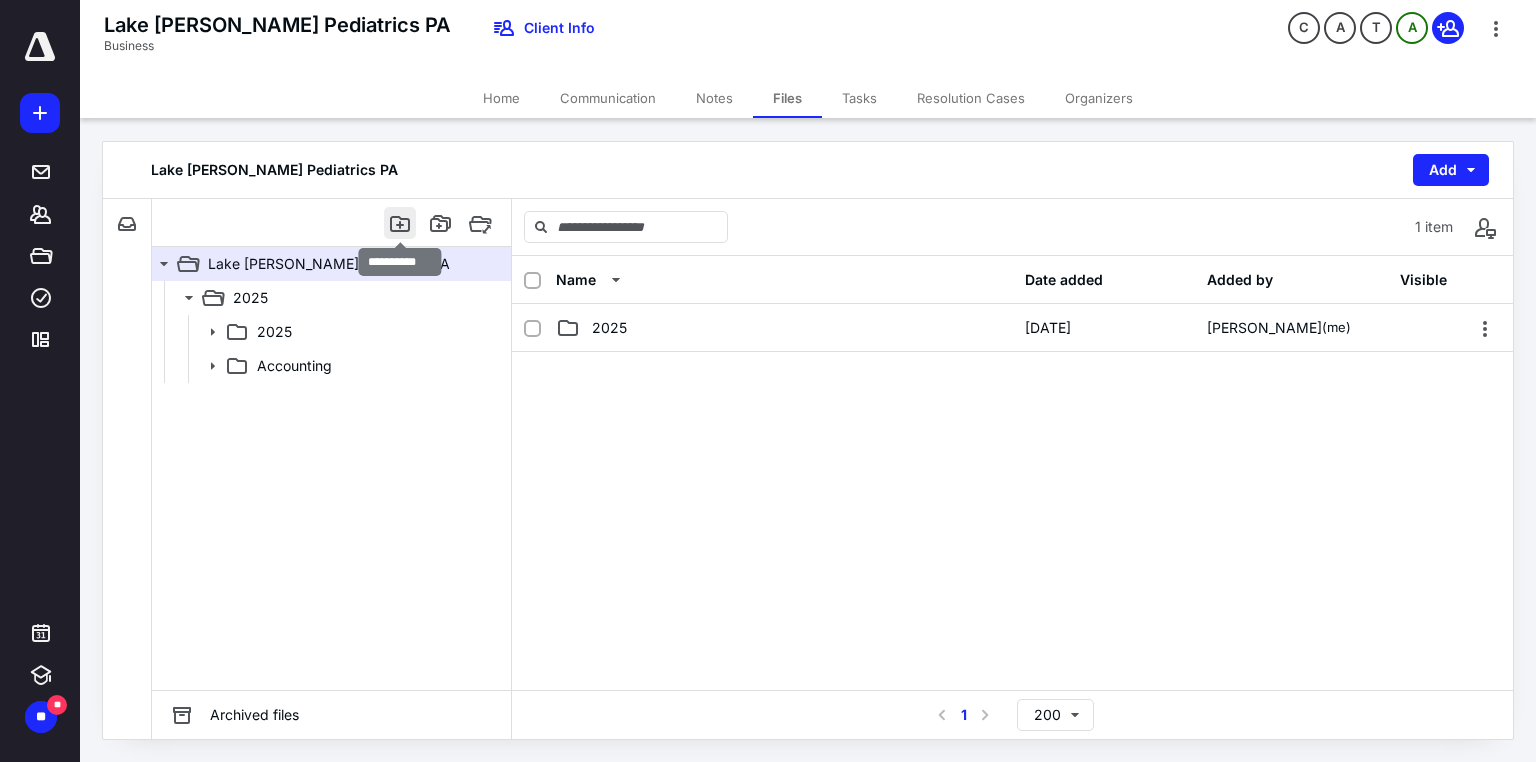 click at bounding box center (400, 223) 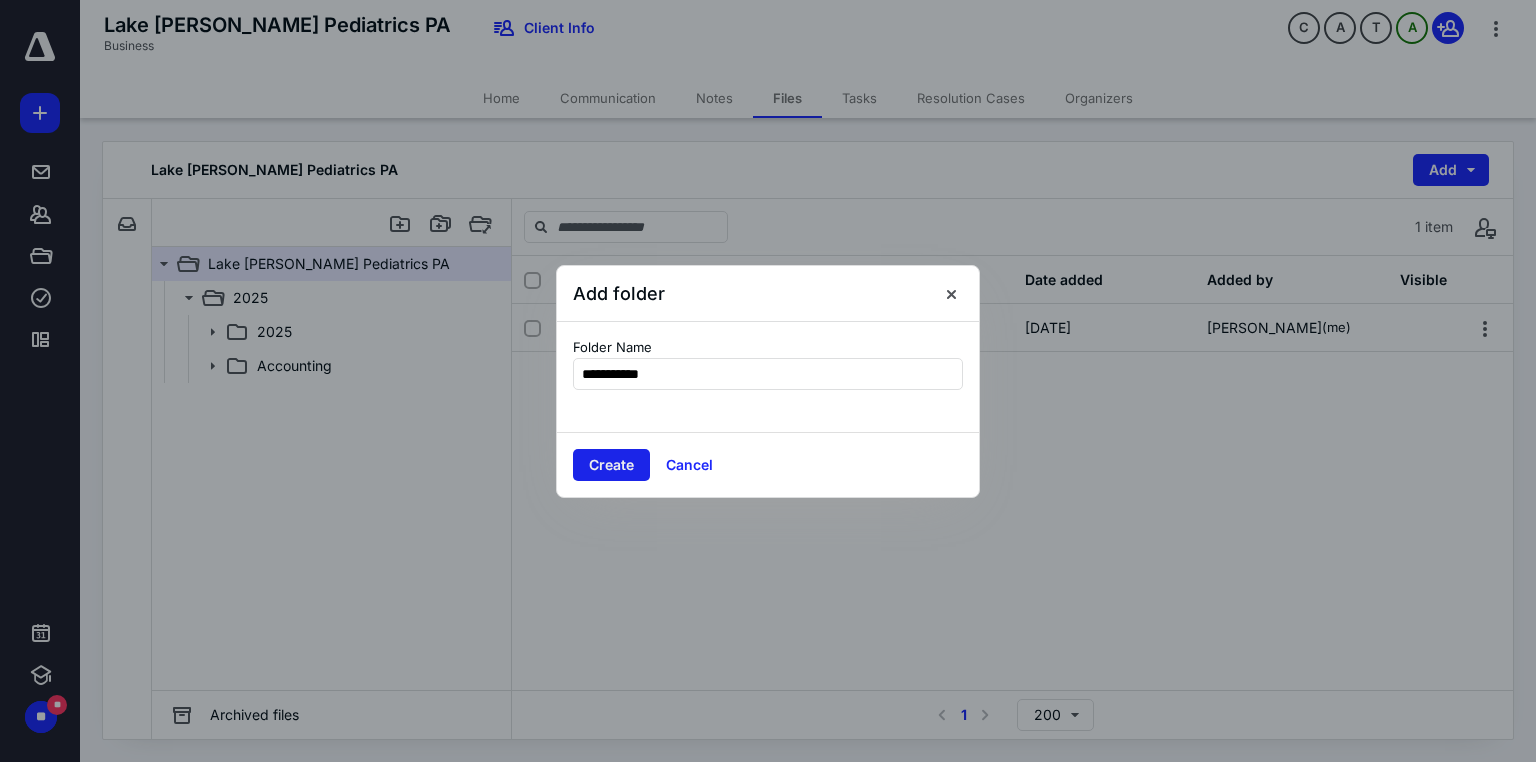 type on "**********" 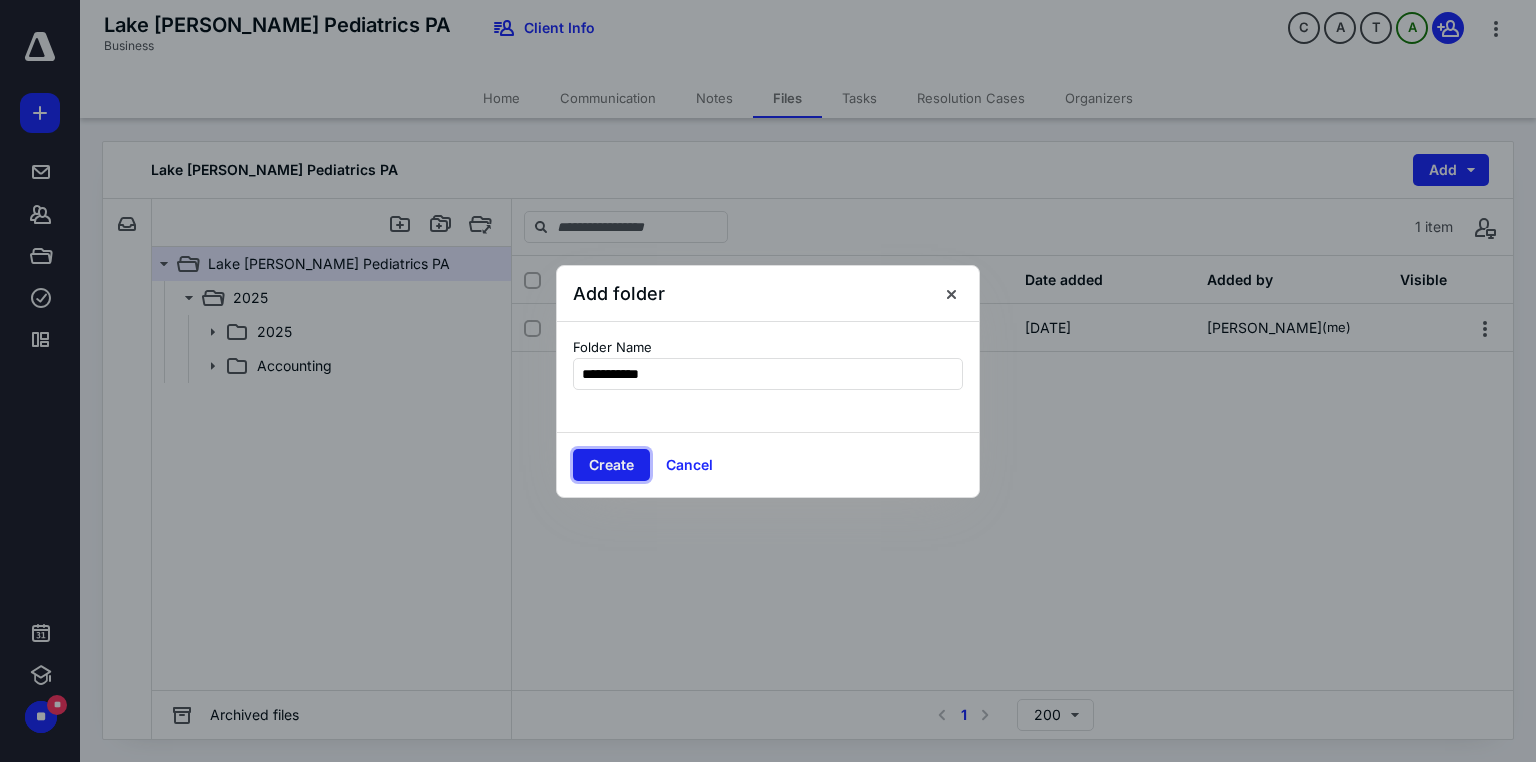 click on "Create" at bounding box center [611, 465] 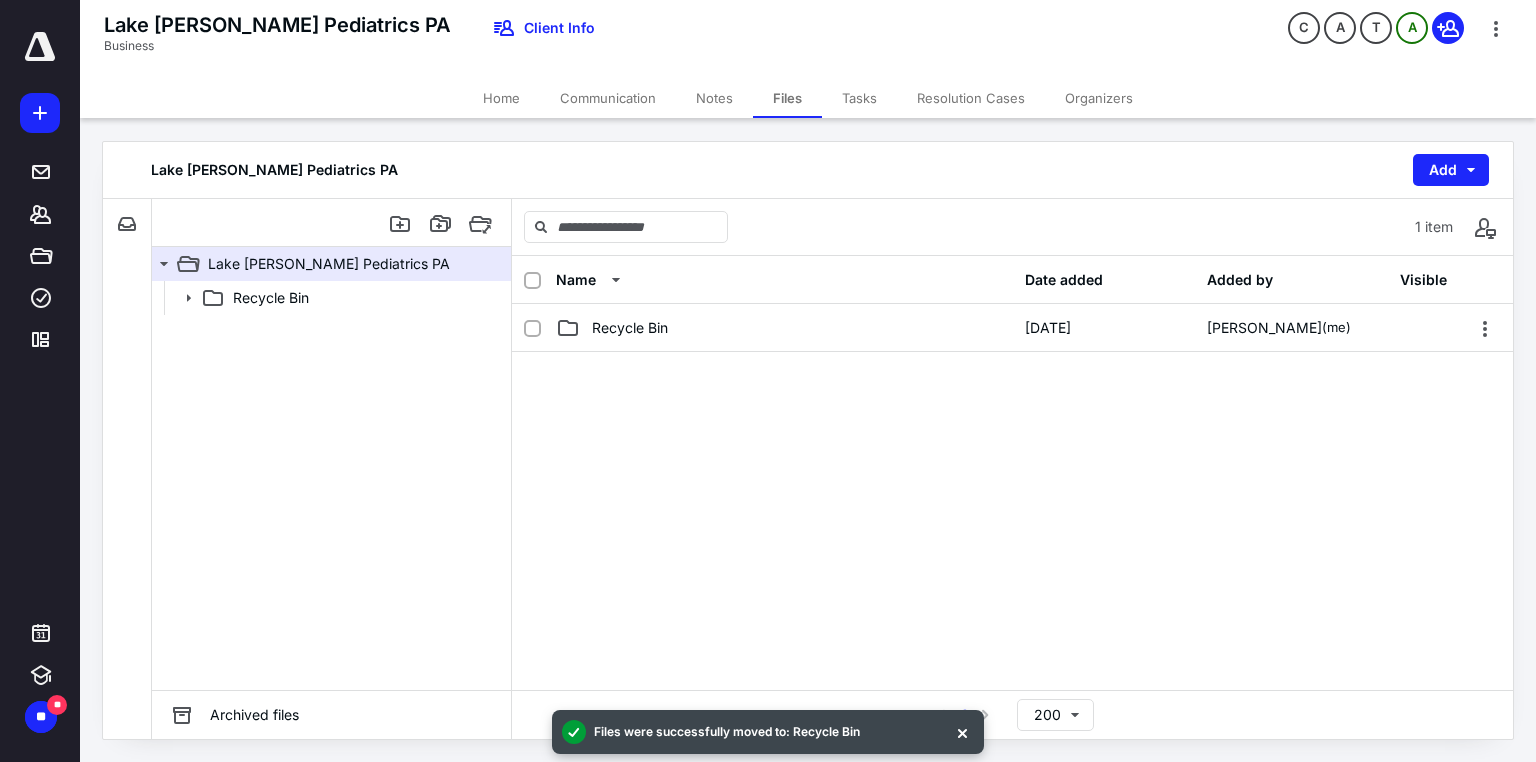 click on "Recycle Bin" at bounding box center [331, 485] 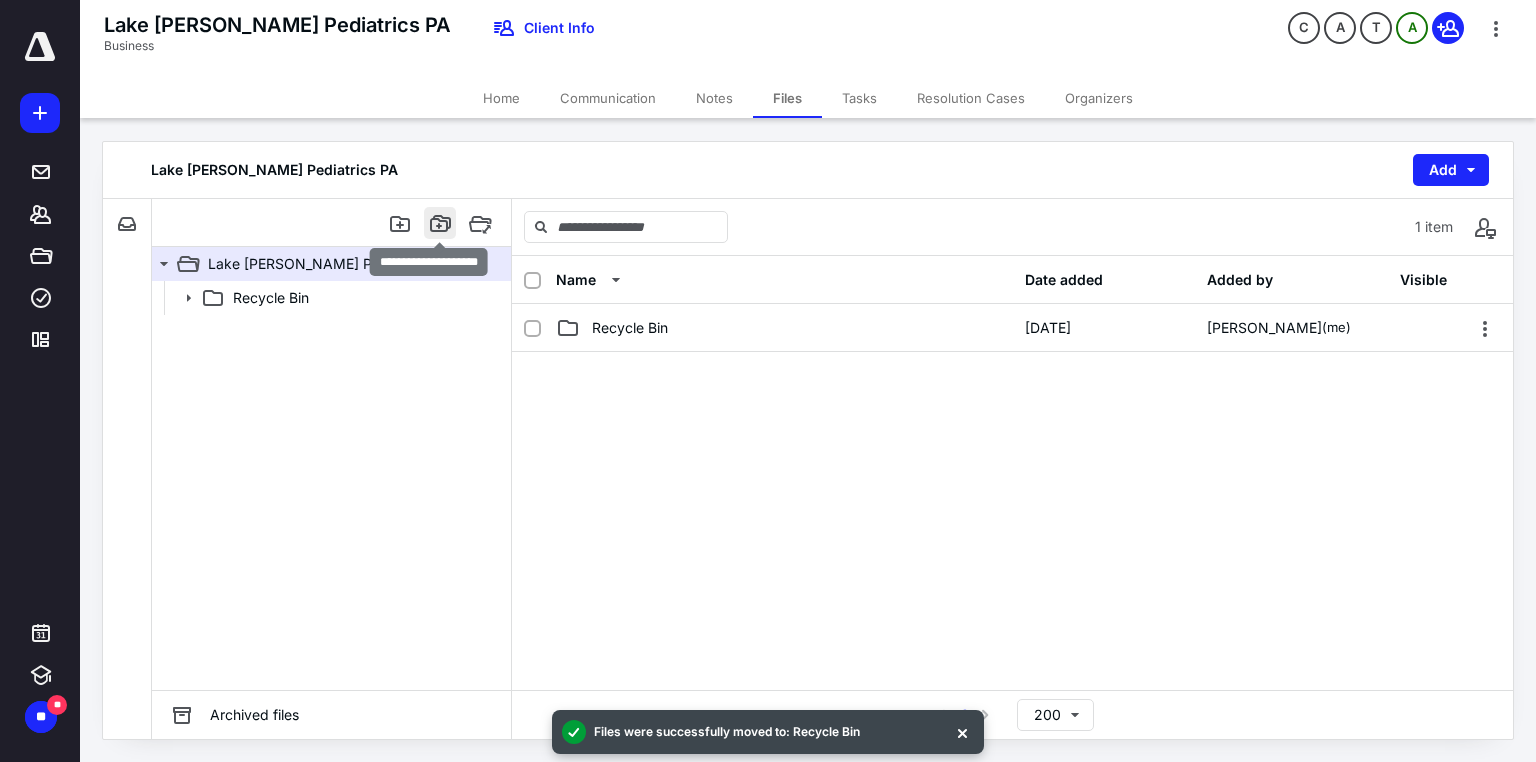 click at bounding box center [440, 223] 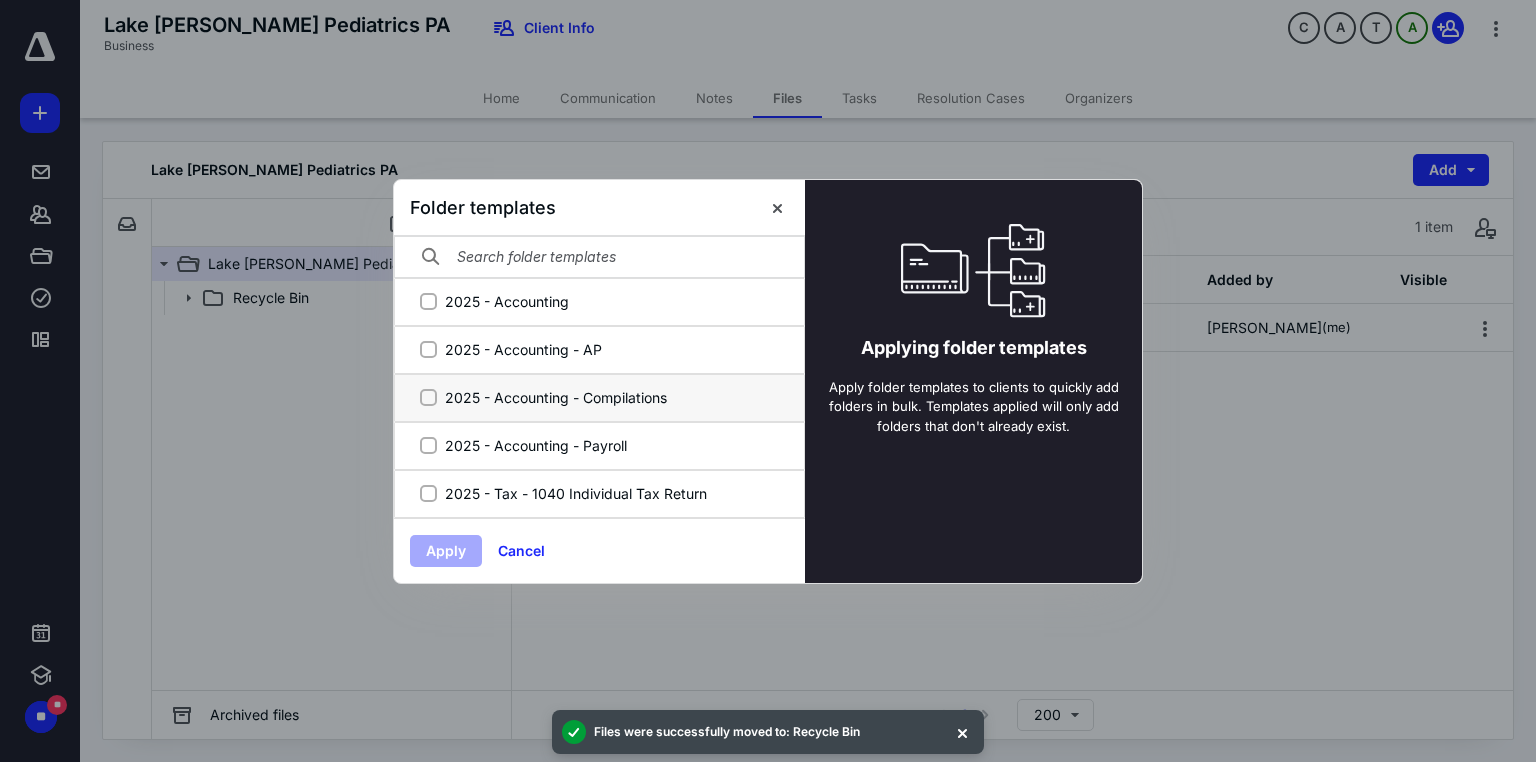 click on "2025 - Accounting - Compilations" at bounding box center [428, 397] 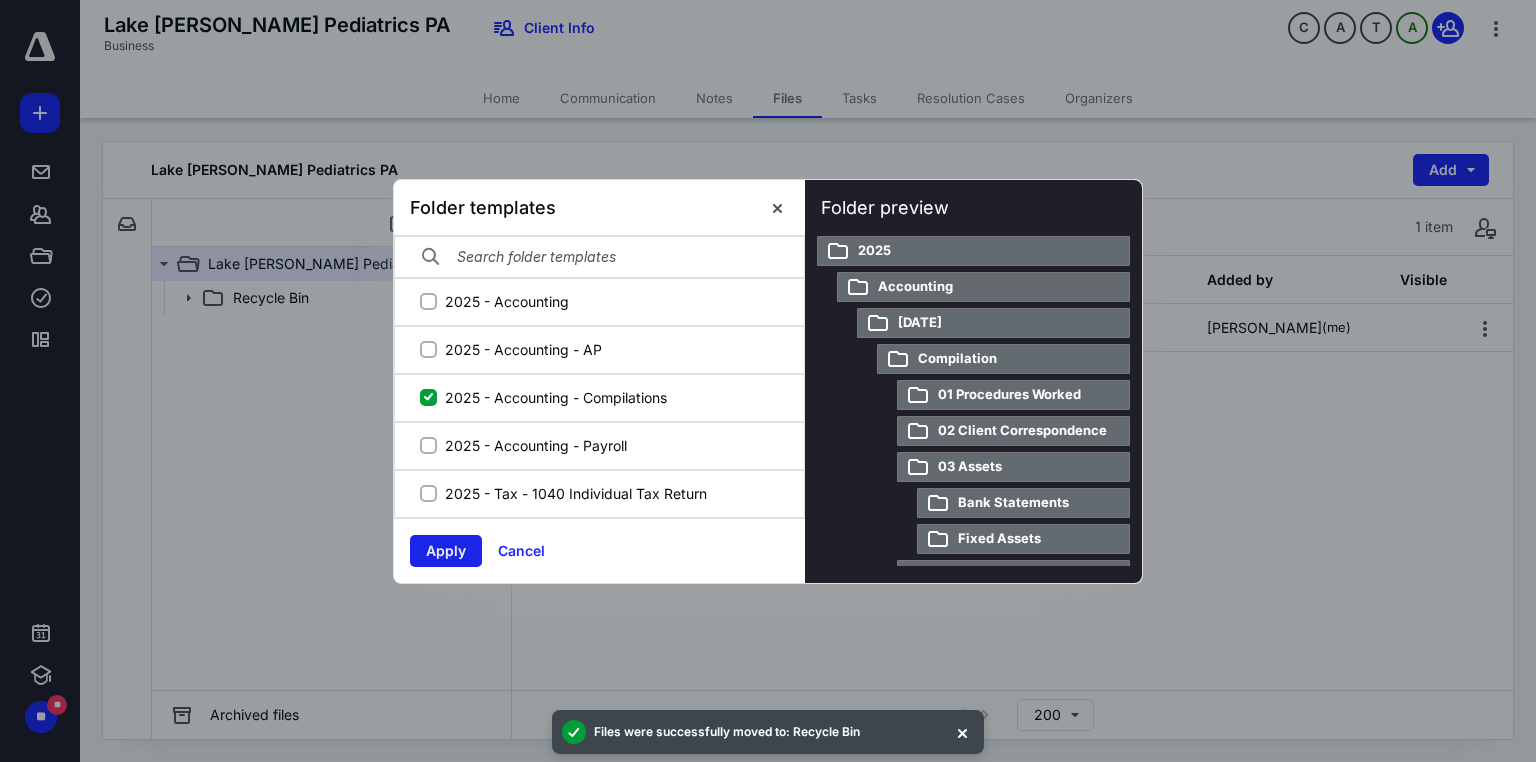 click on "Apply" at bounding box center (446, 551) 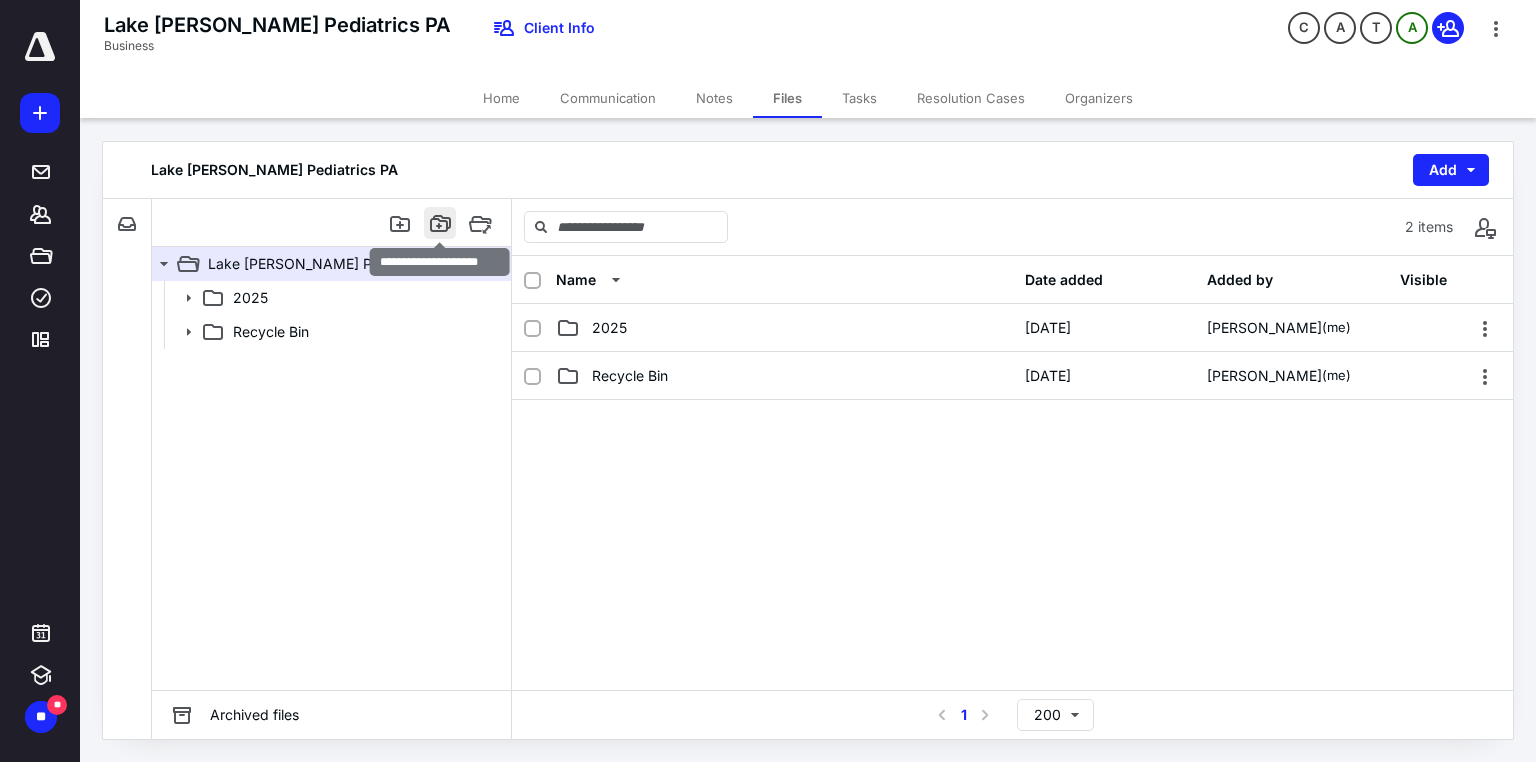 click at bounding box center (440, 223) 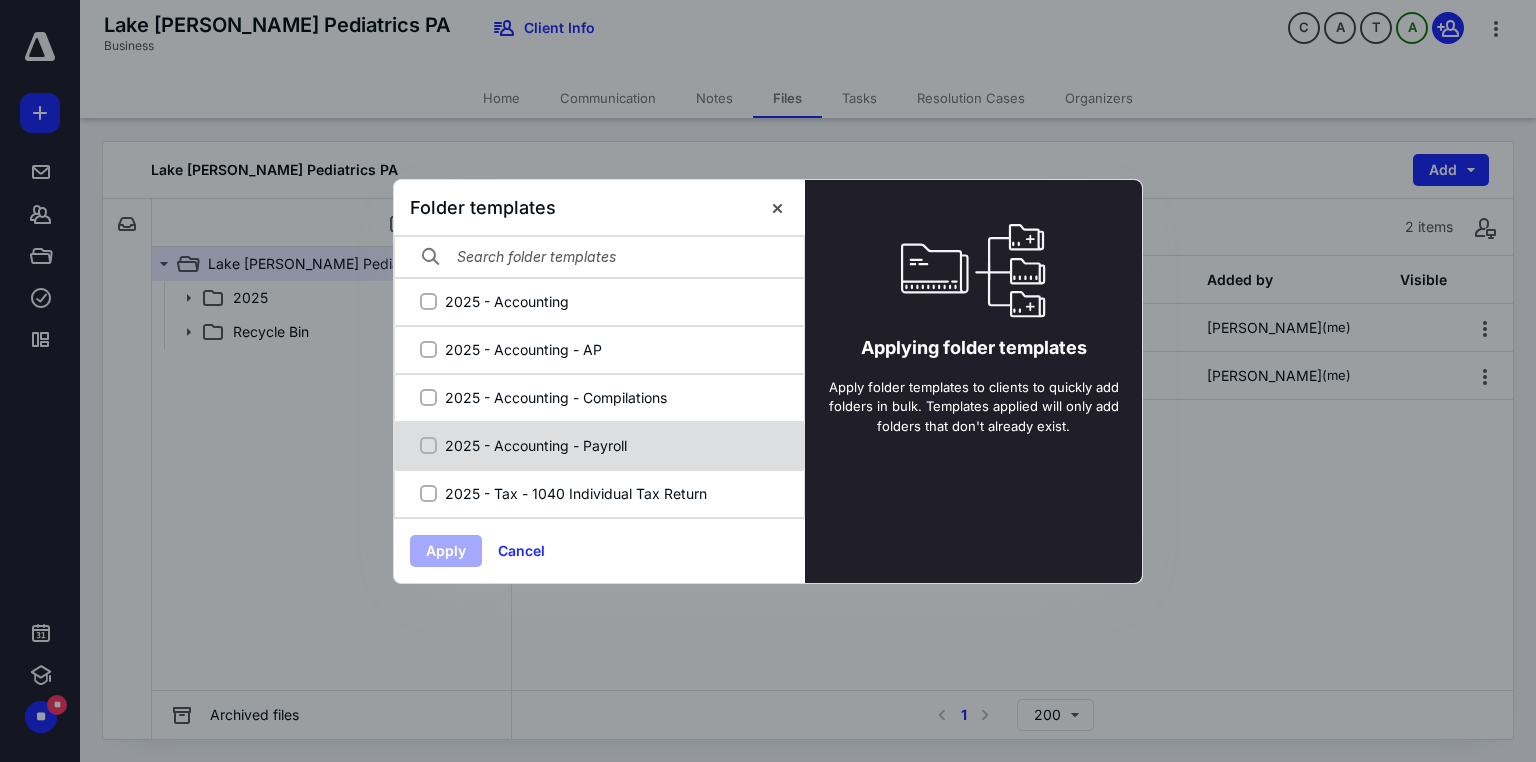 click 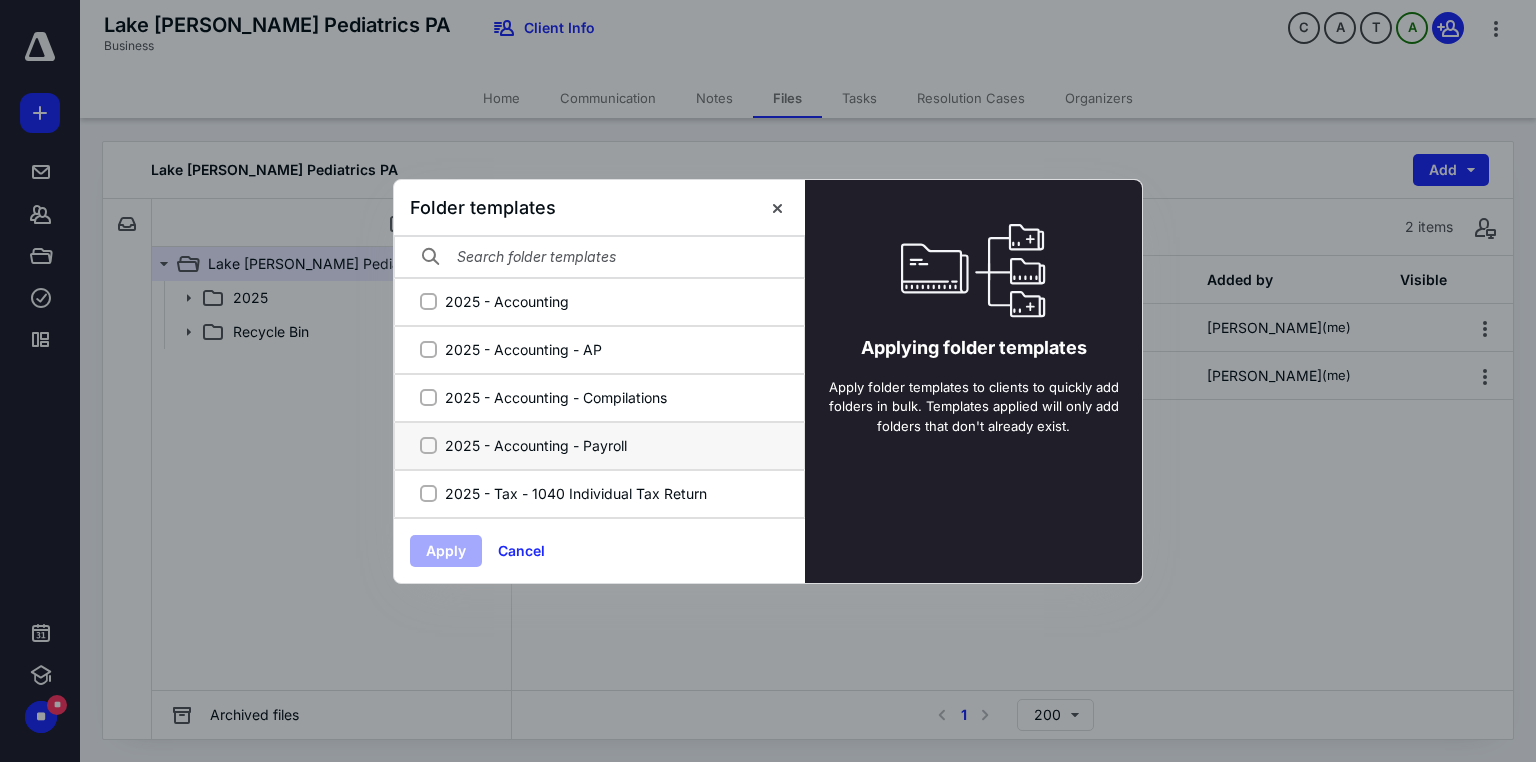 click on "2025 - Accounting - Payroll" at bounding box center [428, 445] 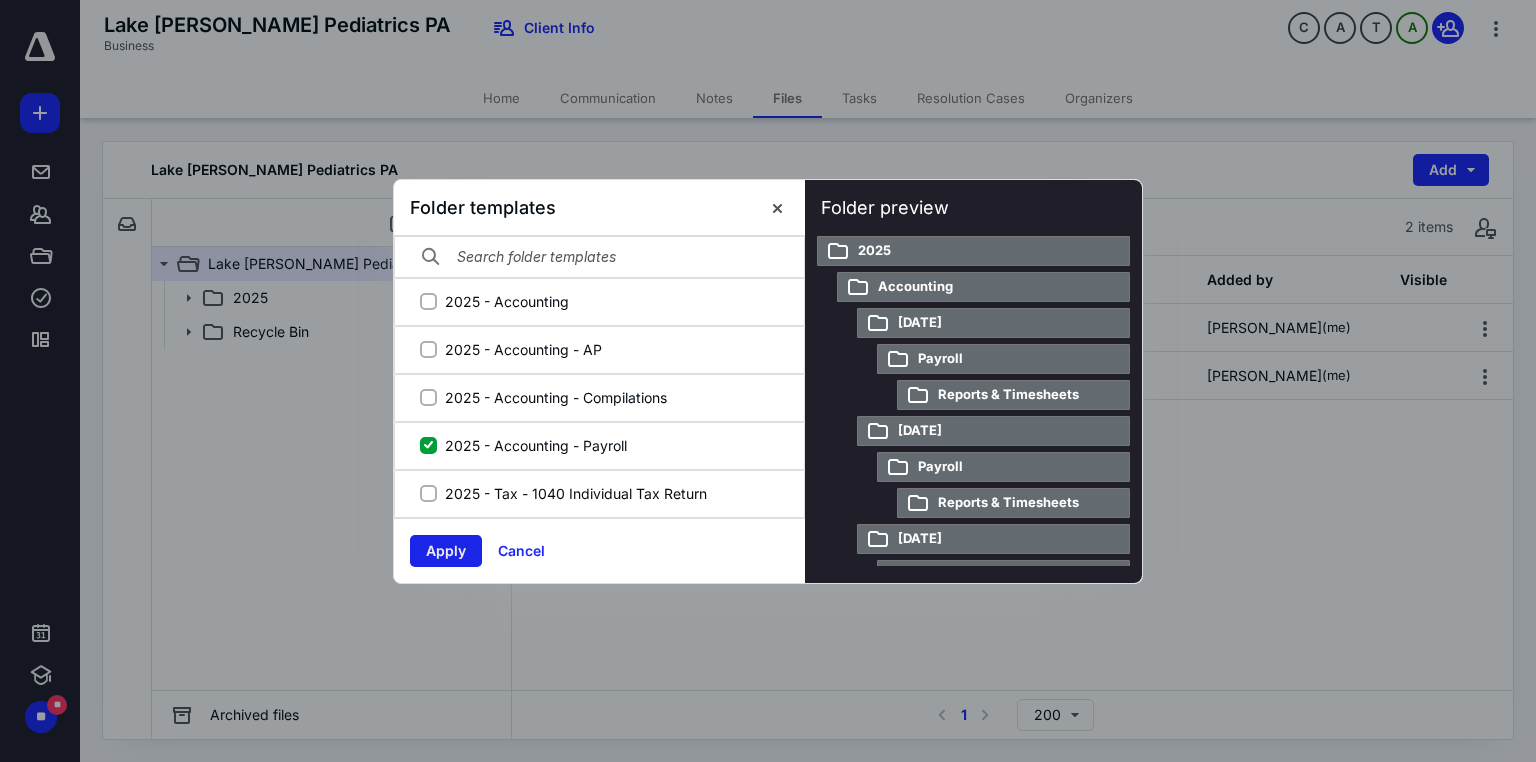 click on "Apply" at bounding box center (446, 551) 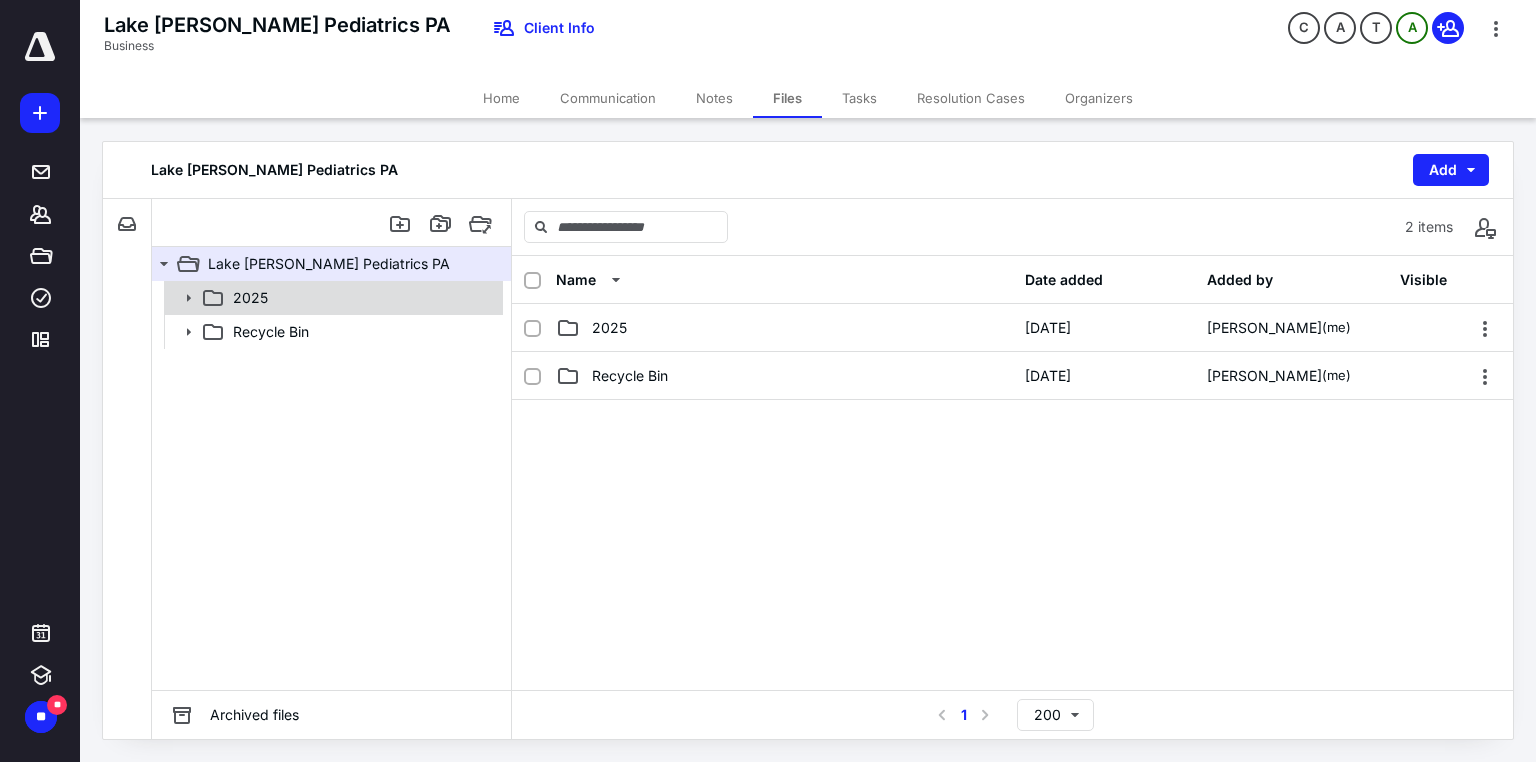 click 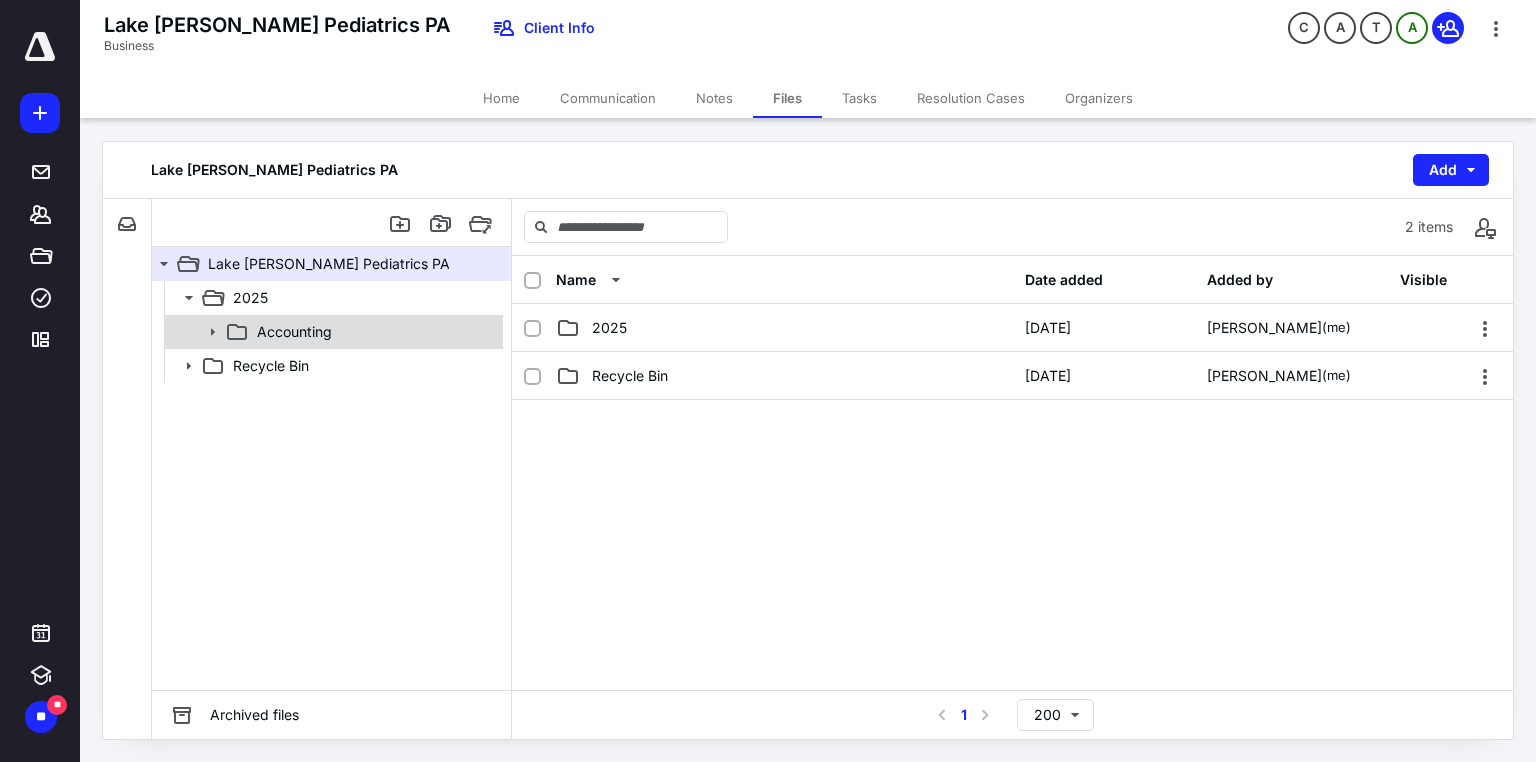 click 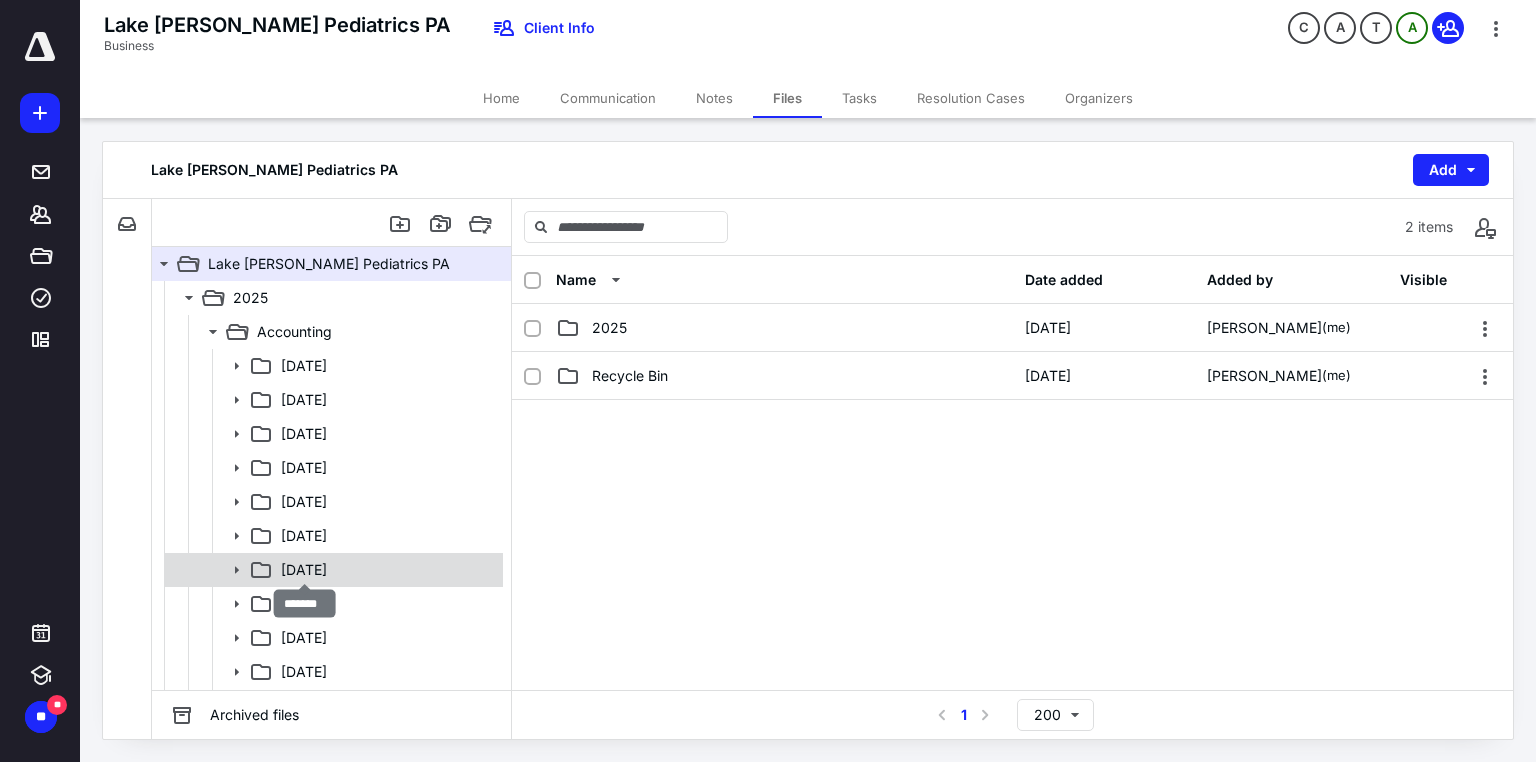 click on "[DATE]" at bounding box center [304, 570] 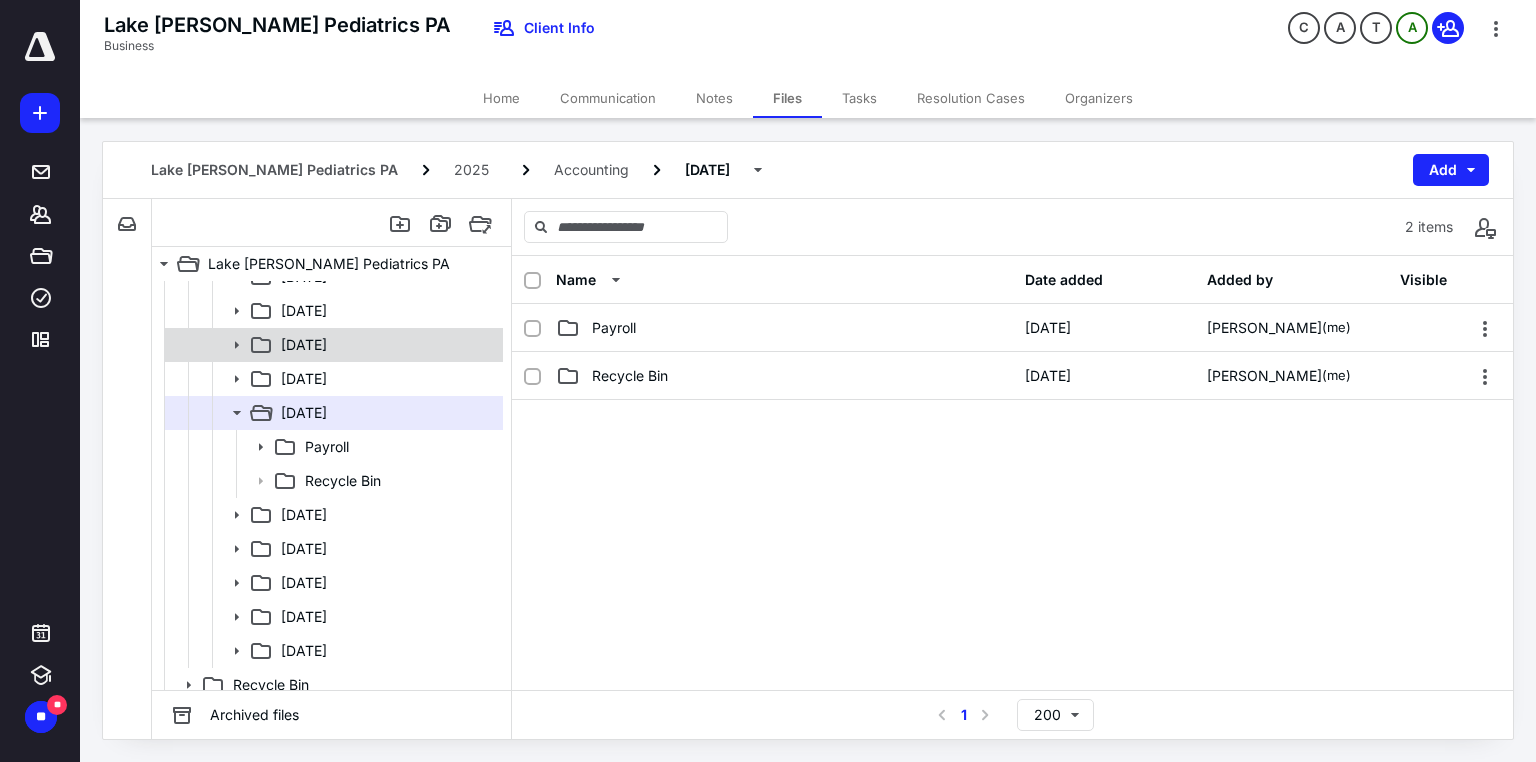 scroll, scrollTop: 167, scrollLeft: 0, axis: vertical 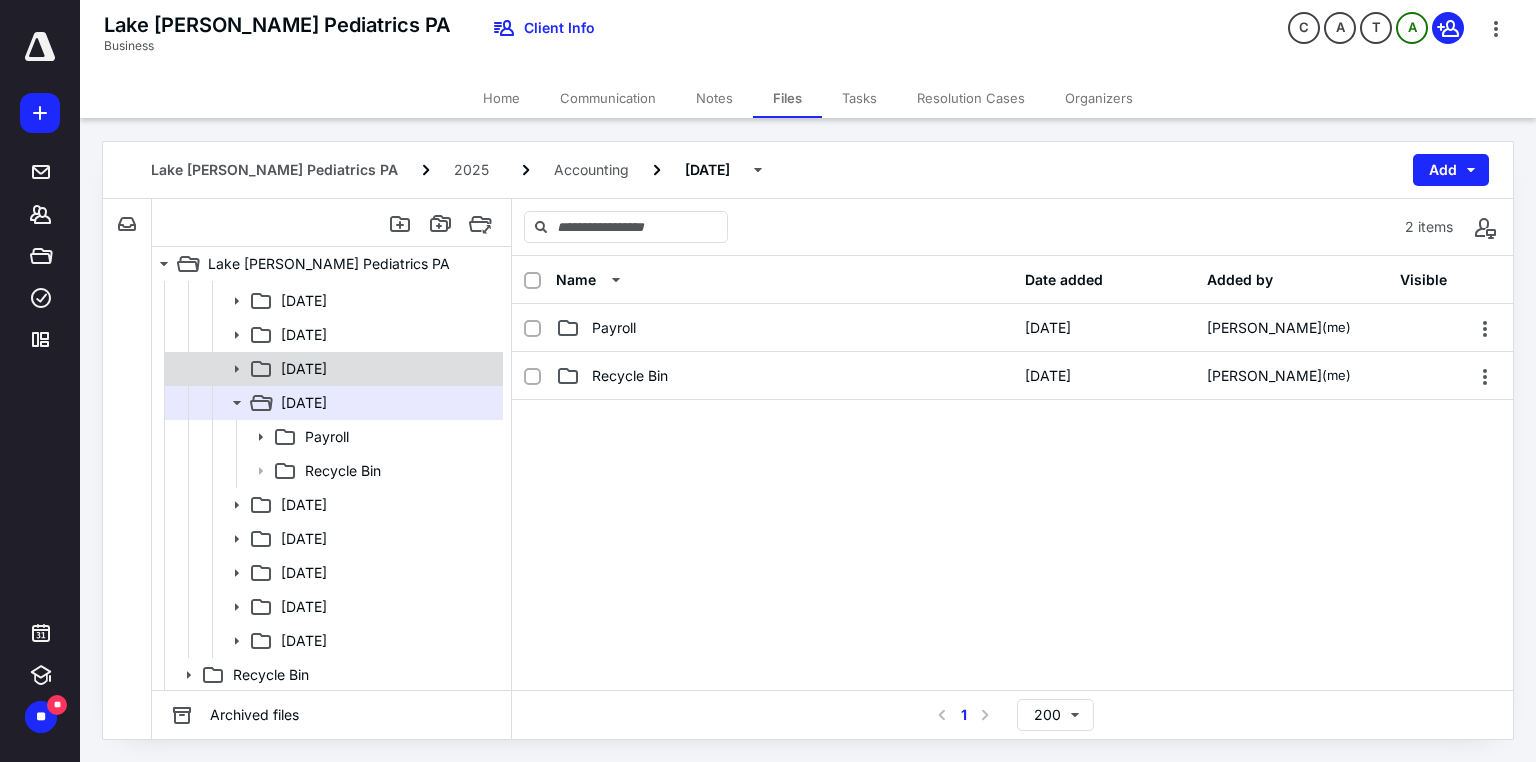click on "[DATE]" at bounding box center (304, 369) 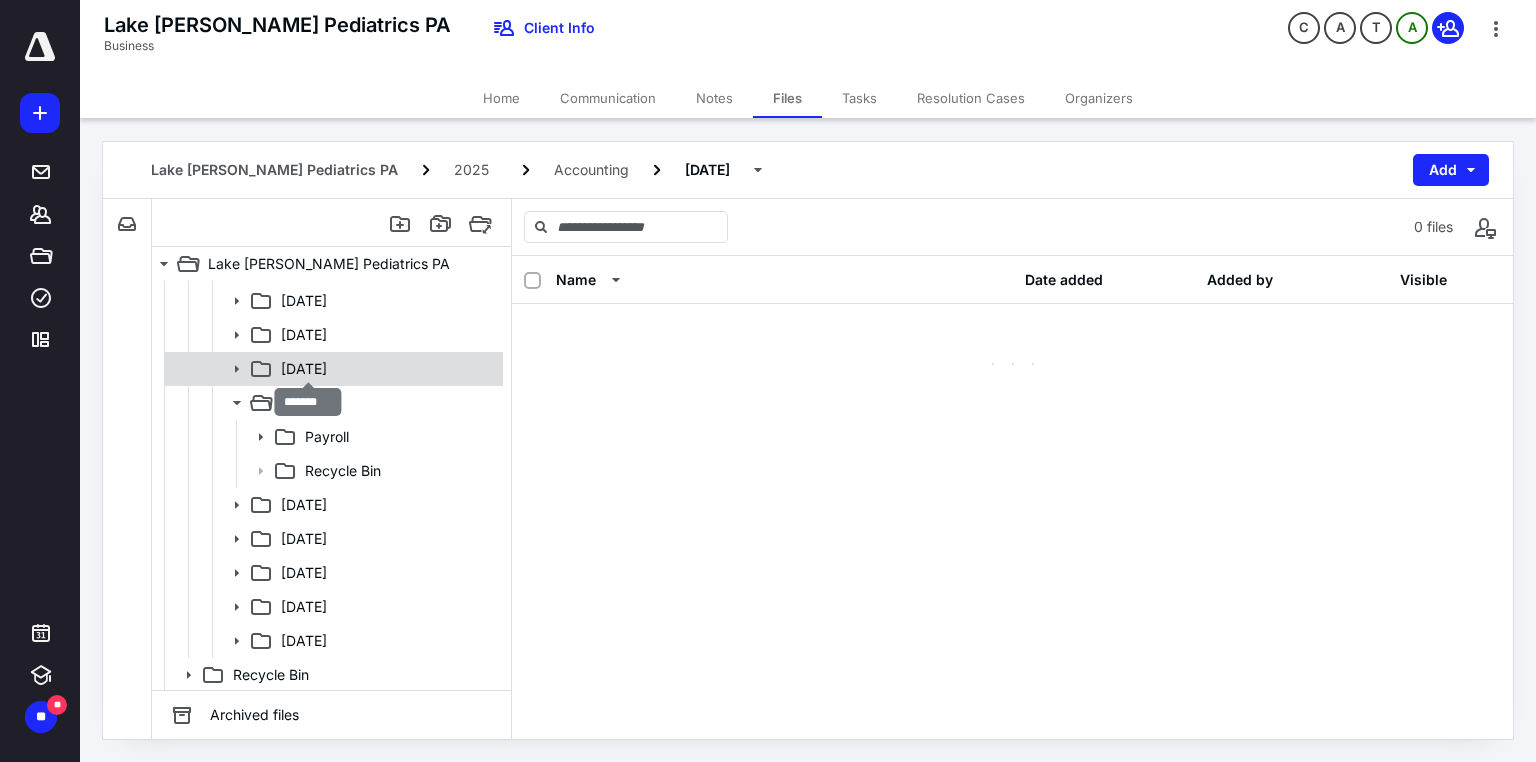 click on "[DATE]" at bounding box center [304, 369] 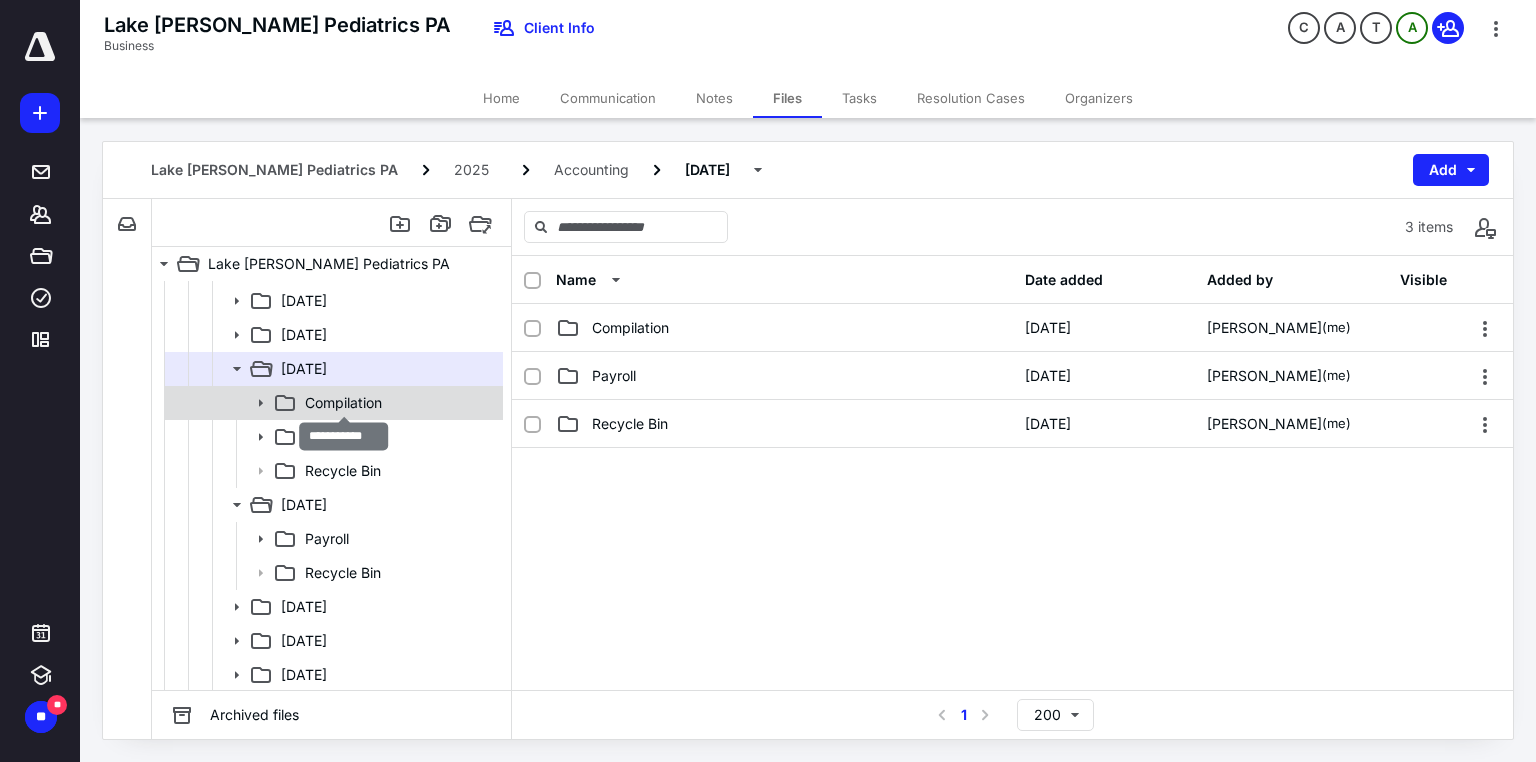 click on "Compilation" at bounding box center [343, 403] 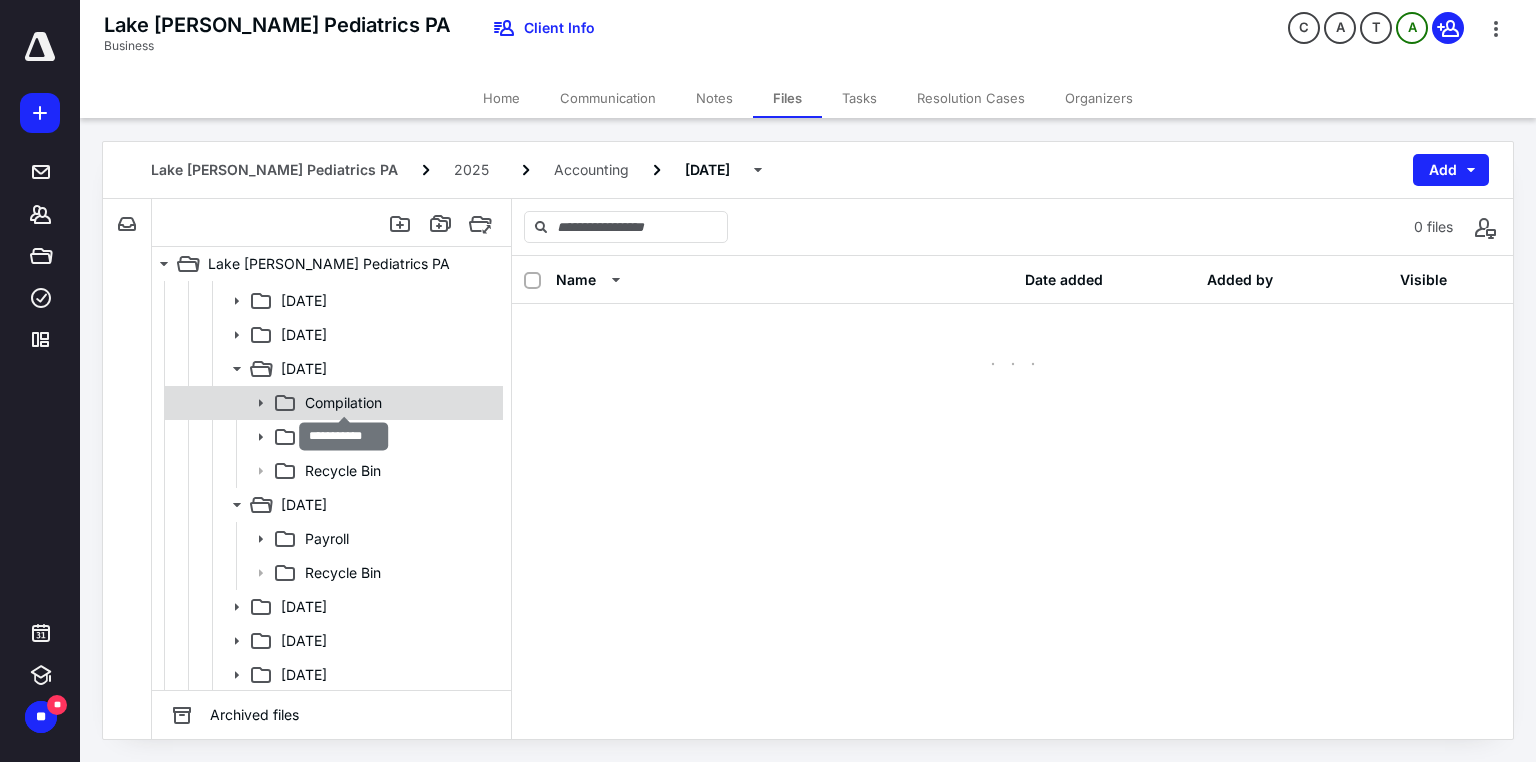click on "Compilation" at bounding box center [343, 403] 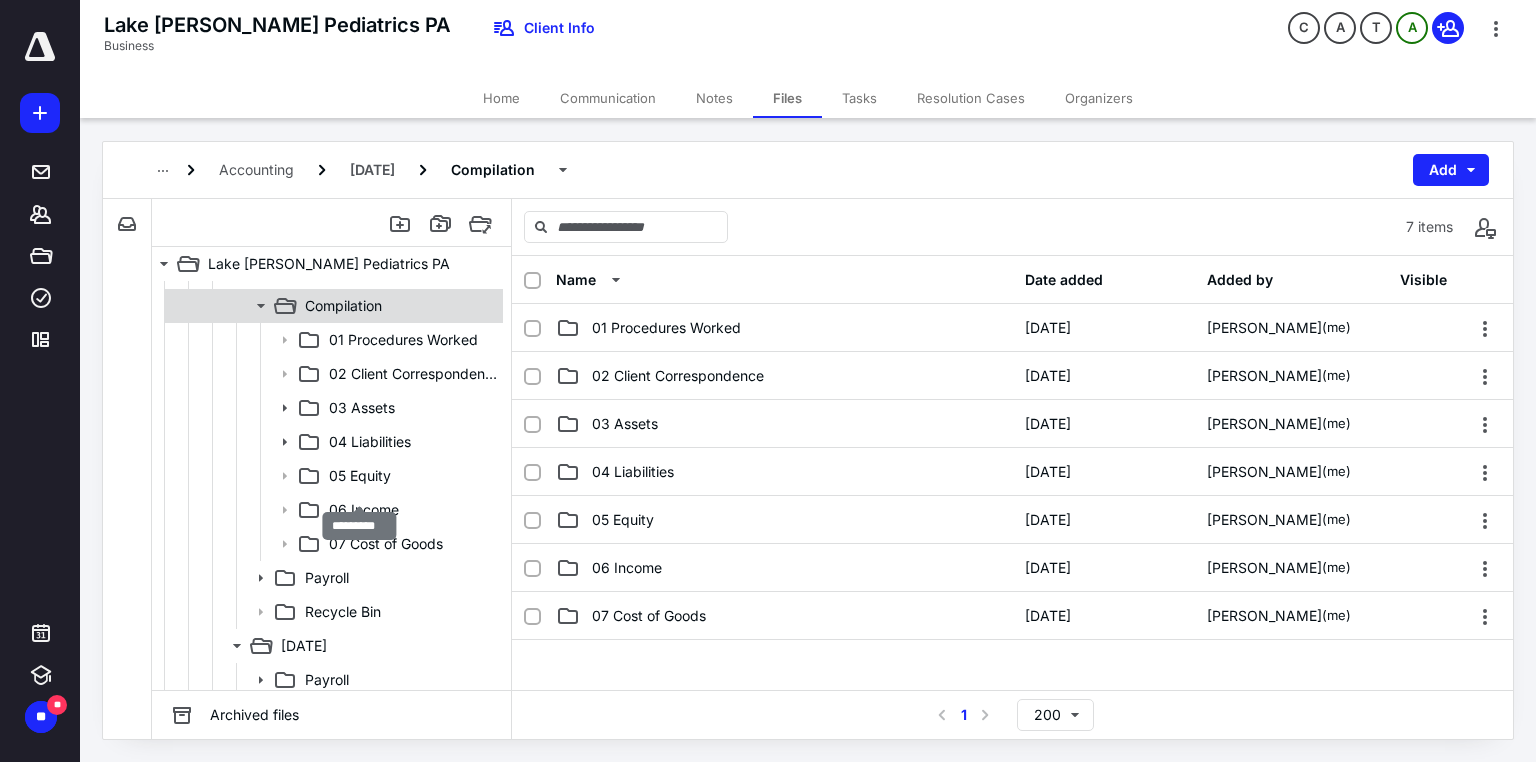 scroll, scrollTop: 247, scrollLeft: 0, axis: vertical 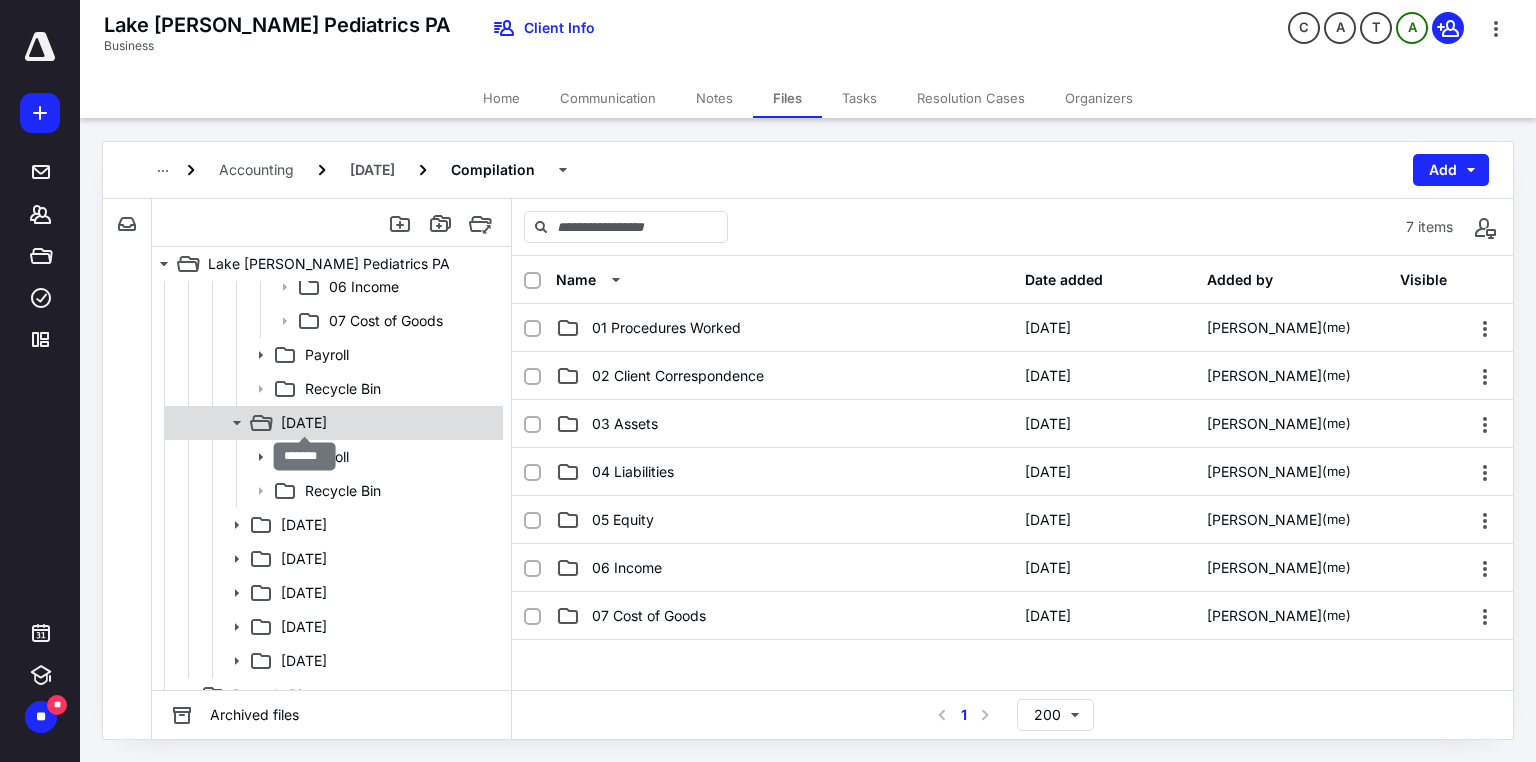 click on "[DATE]" at bounding box center [304, 423] 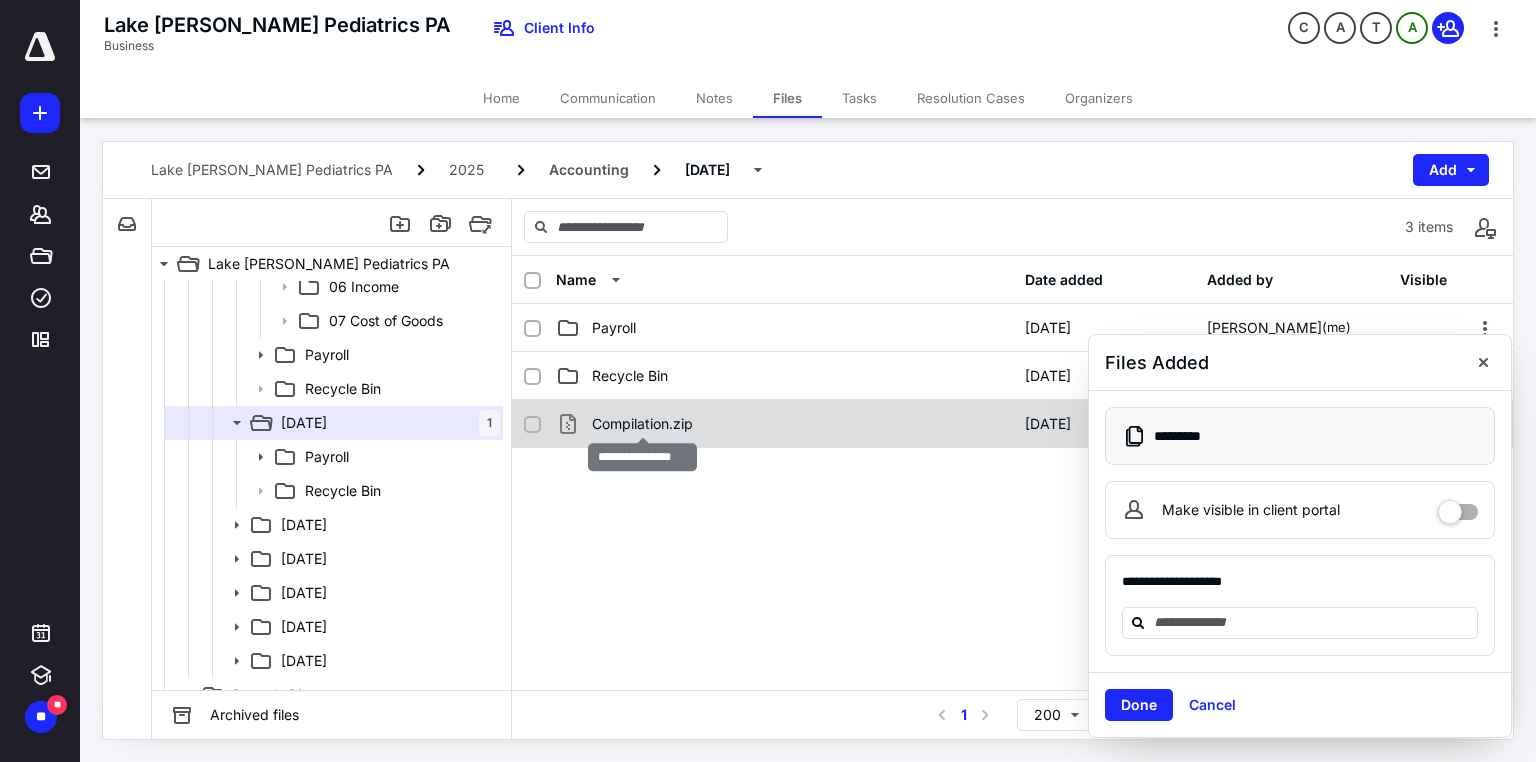 click on "Compilation.zip" at bounding box center (642, 424) 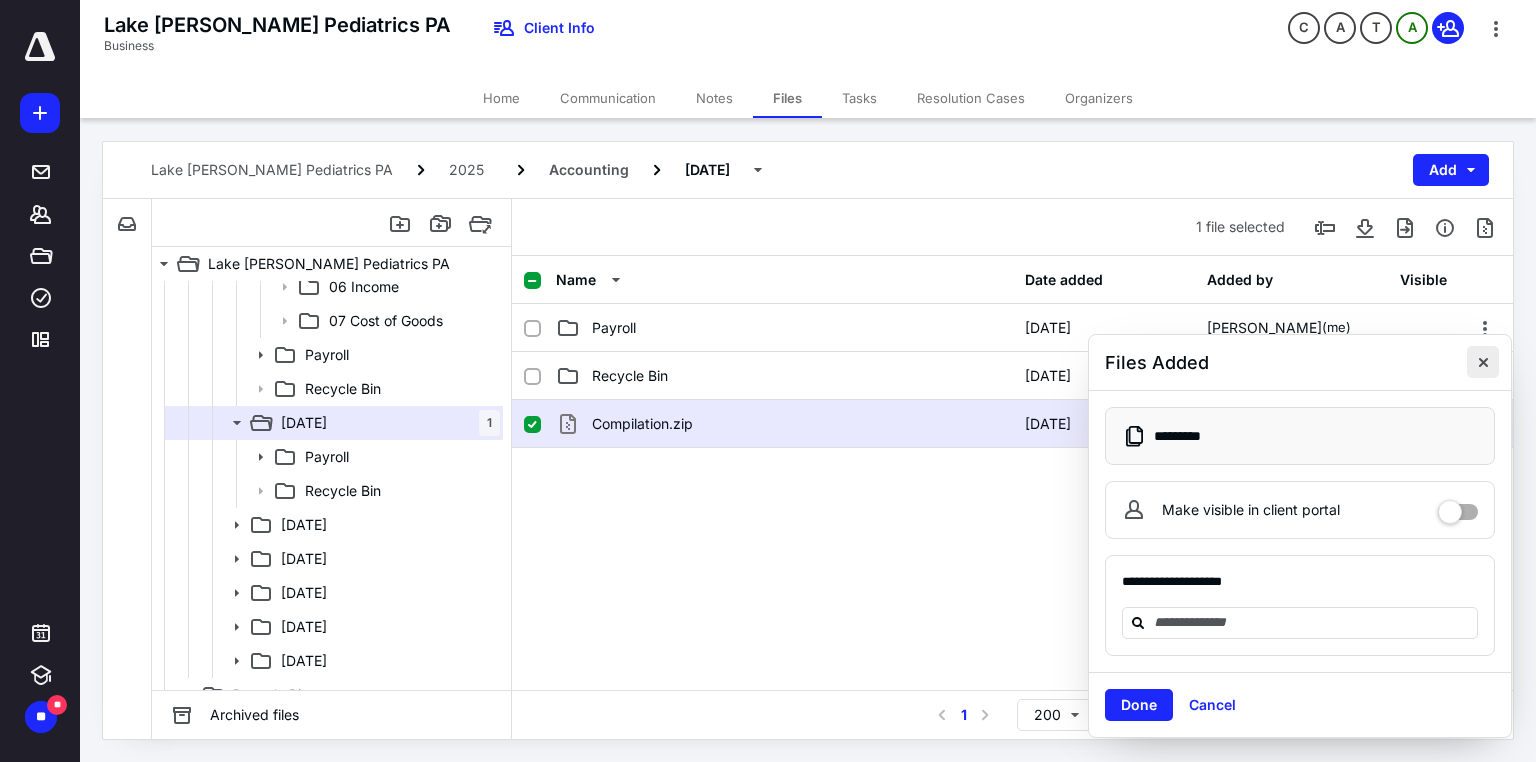 click at bounding box center (1483, 362) 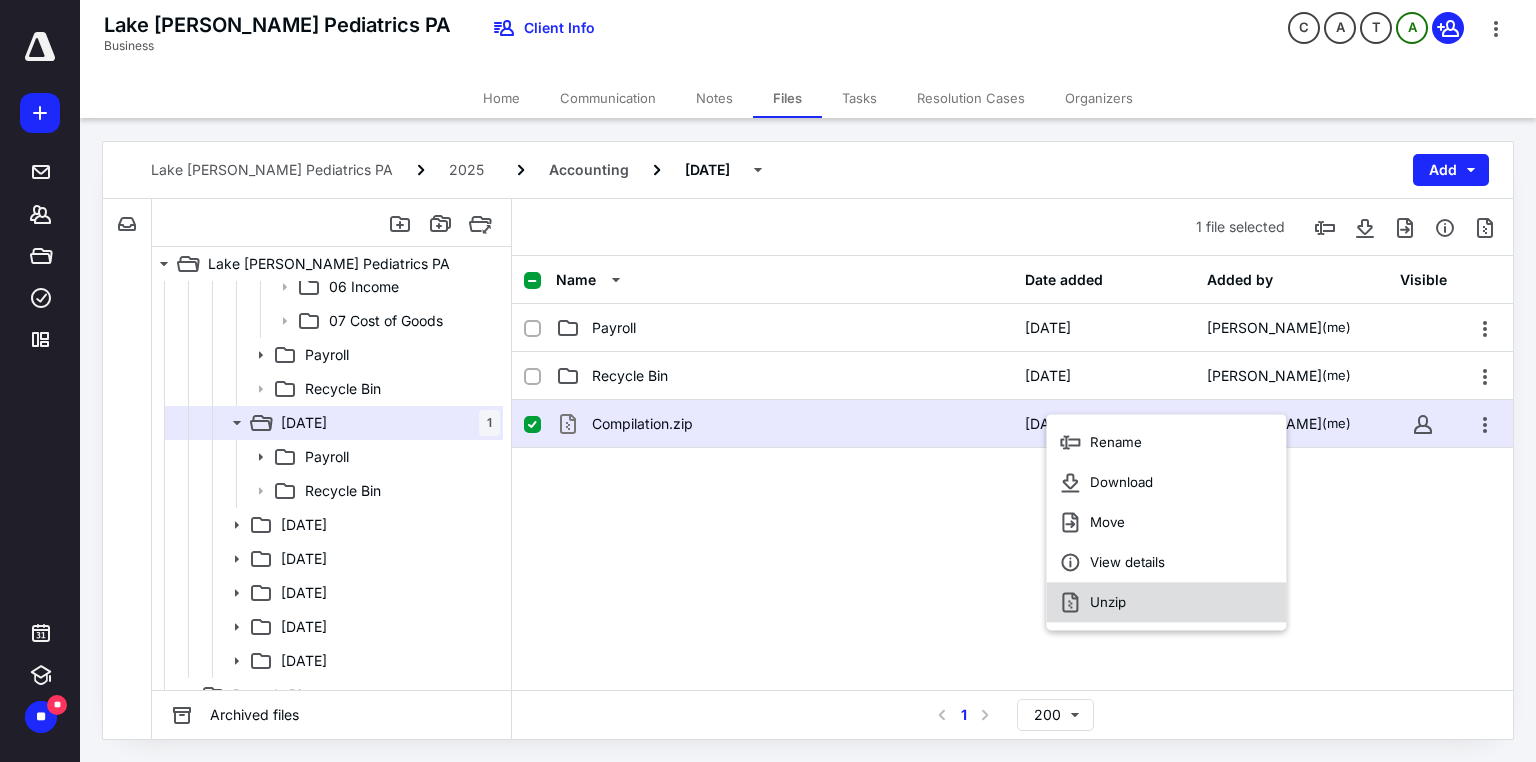 click on "Unzip" at bounding box center [1108, 602] 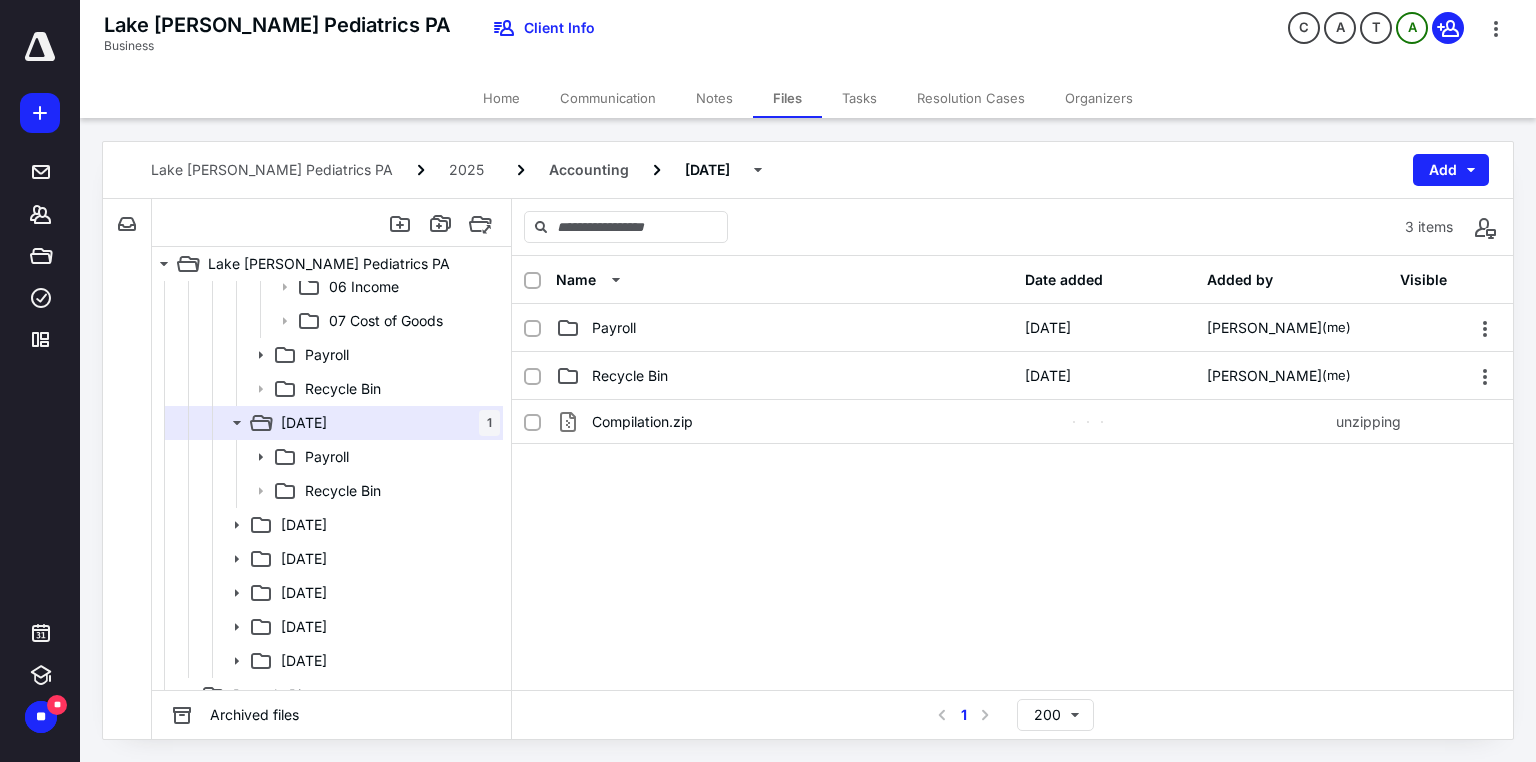 scroll, scrollTop: 440, scrollLeft: 0, axis: vertical 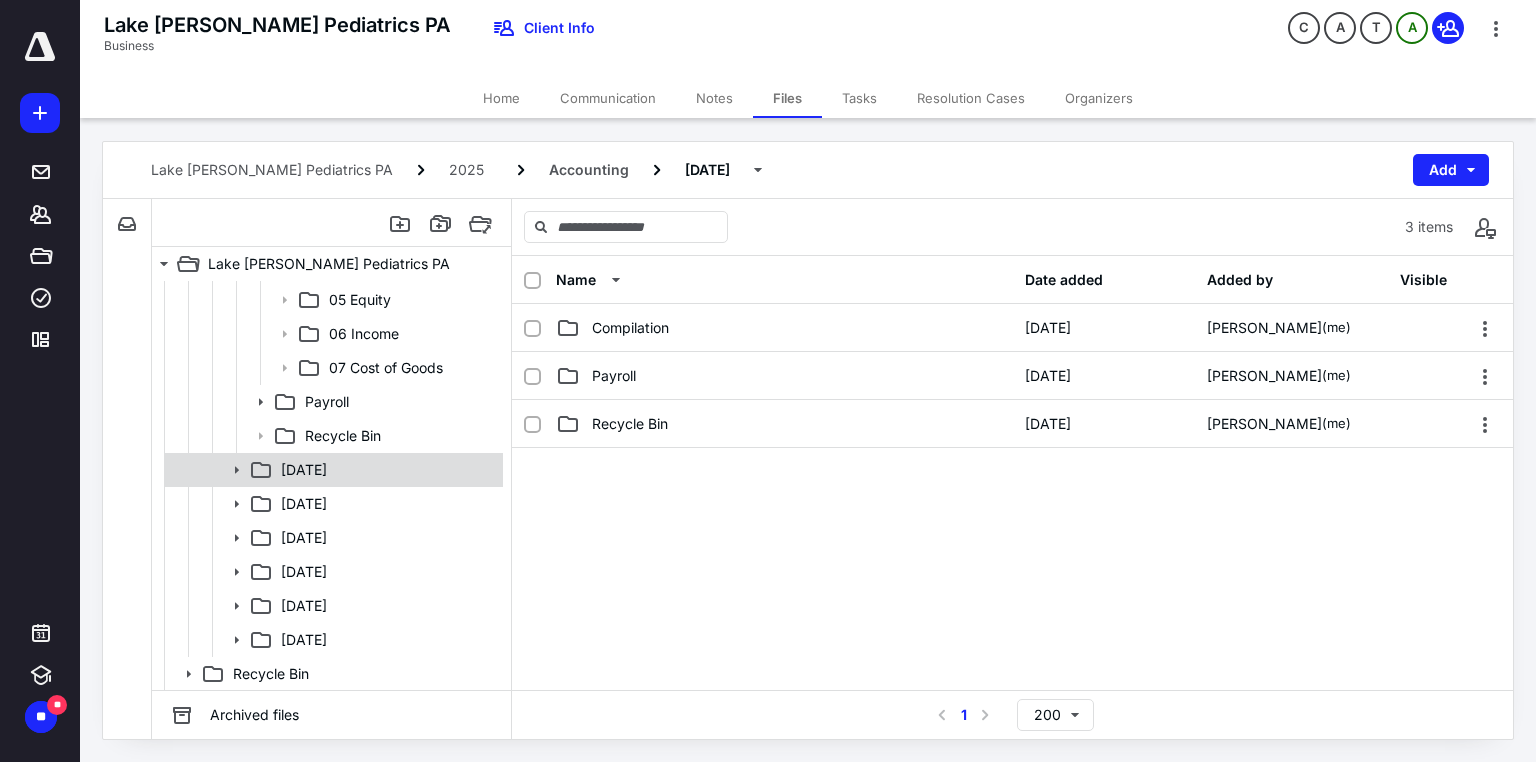 click 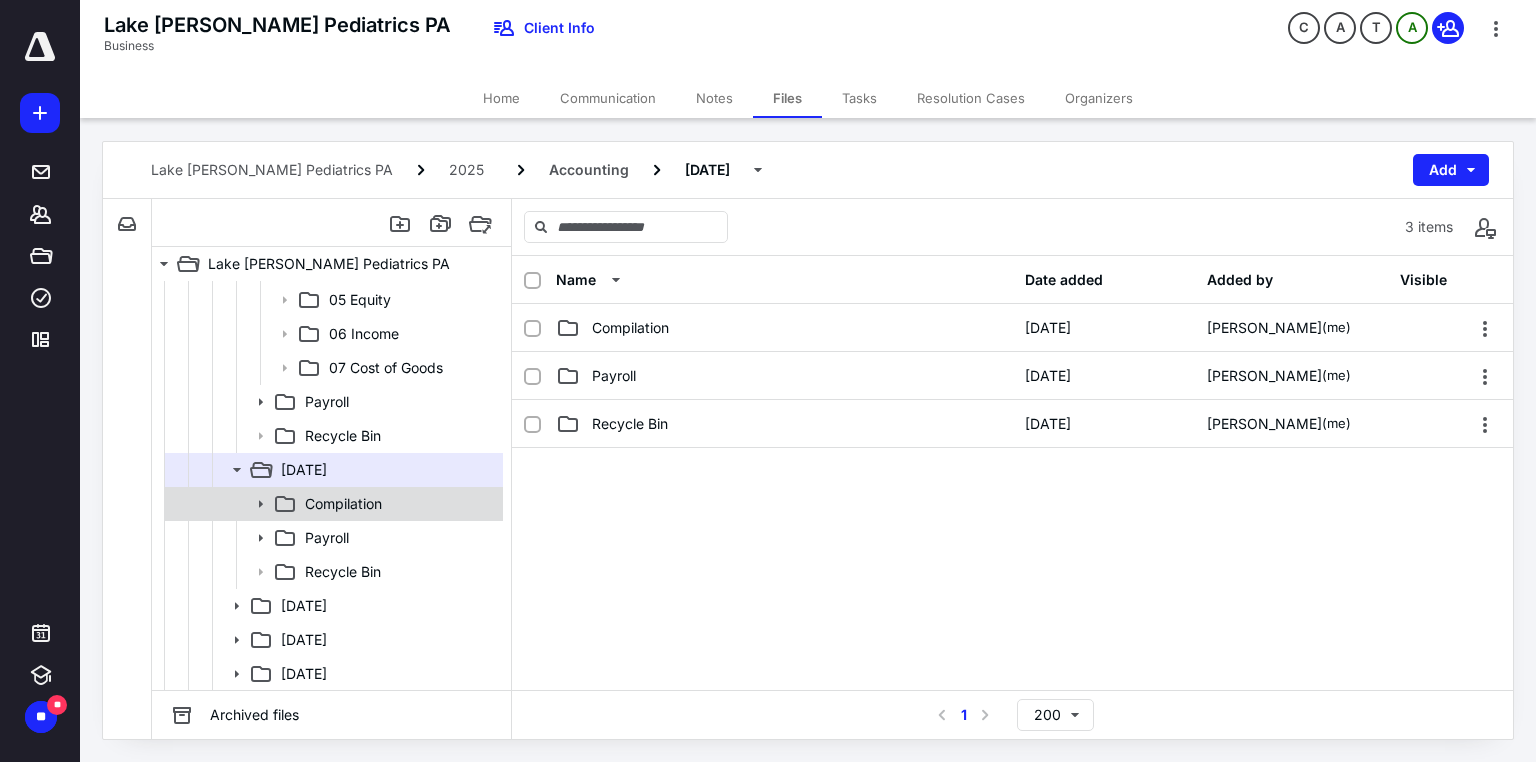click 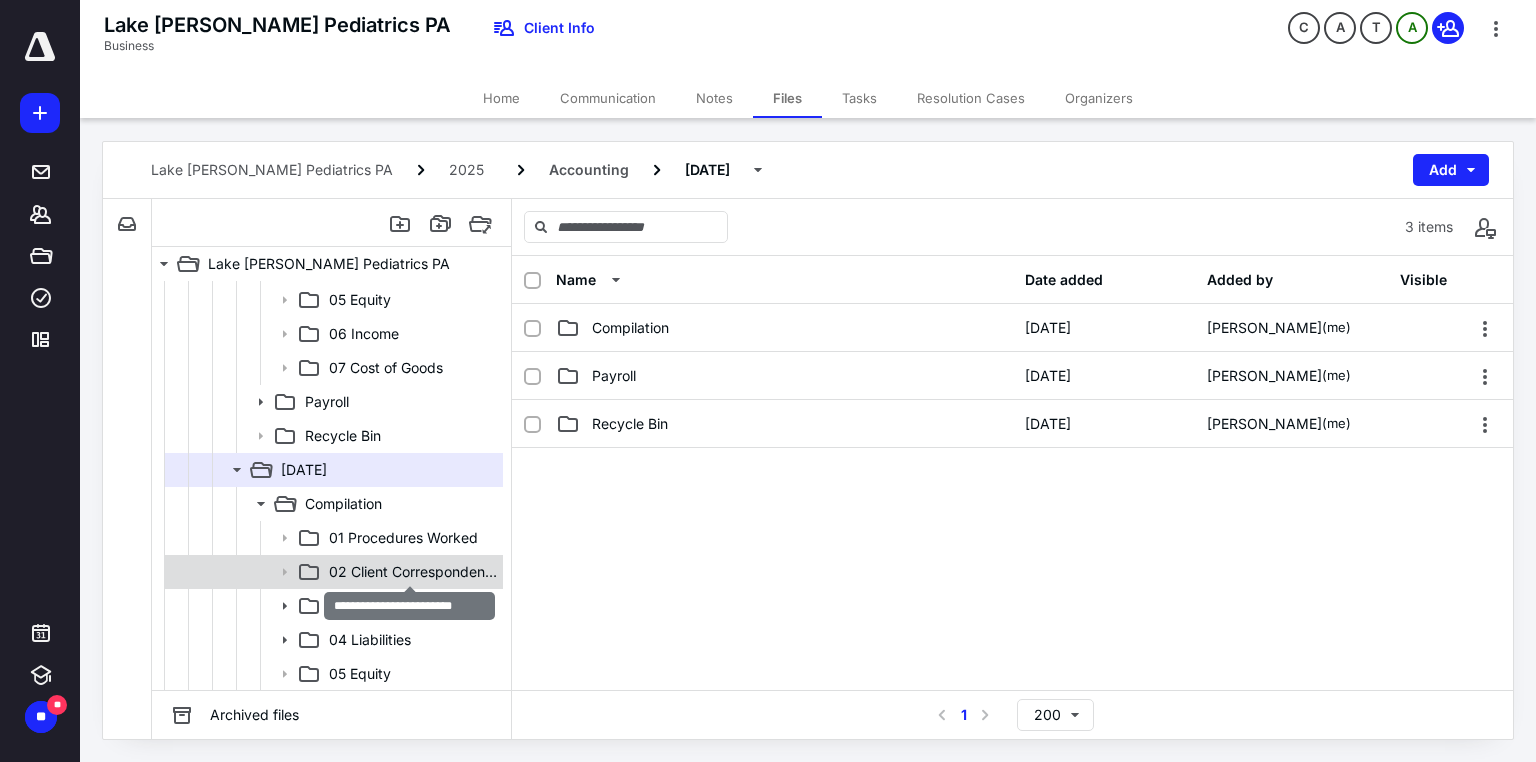 click on "02 Client Correspondence" at bounding box center (414, 572) 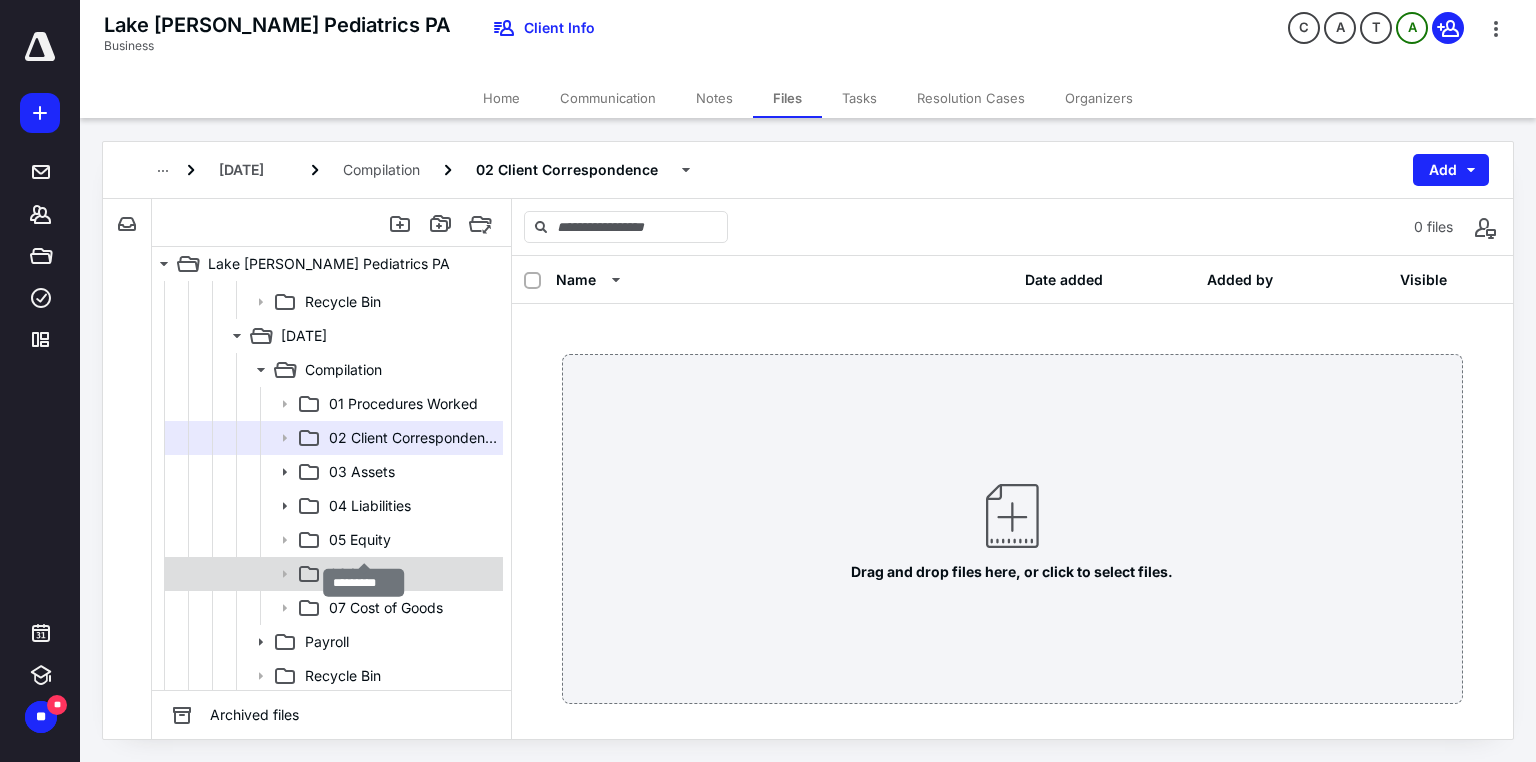 scroll, scrollTop: 600, scrollLeft: 0, axis: vertical 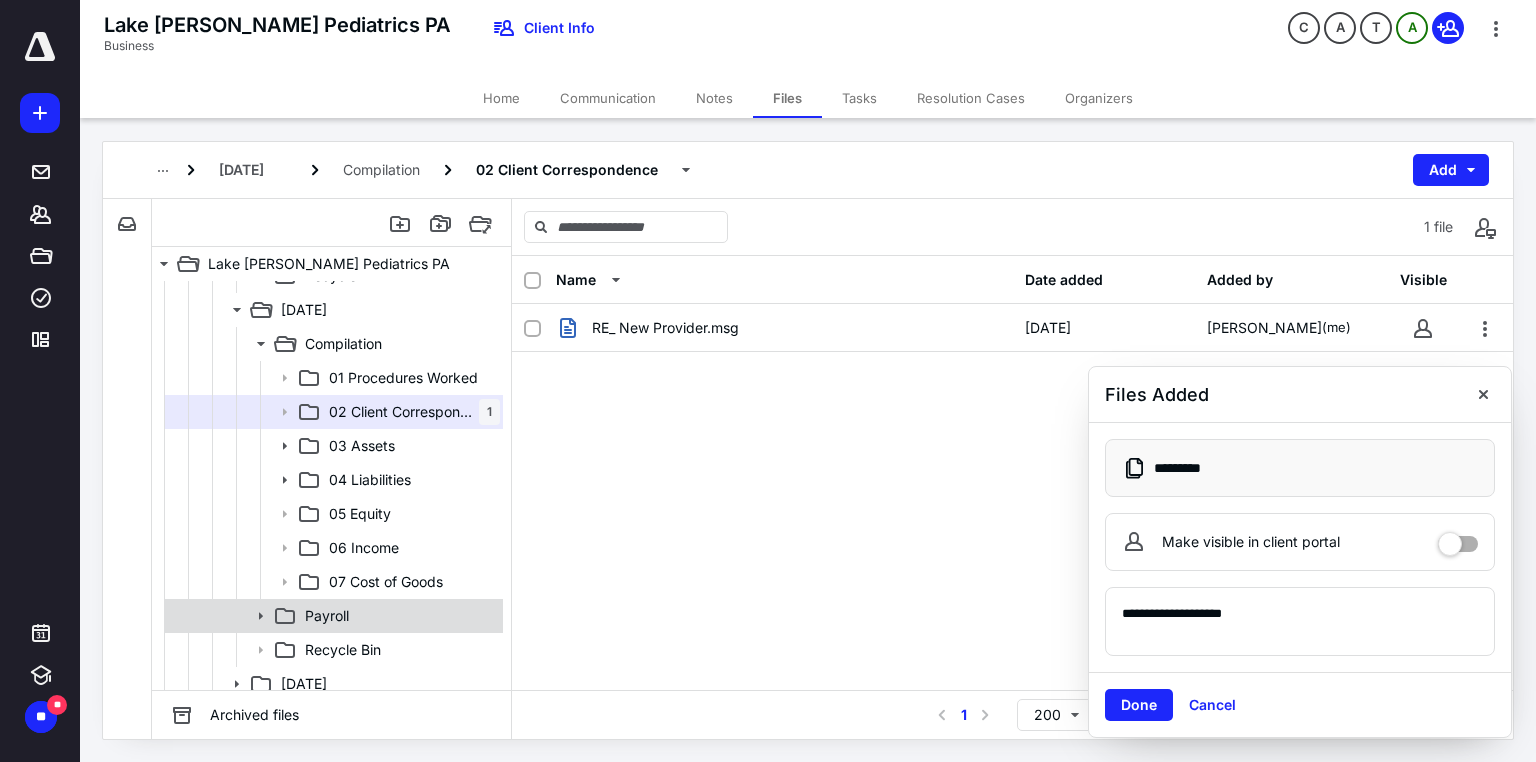 click 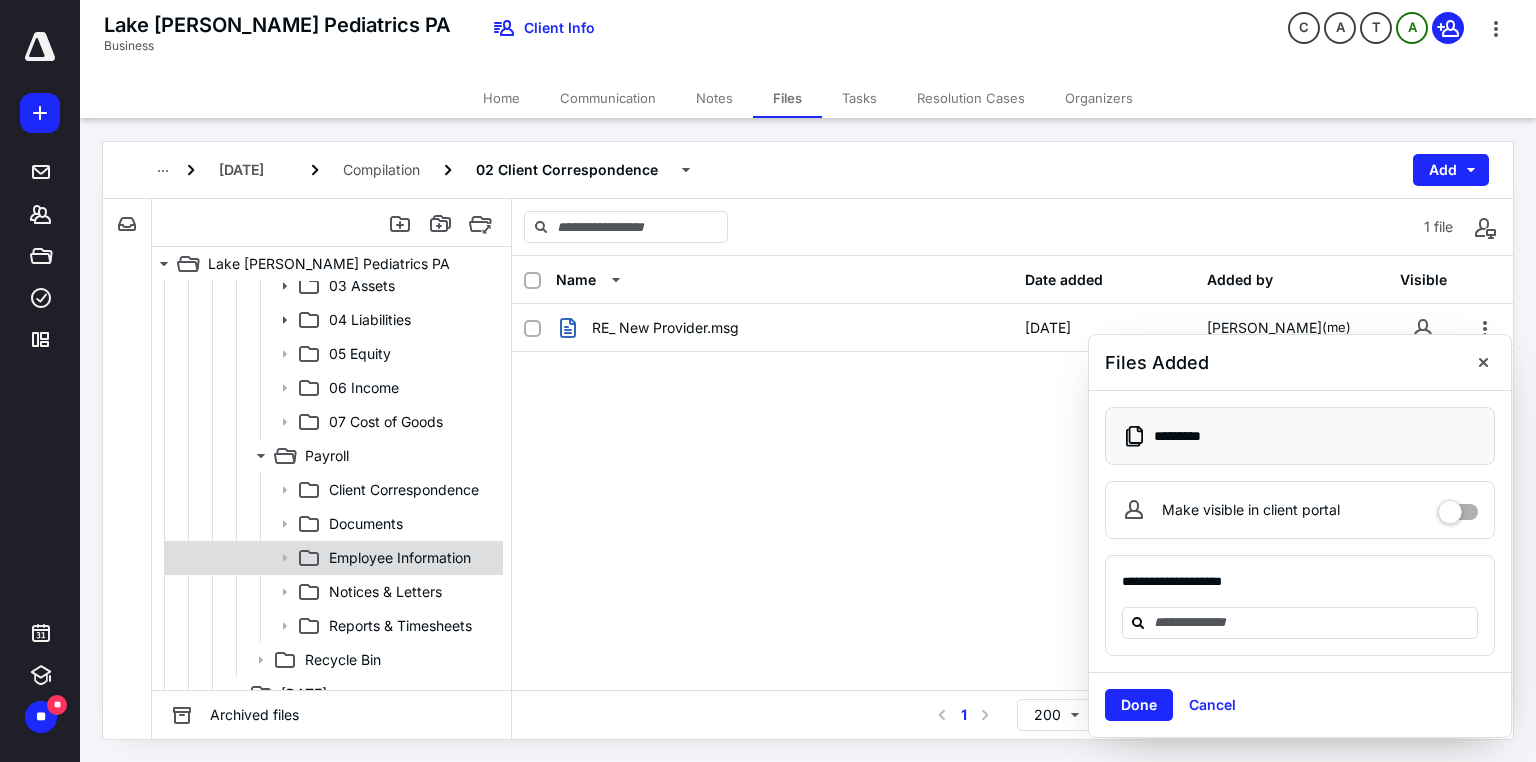 scroll, scrollTop: 840, scrollLeft: 0, axis: vertical 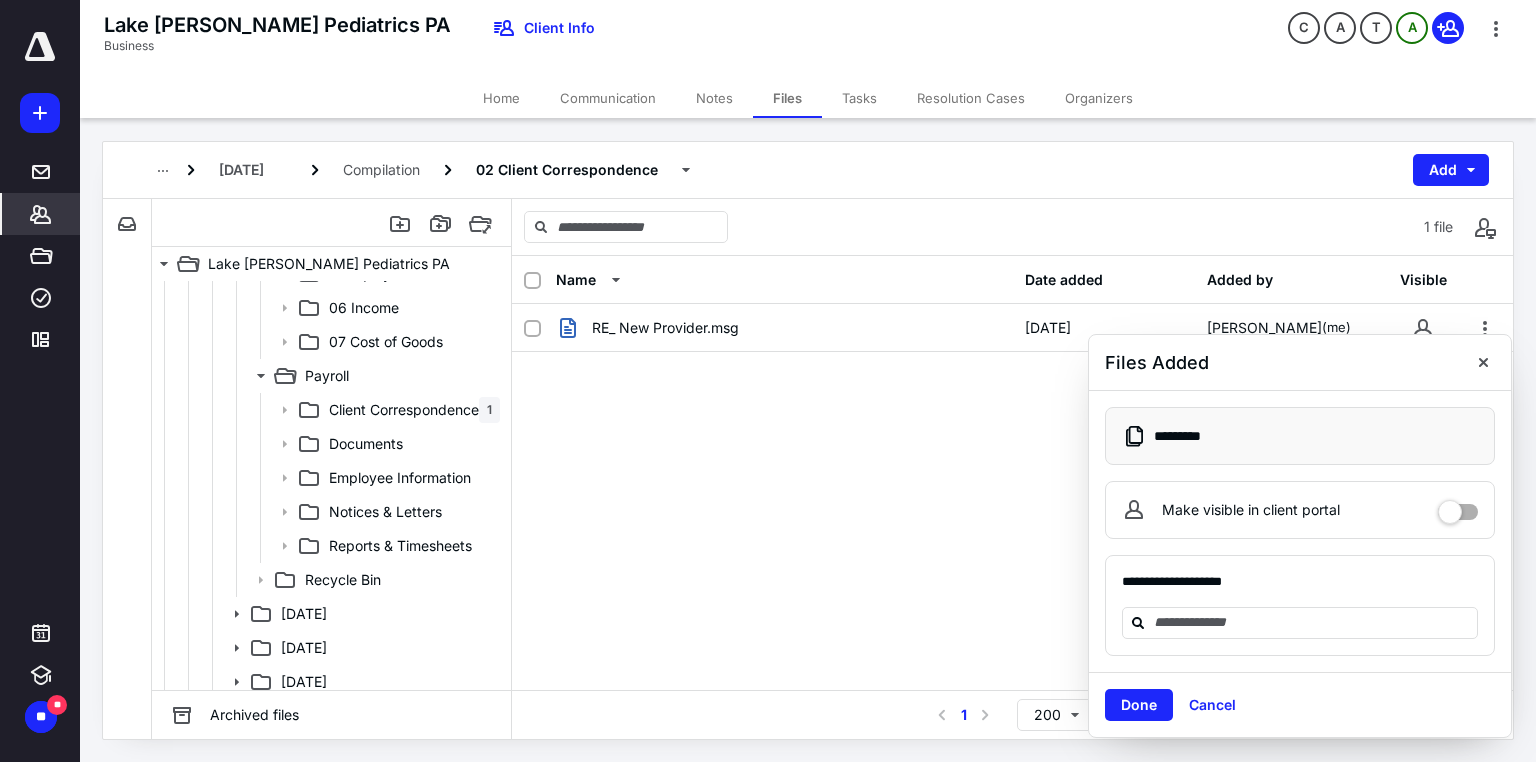 click on "*******" at bounding box center (41, 214) 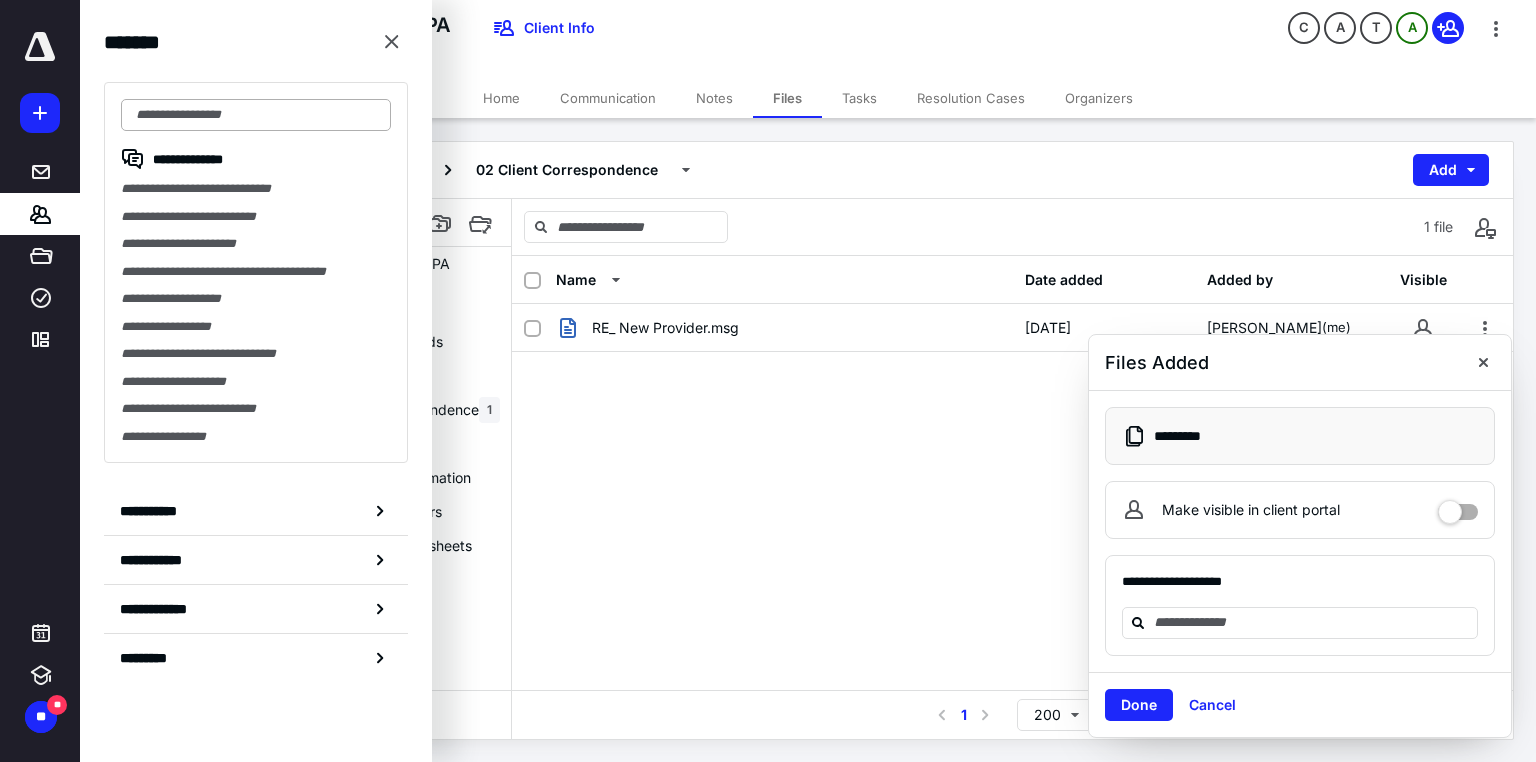 click at bounding box center [256, 115] 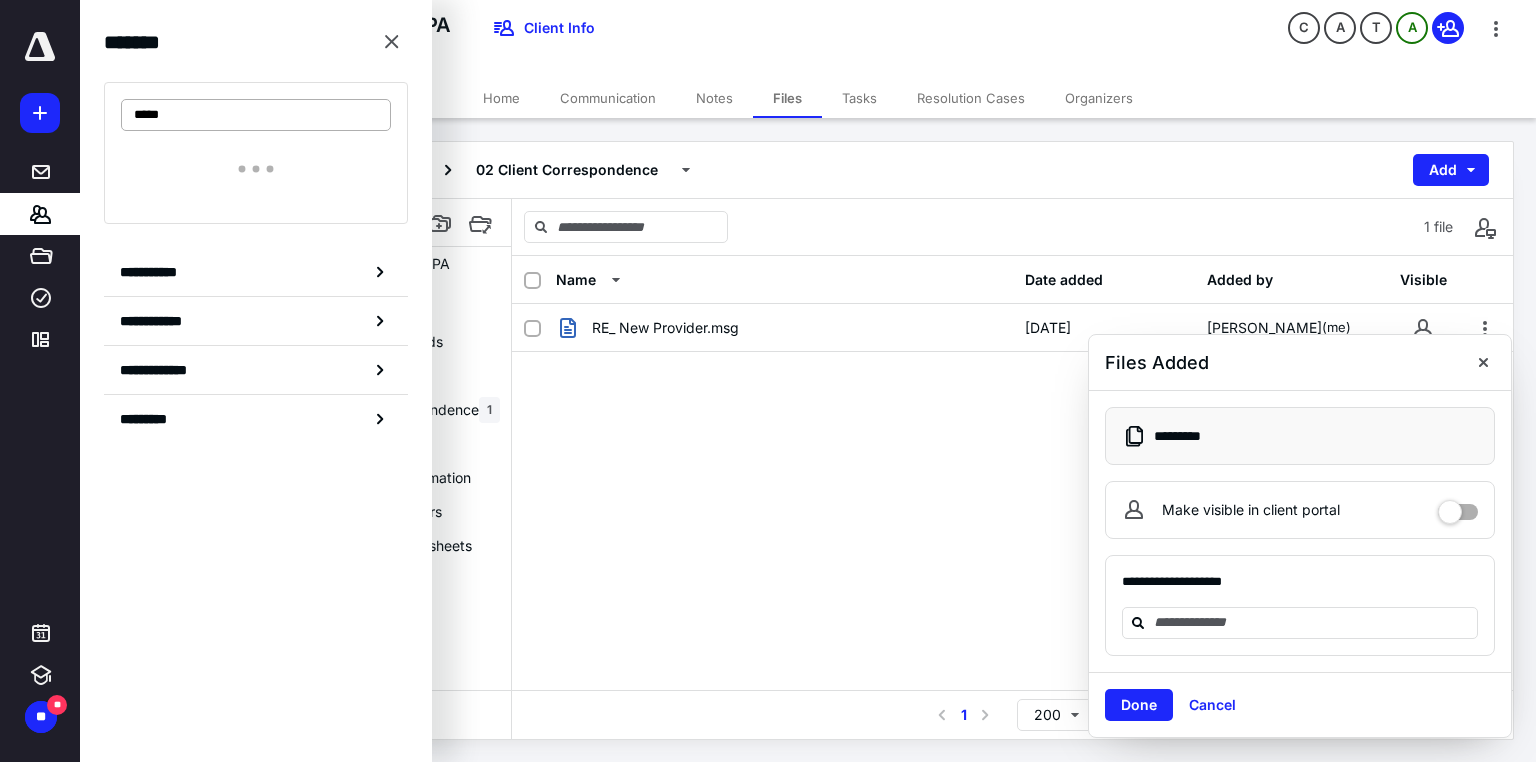 type on "*****" 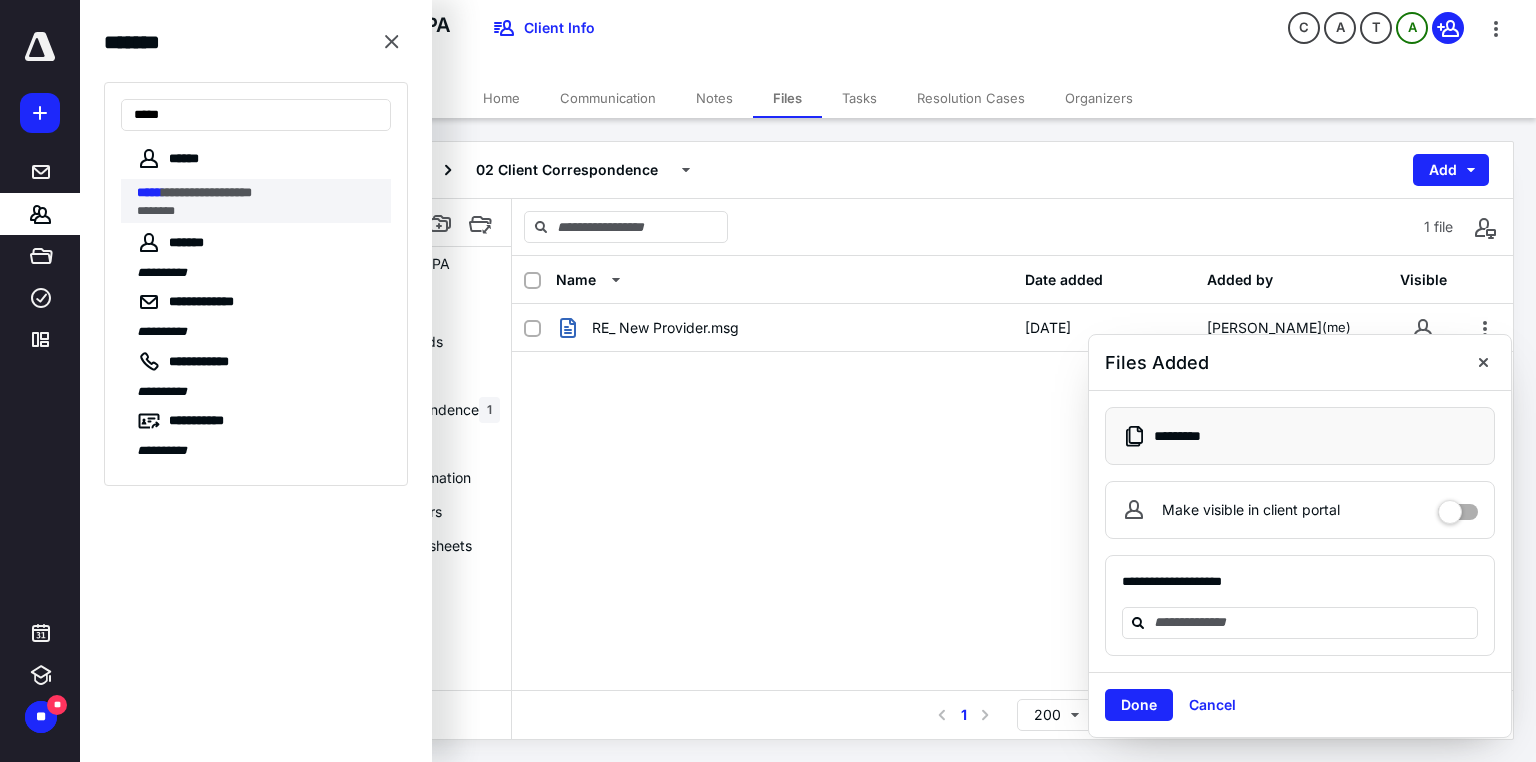 click on "********" at bounding box center [258, 211] 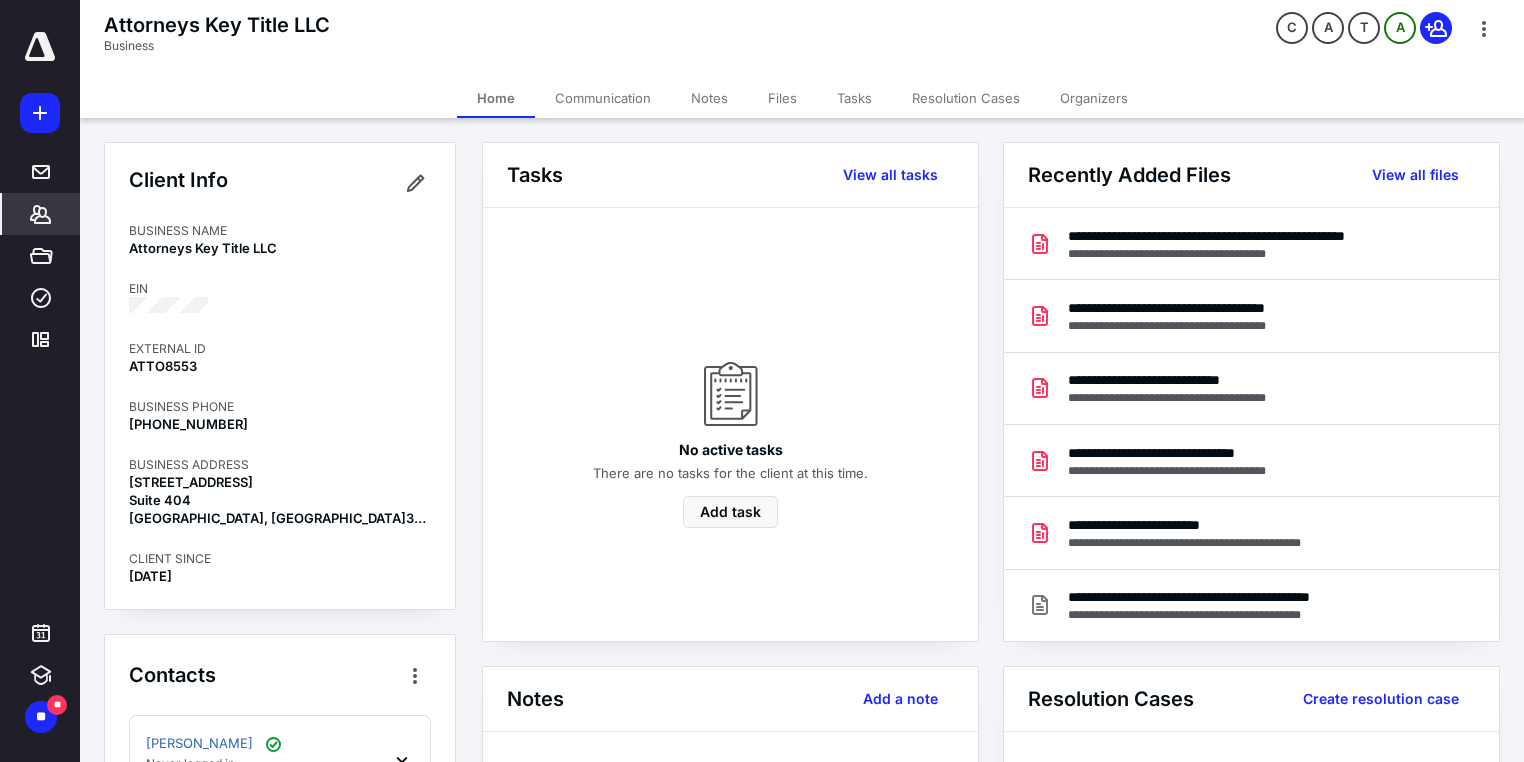 click on "Files" at bounding box center (782, 98) 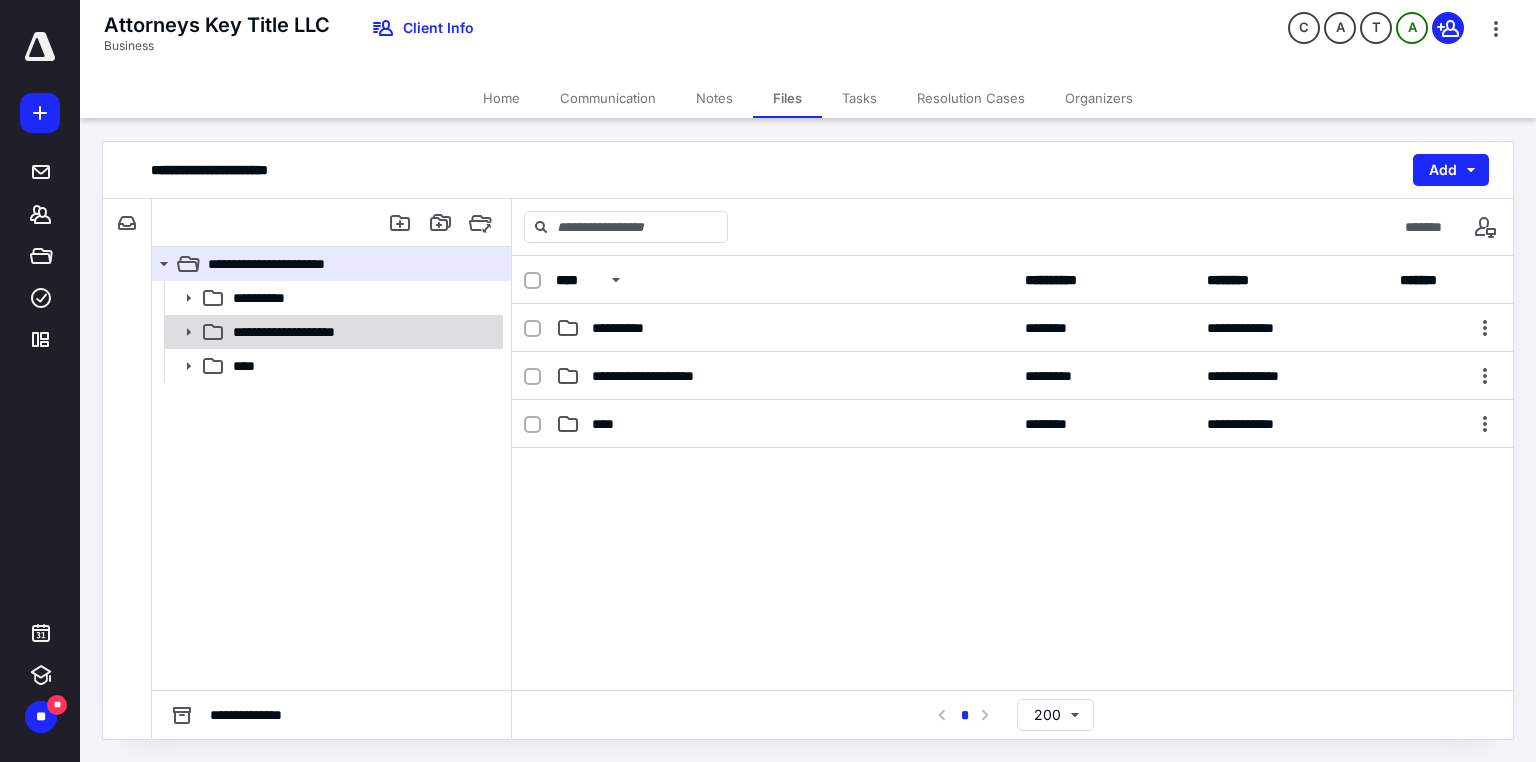 click on "**********" at bounding box center [308, 332] 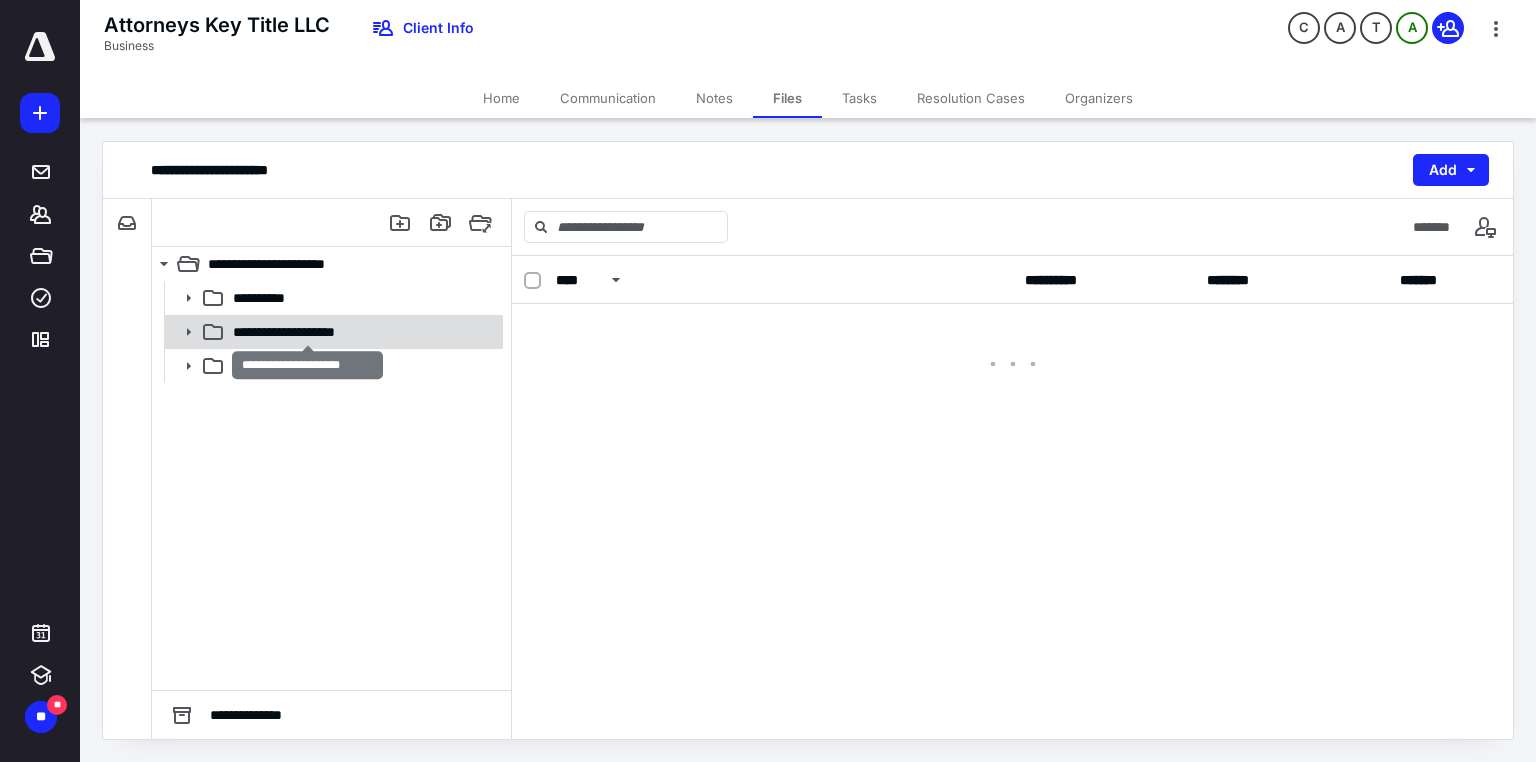 click on "**********" at bounding box center [308, 332] 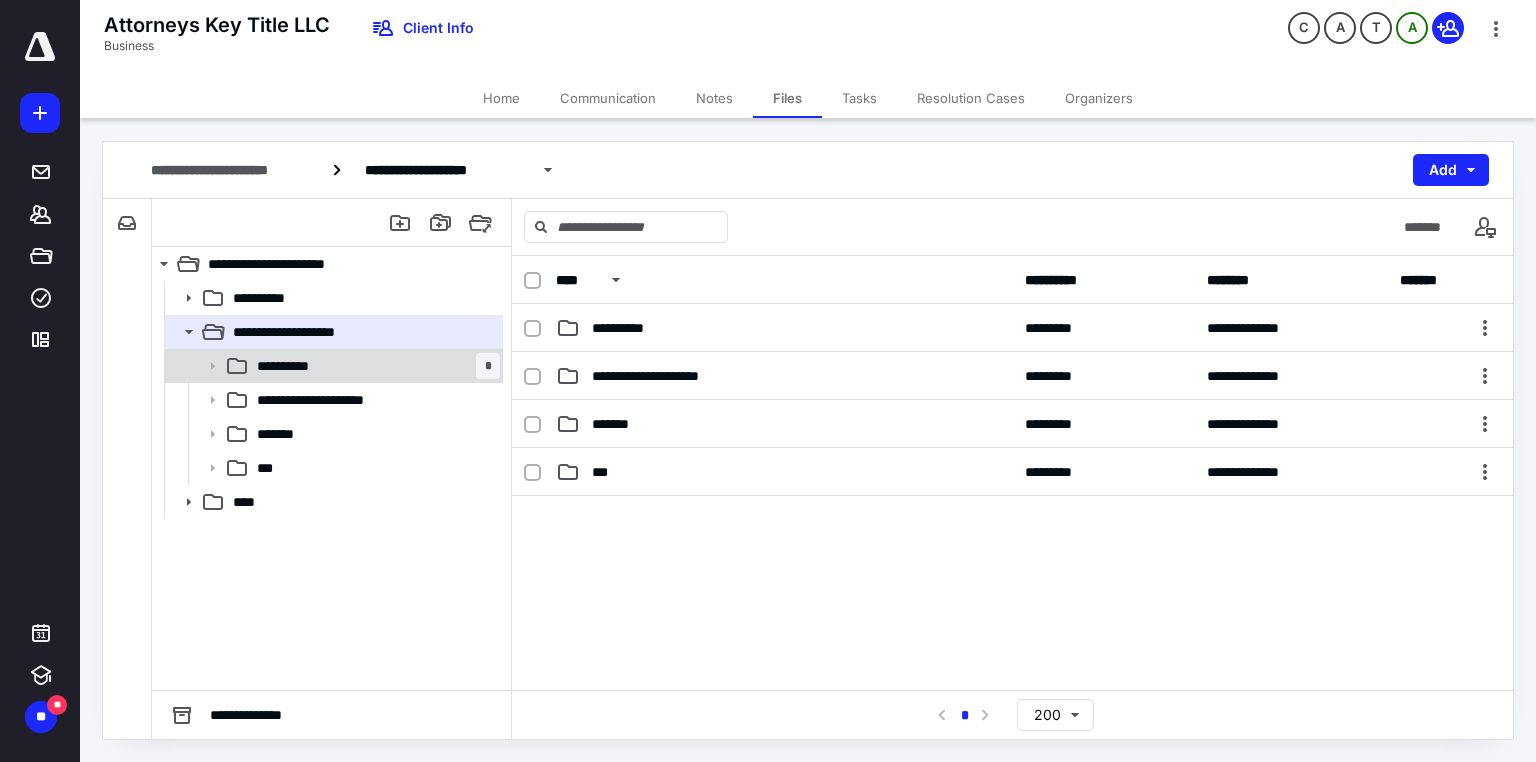 click on "**********" at bounding box center (374, 366) 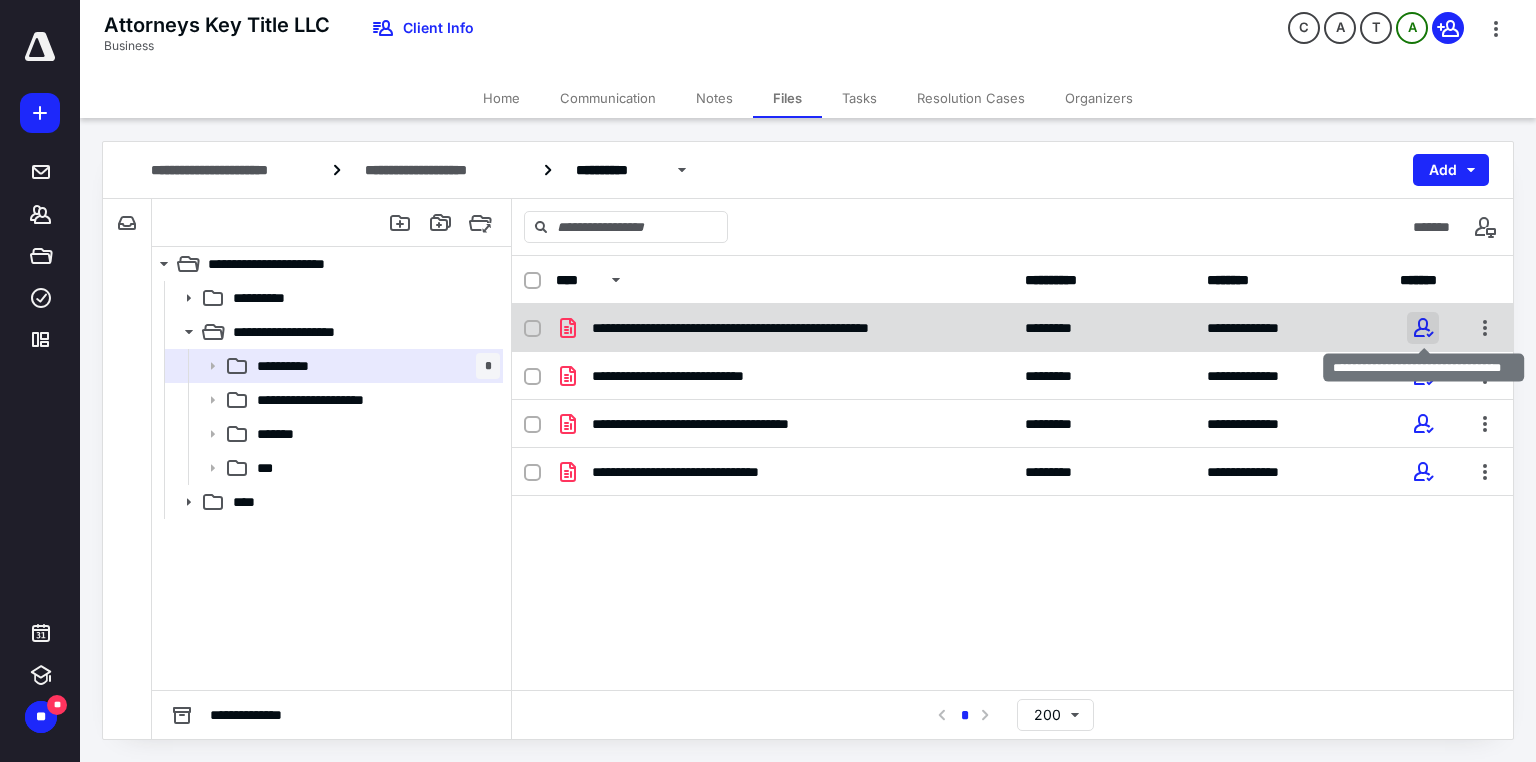 click at bounding box center [1423, 328] 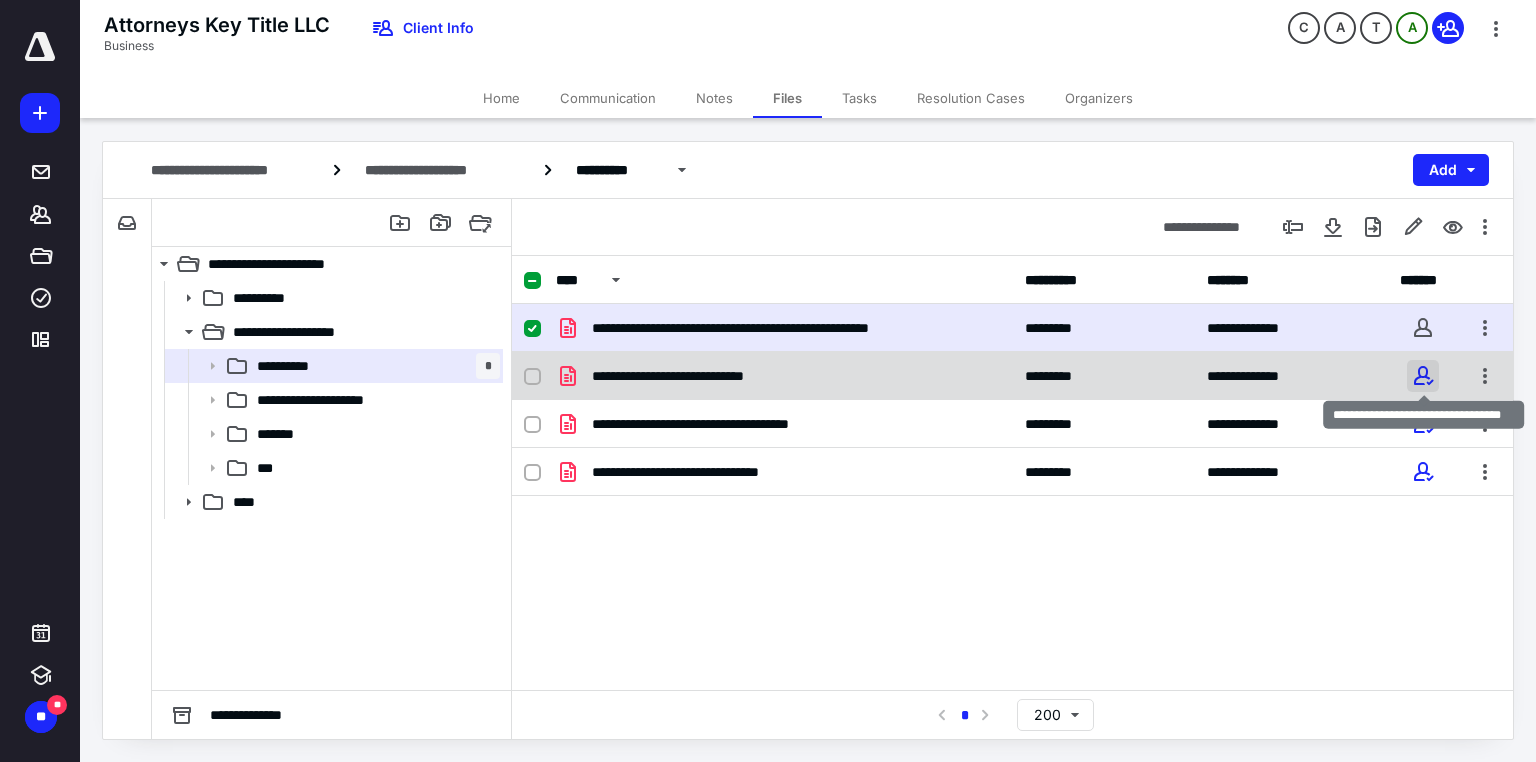 click at bounding box center (1423, 376) 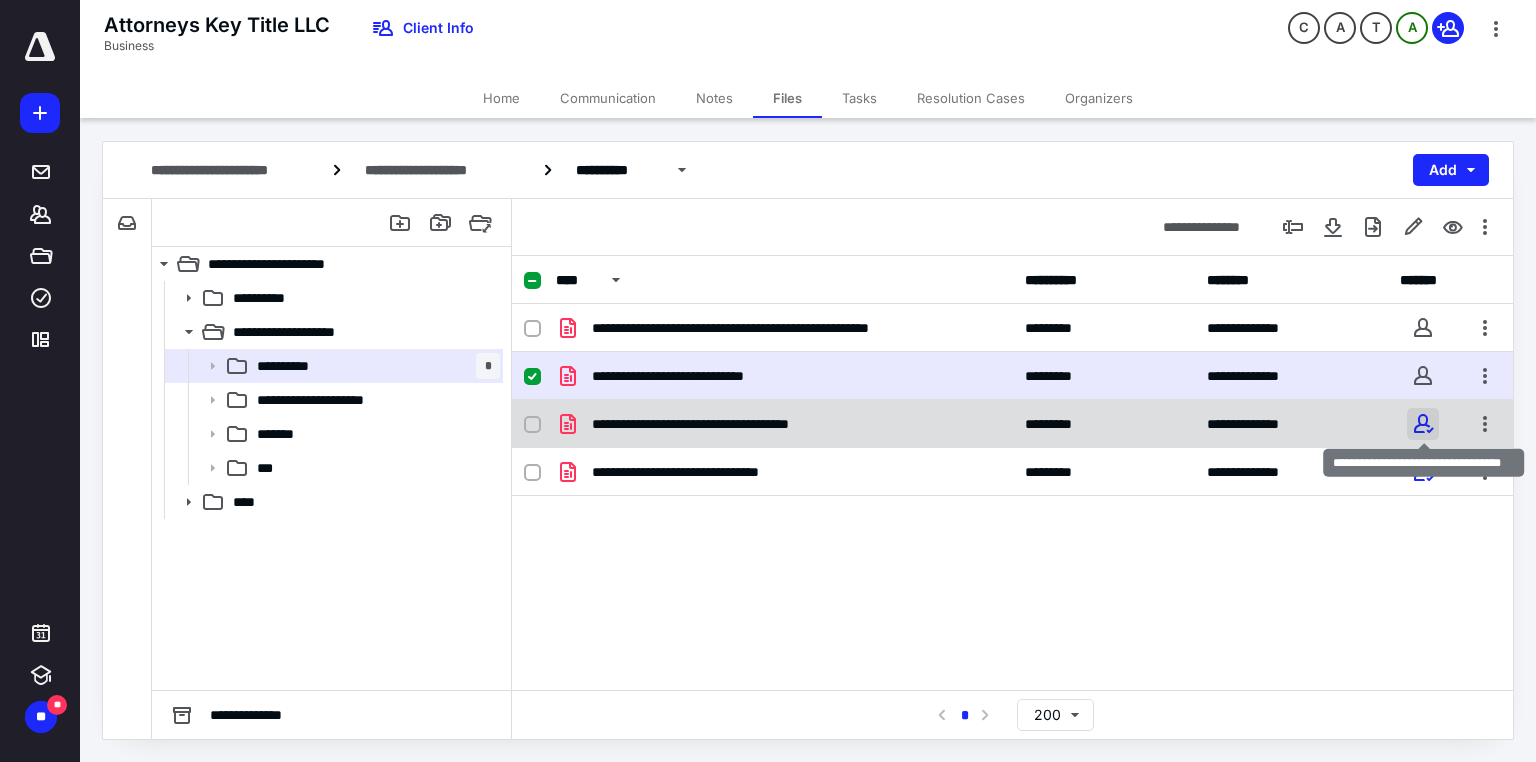 click at bounding box center (1423, 424) 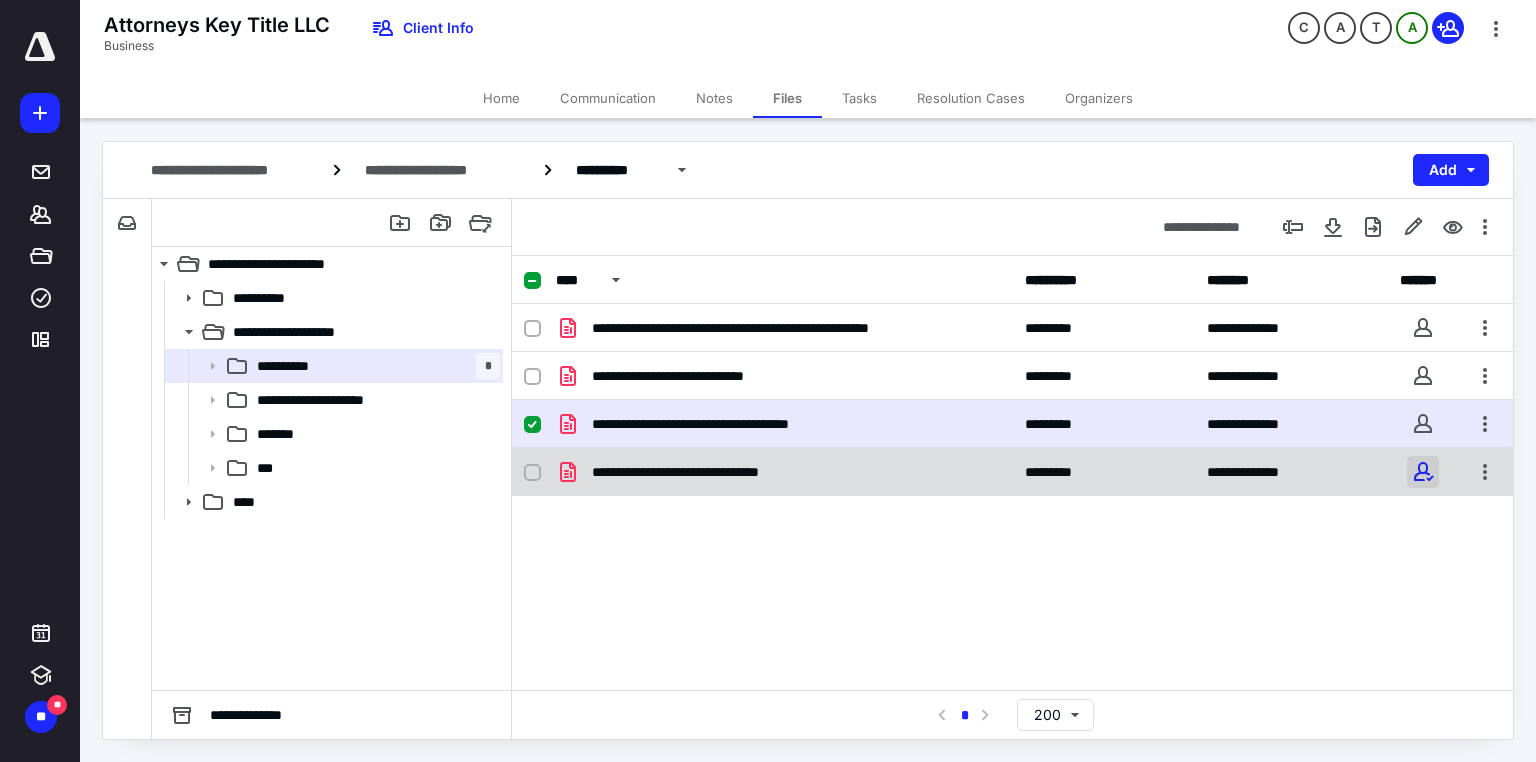 click at bounding box center (1423, 472) 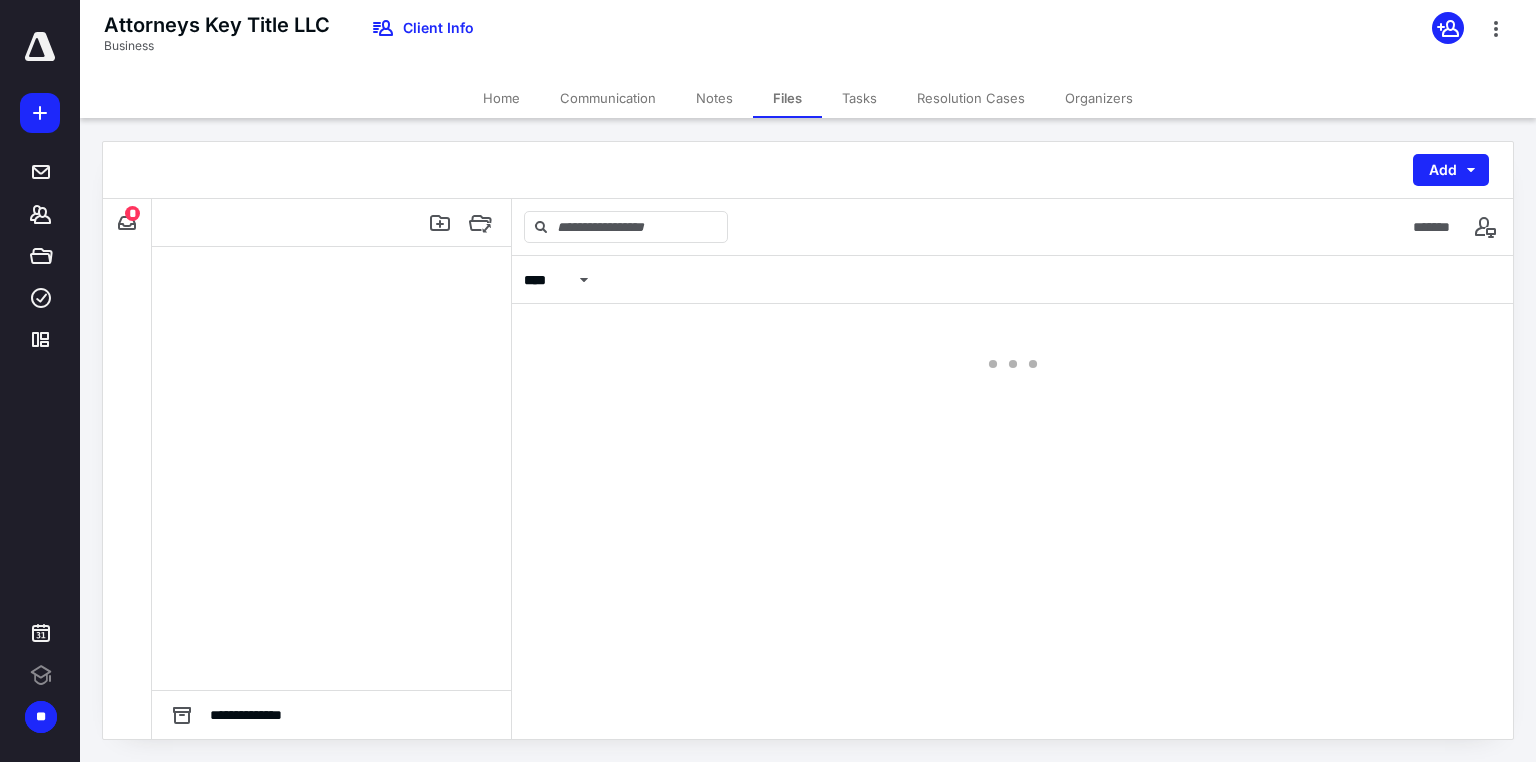 scroll, scrollTop: 0, scrollLeft: 0, axis: both 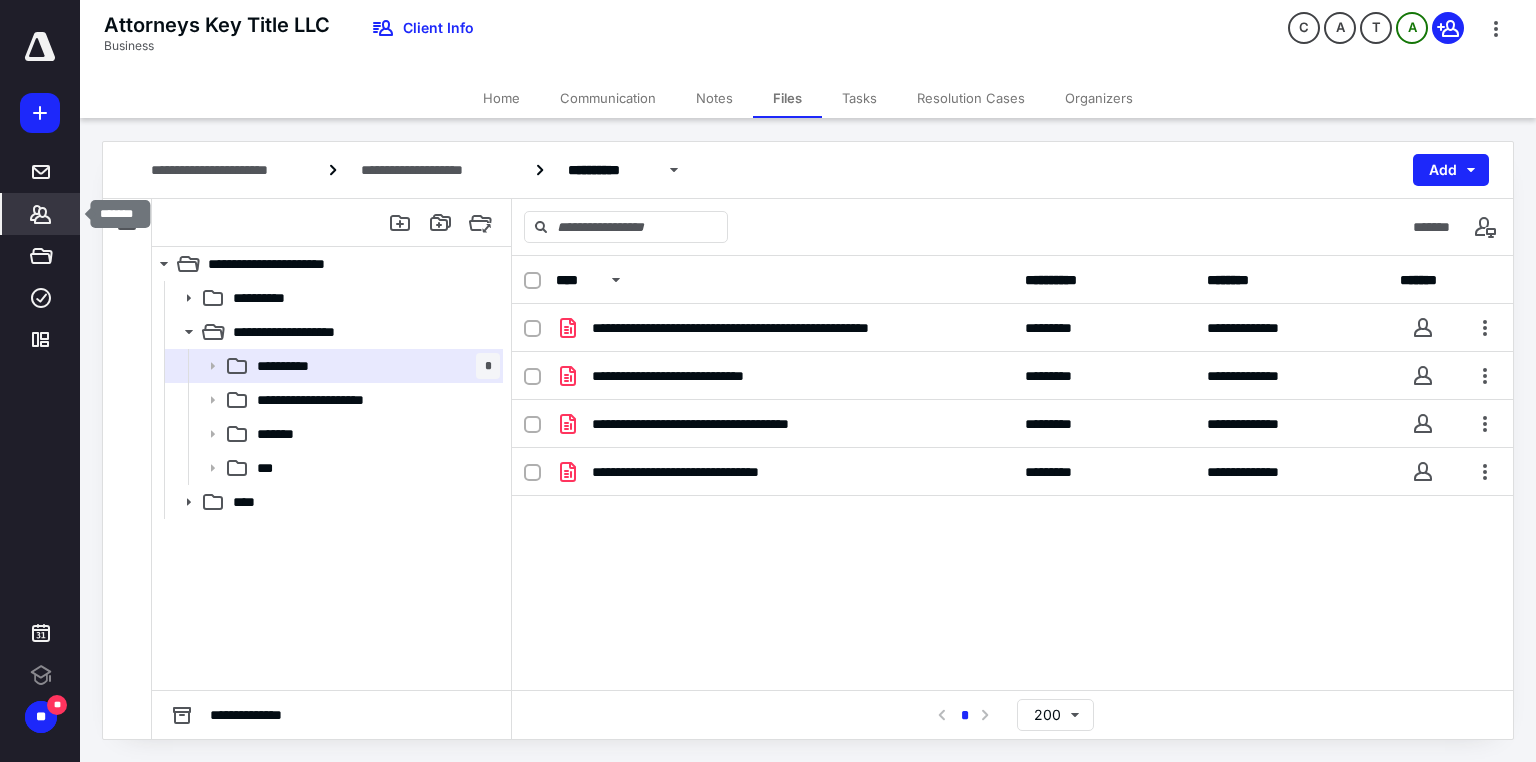 click 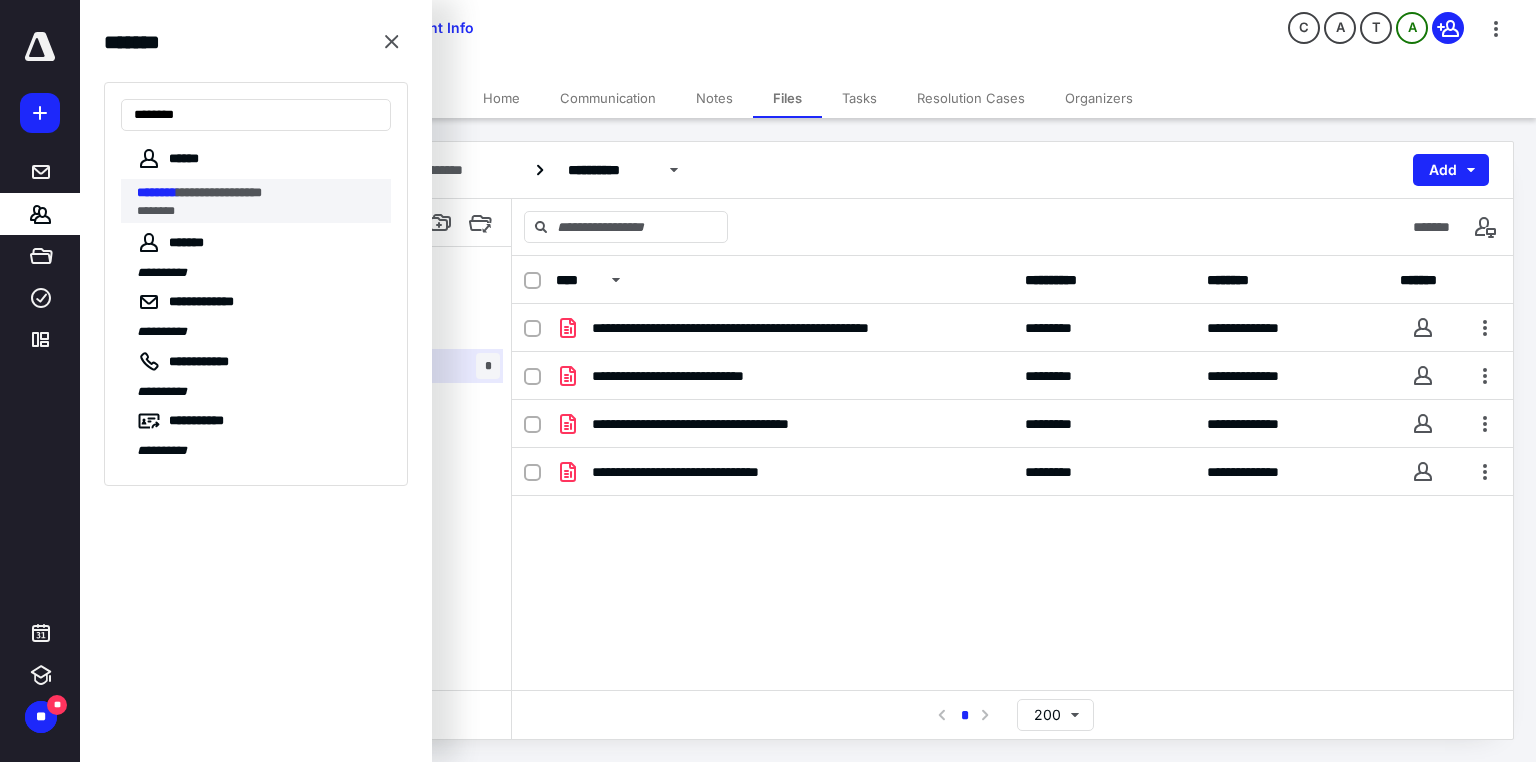 type on "********" 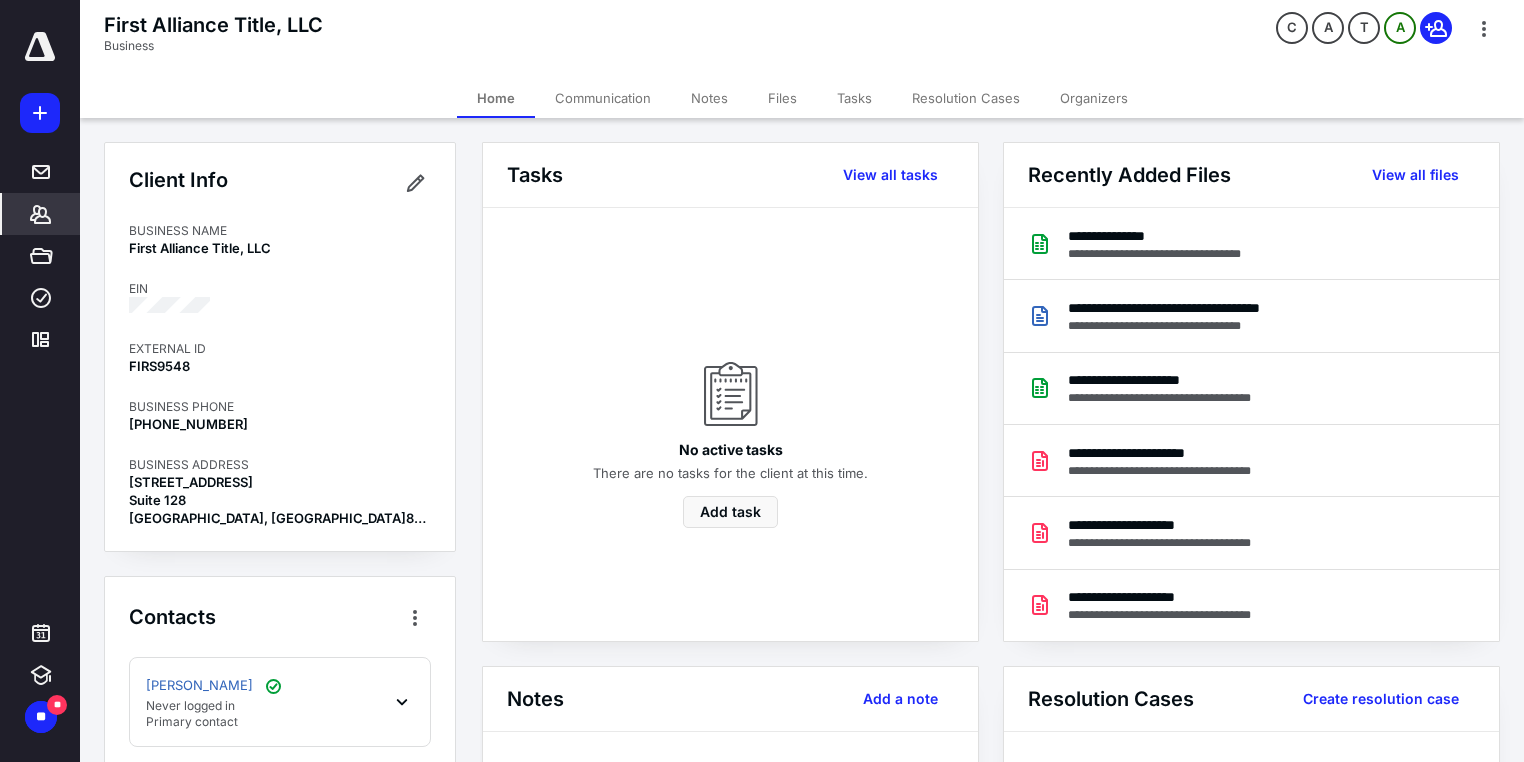 click on "Files" at bounding box center [782, 98] 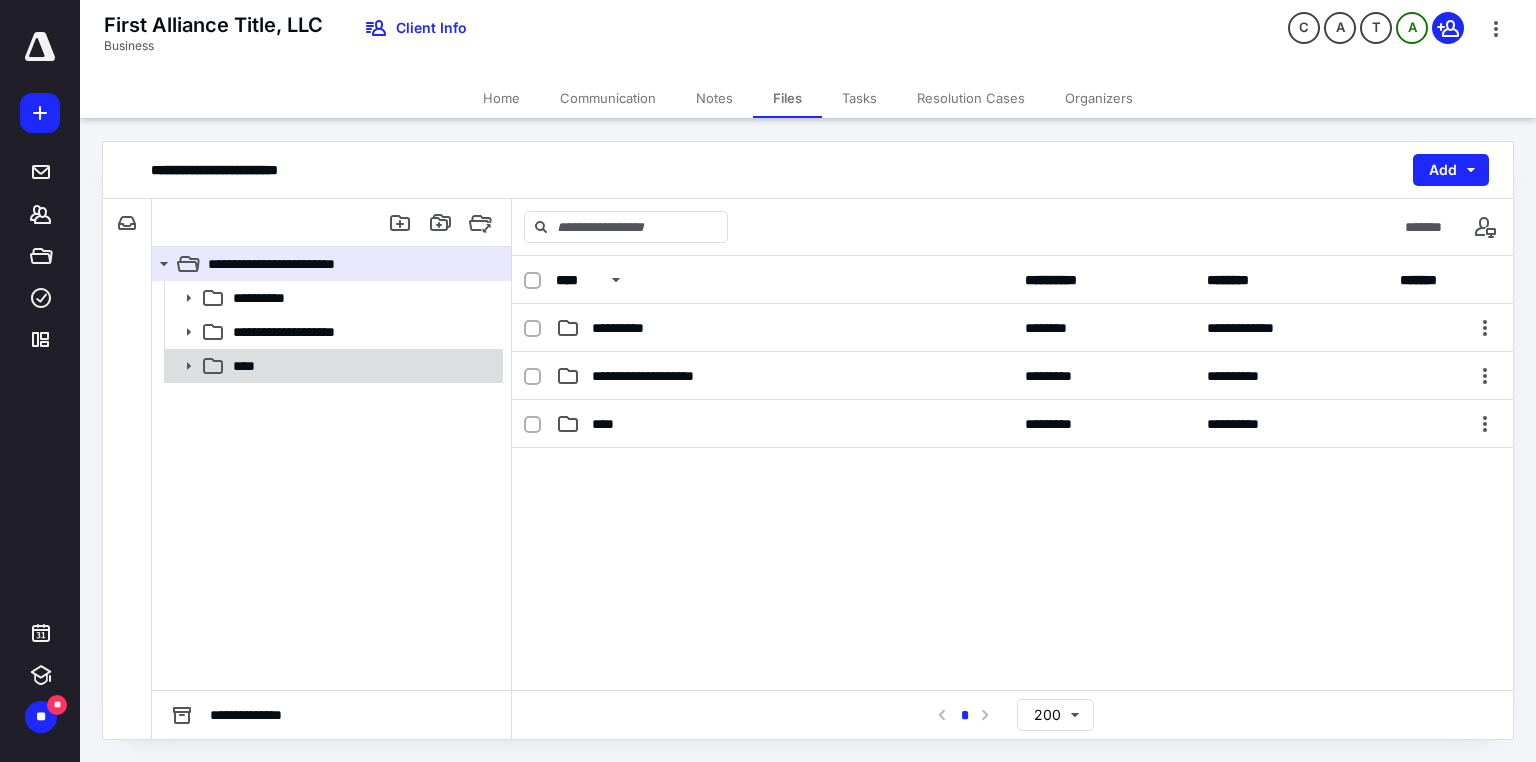 click on "****" at bounding box center (250, 366) 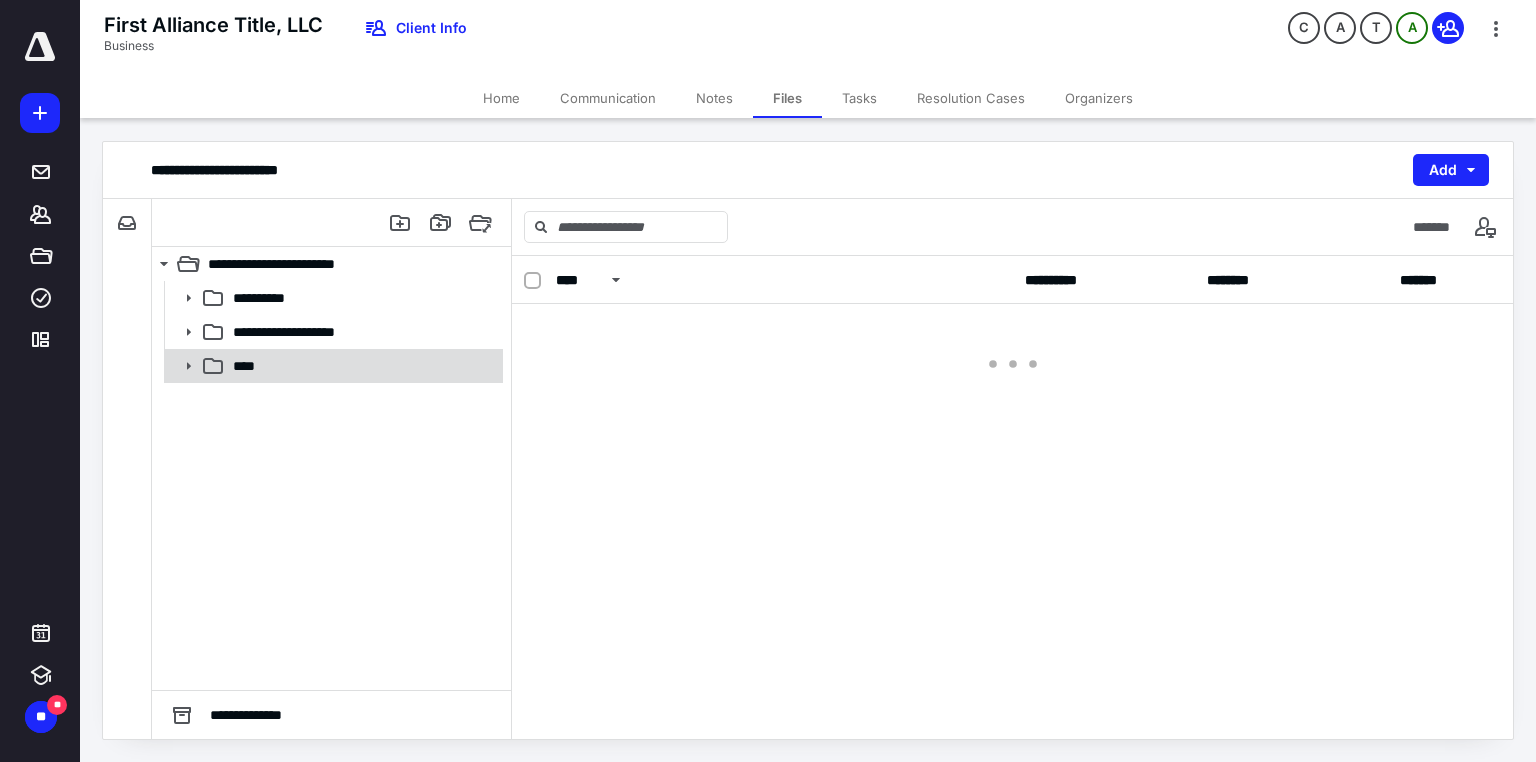 click on "****" at bounding box center (250, 366) 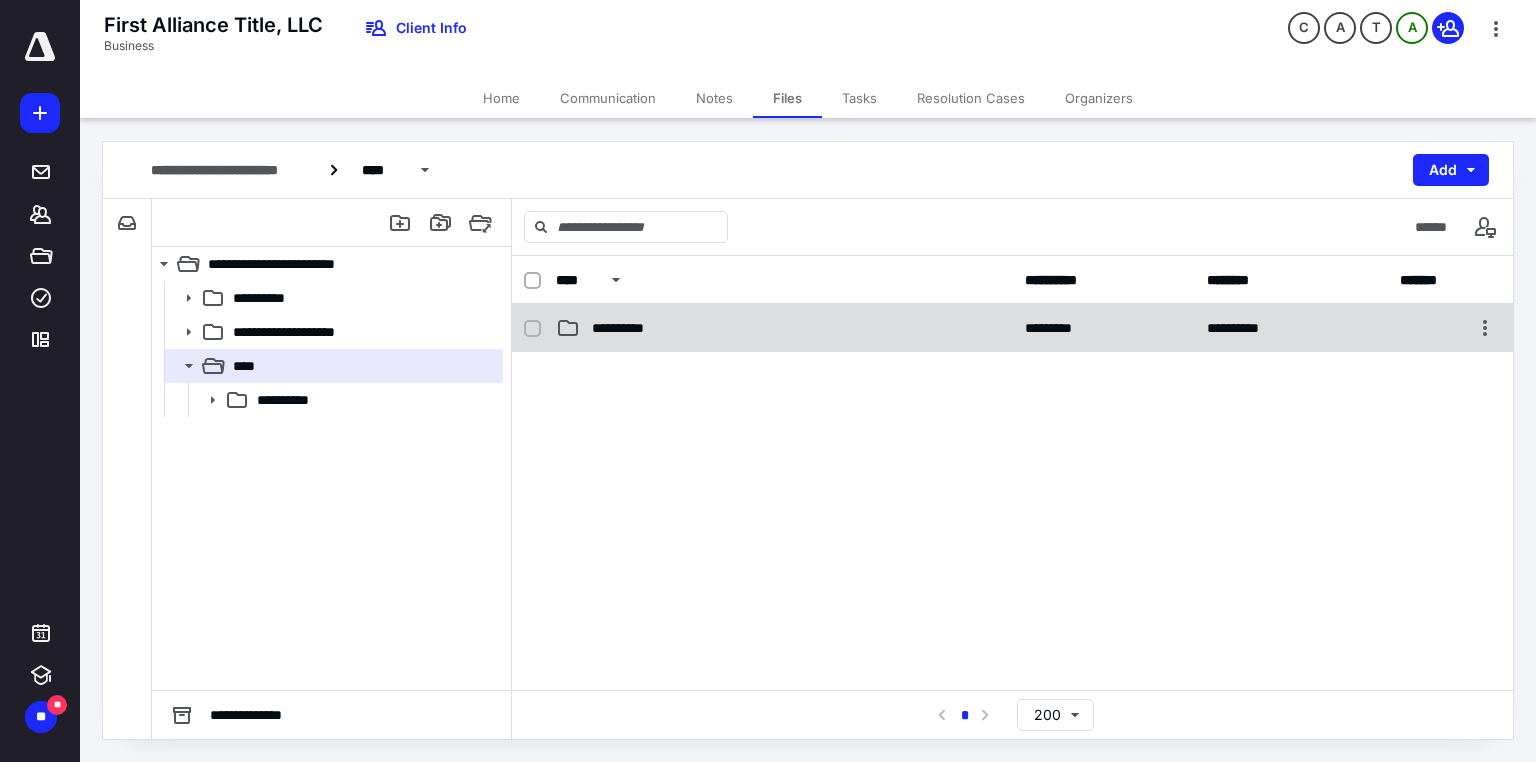 click on "**********" at bounding box center [629, 328] 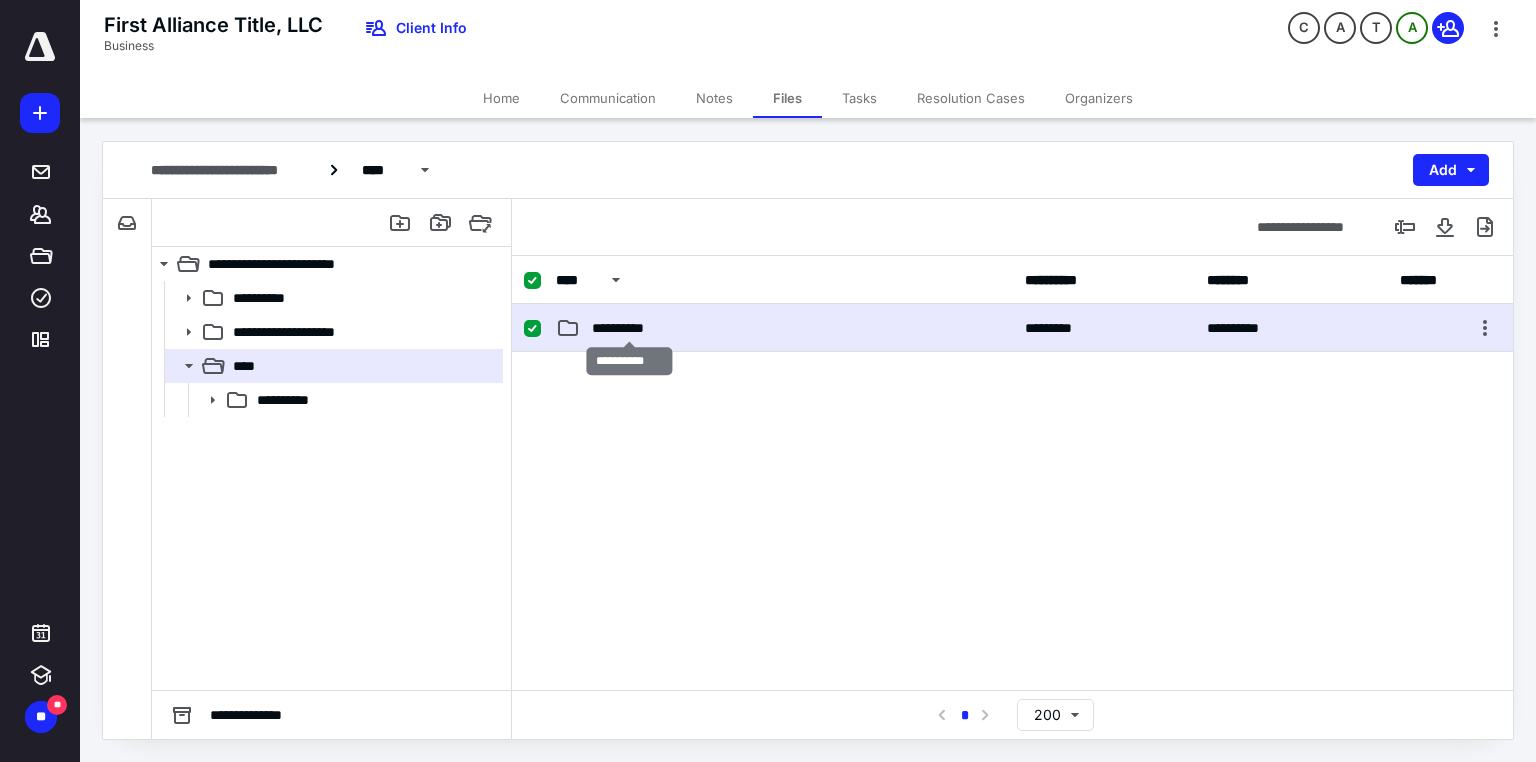 click on "**********" at bounding box center [629, 328] 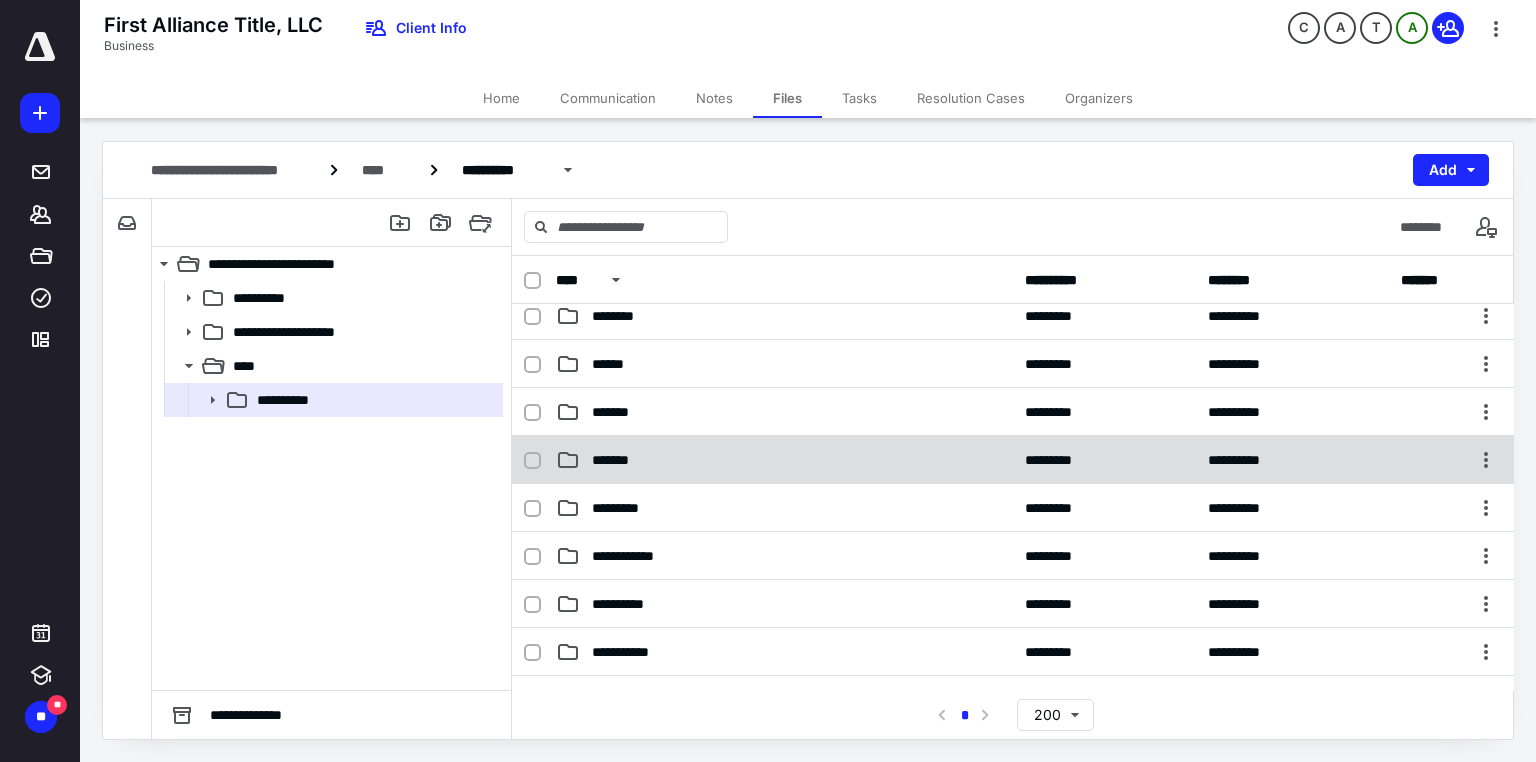 scroll, scrollTop: 160, scrollLeft: 0, axis: vertical 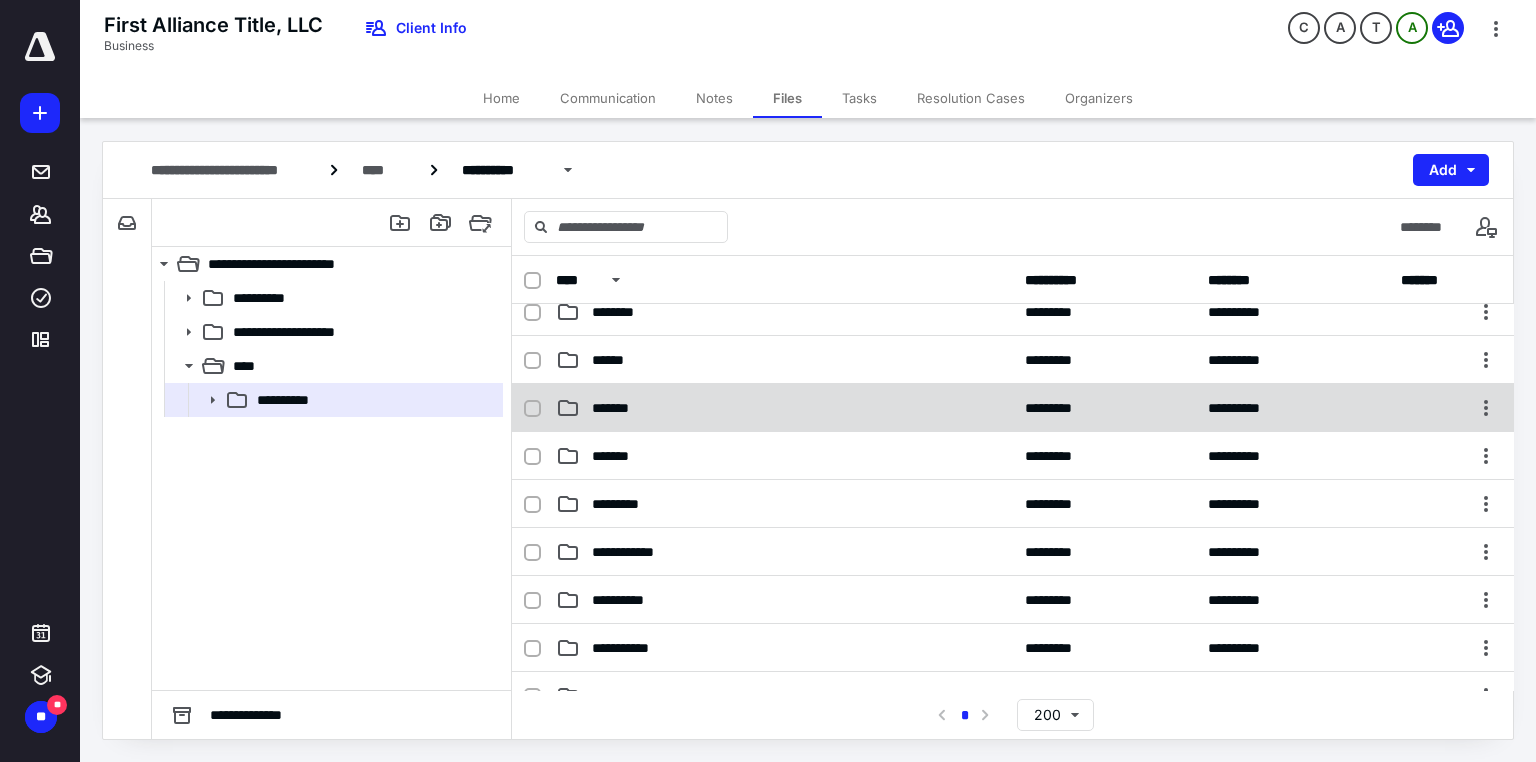 click on "*******" at bounding box center (619, 408) 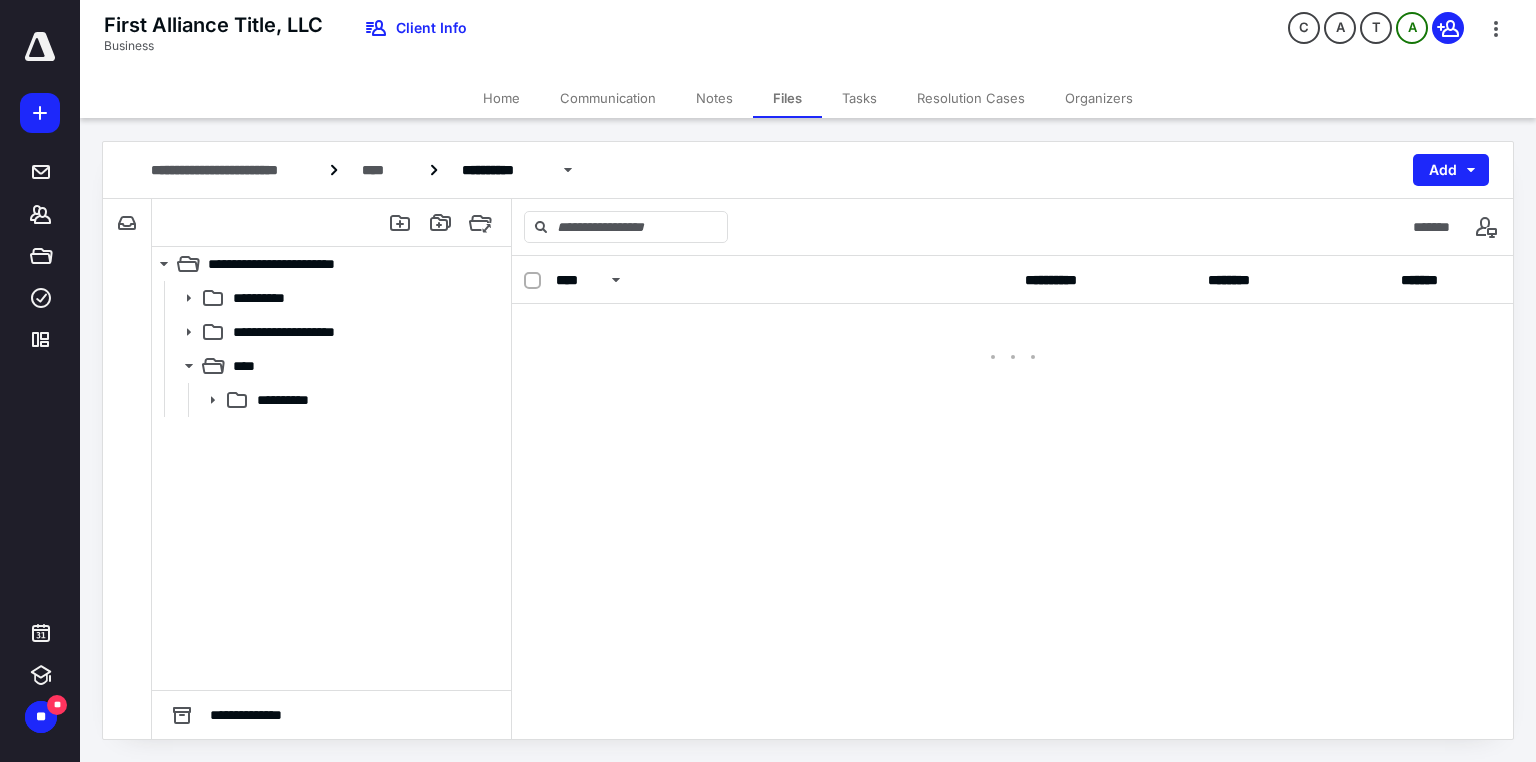 scroll, scrollTop: 0, scrollLeft: 0, axis: both 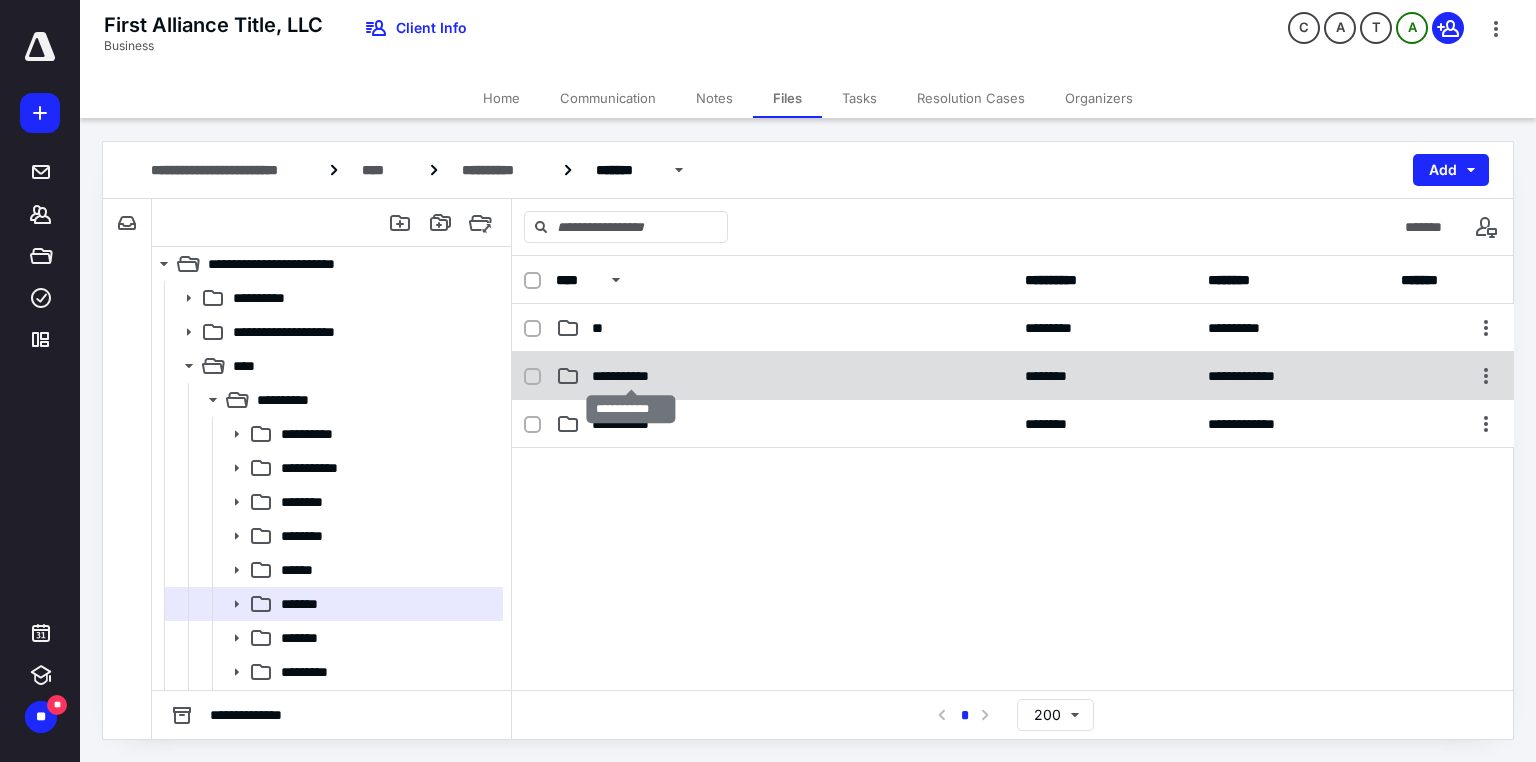 click on "**********" at bounding box center (631, 376) 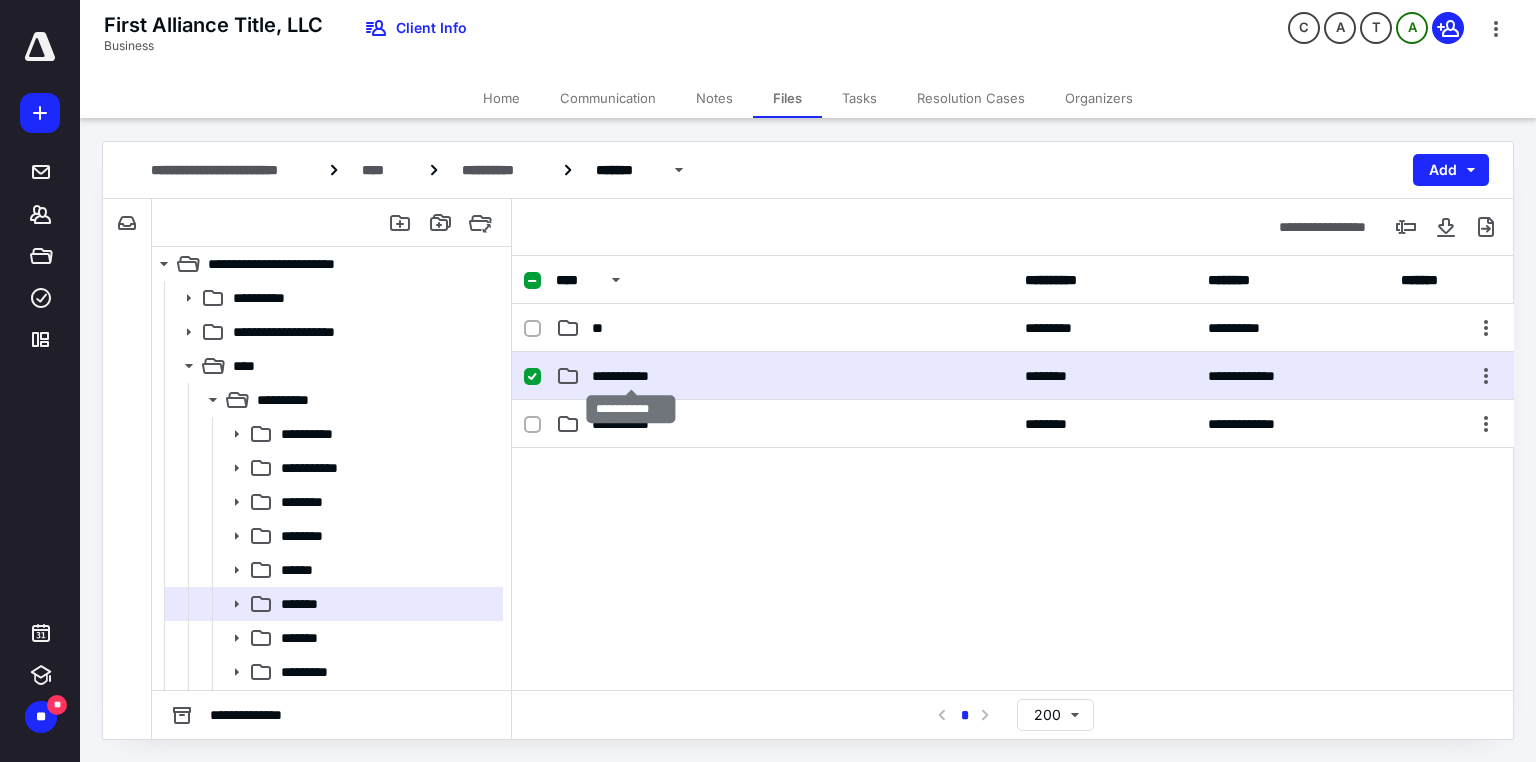 click on "**********" at bounding box center (631, 376) 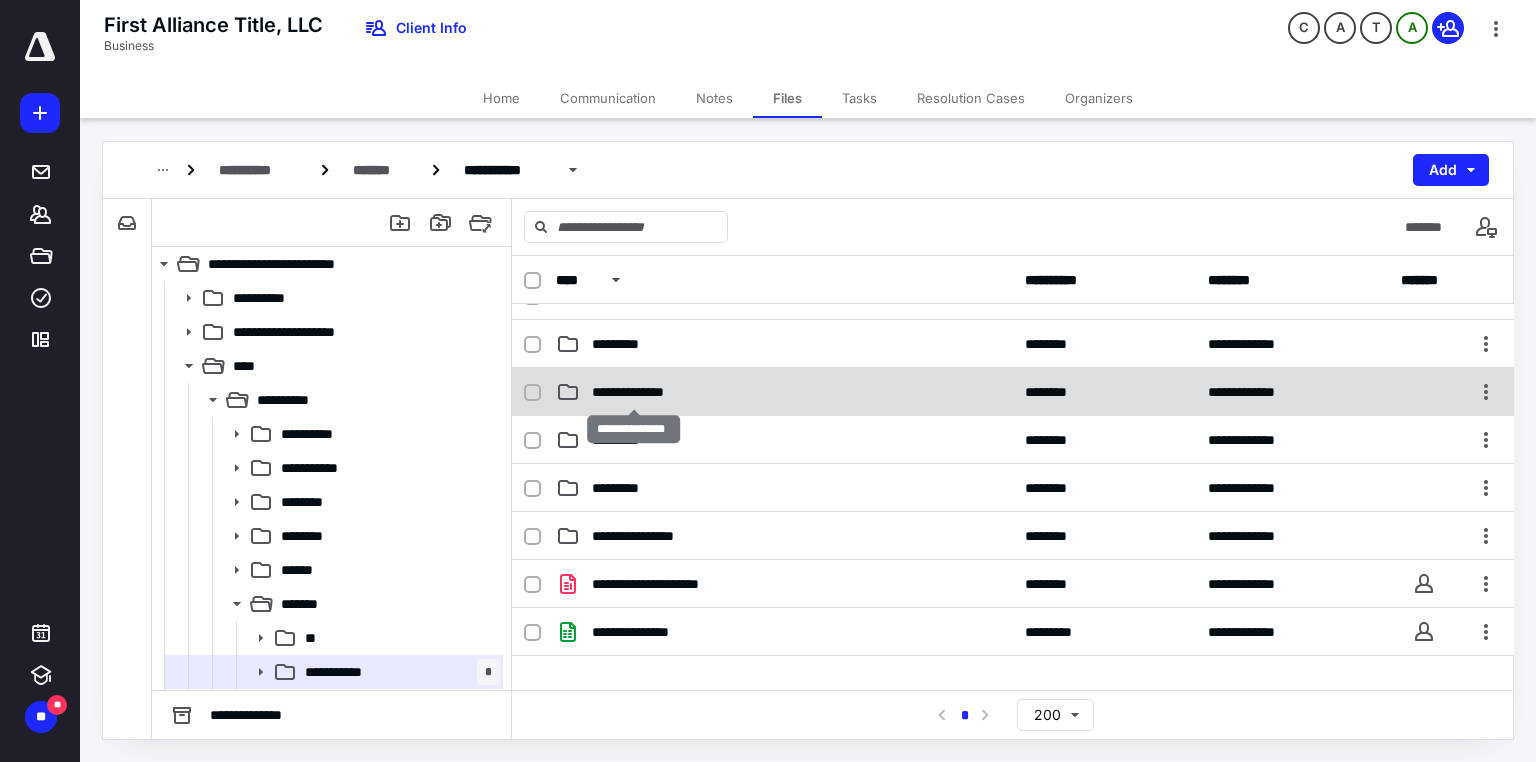 scroll, scrollTop: 0, scrollLeft: 0, axis: both 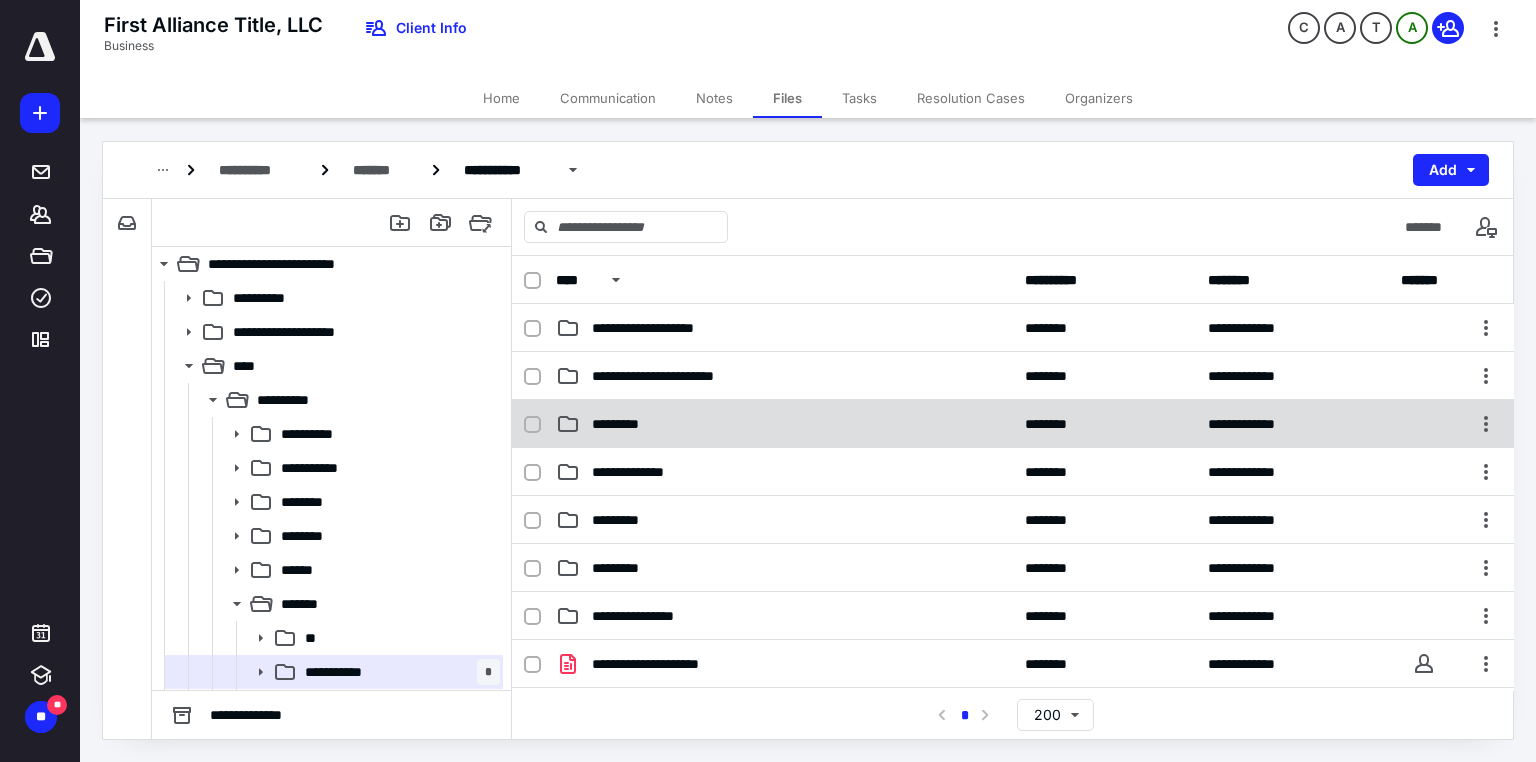 click on "*********" at bounding box center (625, 424) 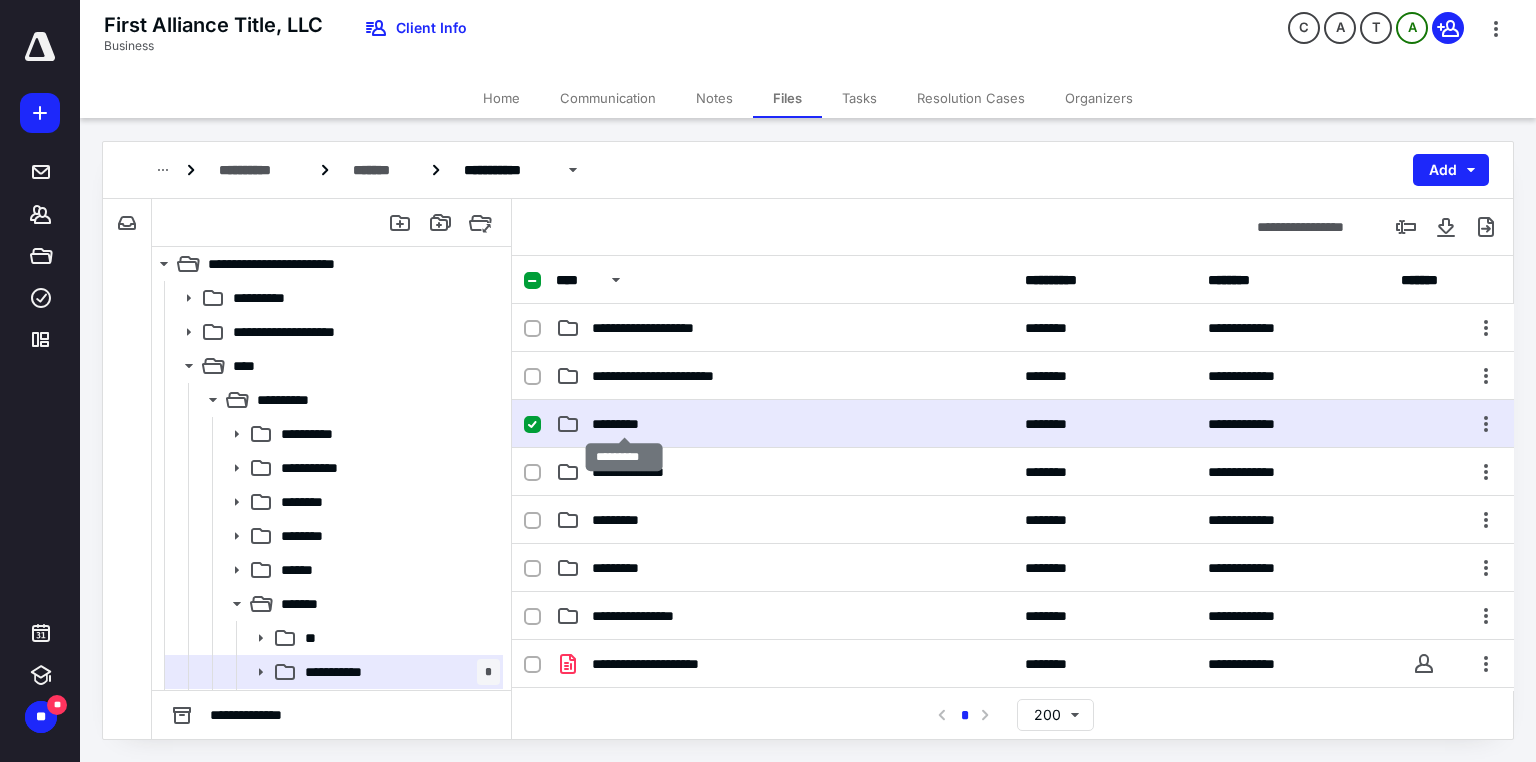 click on "*********" at bounding box center [625, 424] 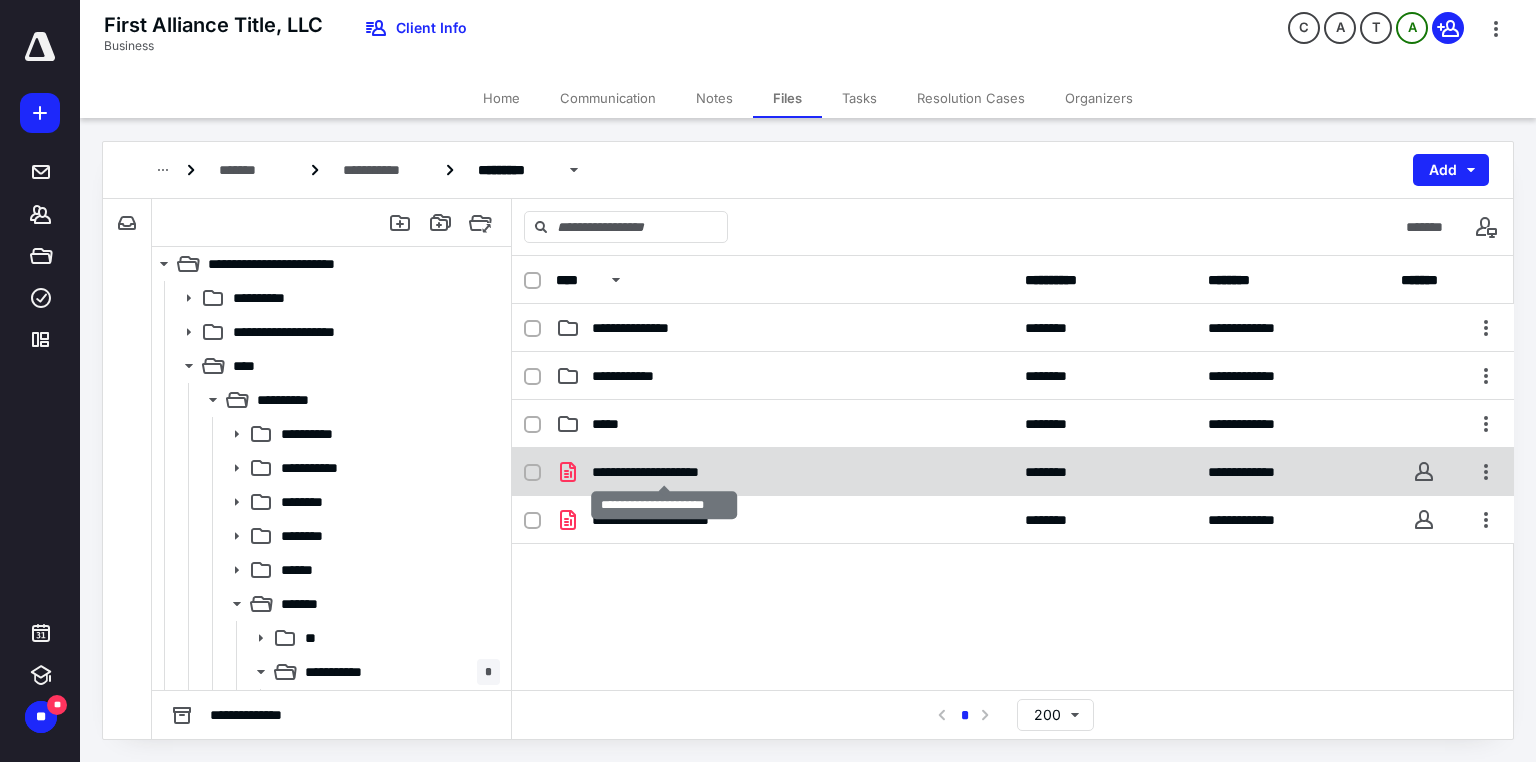 click on "**********" at bounding box center (664, 472) 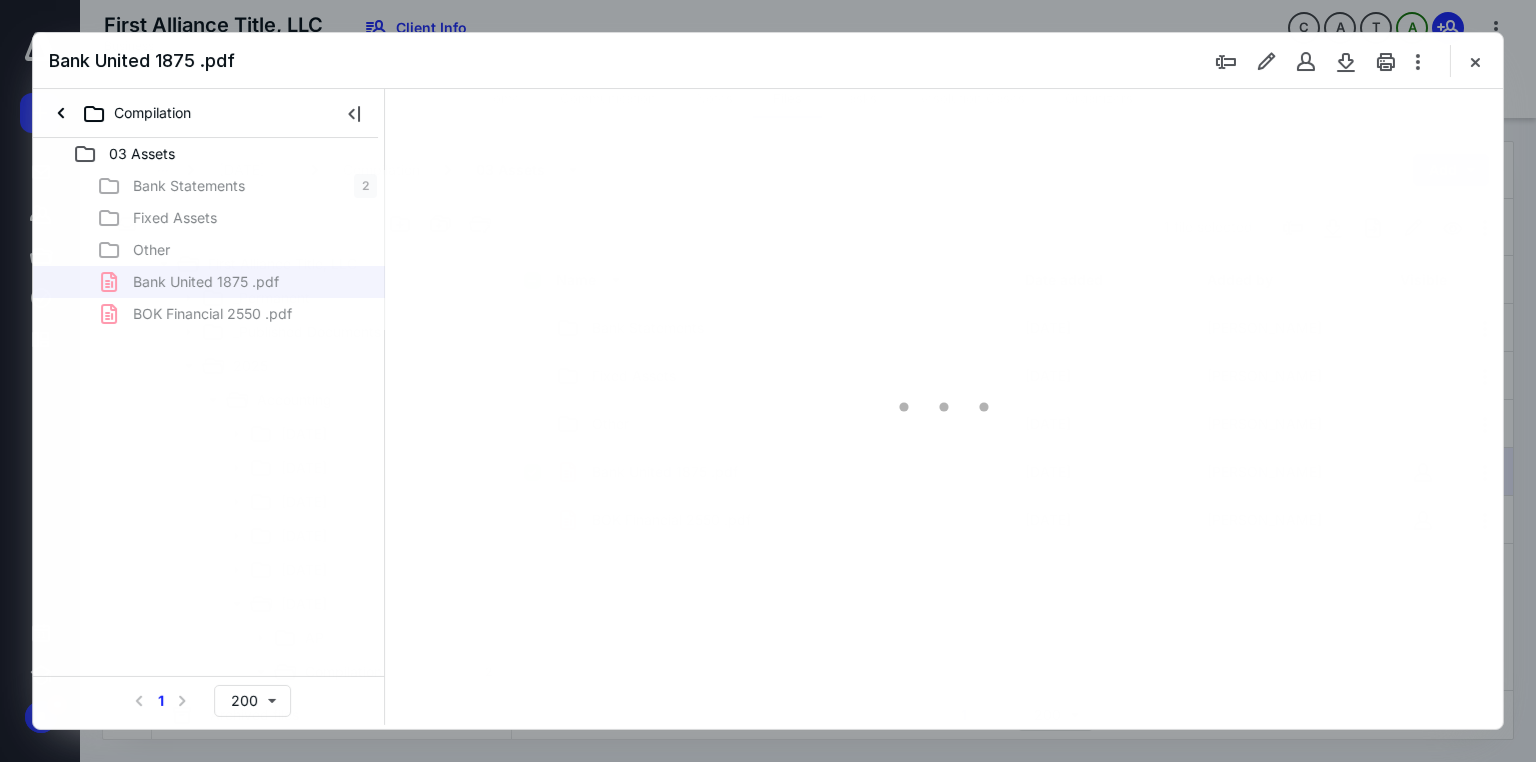 scroll, scrollTop: 0, scrollLeft: 0, axis: both 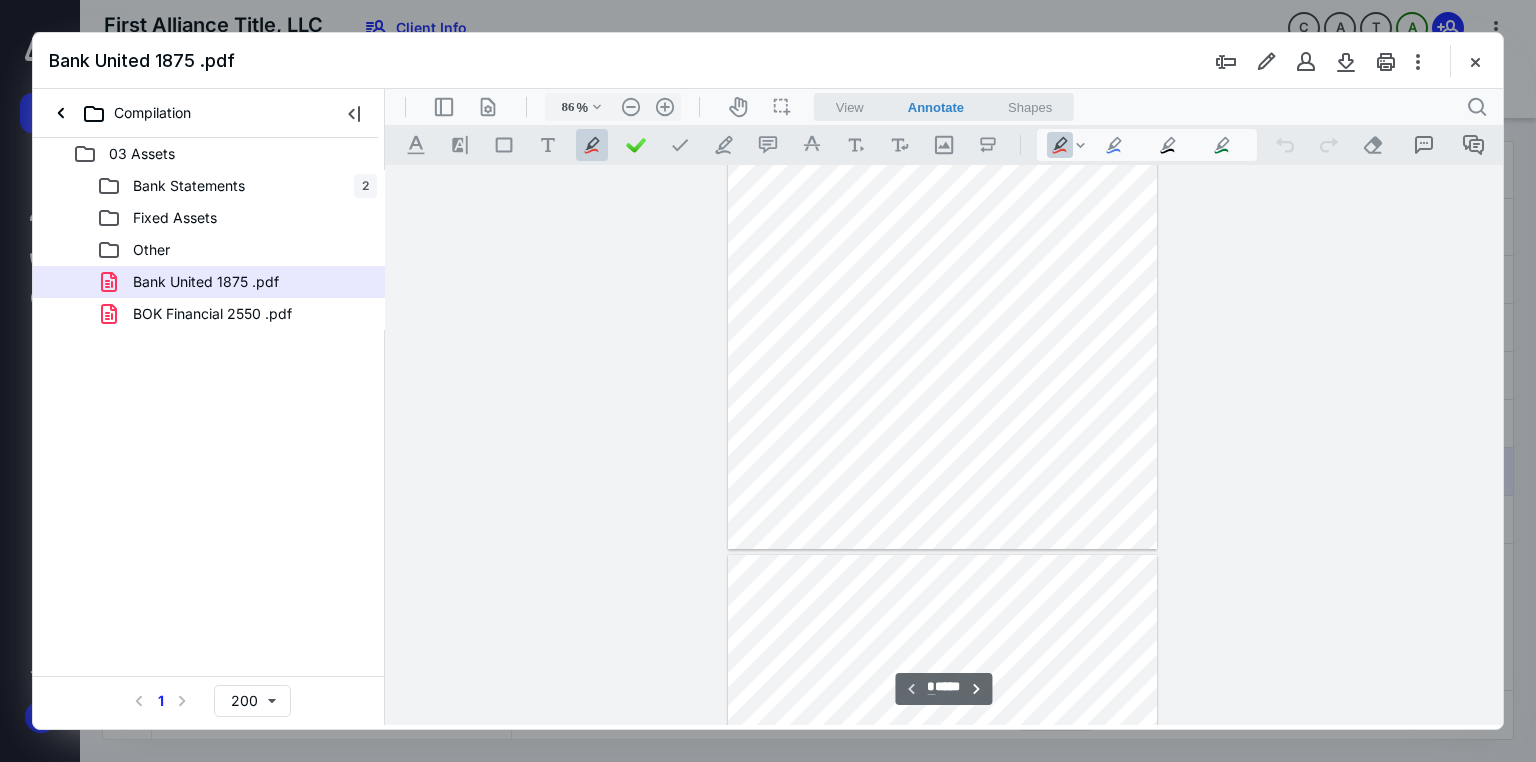 type on "111" 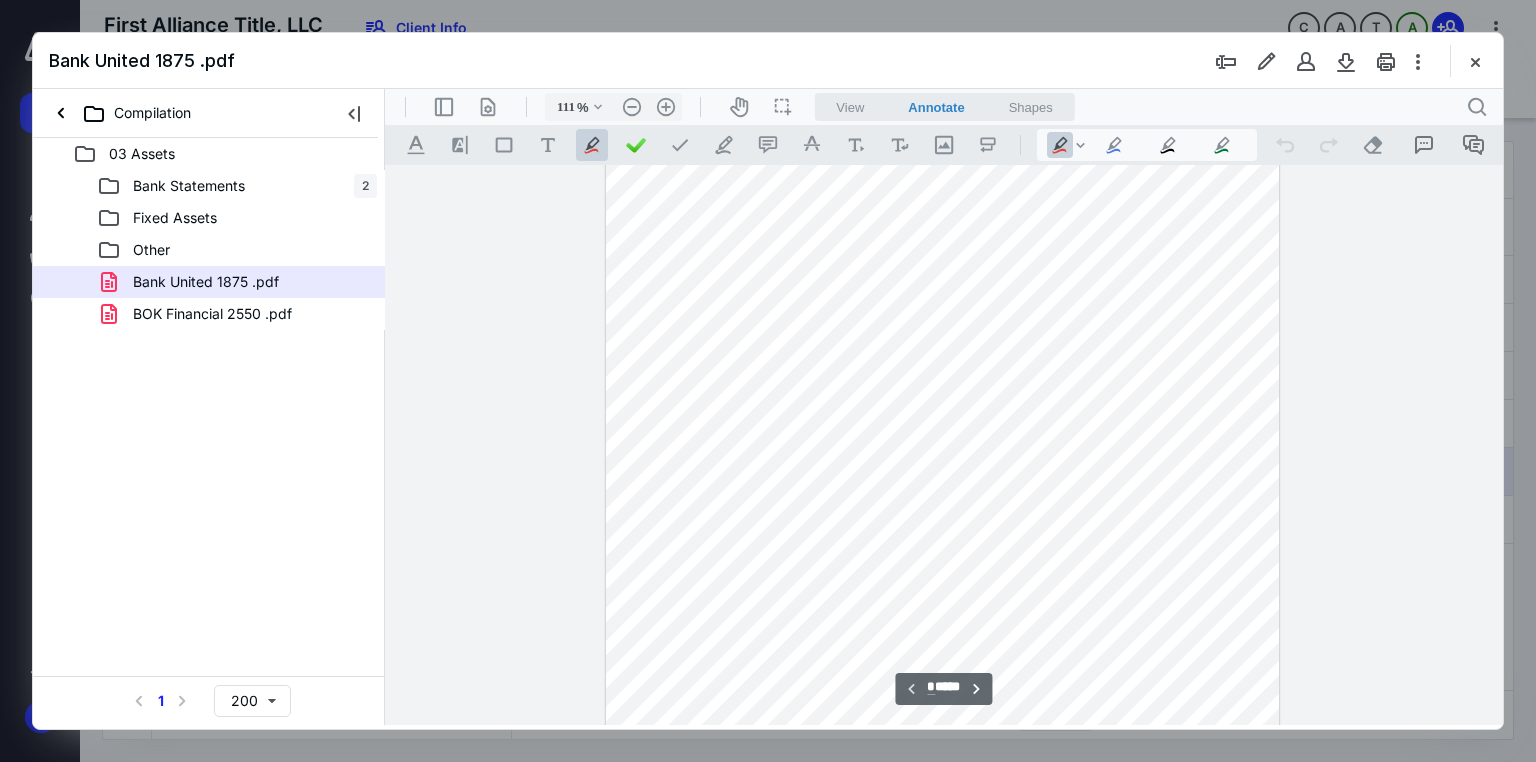 scroll, scrollTop: 333, scrollLeft: 0, axis: vertical 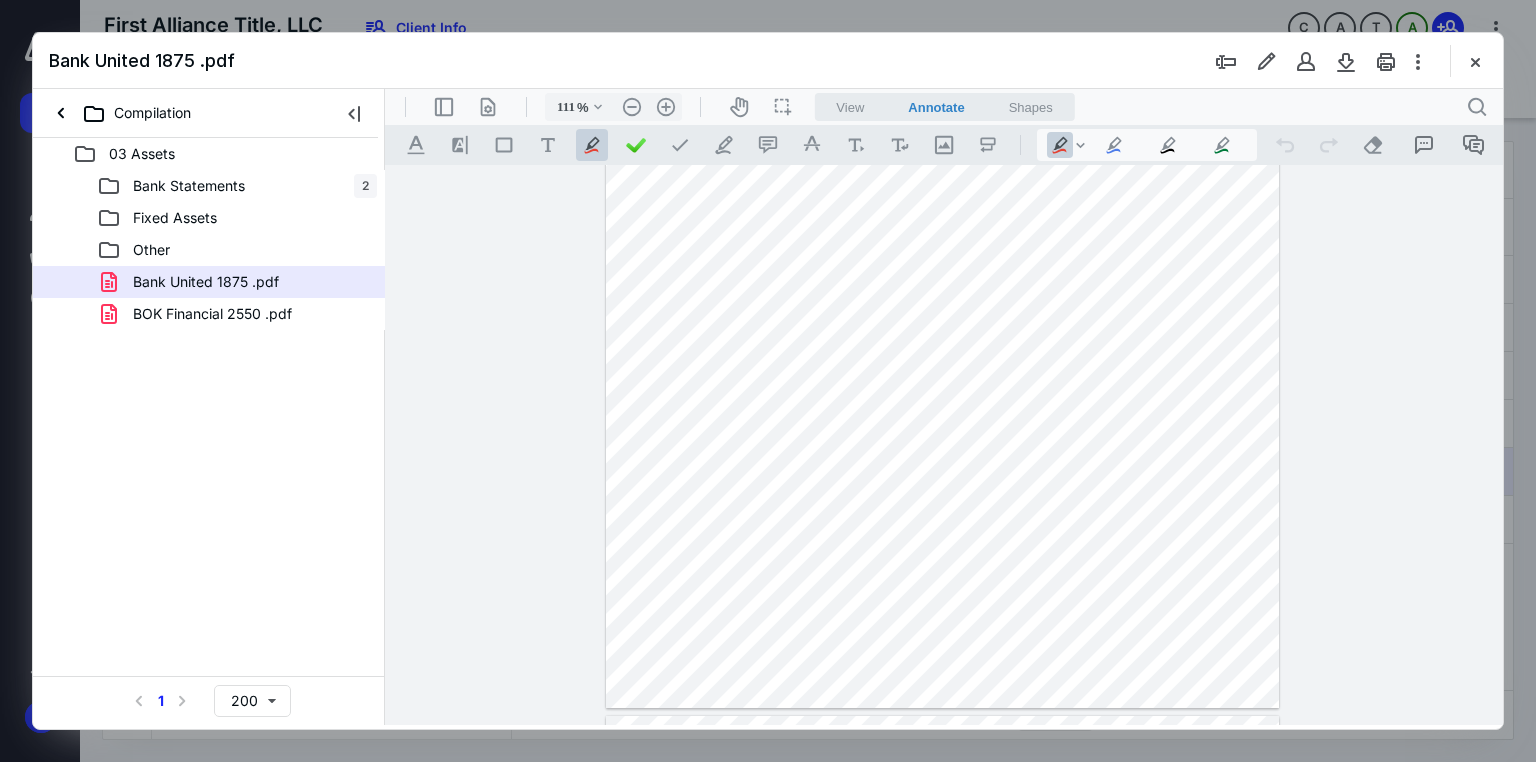 click on "**********" at bounding box center [944, 445] 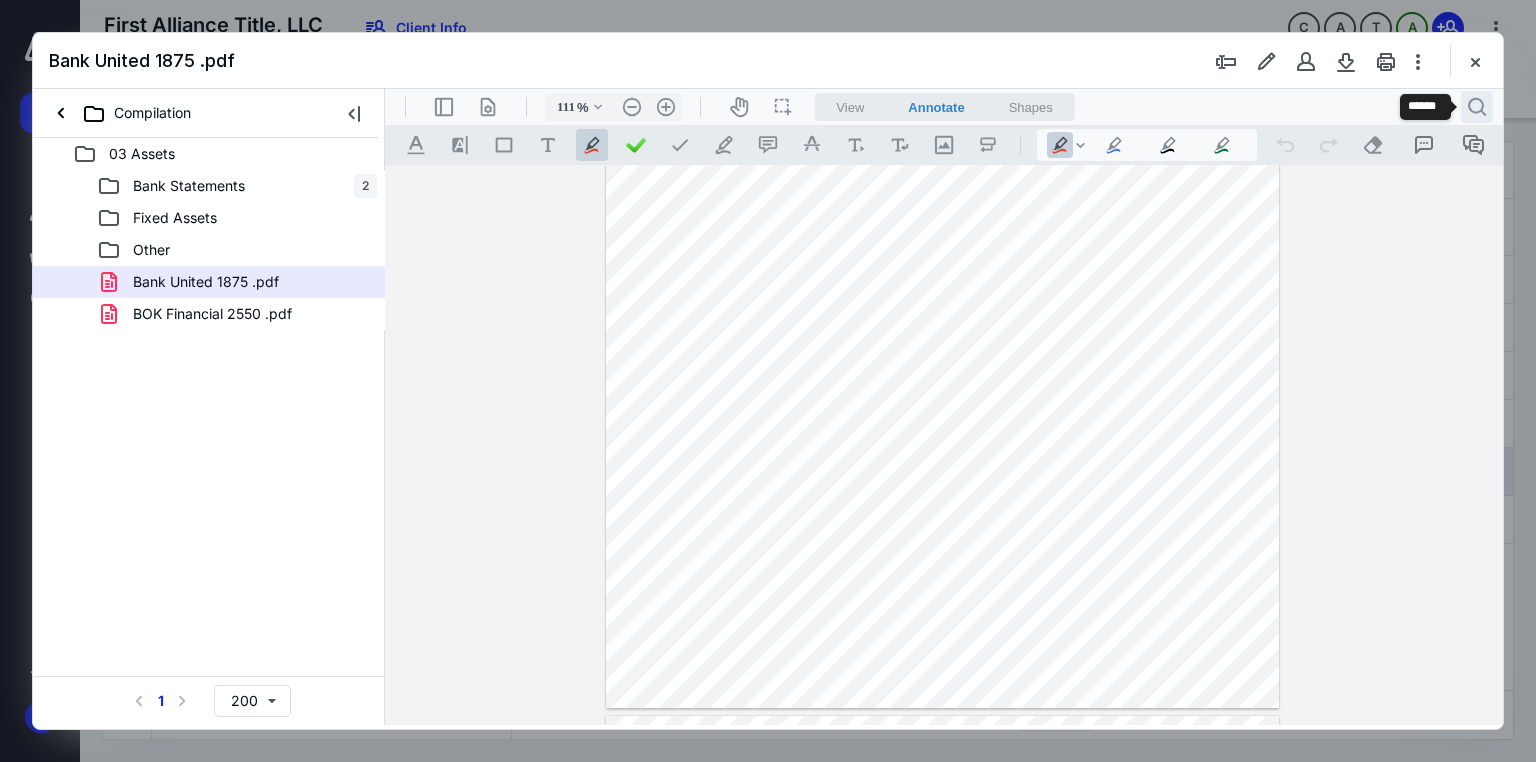 click on ".cls-1{fill:#abb0c4;} icon - header - search" at bounding box center [1477, 107] 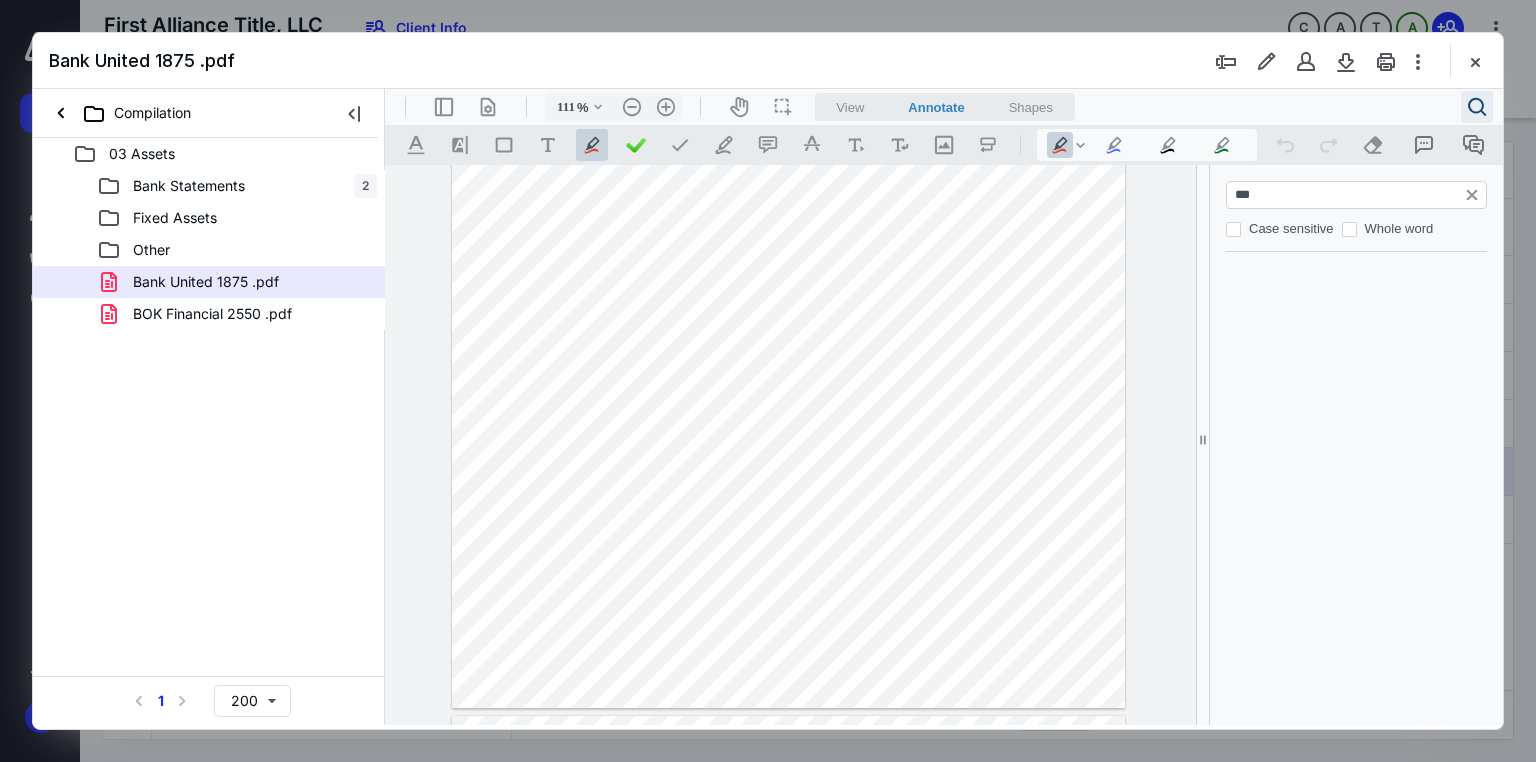 scroll, scrollTop: 0, scrollLeft: 0, axis: both 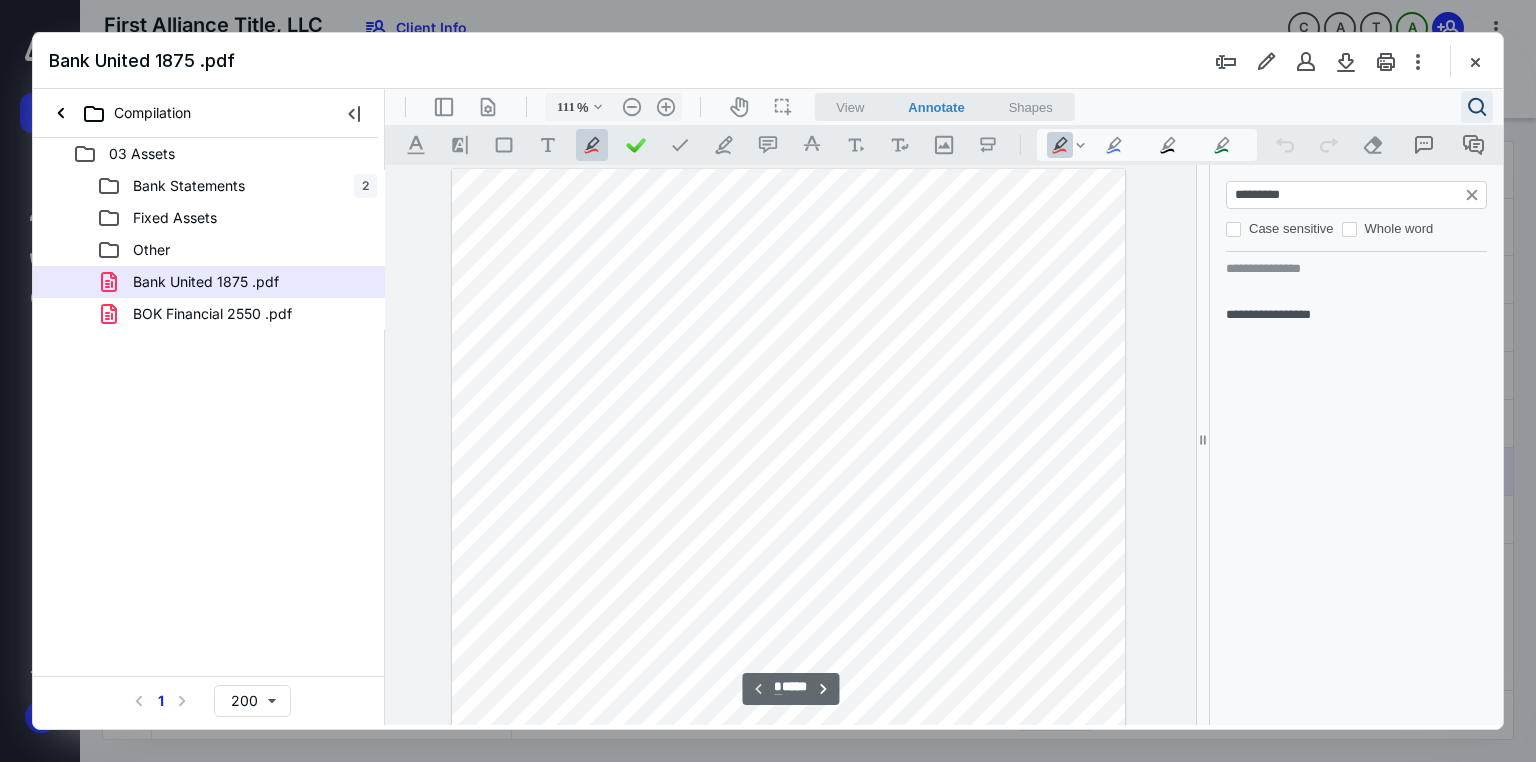 type on "*********" 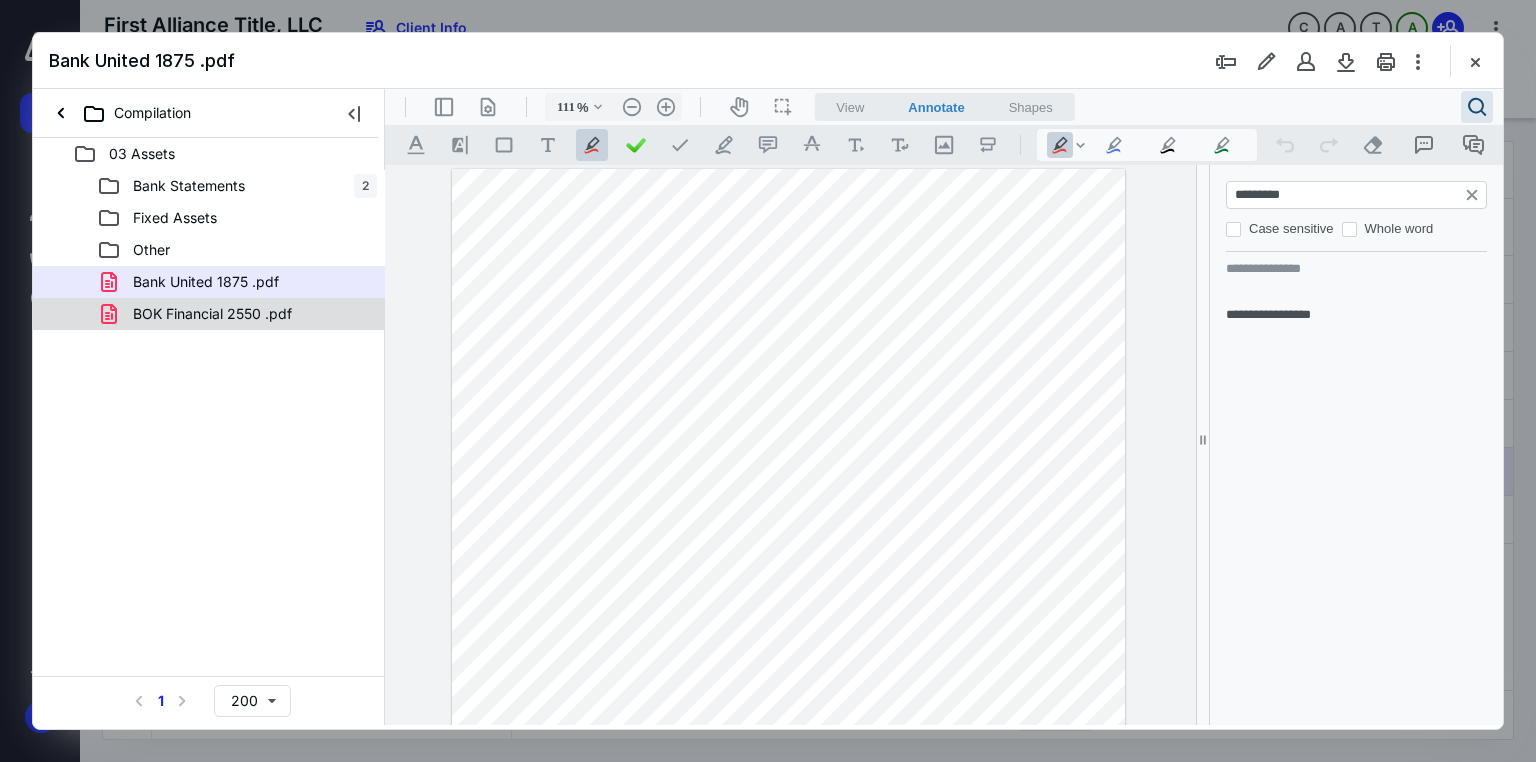 click on "BOK Financial 2550 .pdf" at bounding box center [212, 314] 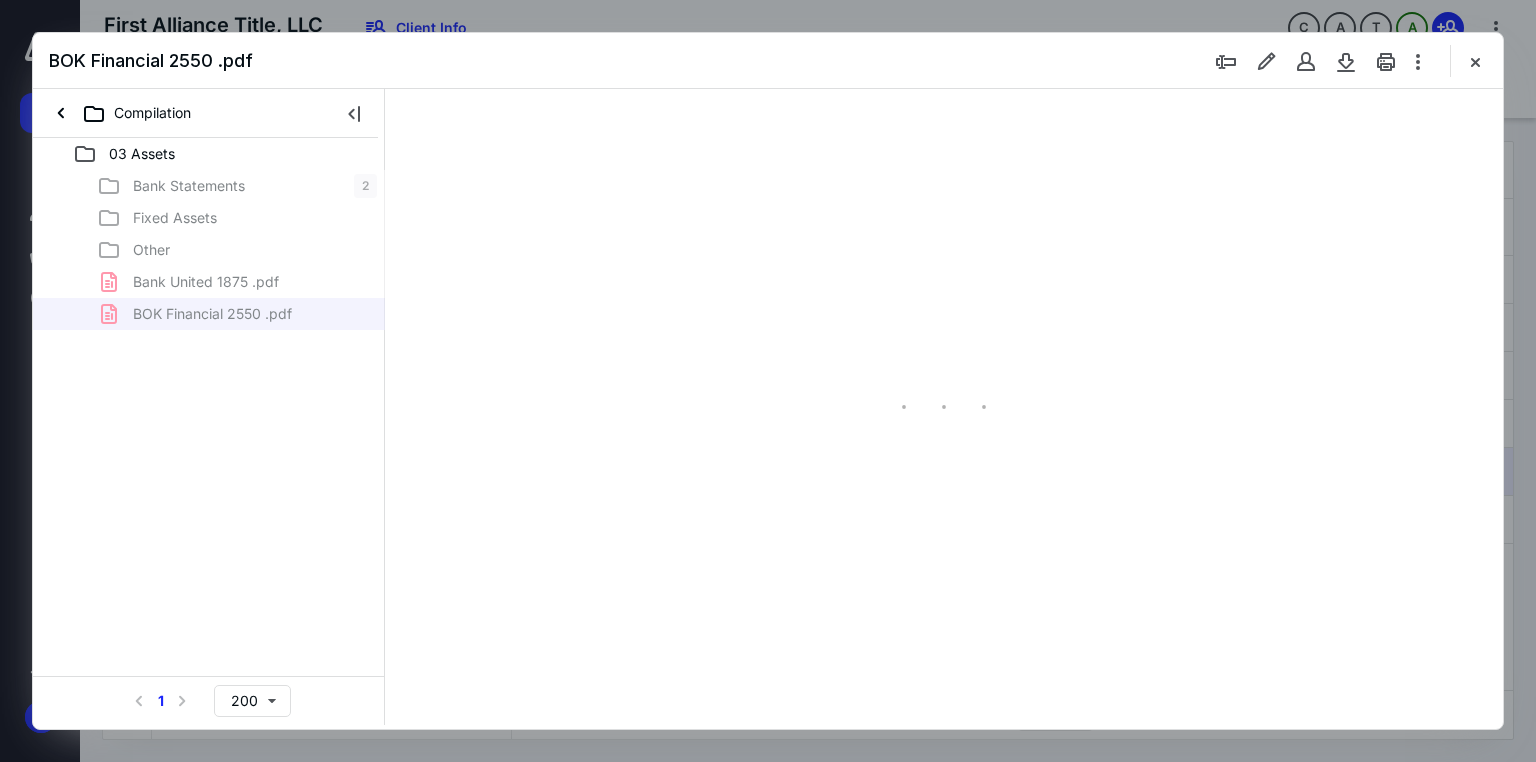 type on "71" 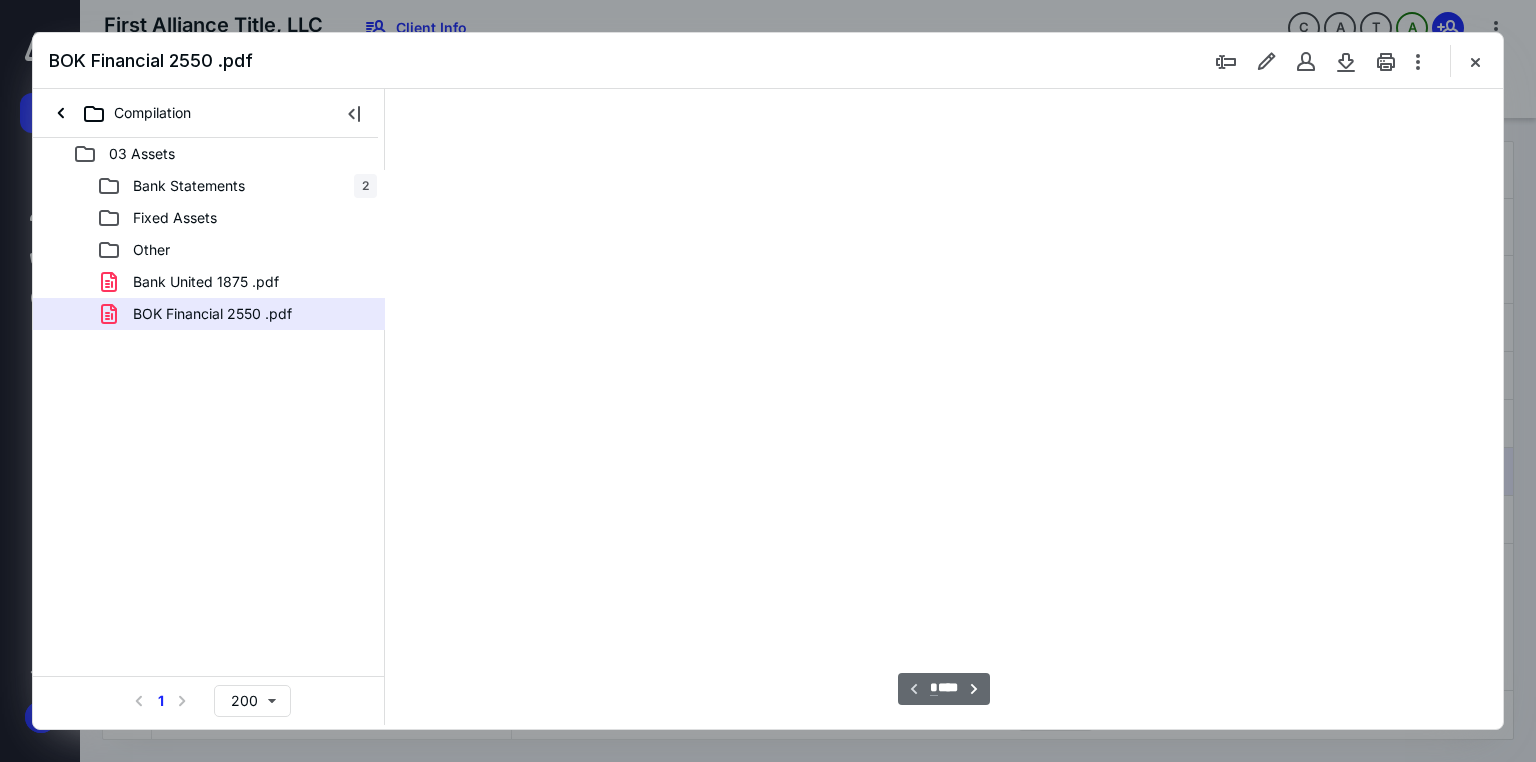 scroll, scrollTop: 79, scrollLeft: 0, axis: vertical 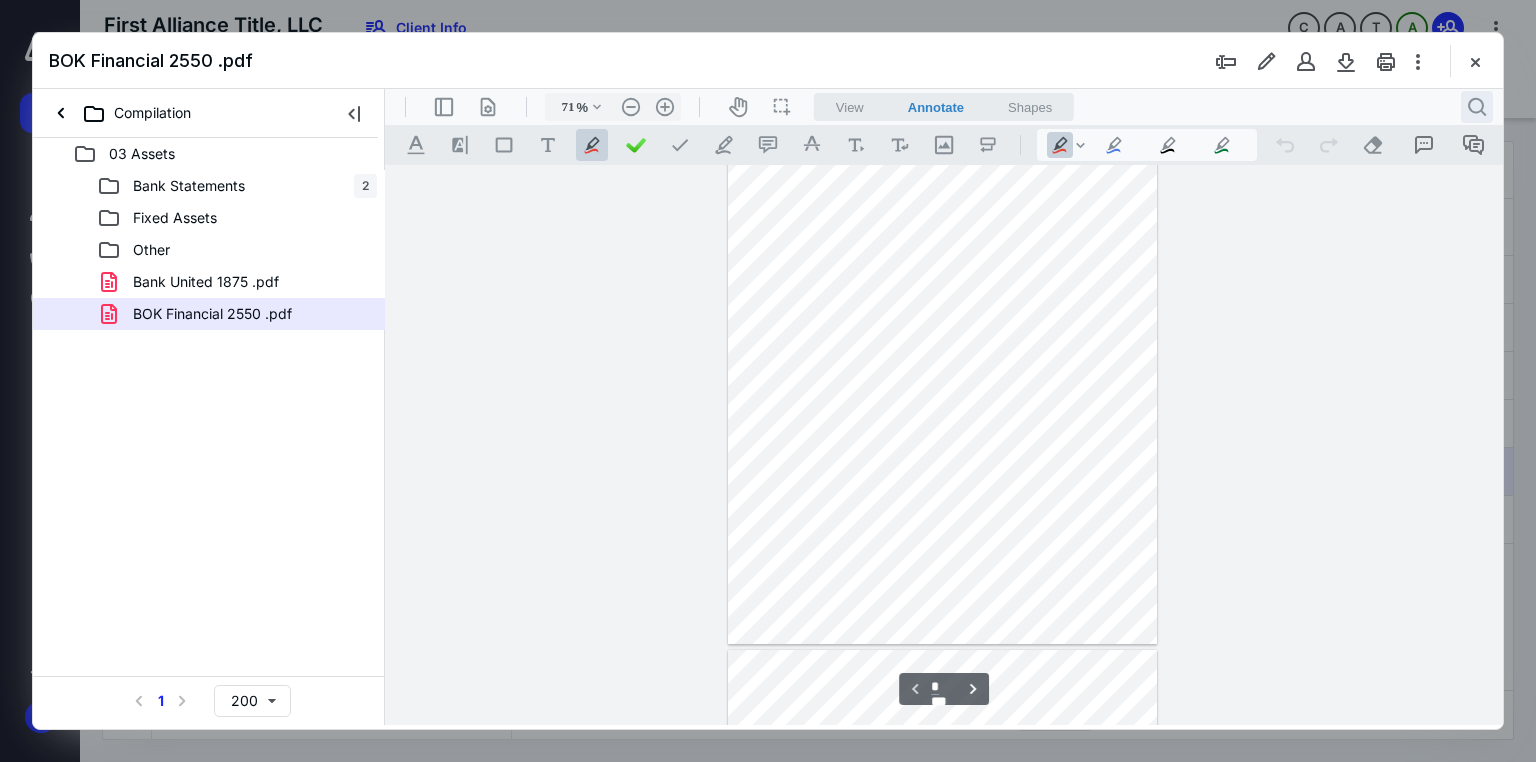 click on ".cls-1{fill:#abb0c4;} icon - header - search" at bounding box center (1477, 107) 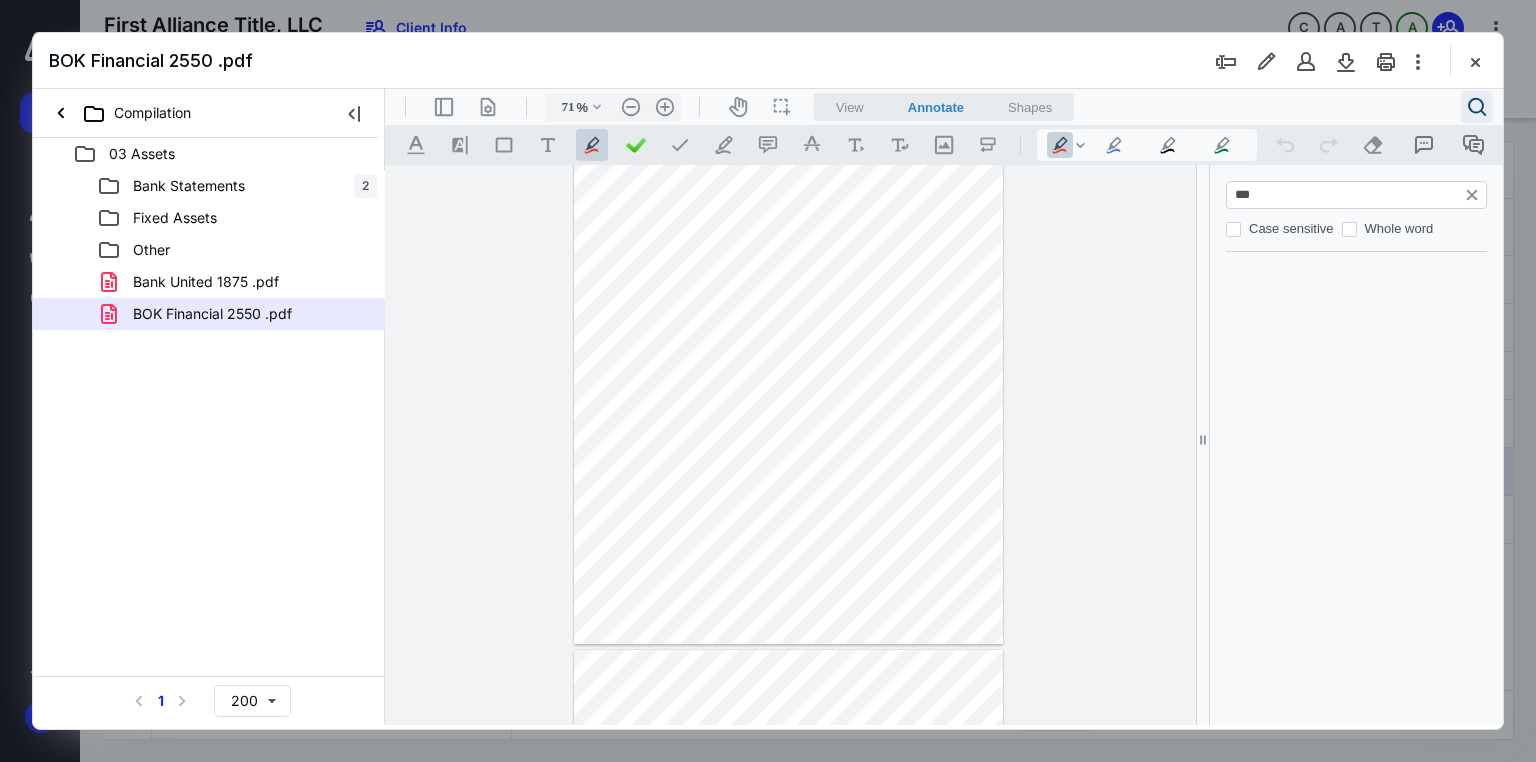 scroll, scrollTop: 0, scrollLeft: 0, axis: both 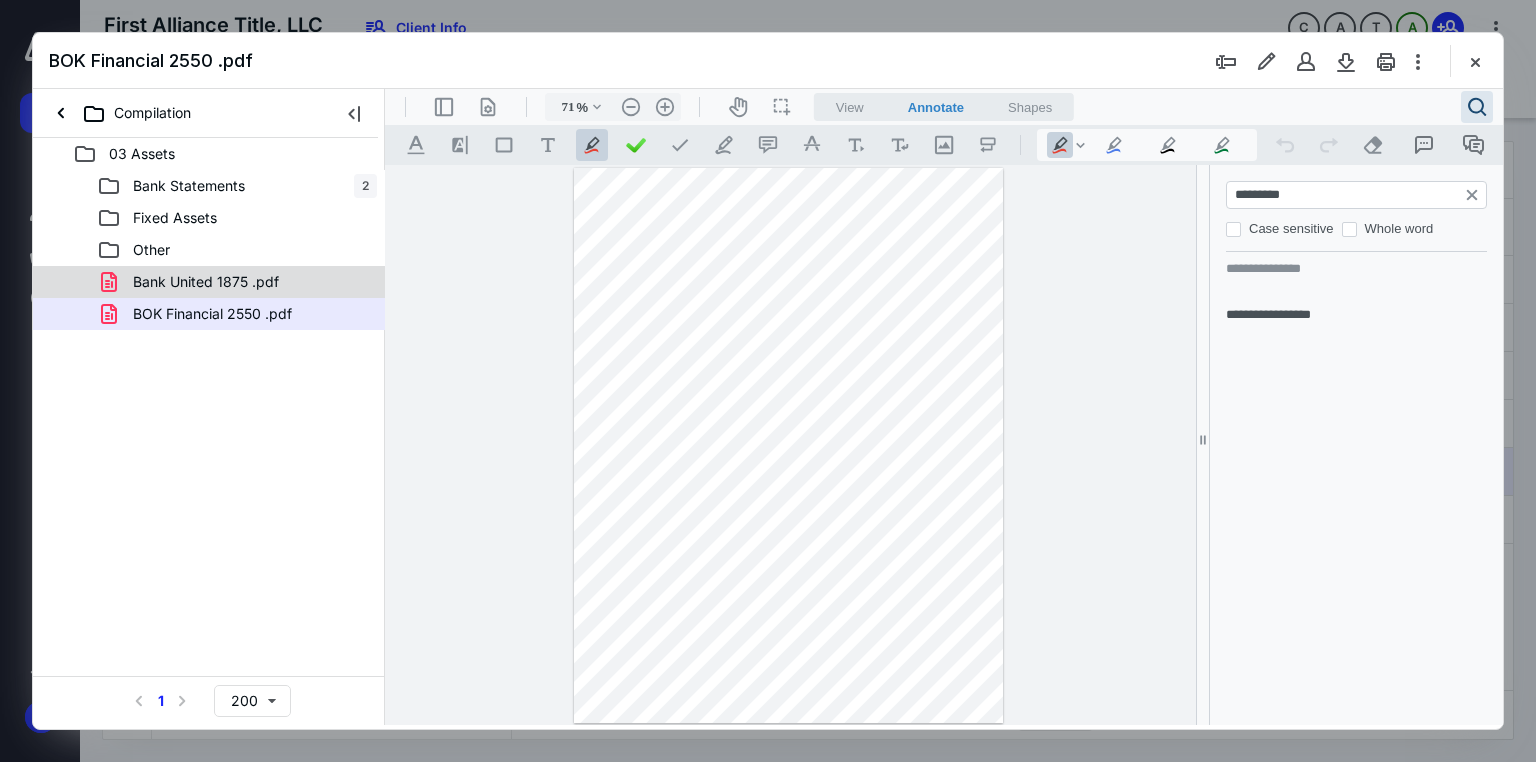 type on "*********" 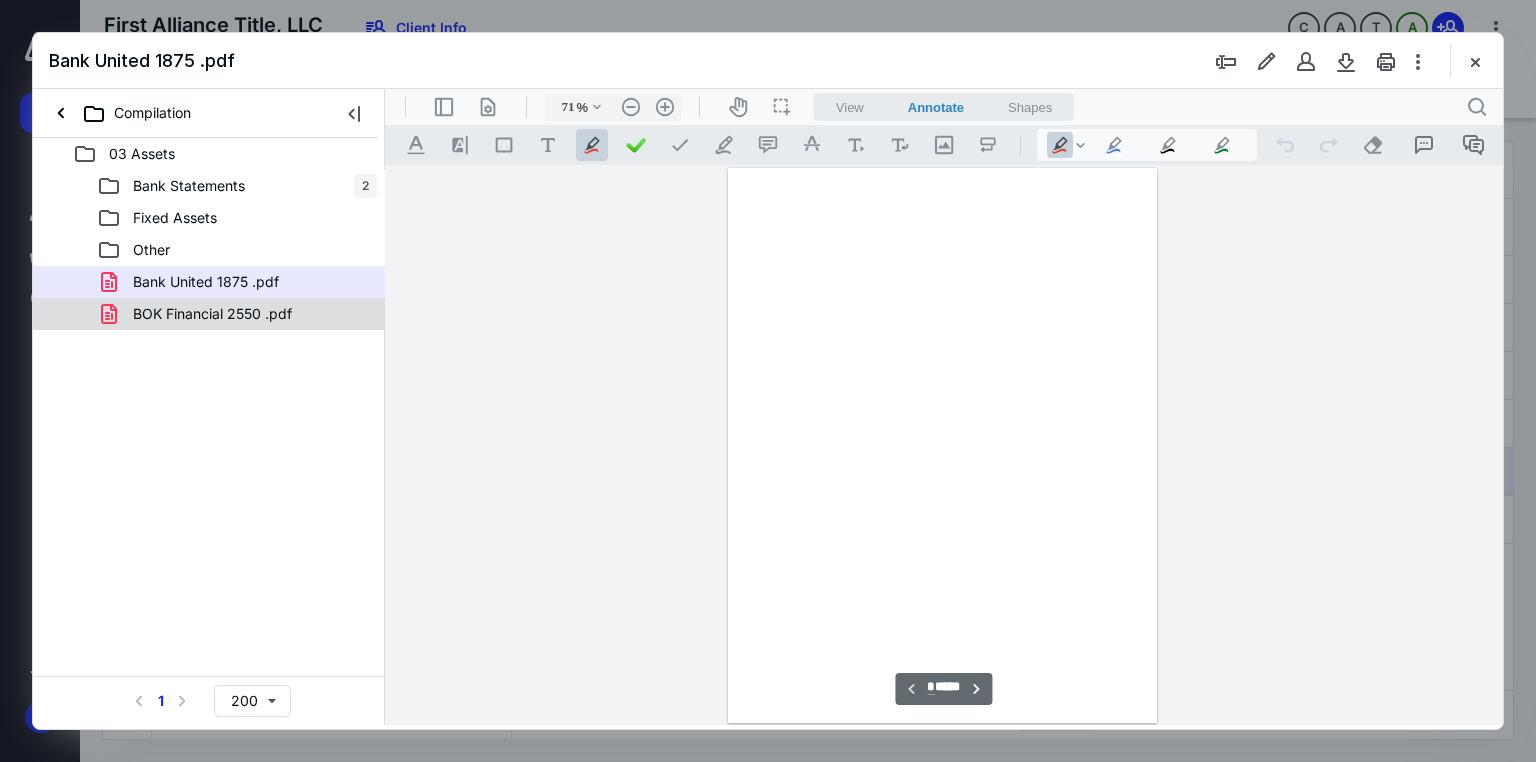scroll, scrollTop: 79, scrollLeft: 0, axis: vertical 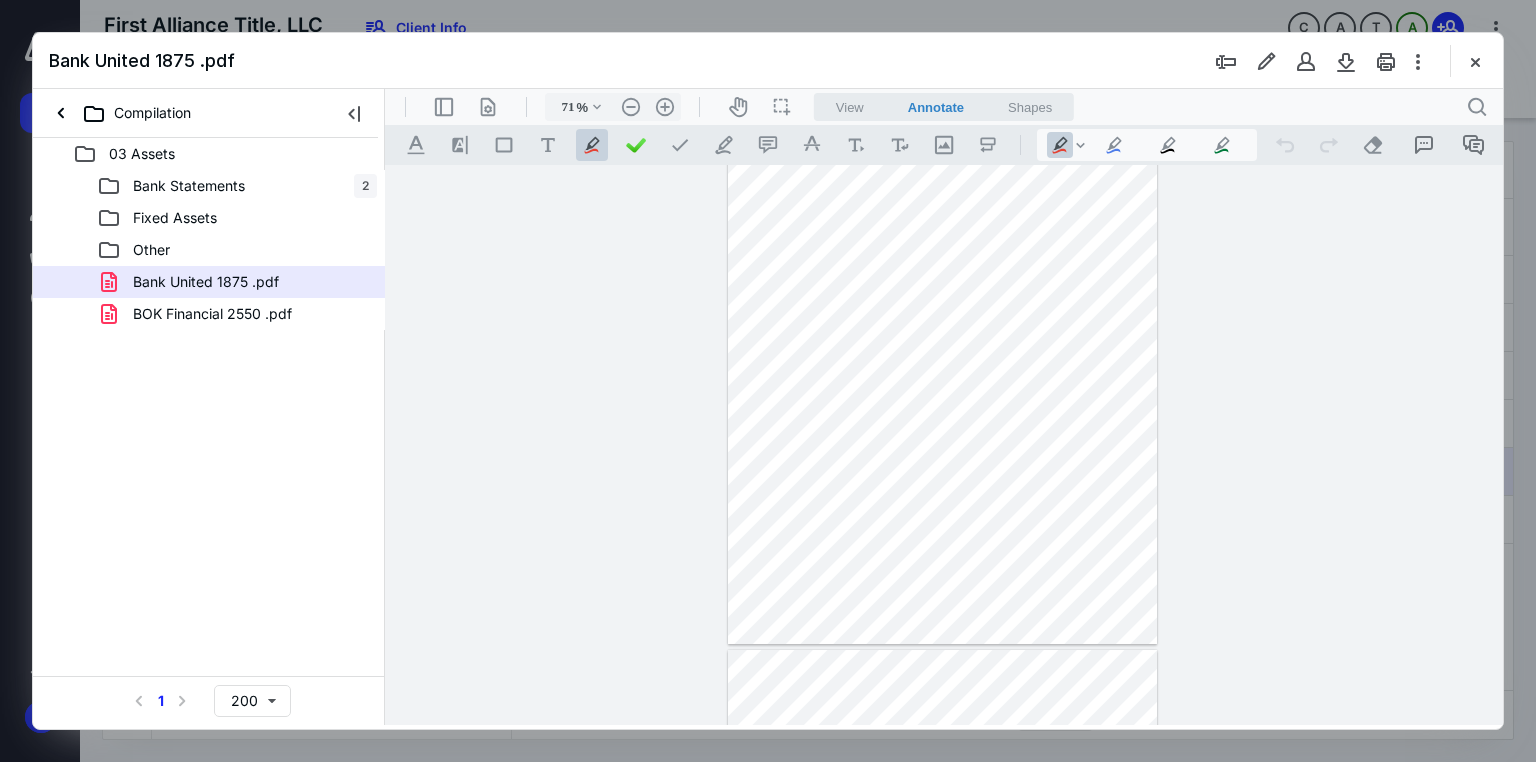 click on "**********" at bounding box center (944, 445) 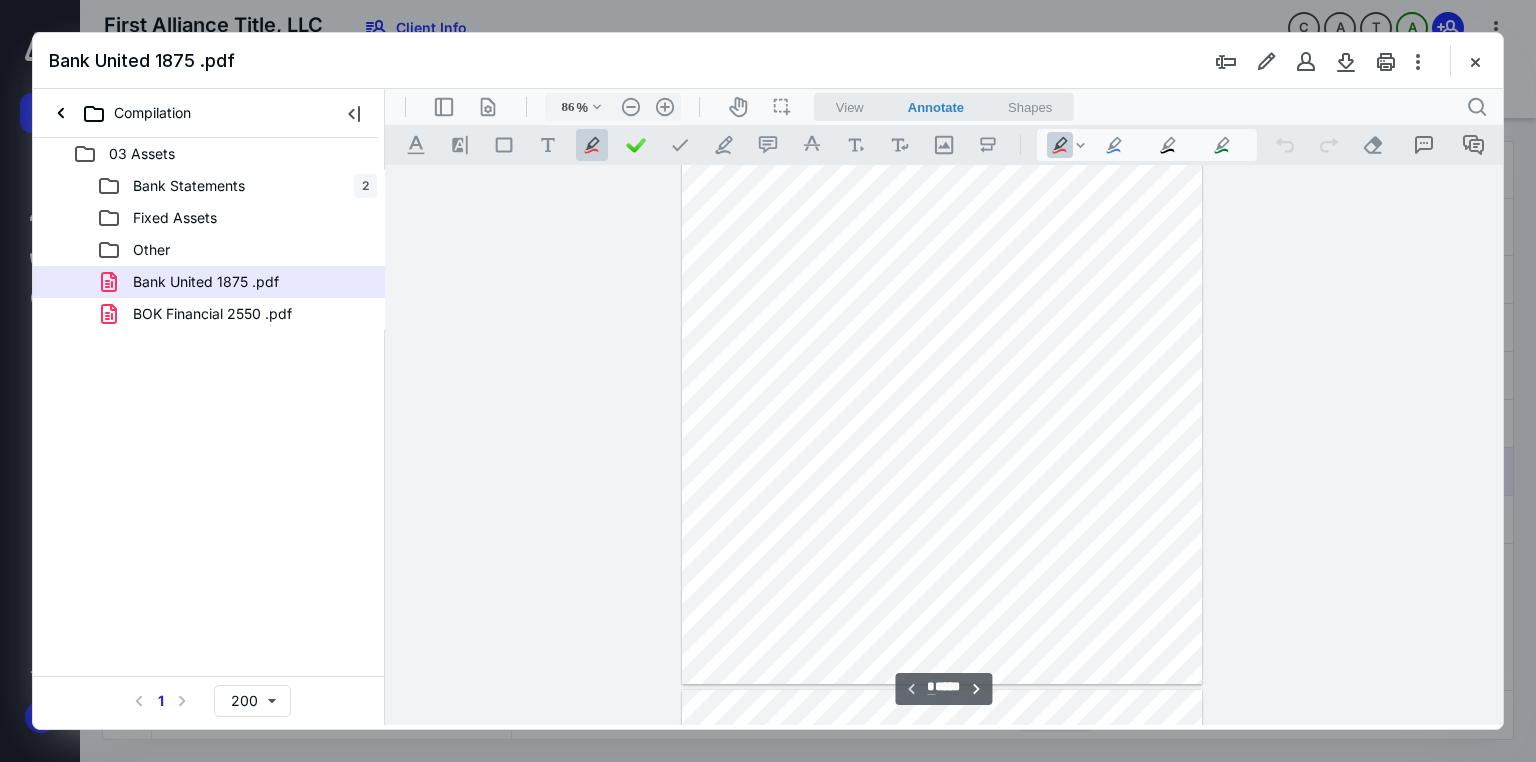 type on "111" 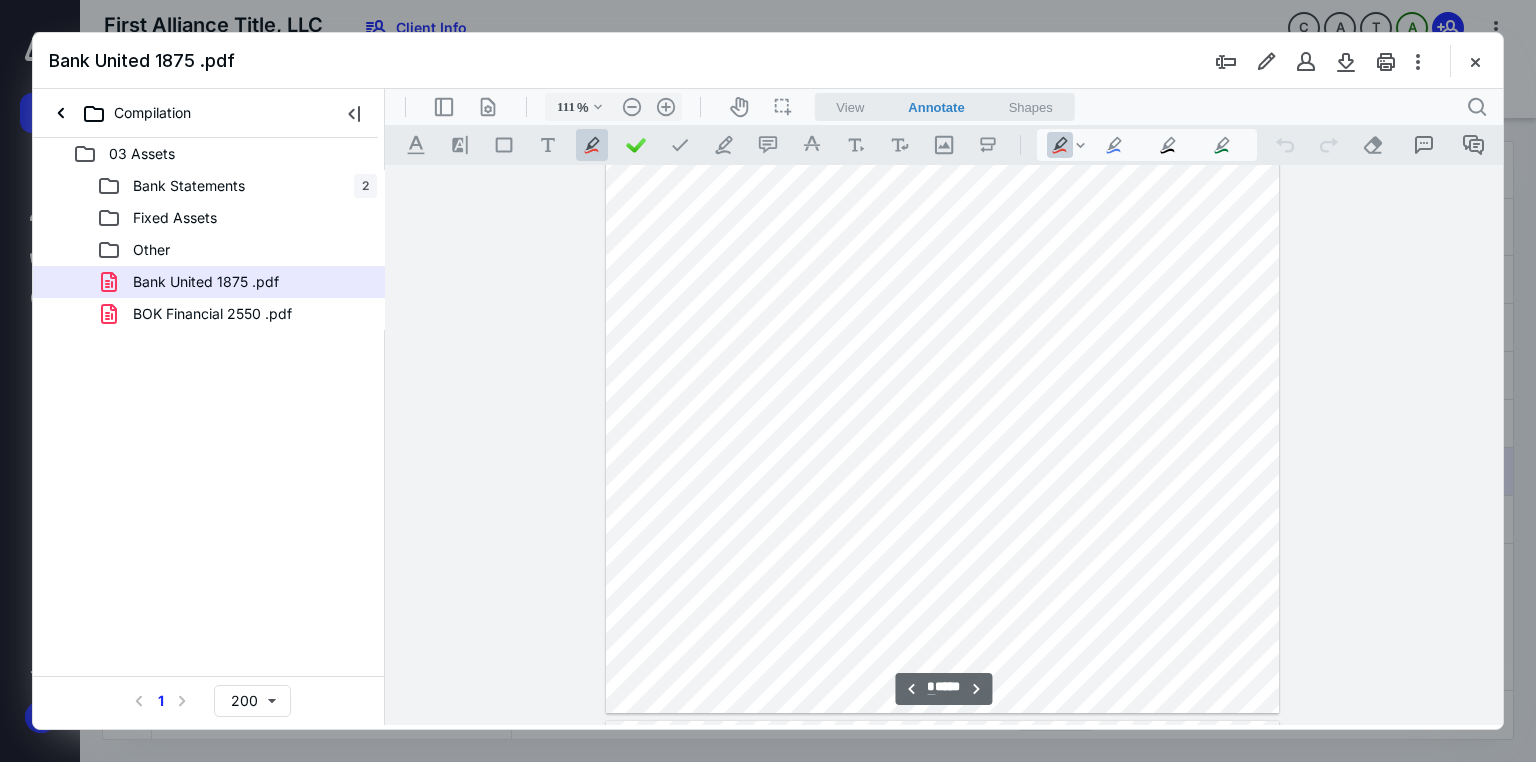 scroll, scrollTop: 4851, scrollLeft: 0, axis: vertical 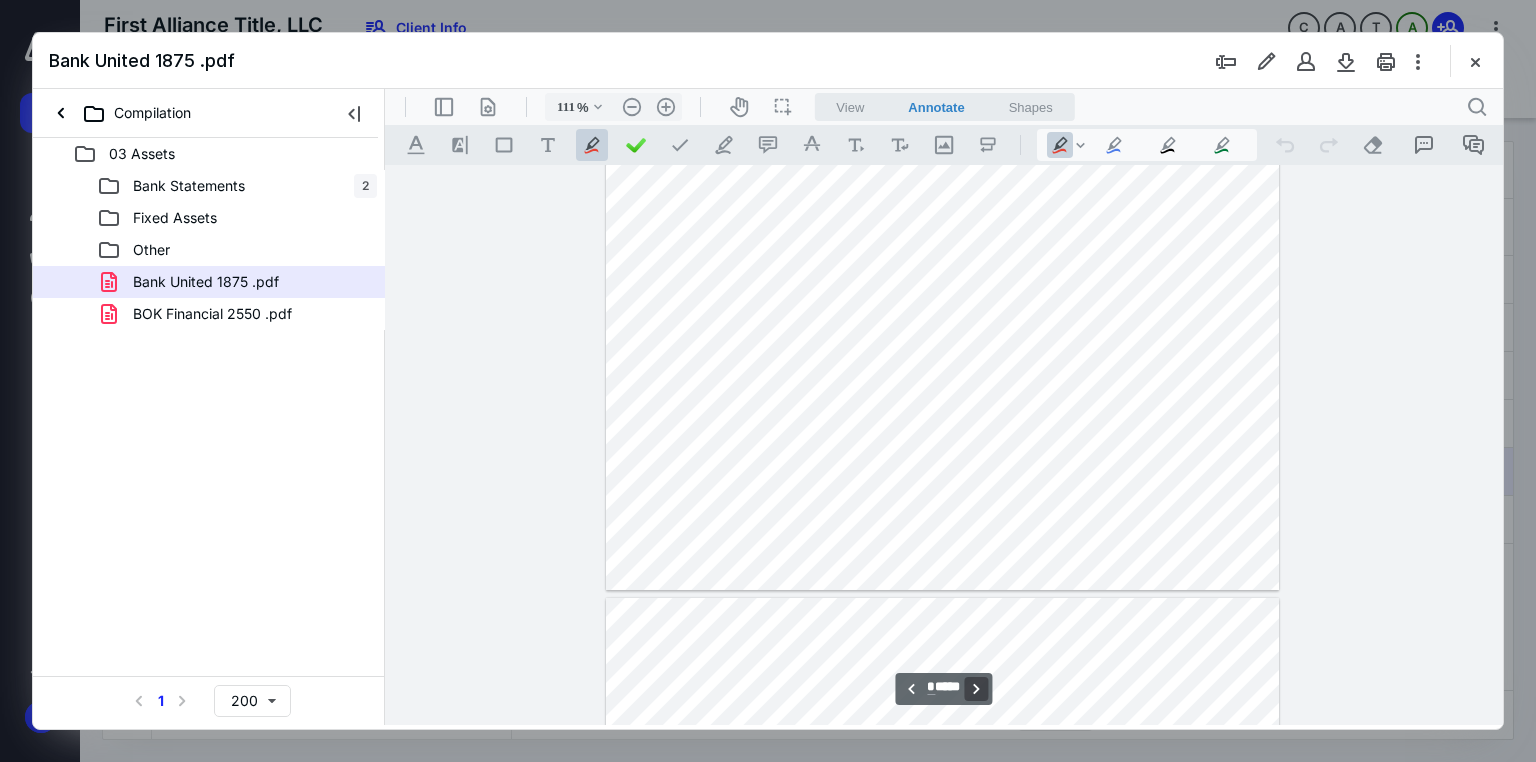 click on "**********" at bounding box center [977, 689] 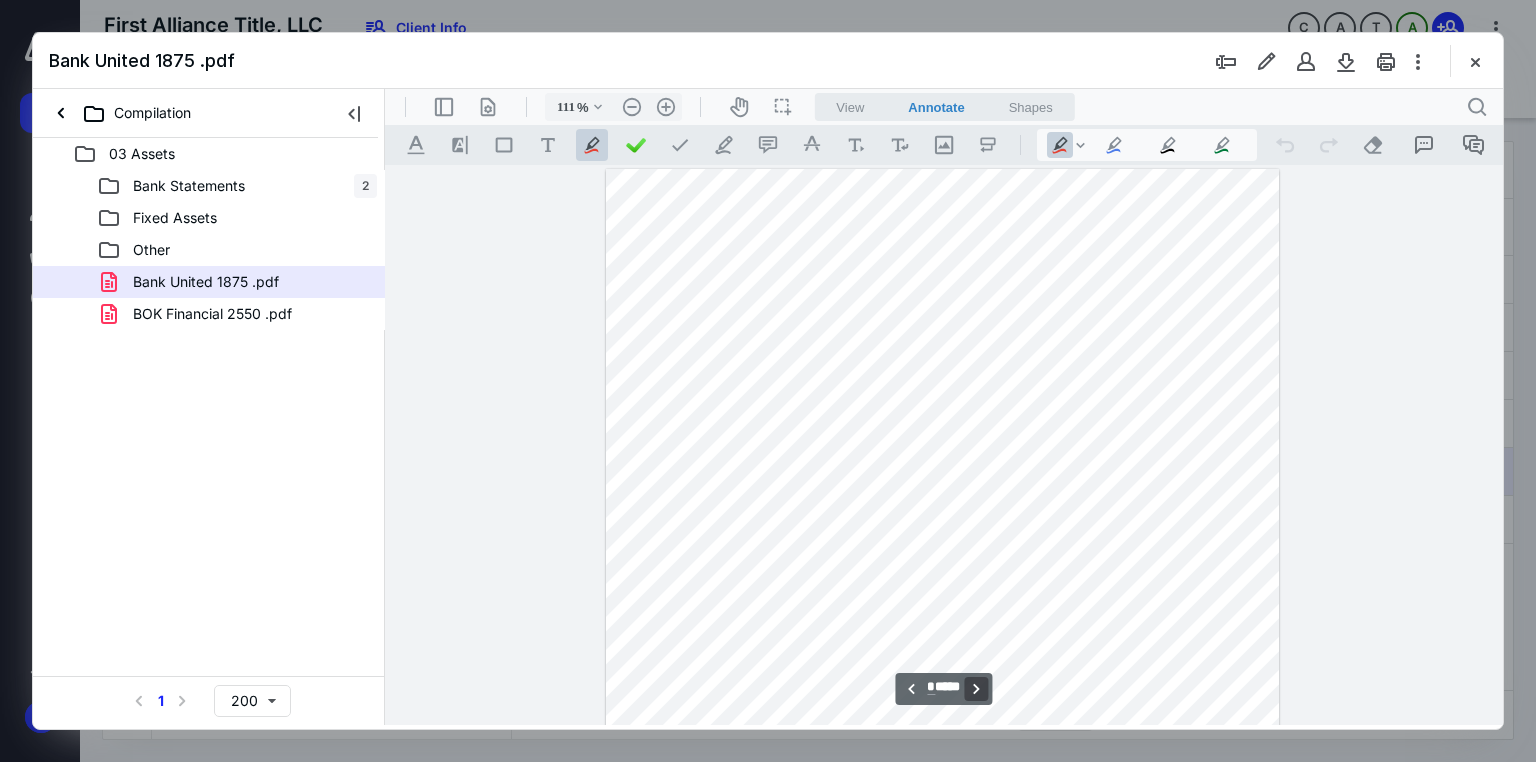click on "**********" at bounding box center [977, 689] 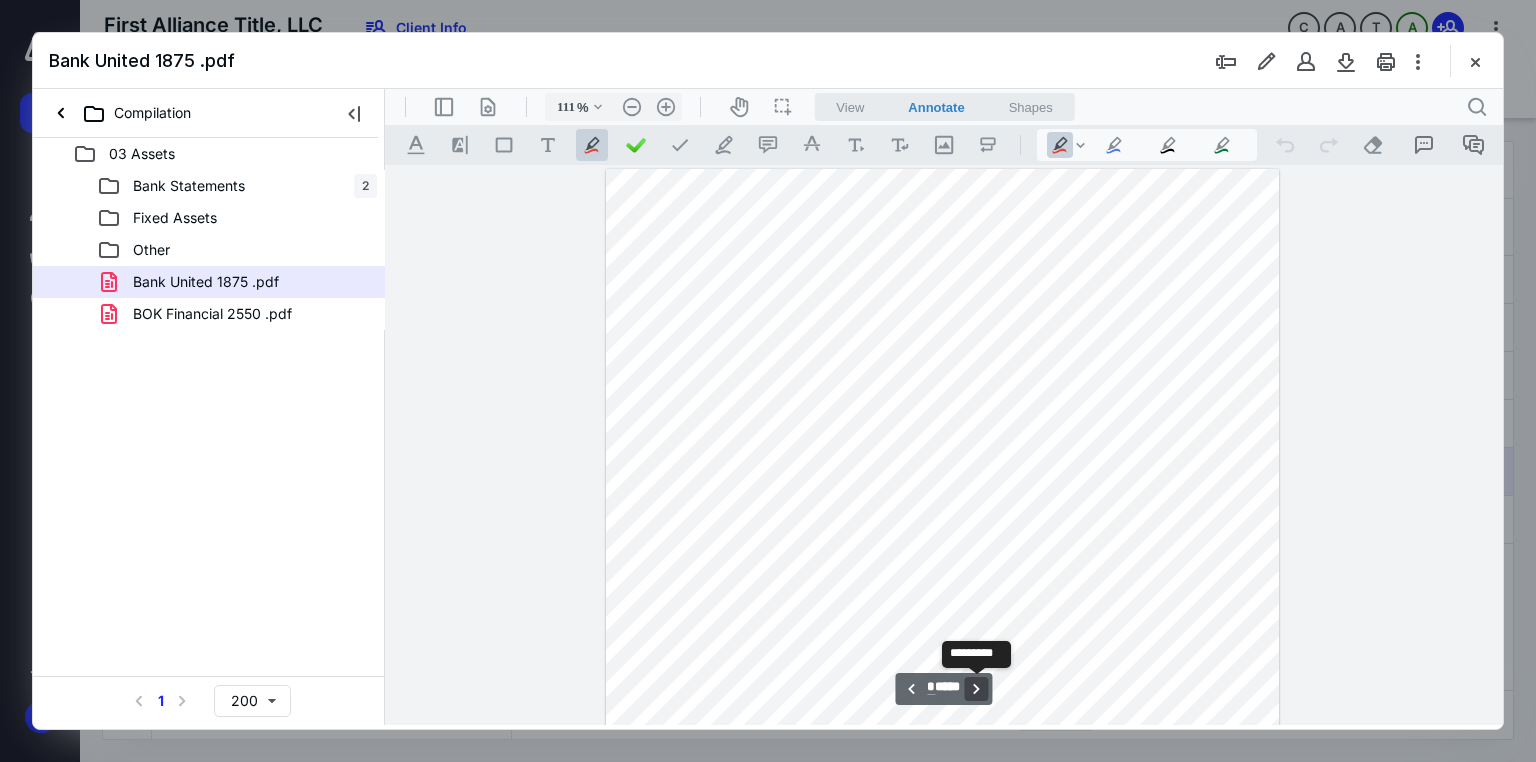 click on "**********" at bounding box center [977, 689] 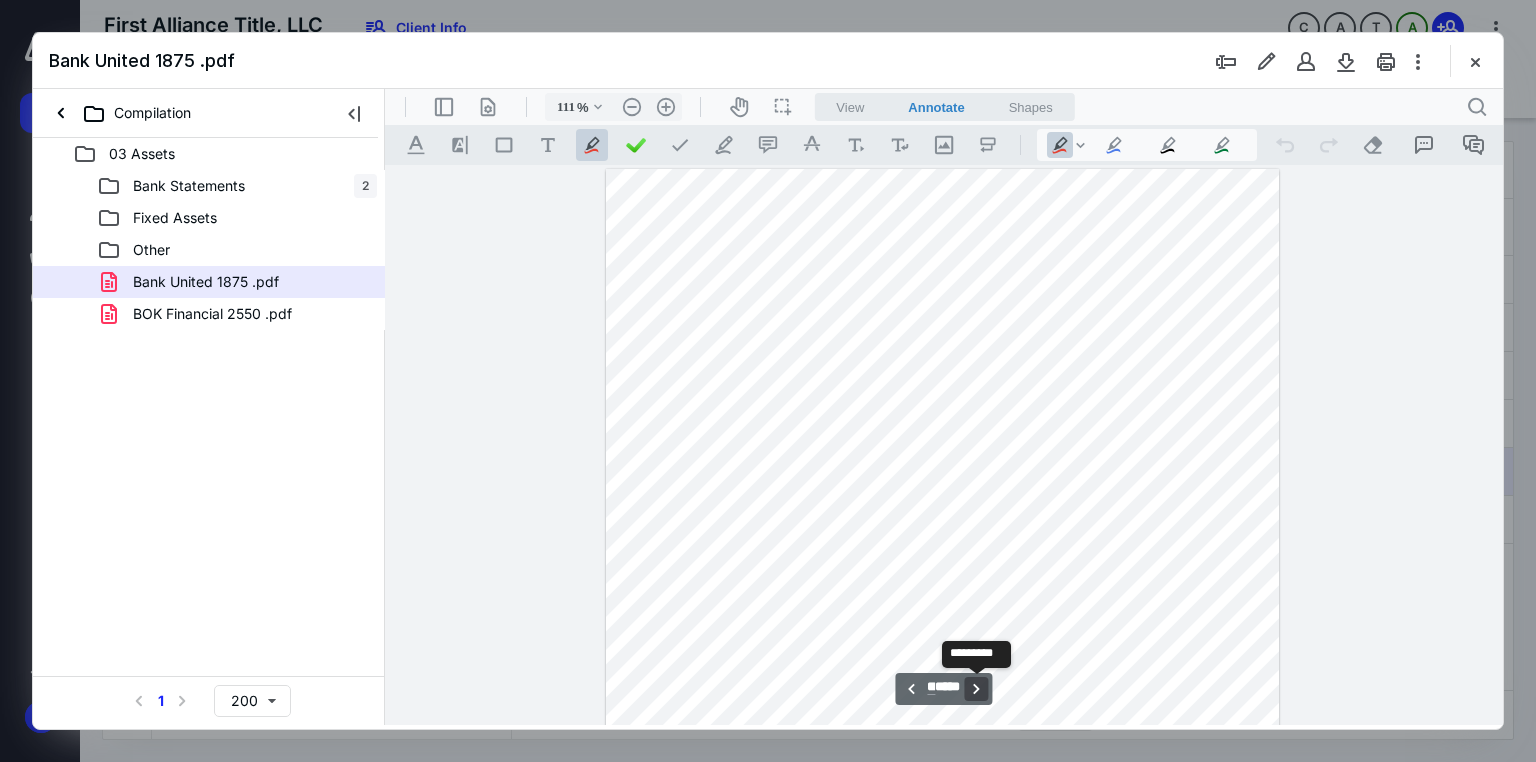 click on "**********" at bounding box center (977, 689) 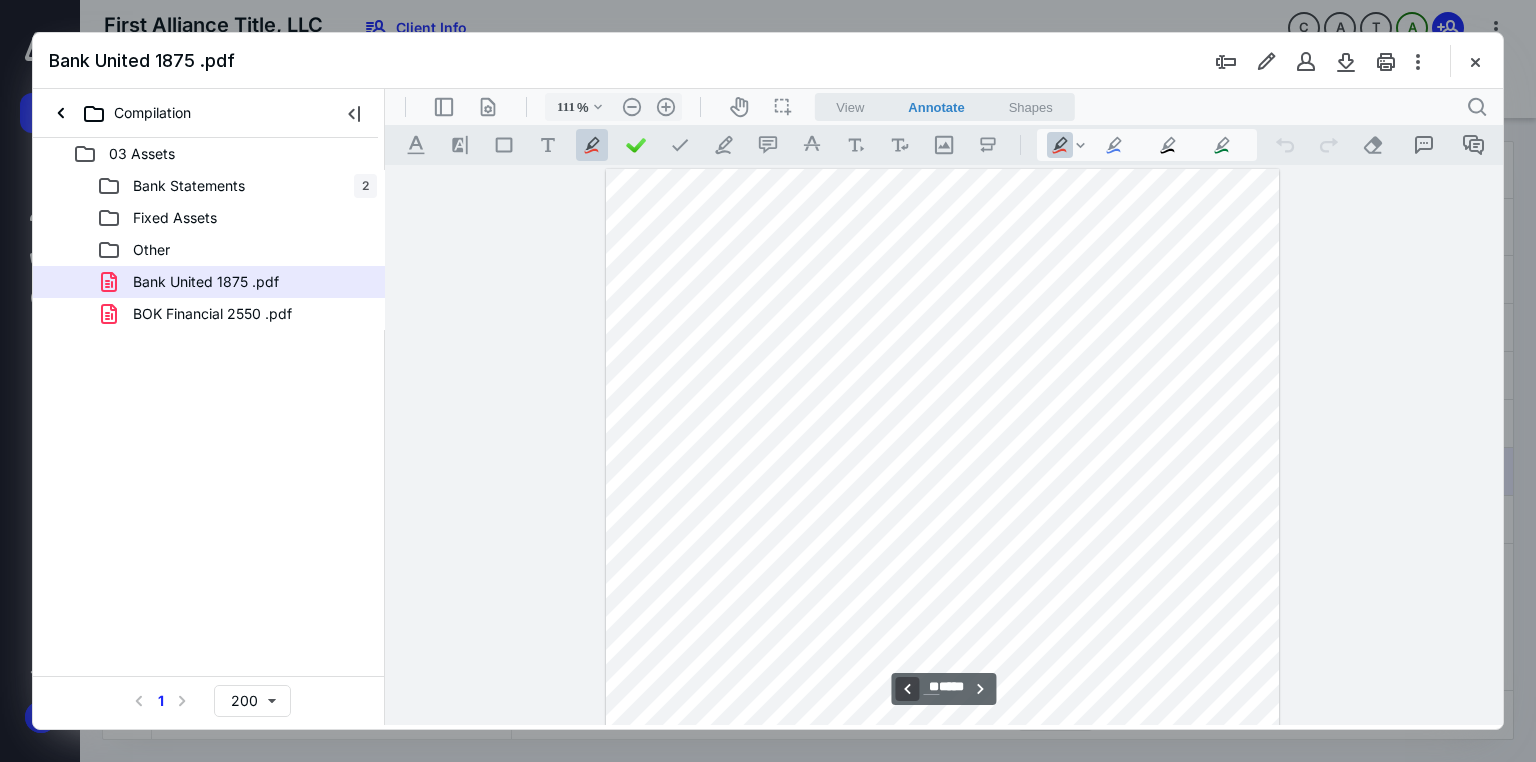 click on "**********" at bounding box center [907, 689] 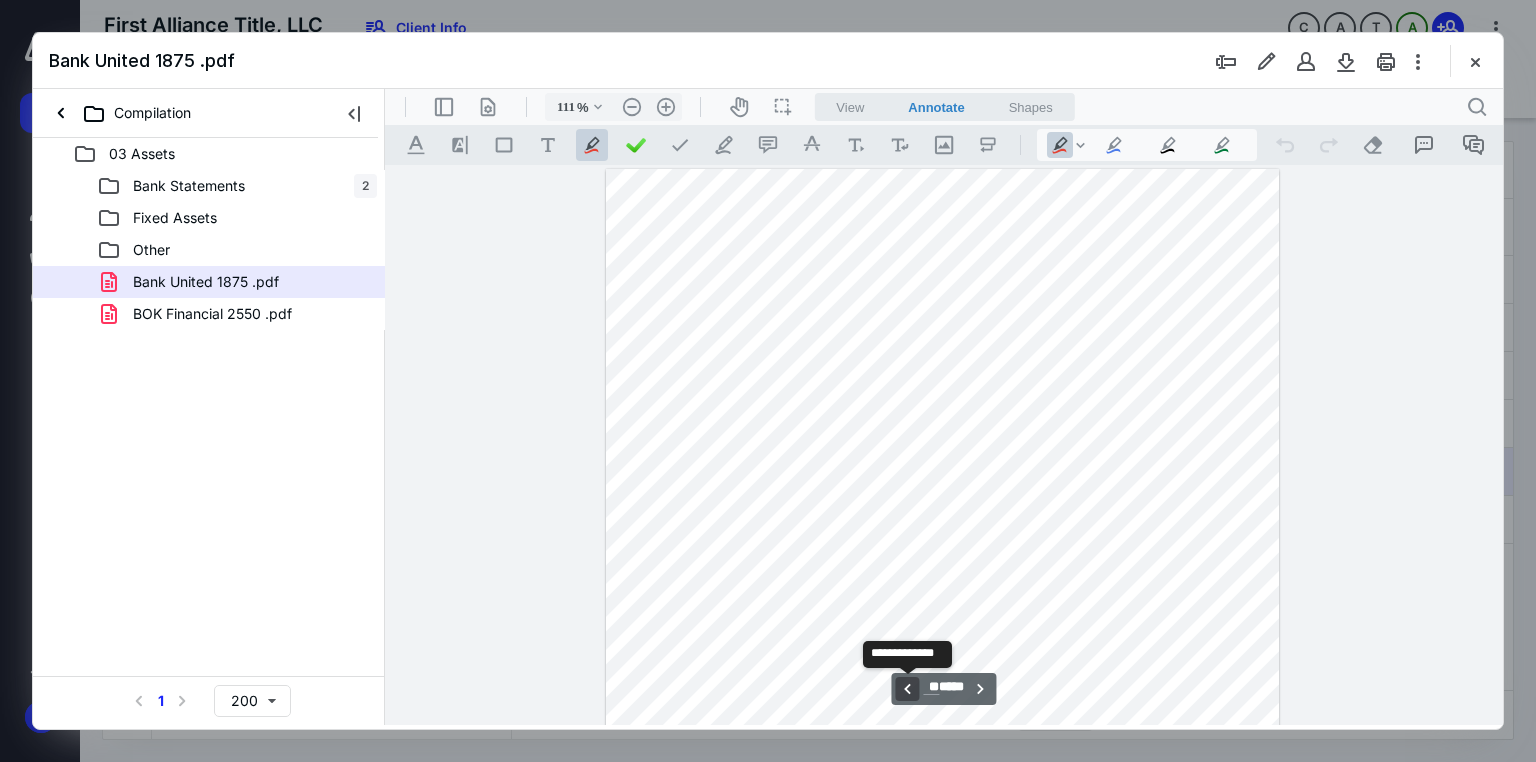 click on "**********" at bounding box center (907, 689) 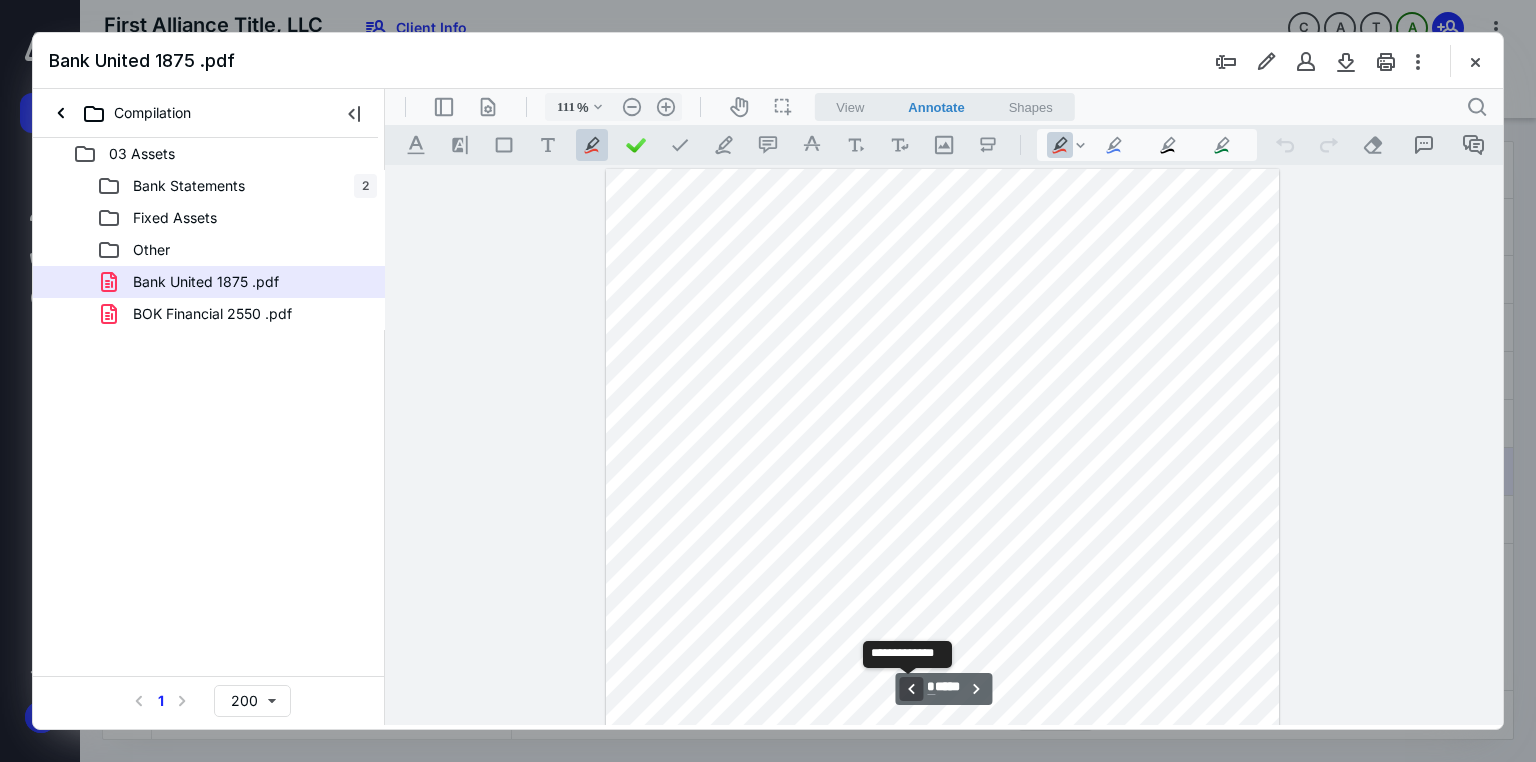 scroll, scrollTop: 7040, scrollLeft: 0, axis: vertical 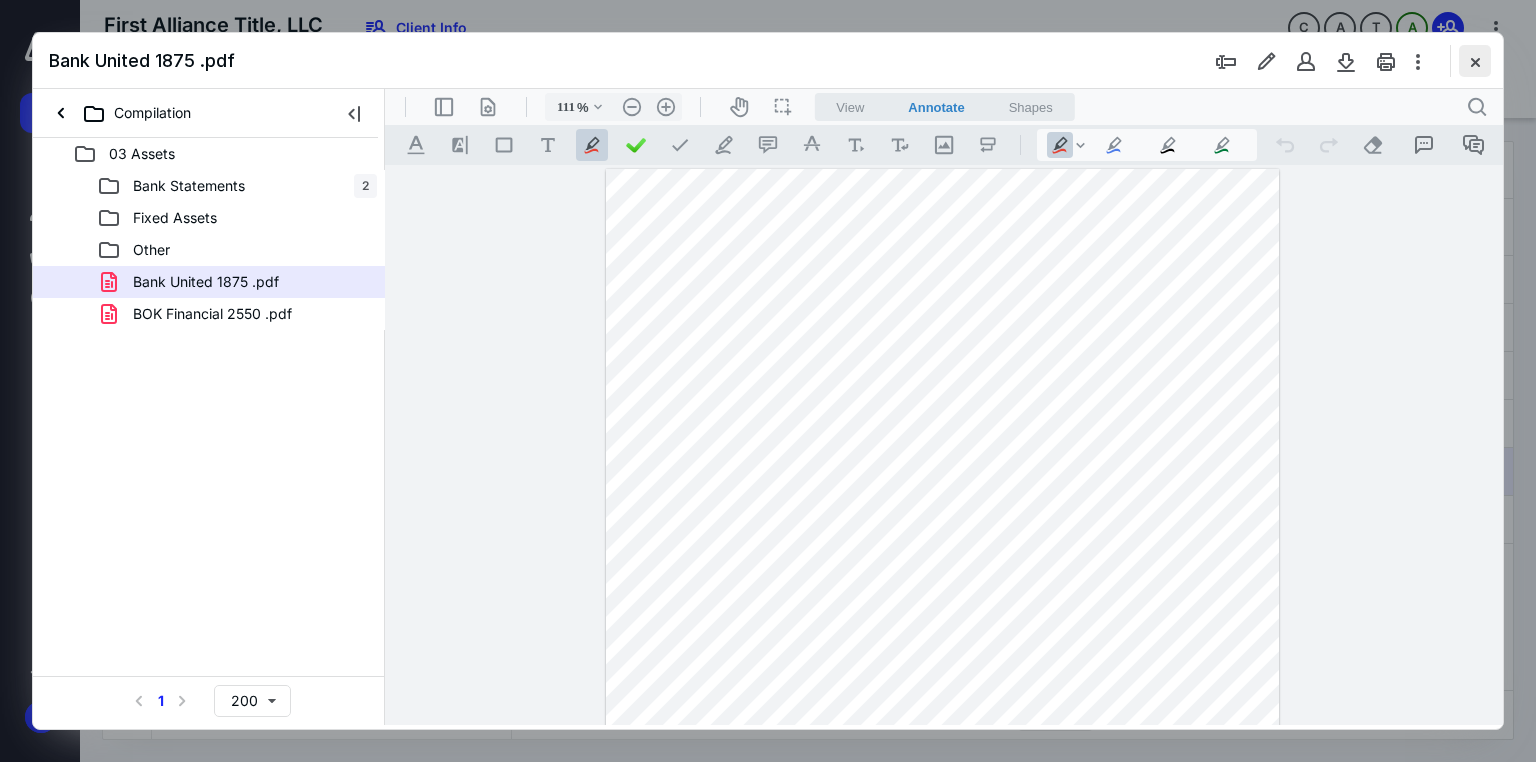 click at bounding box center [1475, 61] 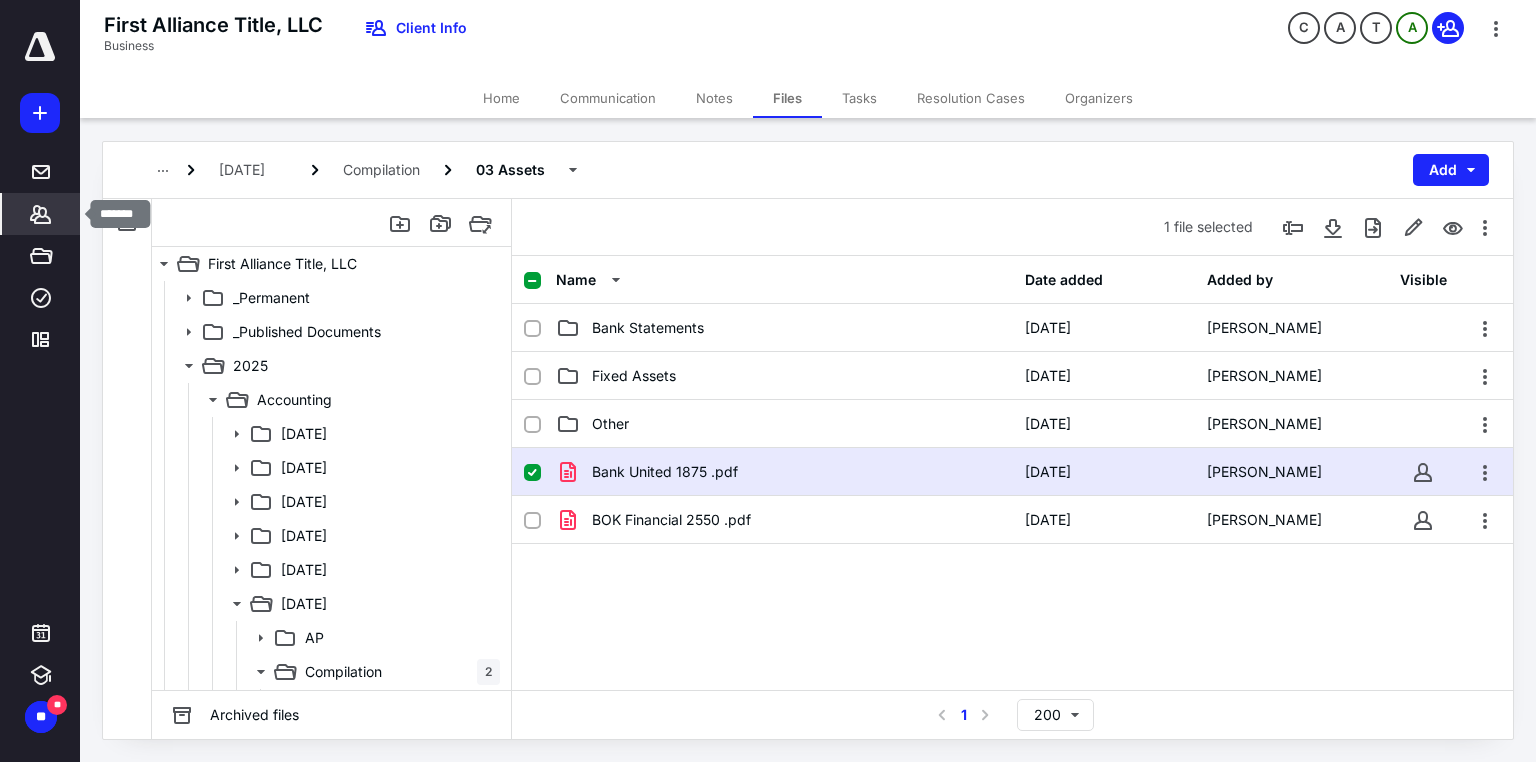click 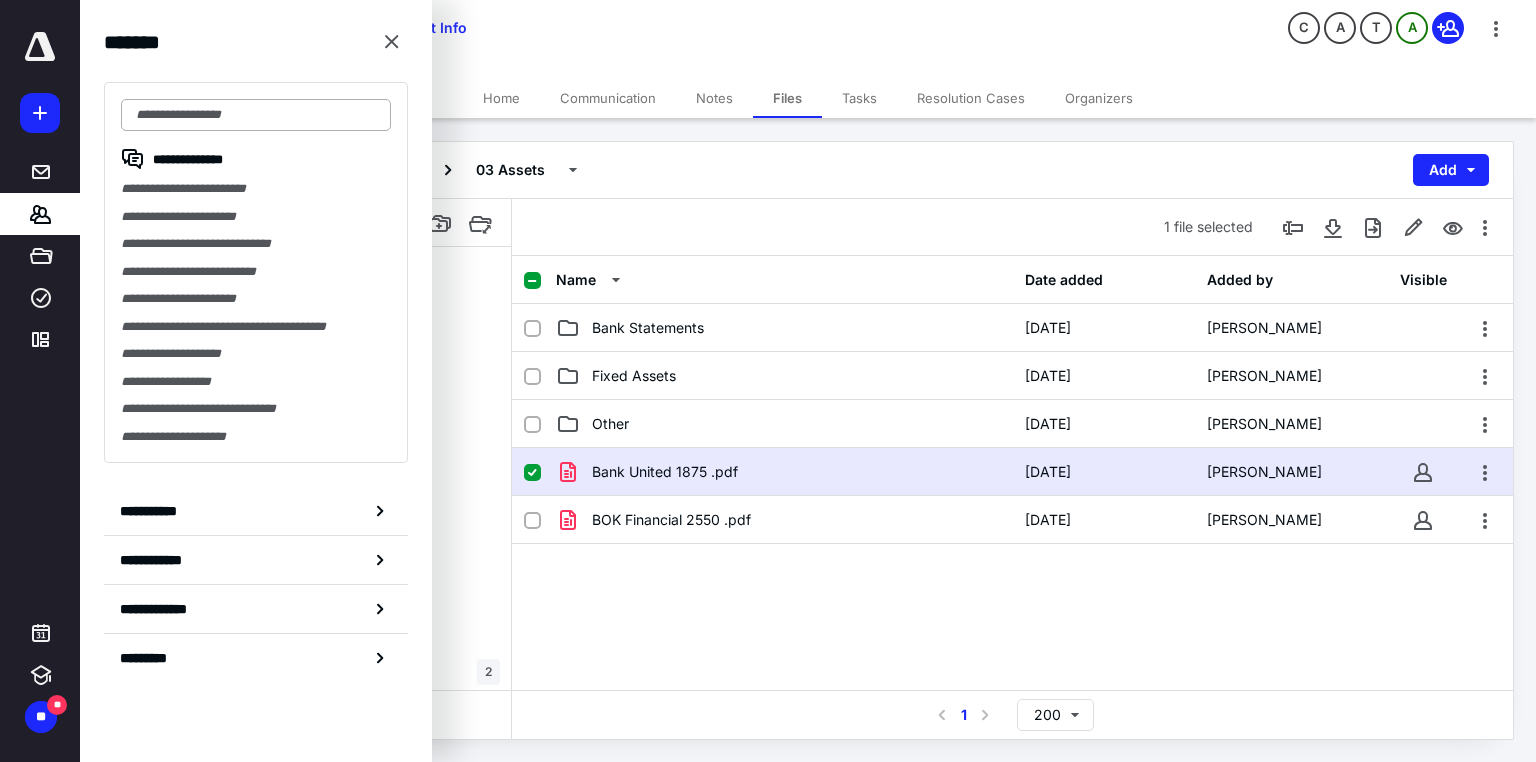 click at bounding box center (256, 115) 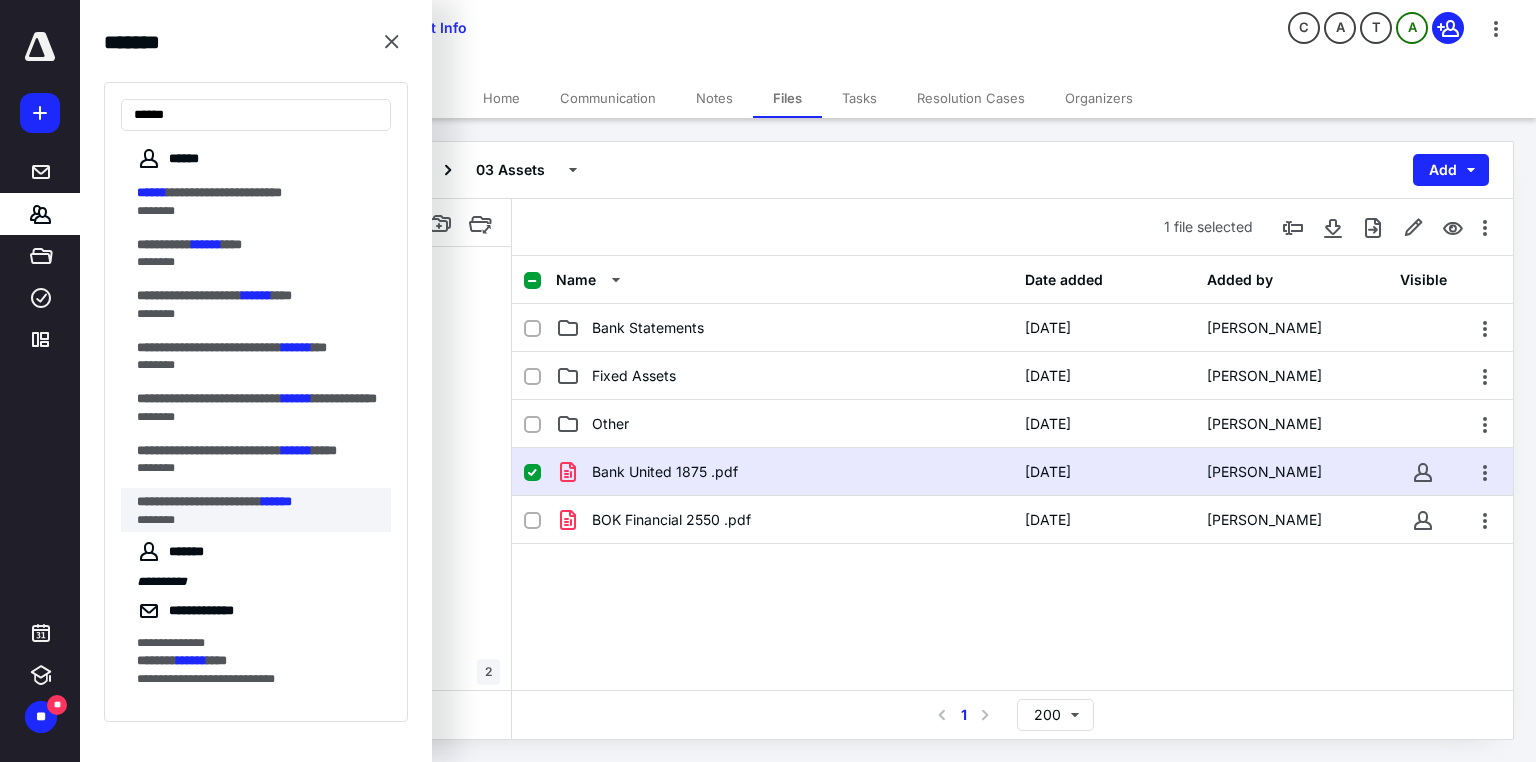 type on "******" 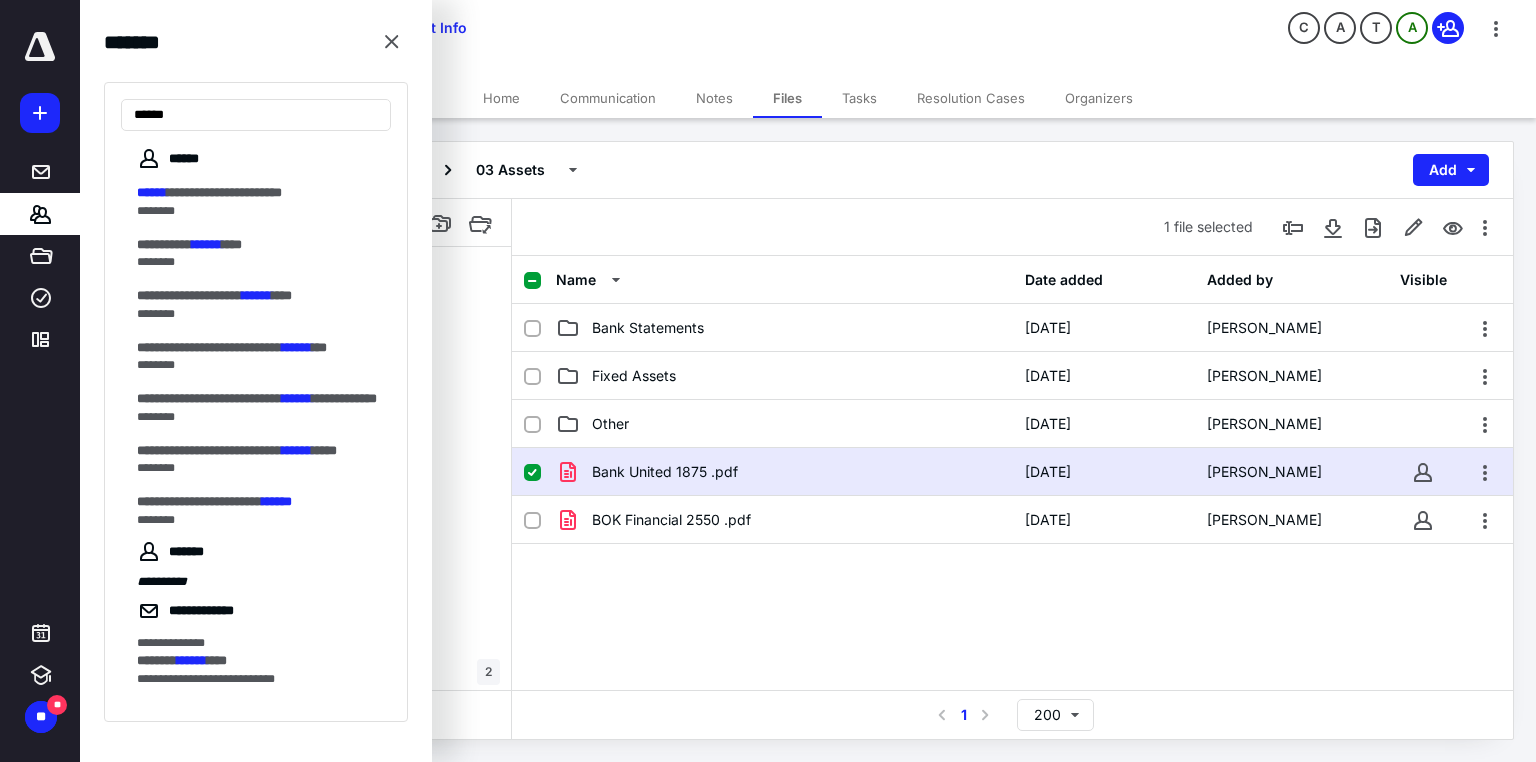 click on "**********" at bounding box center [199, 501] 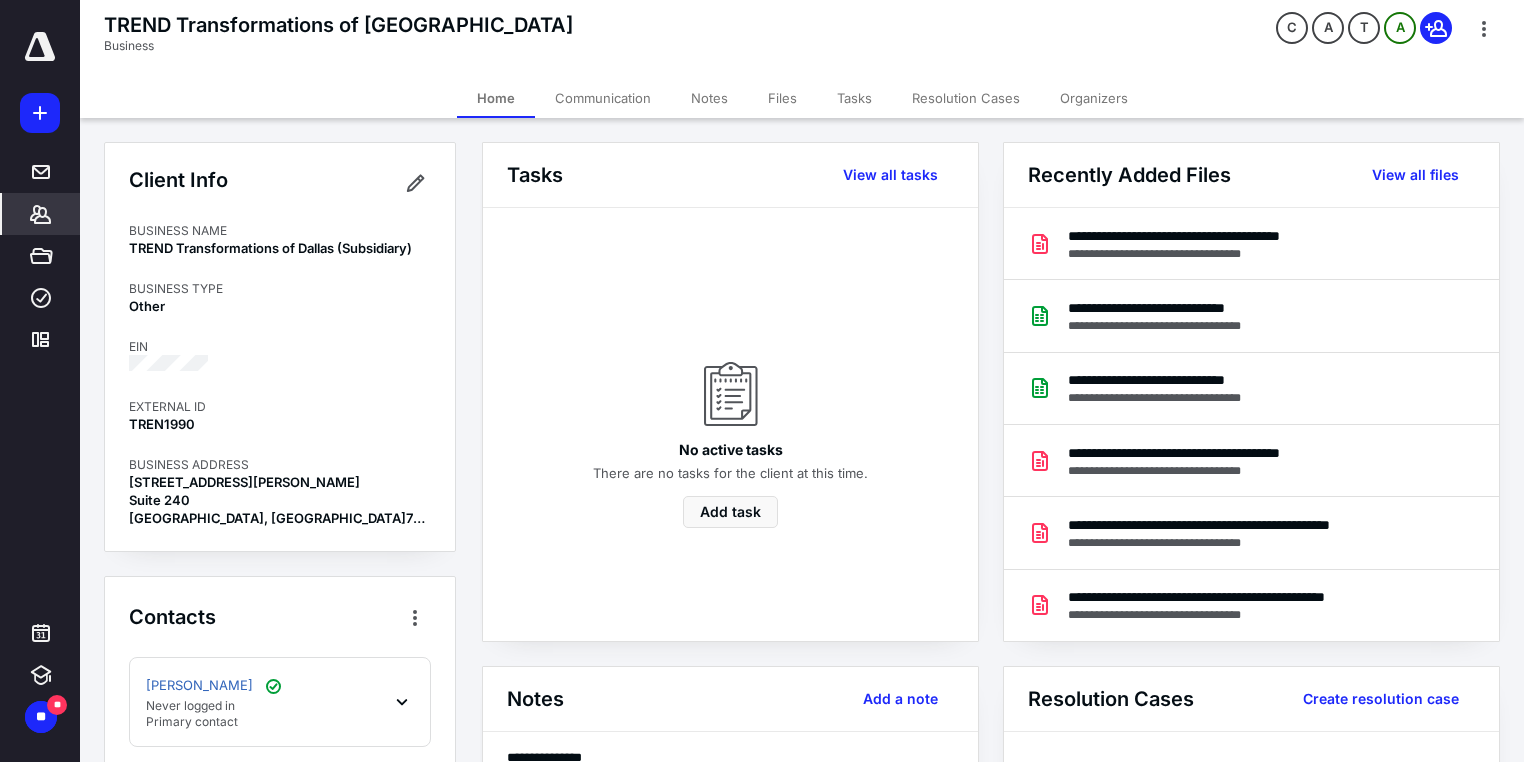 click on "Files" at bounding box center [782, 98] 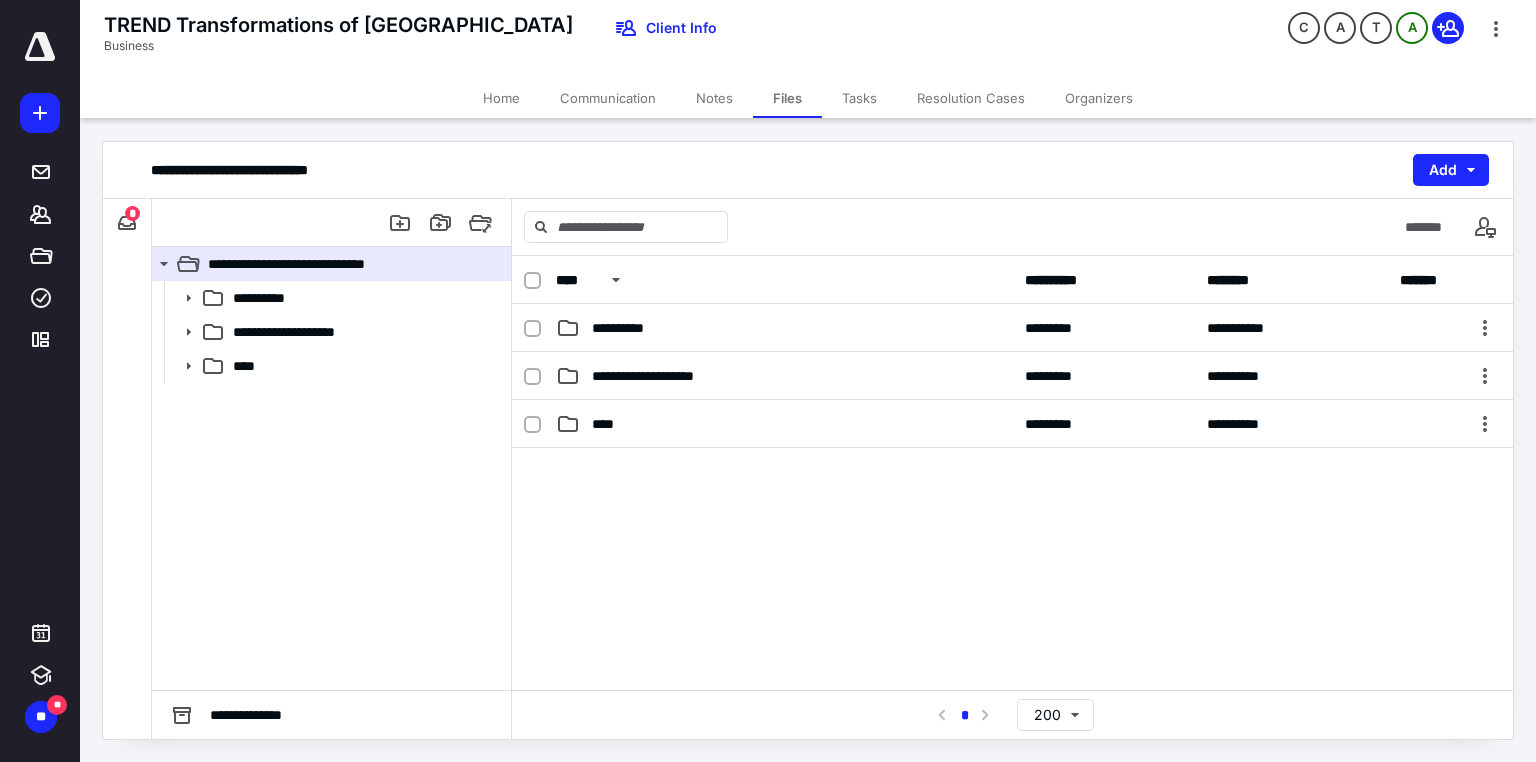 click on "*" at bounding box center [132, 213] 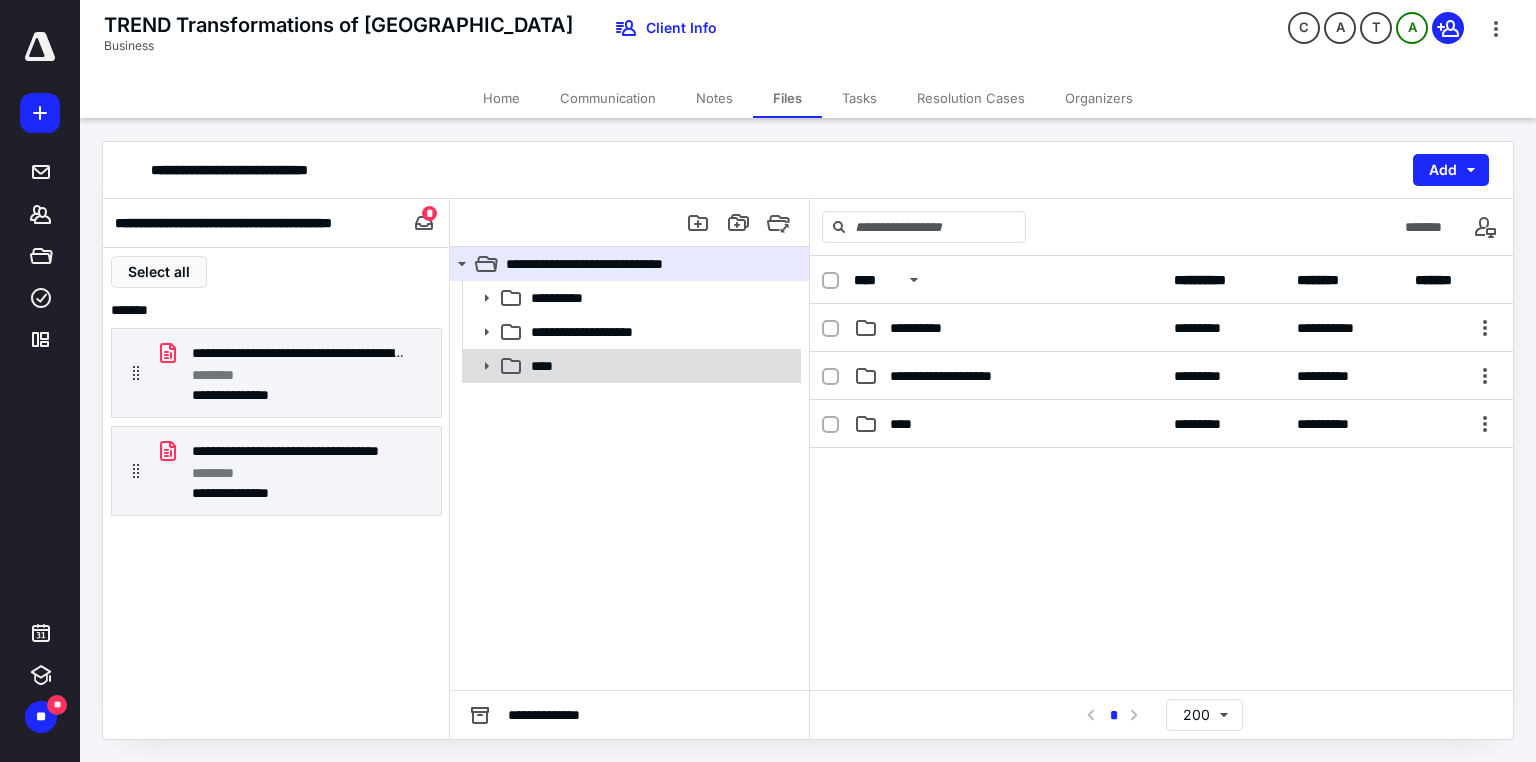 click 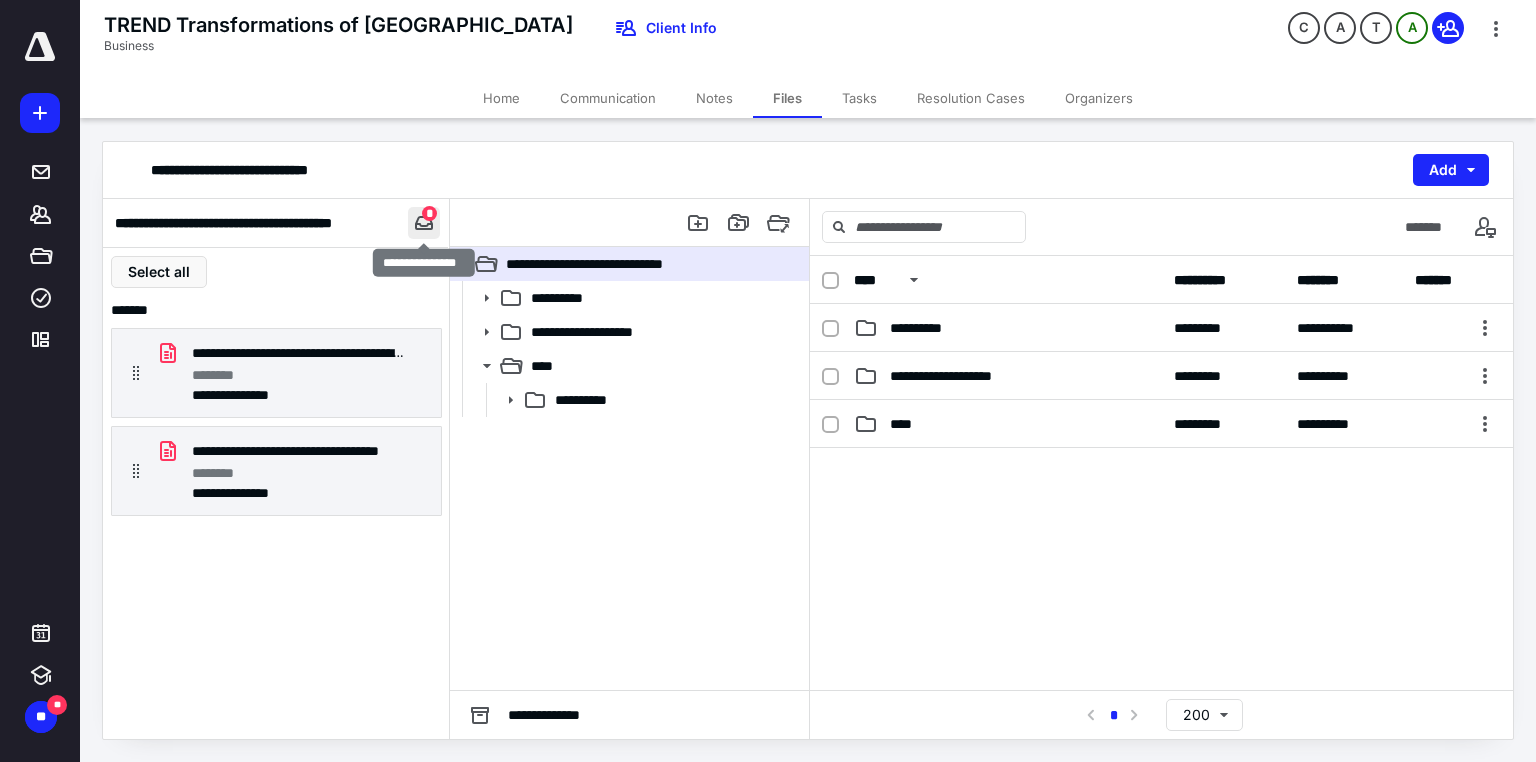 click at bounding box center [424, 223] 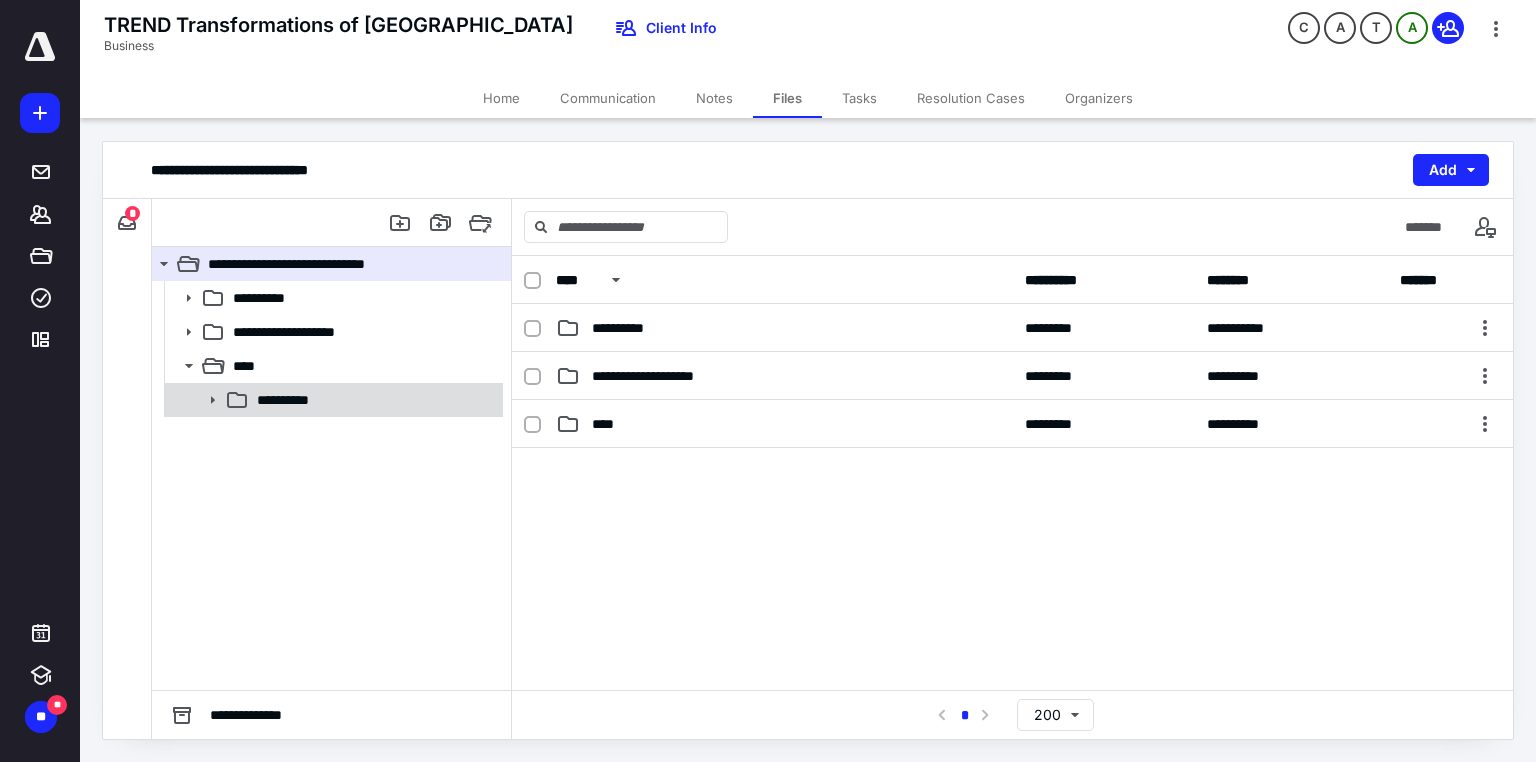 click on "**********" at bounding box center [332, 400] 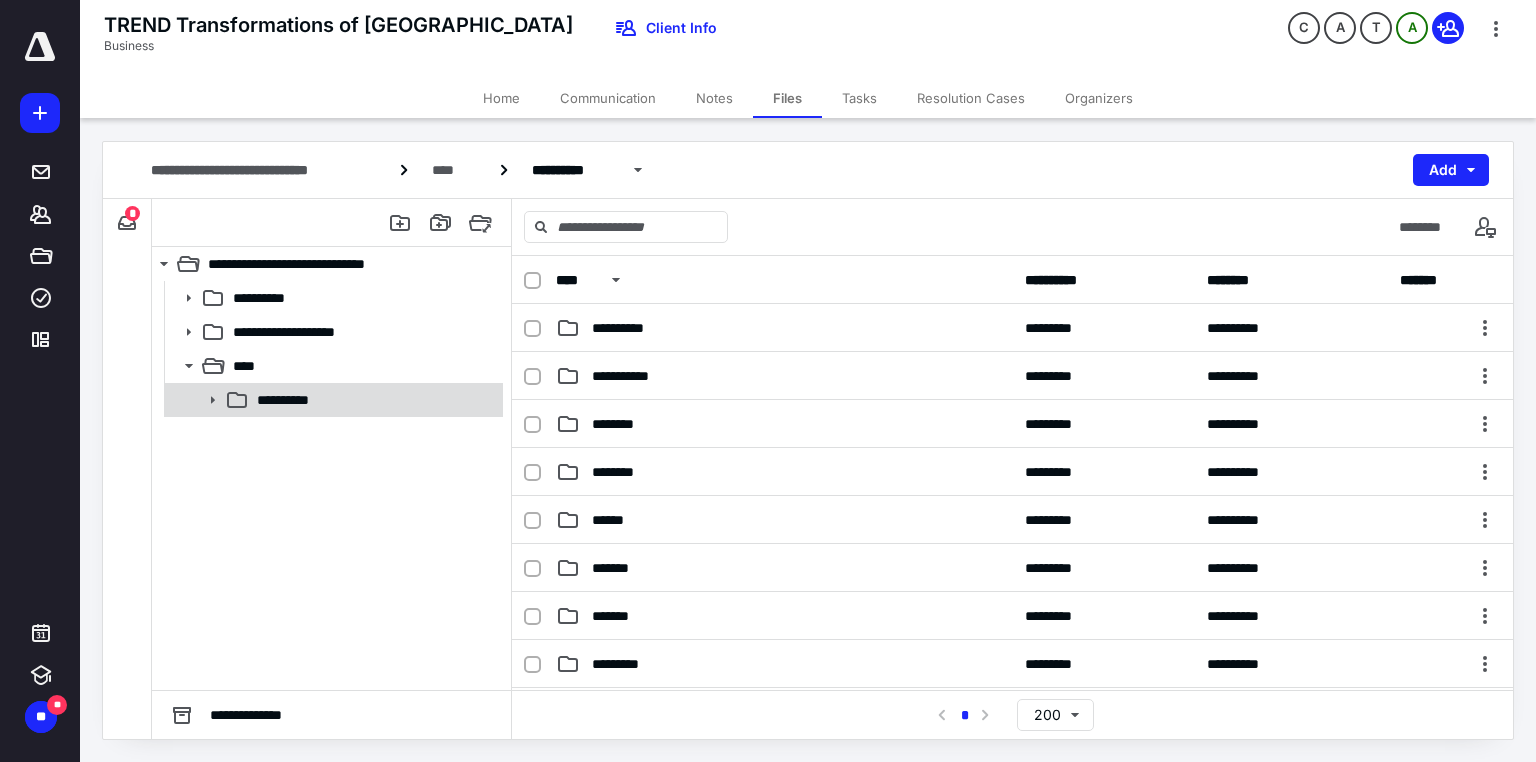 click on "**********" at bounding box center [374, 400] 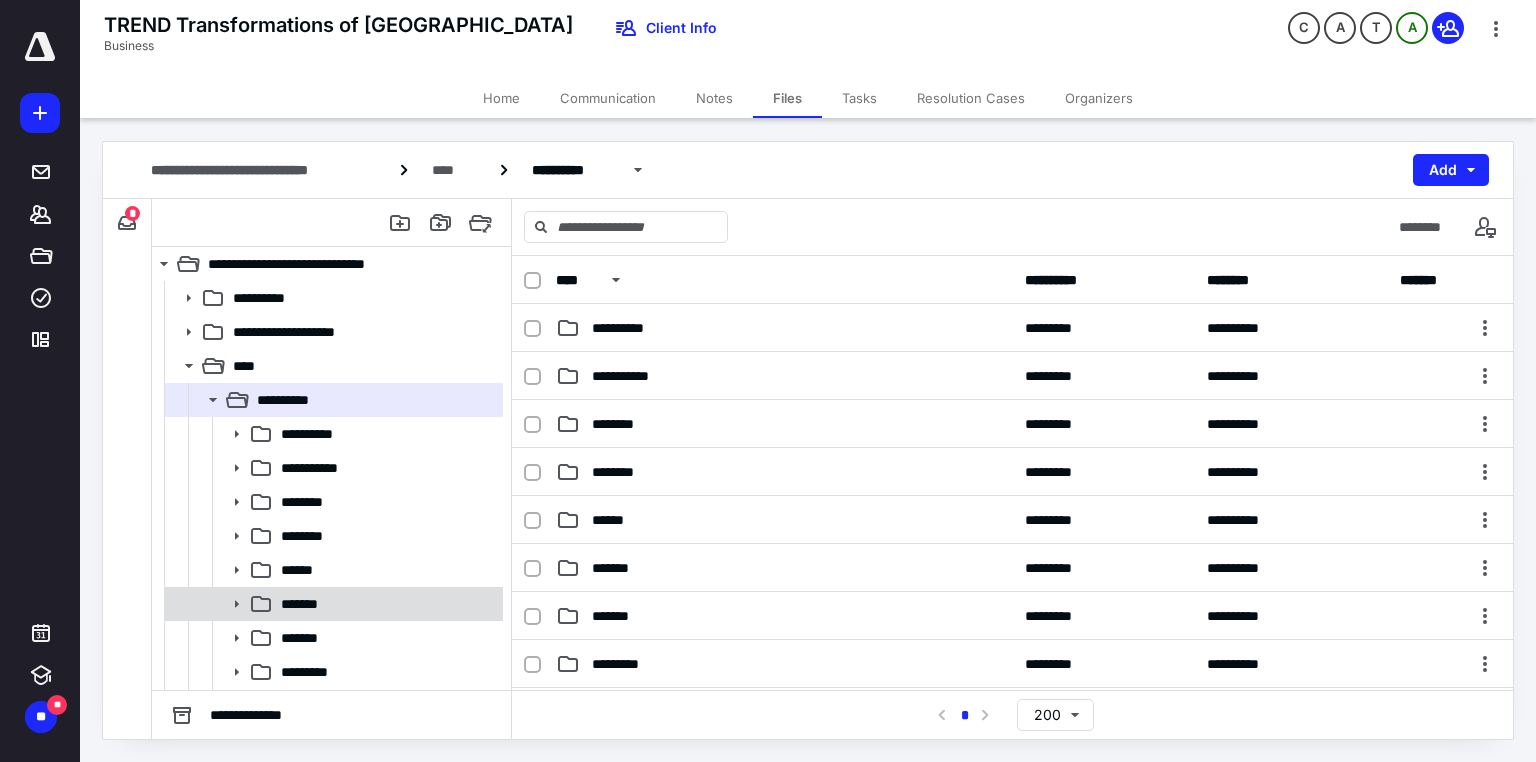 click on "*******" at bounding box center (308, 604) 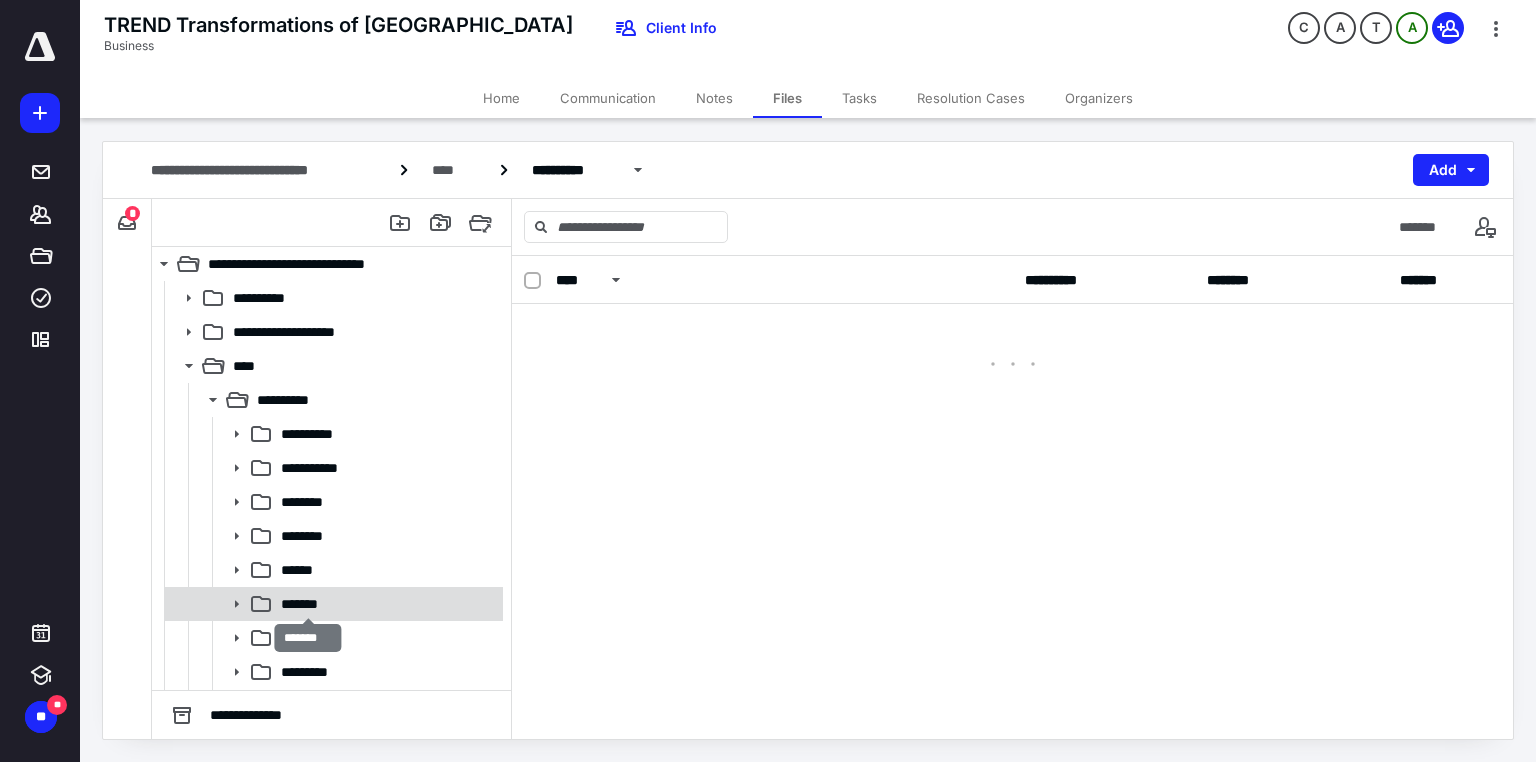 click on "*******" at bounding box center (308, 604) 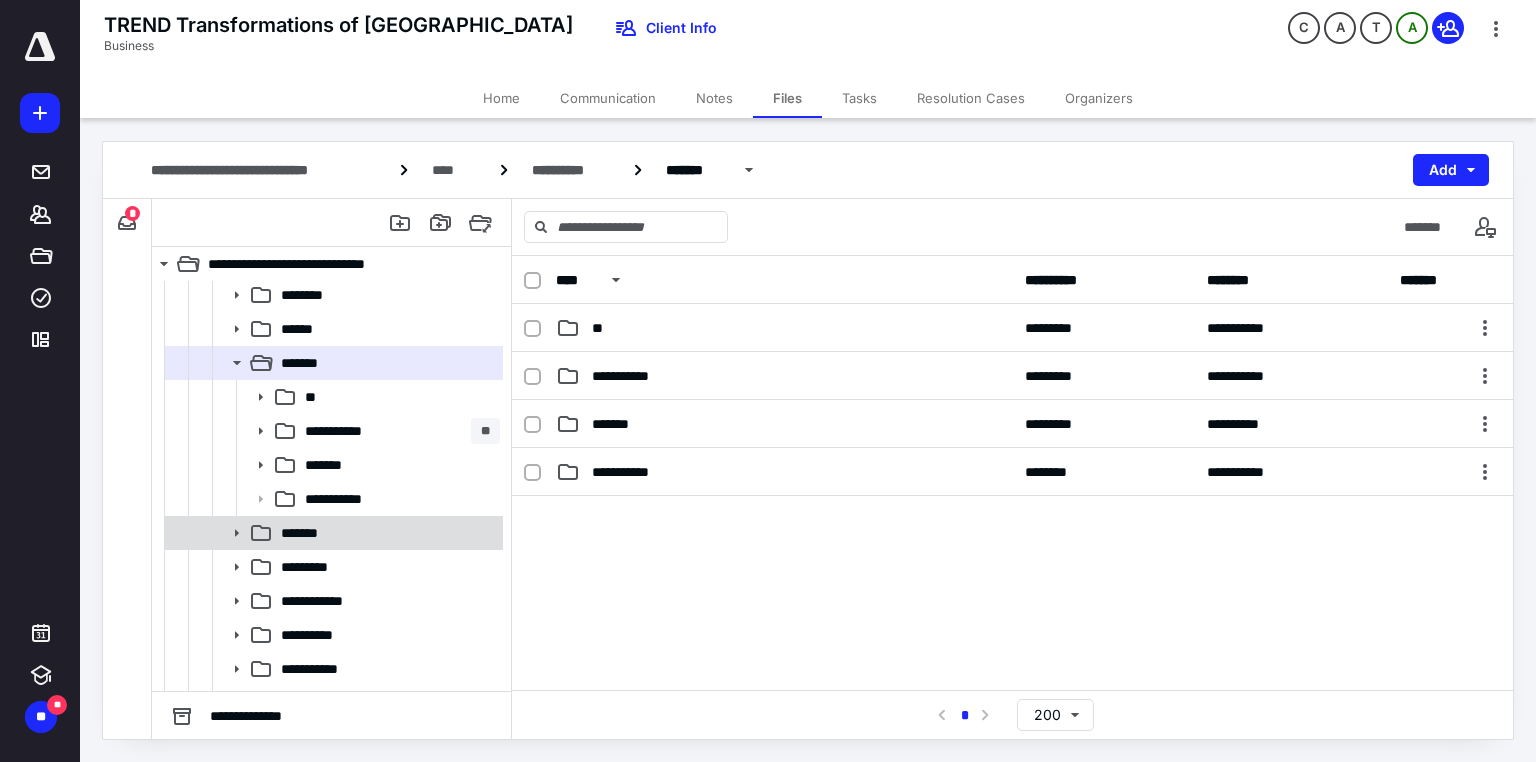 scroll, scrollTop: 269, scrollLeft: 0, axis: vertical 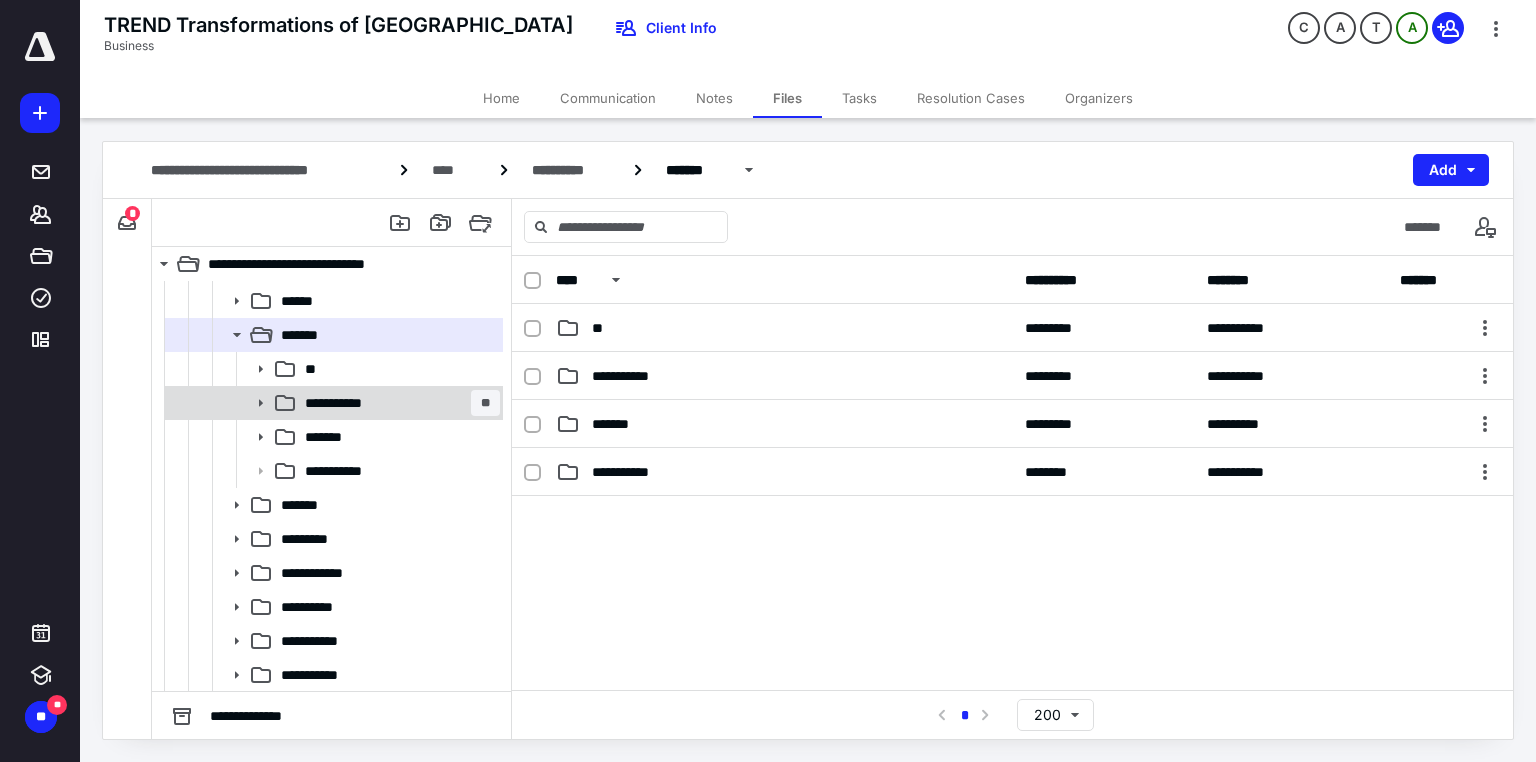 click on "**********" at bounding box center (344, 403) 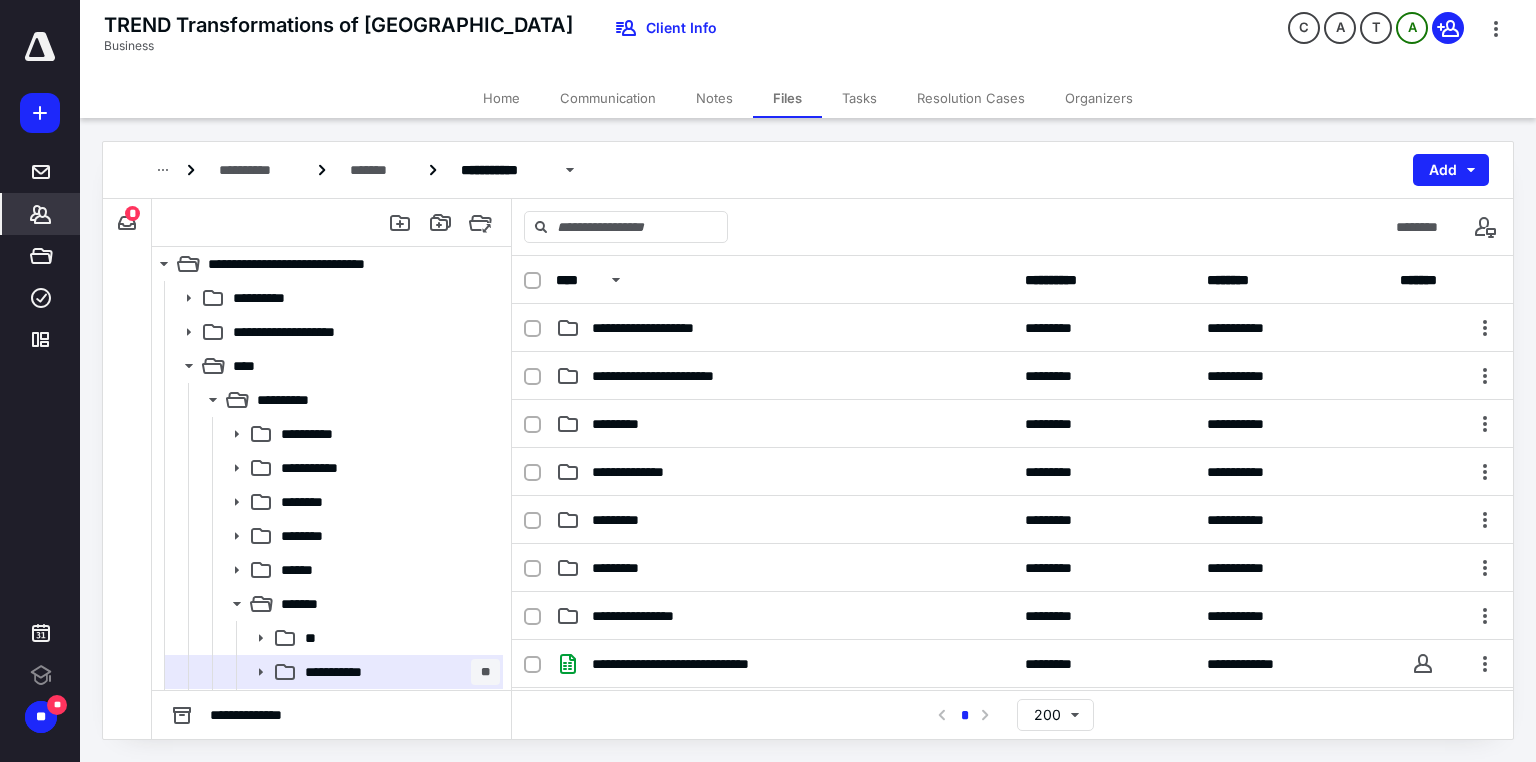 scroll, scrollTop: 0, scrollLeft: 0, axis: both 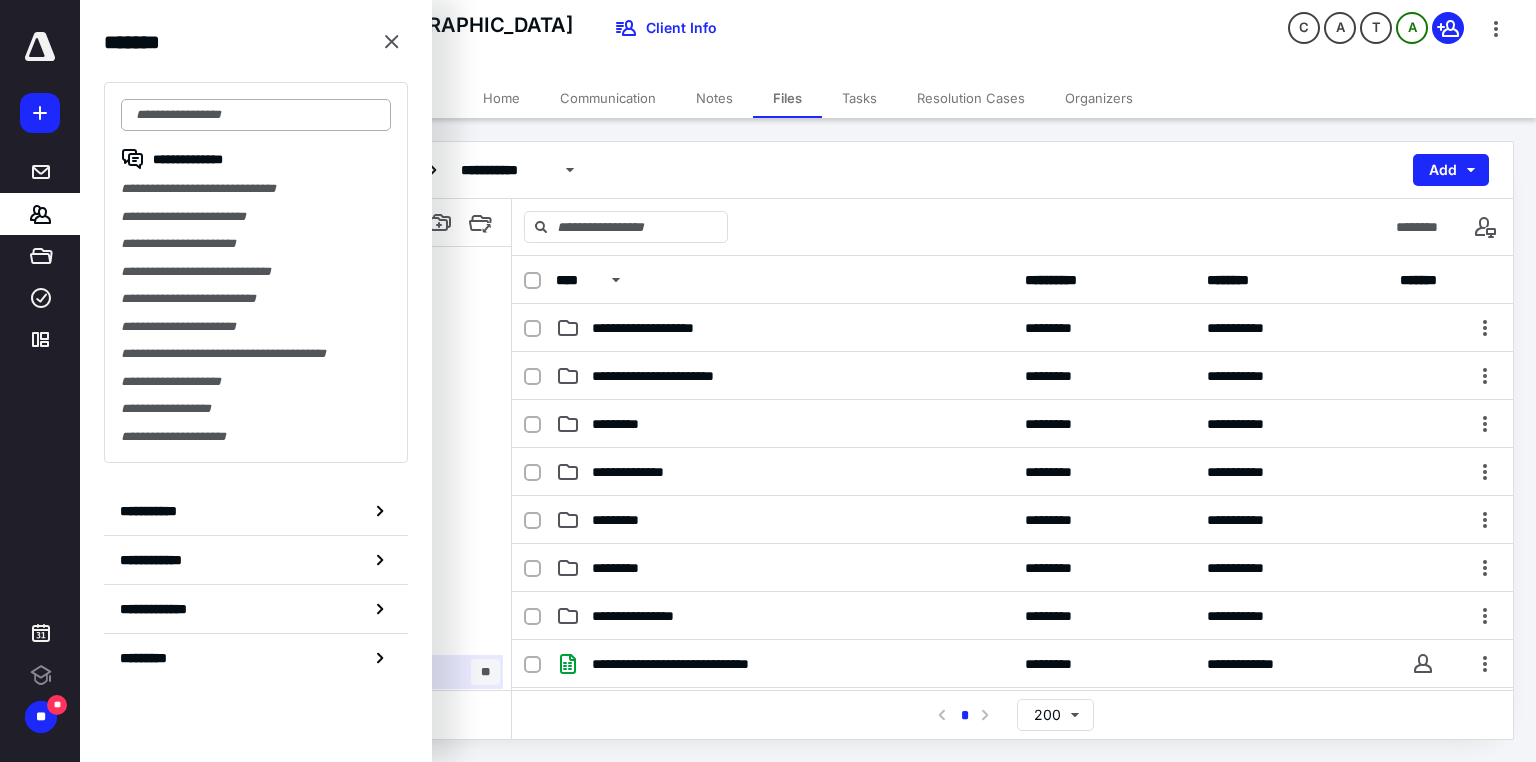 click at bounding box center (256, 115) 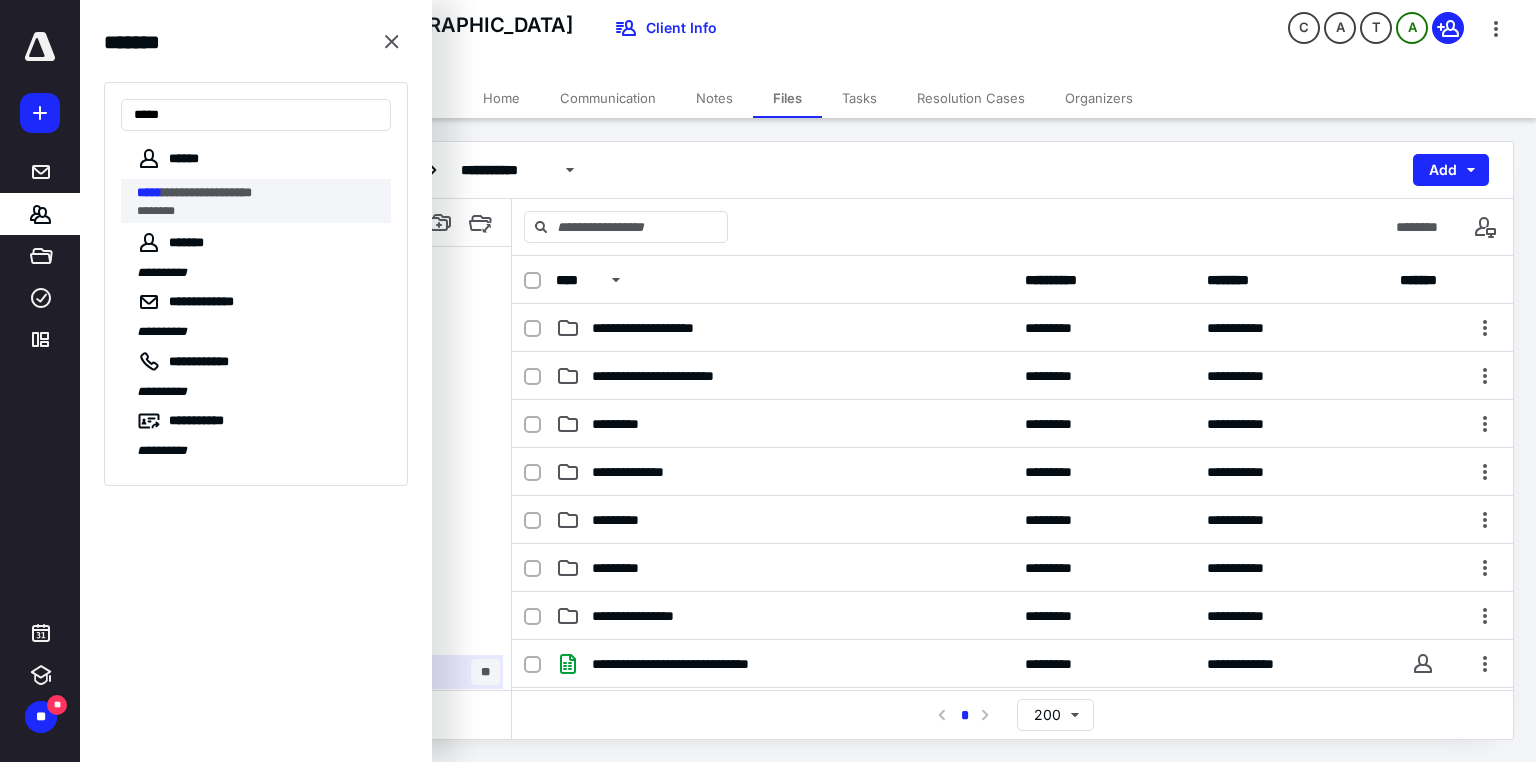 type on "*****" 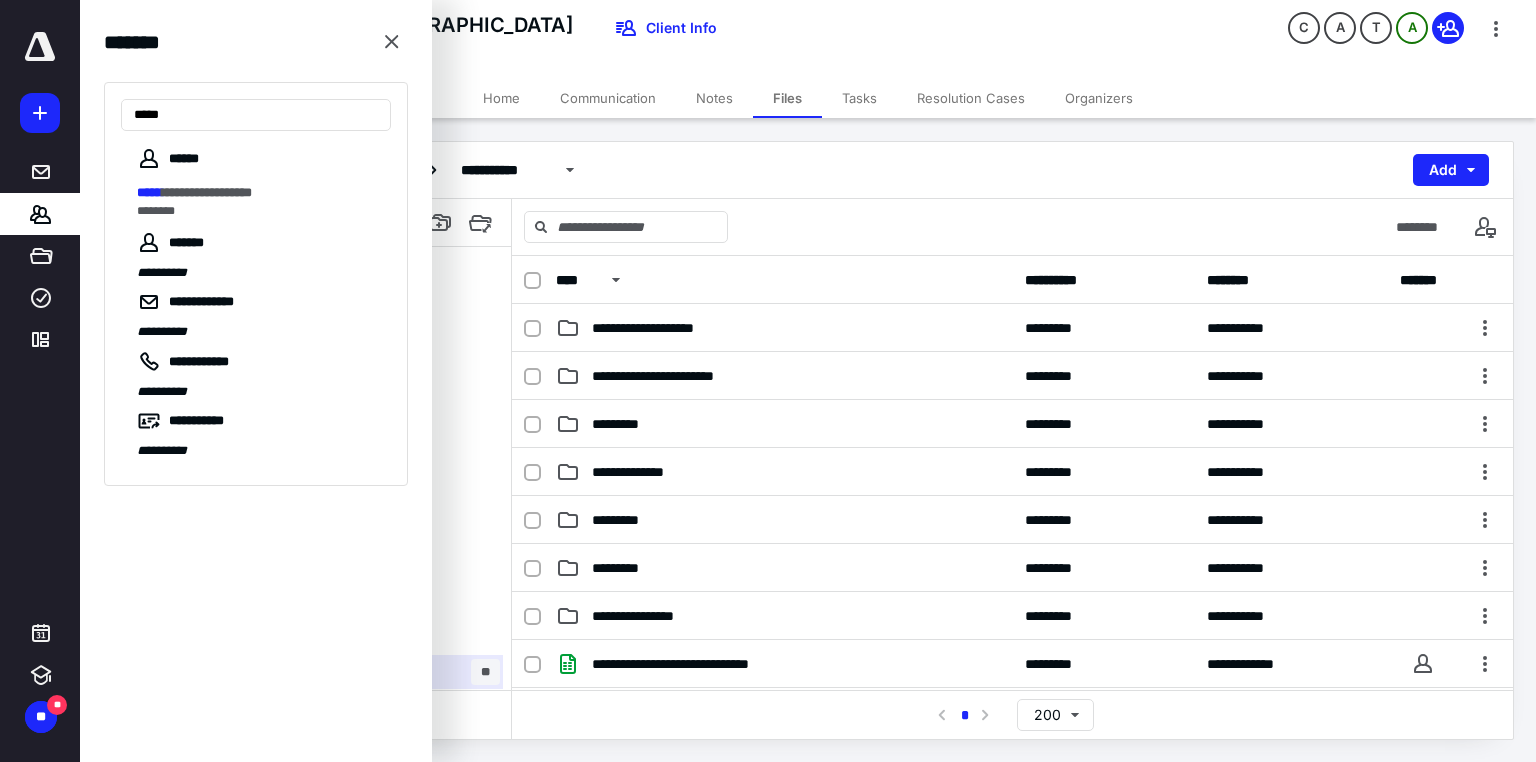click on "**********" at bounding box center (207, 192) 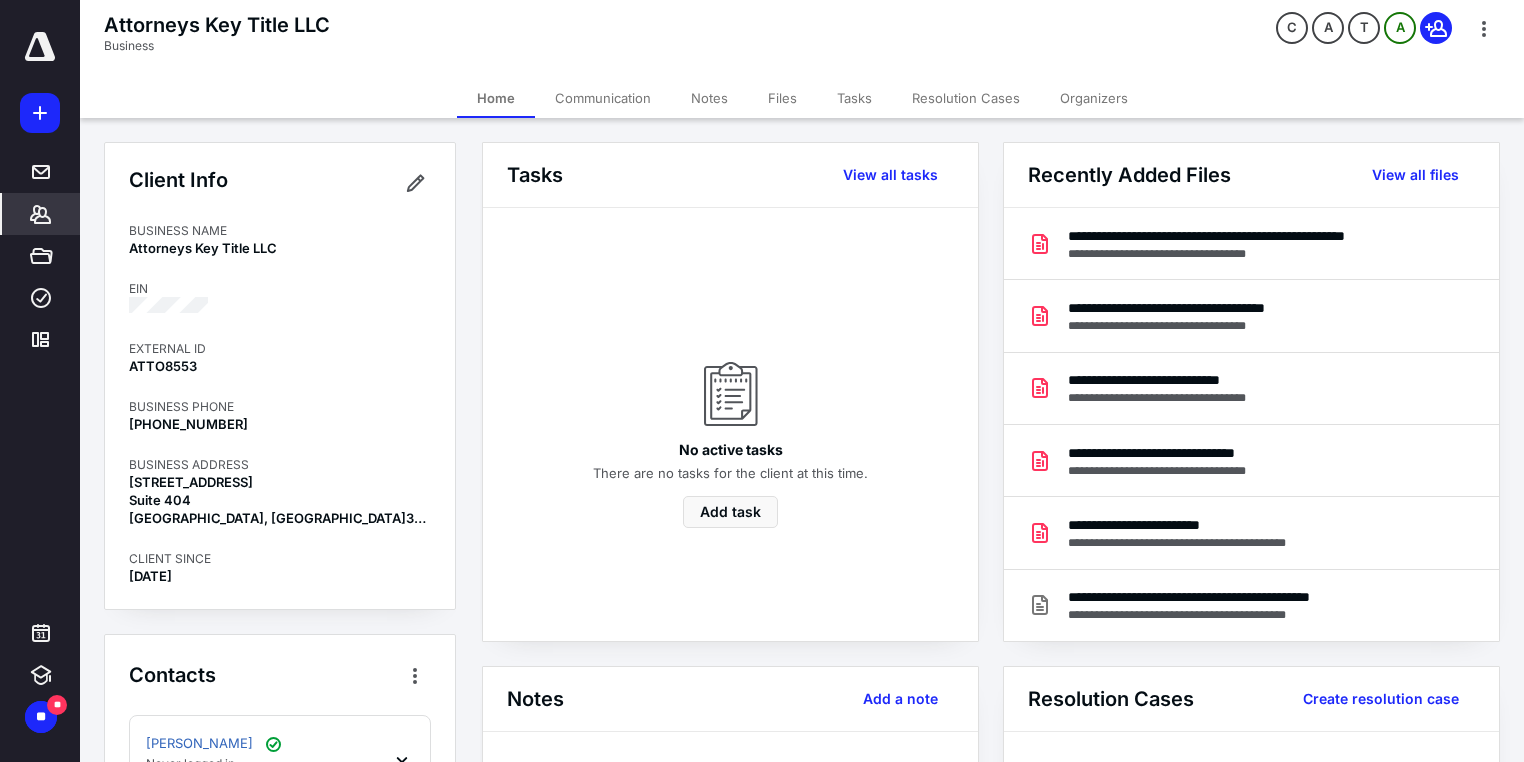 click on "Files" at bounding box center [782, 98] 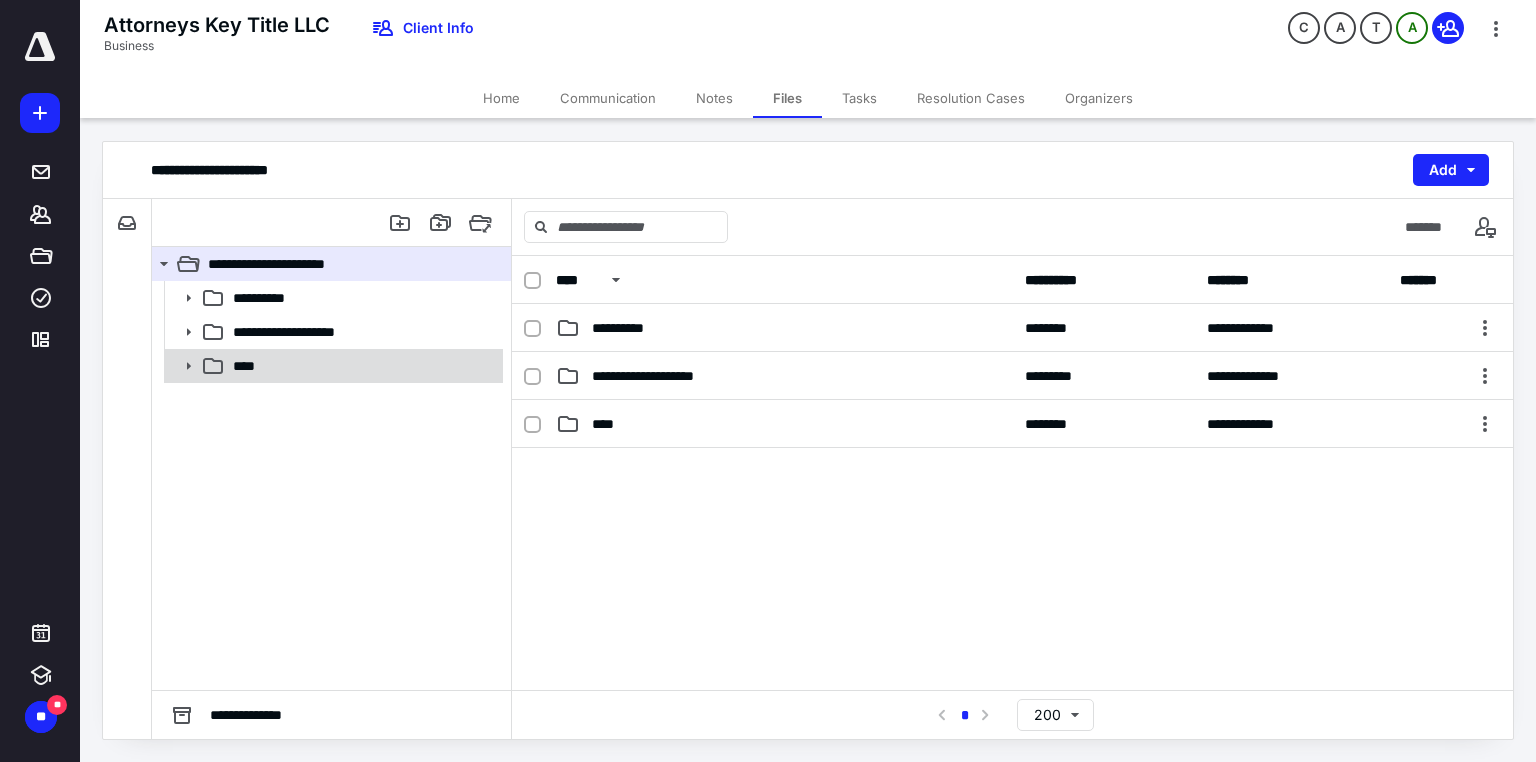 click on "****" at bounding box center [362, 366] 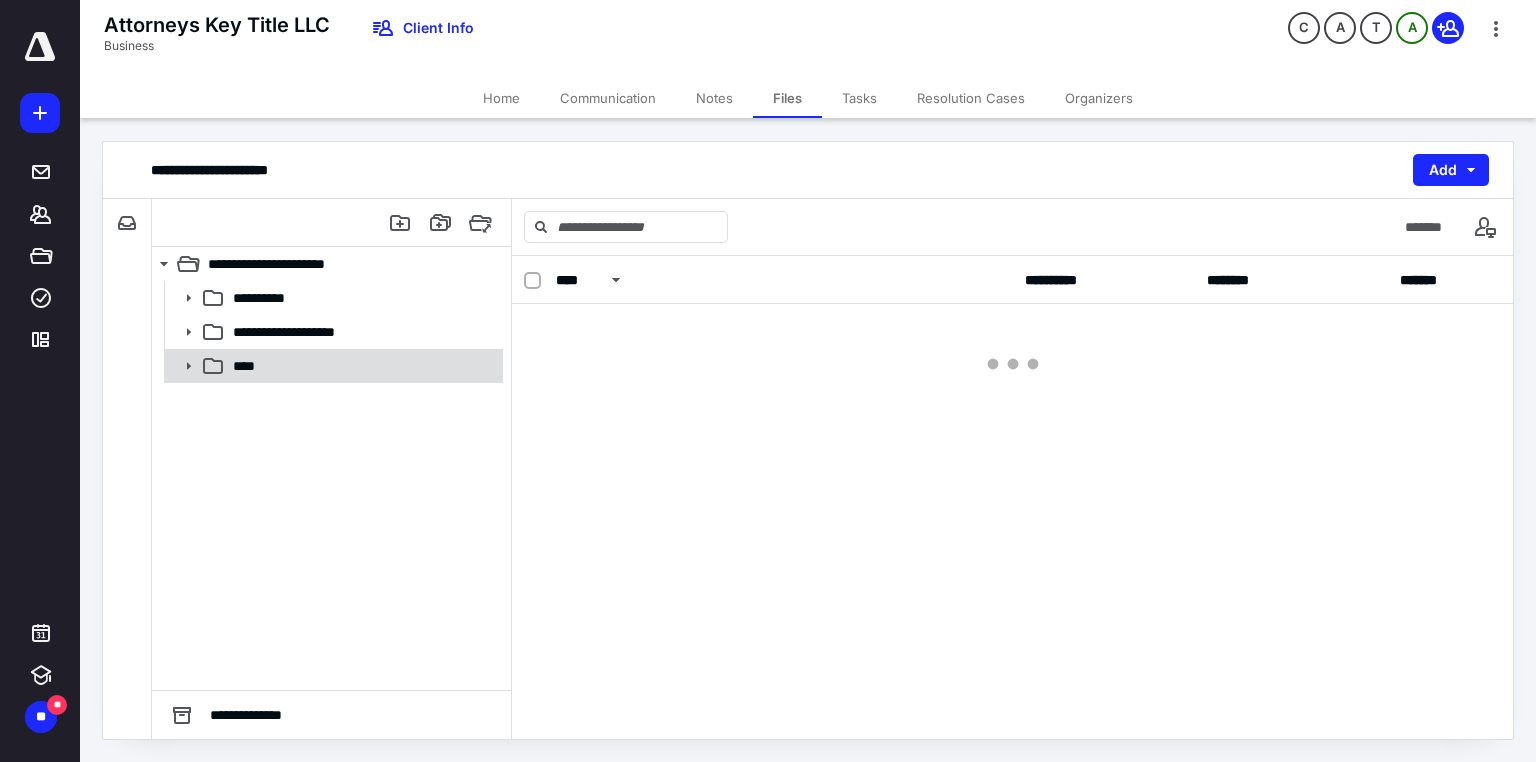 click on "****" at bounding box center [362, 366] 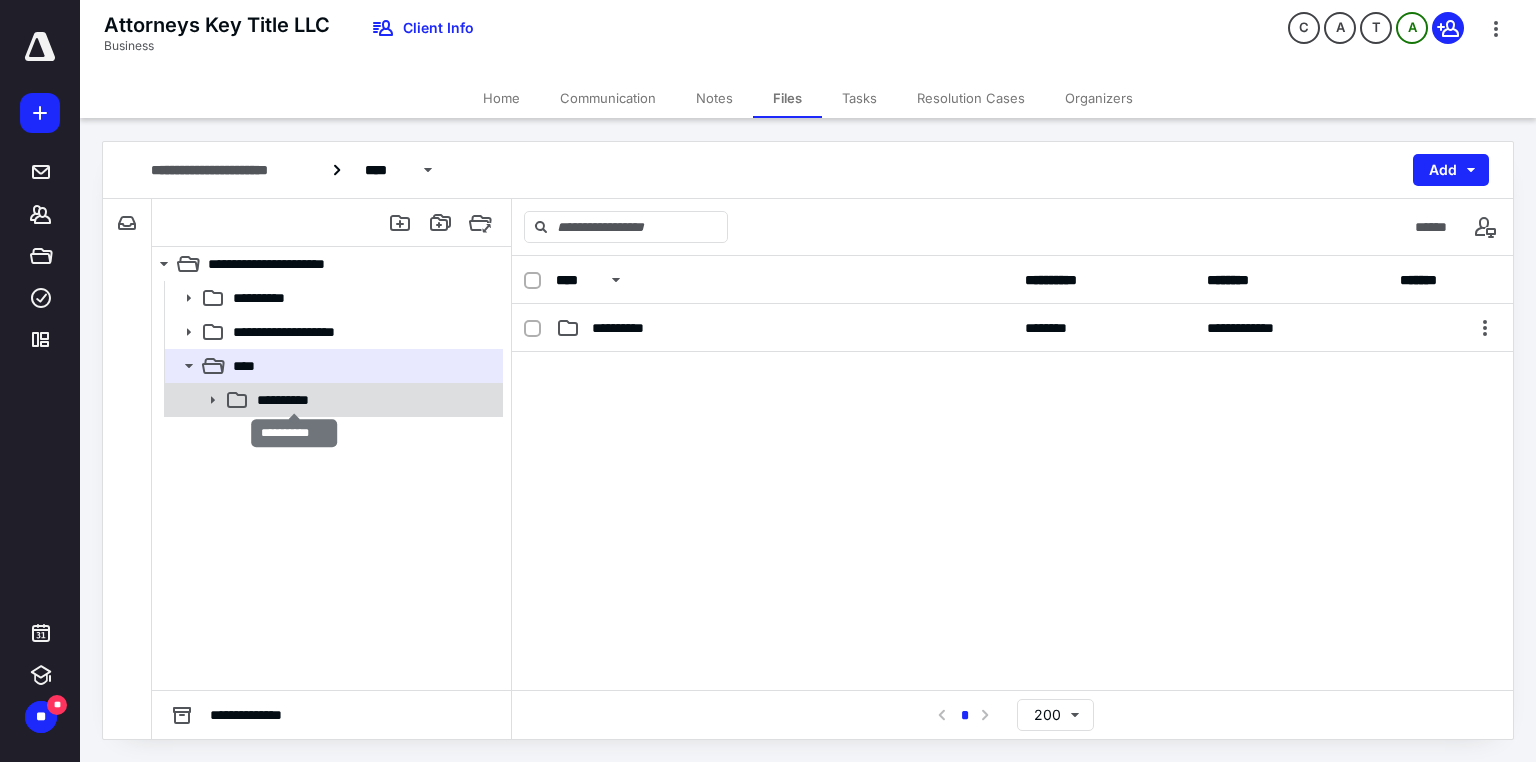 click on "**********" at bounding box center (294, 400) 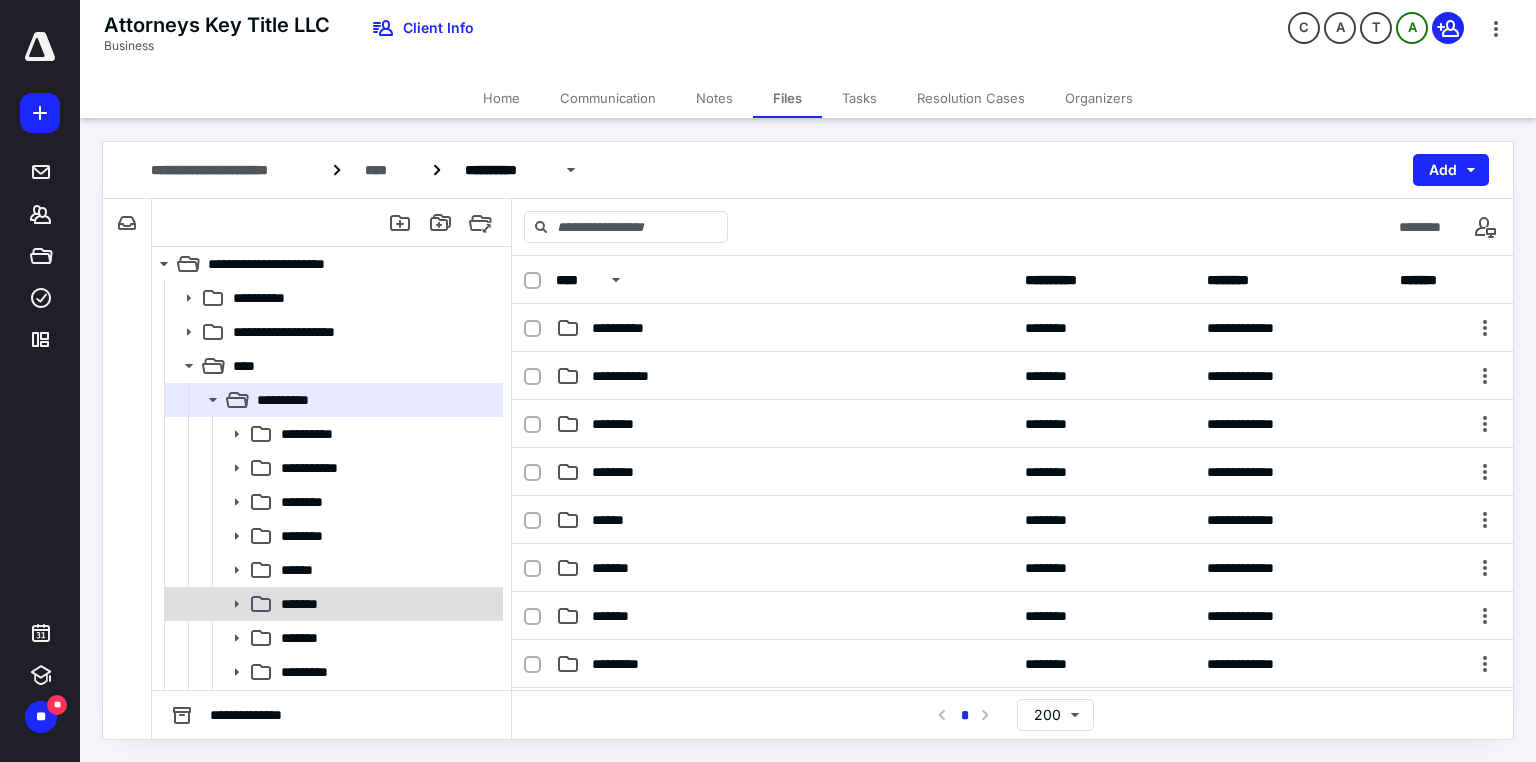 click on "*******" at bounding box center [332, 604] 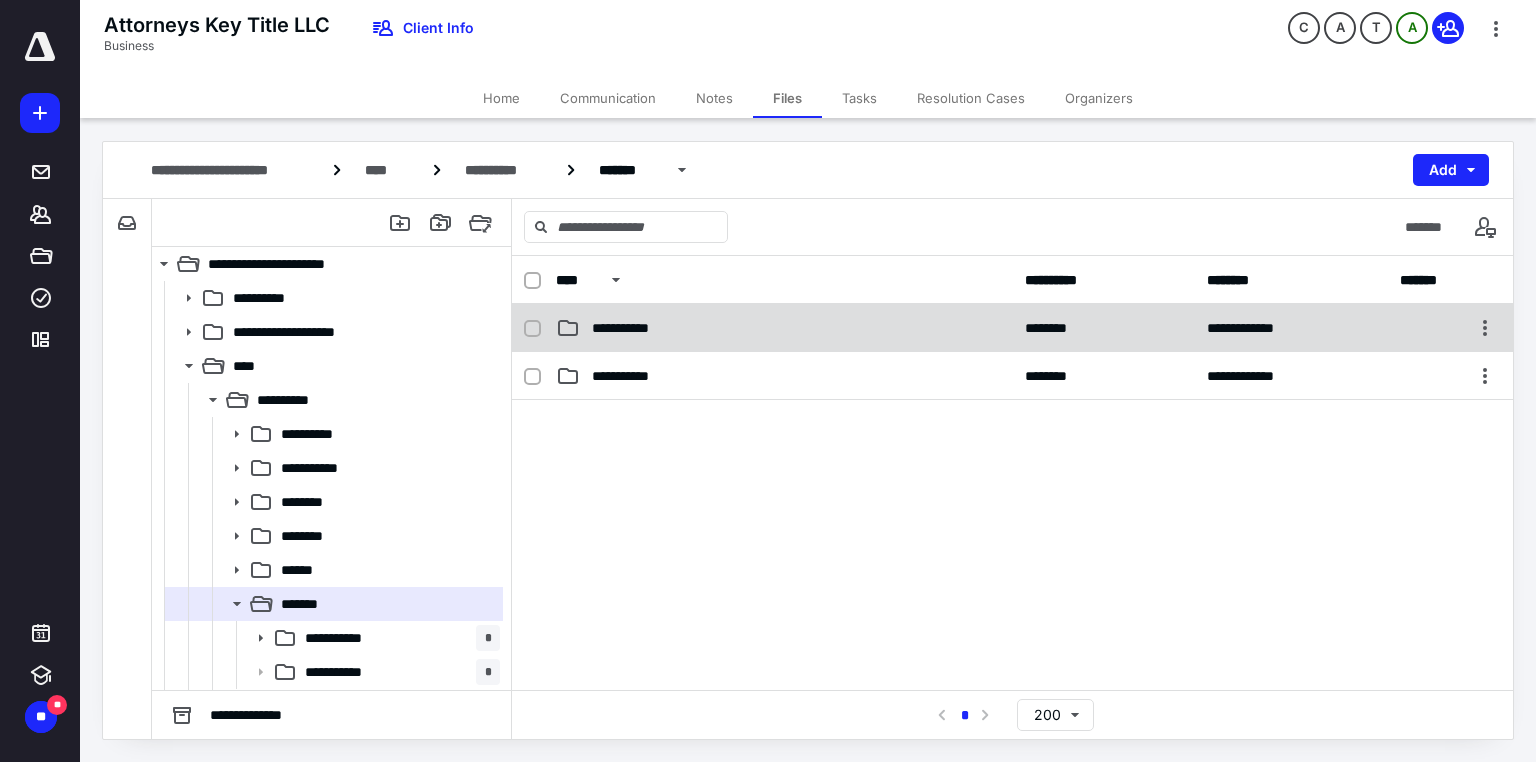 click on "**********" at bounding box center (631, 328) 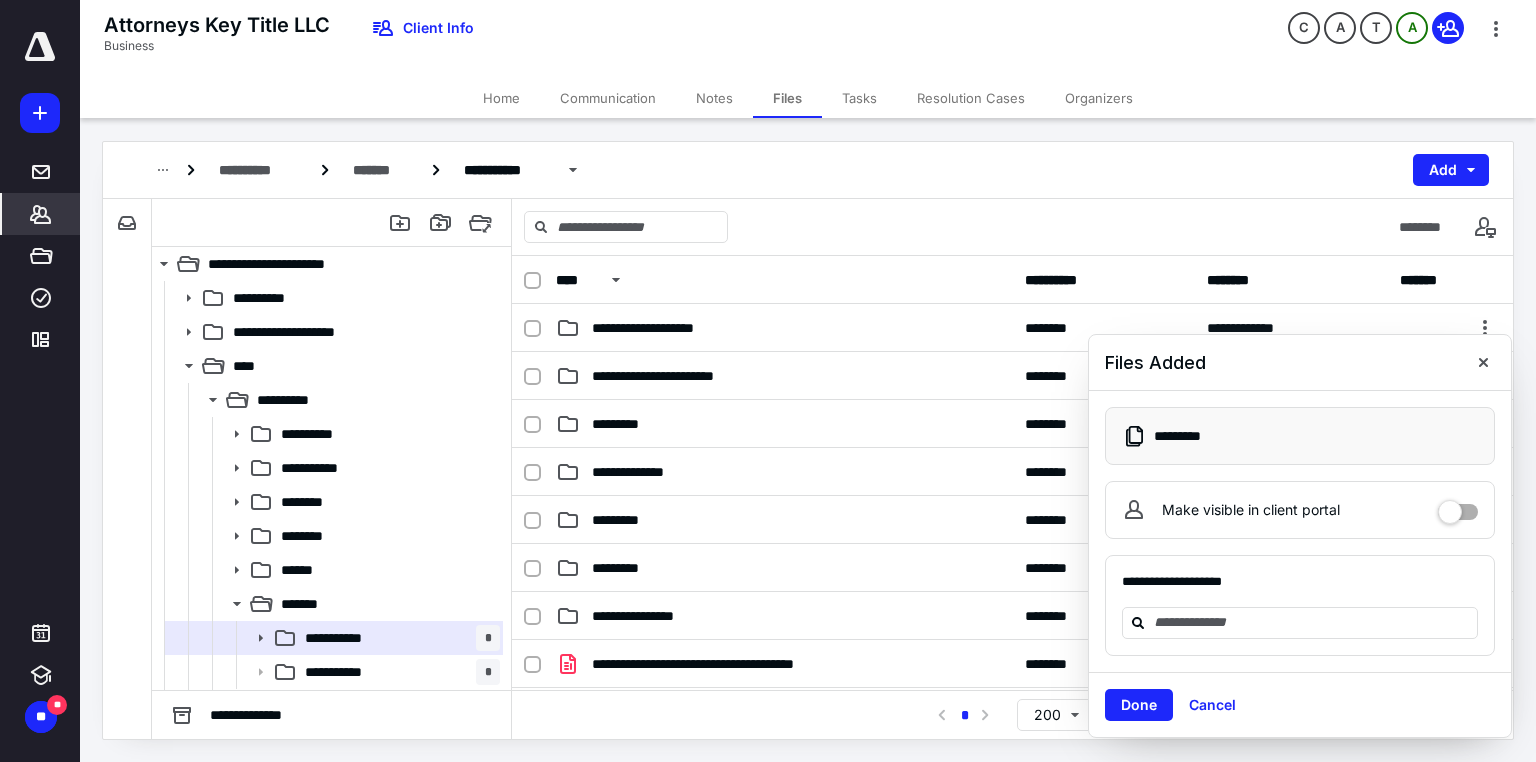 click 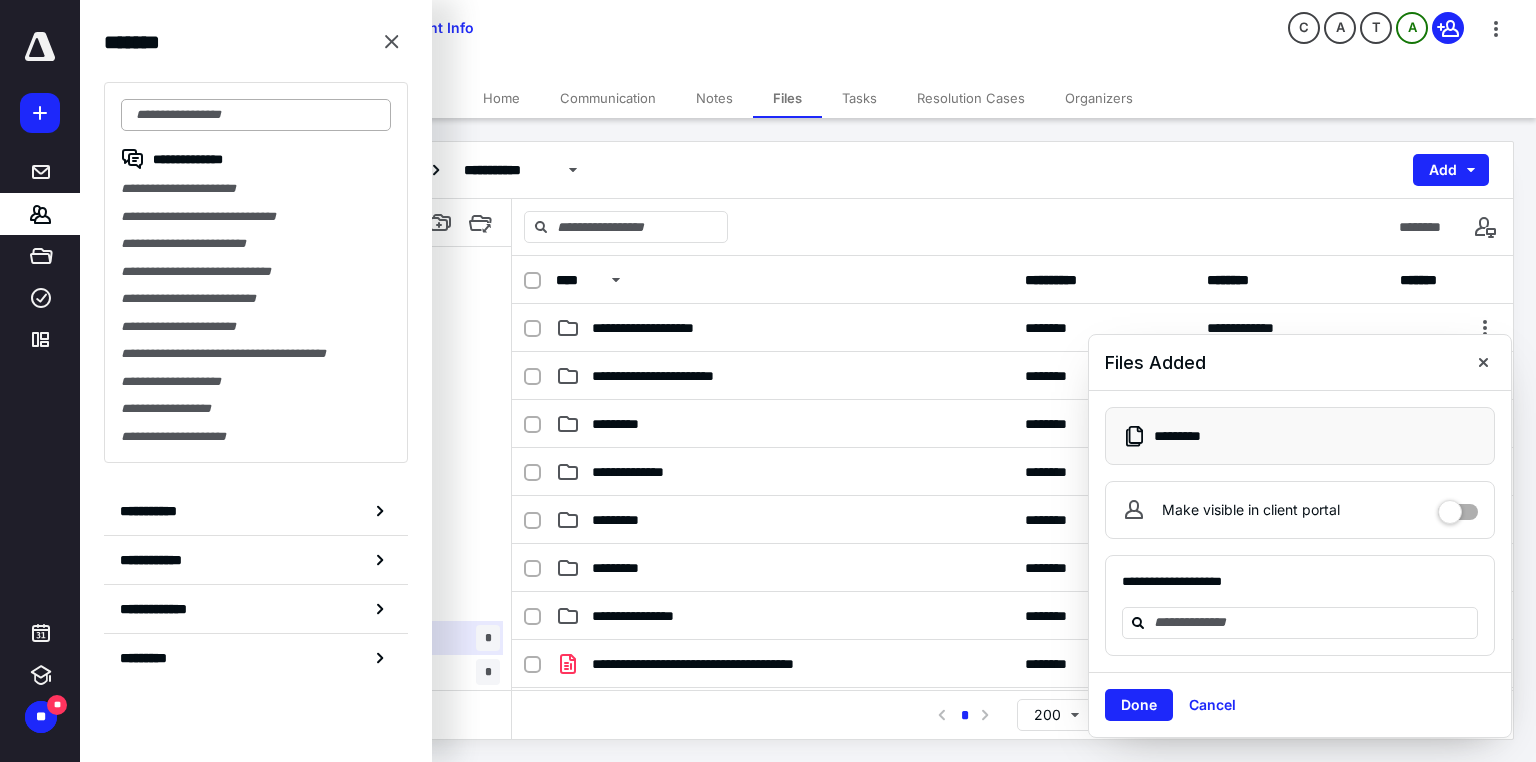 click at bounding box center (256, 115) 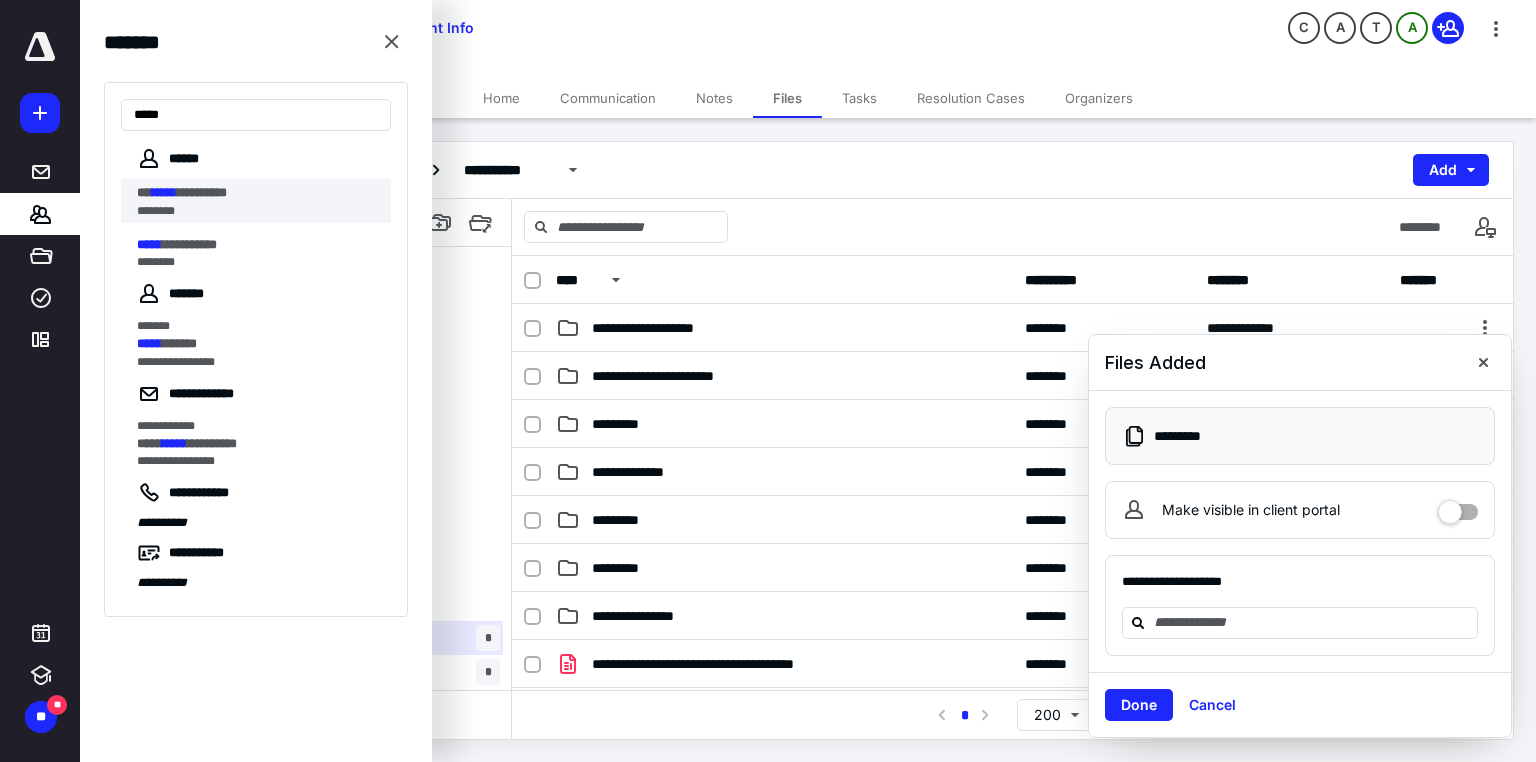 type on "*****" 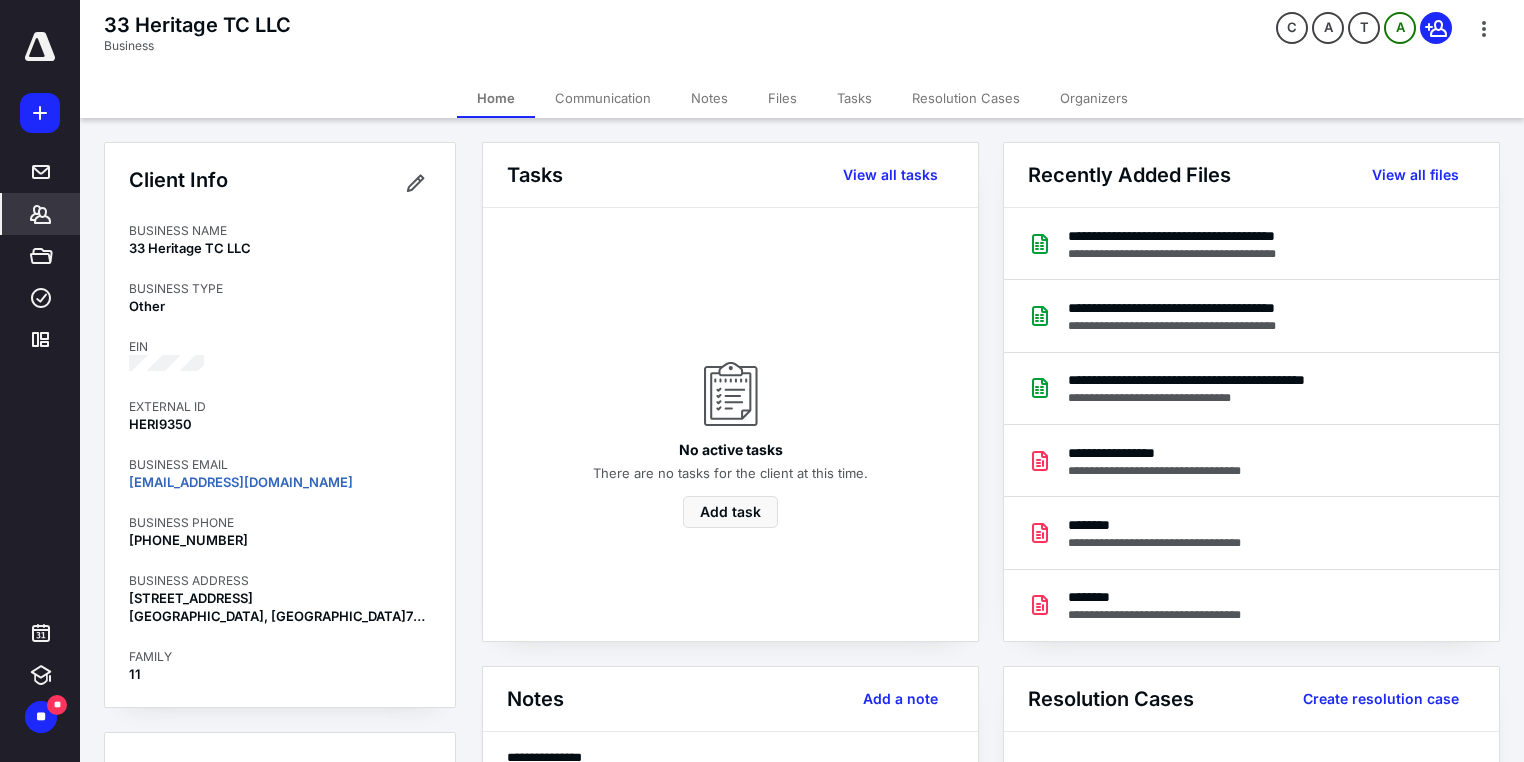 click on "Files" at bounding box center (782, 98) 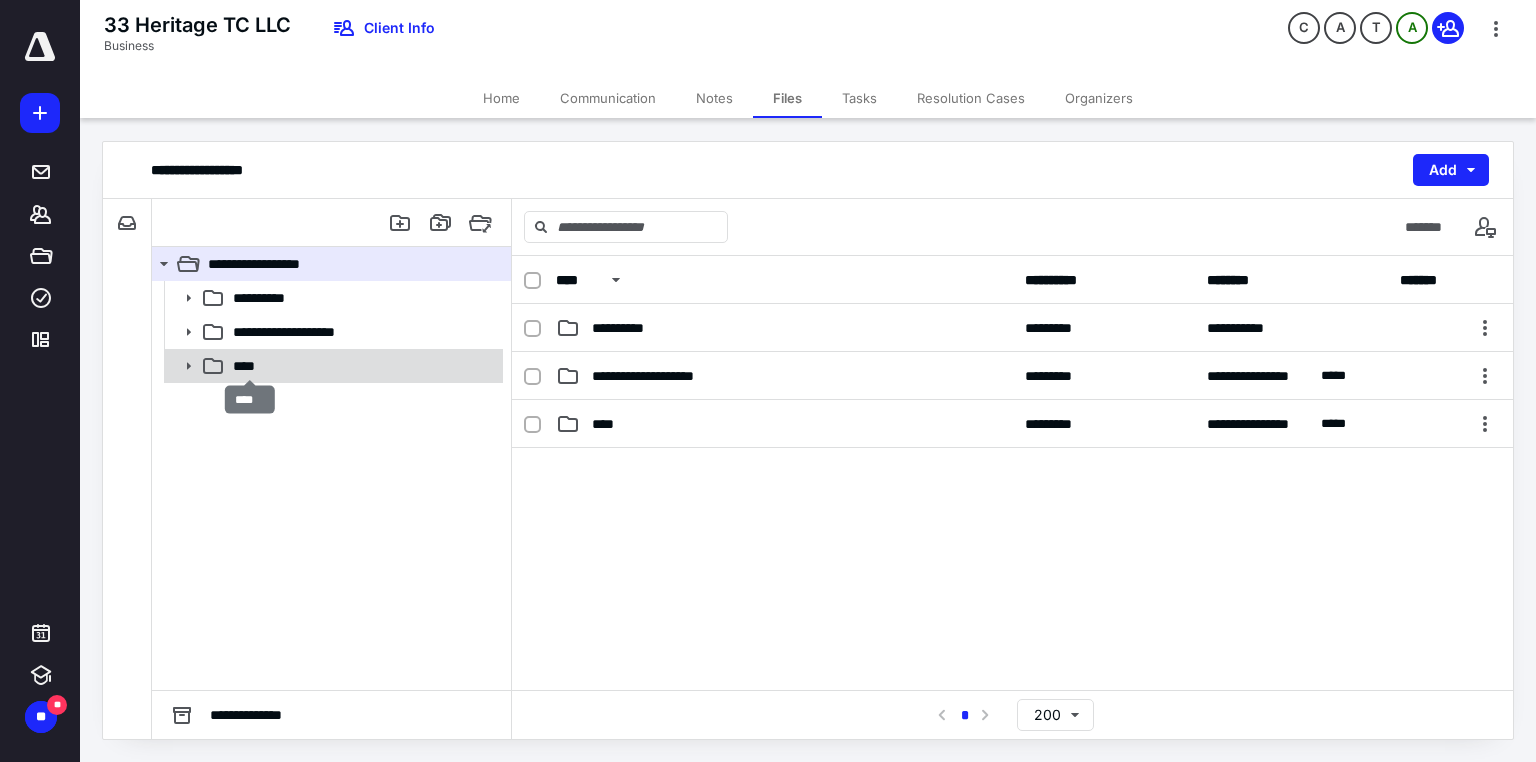 click on "****" at bounding box center (250, 366) 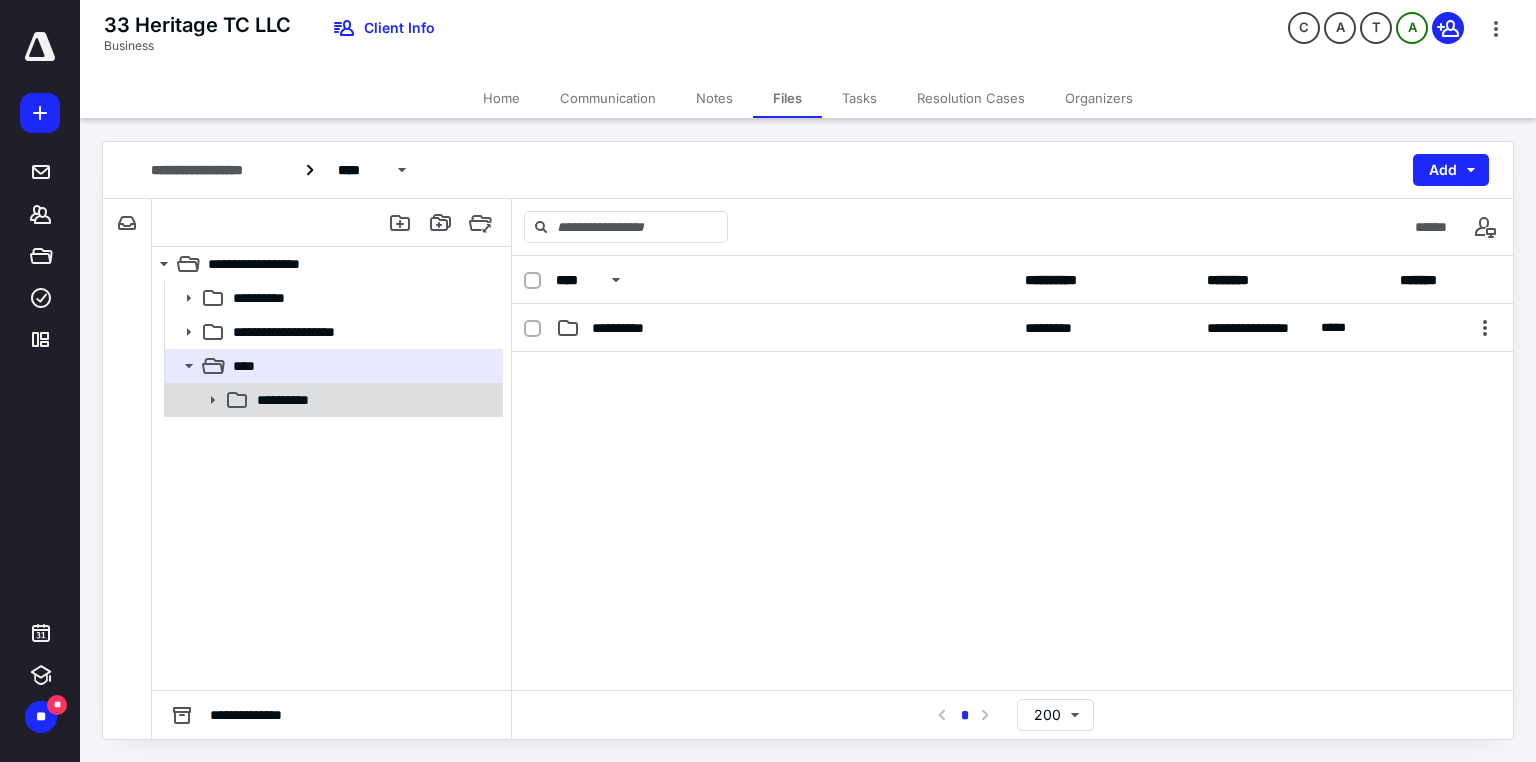 click on "**********" at bounding box center (294, 400) 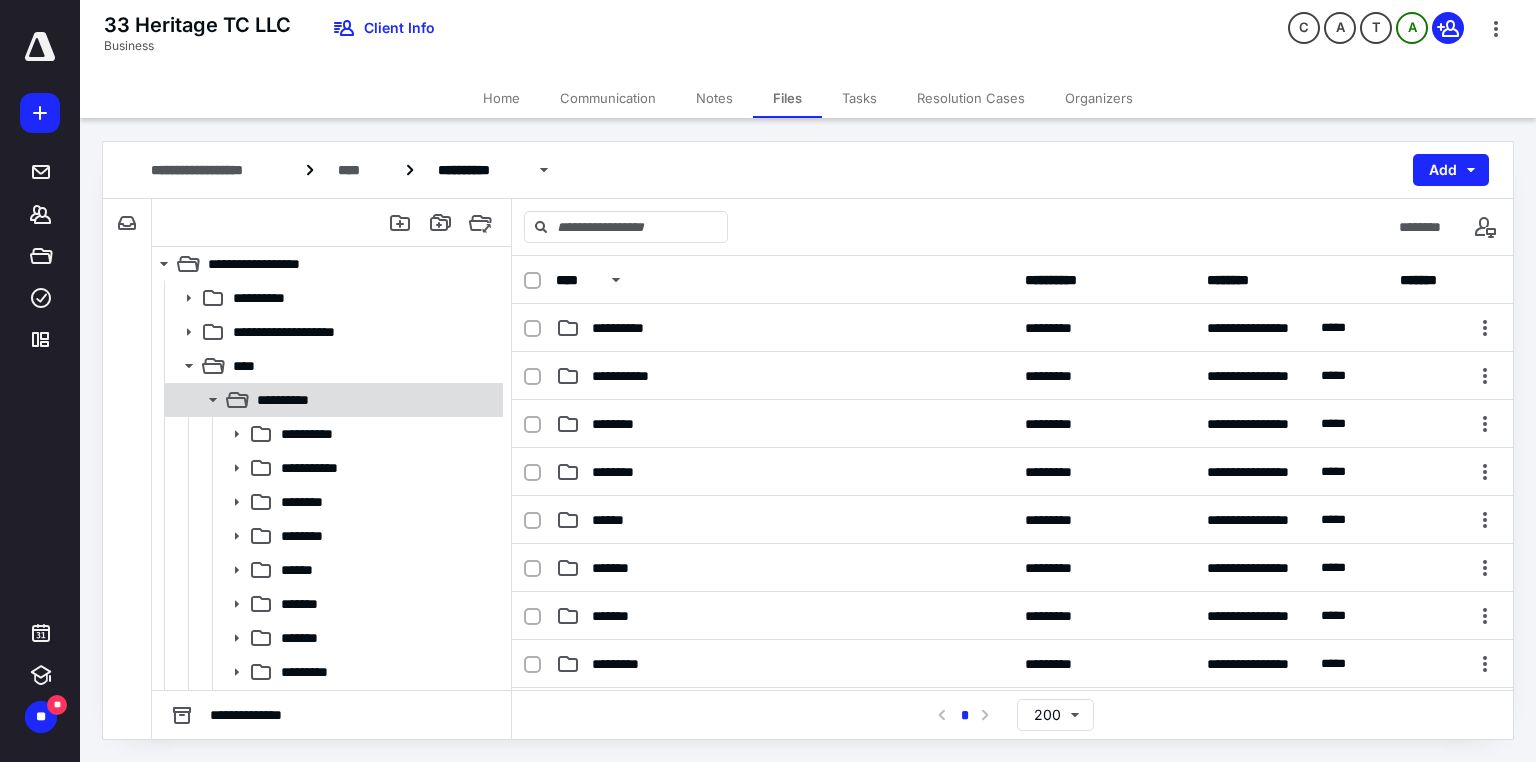 scroll, scrollTop: 133, scrollLeft: 0, axis: vertical 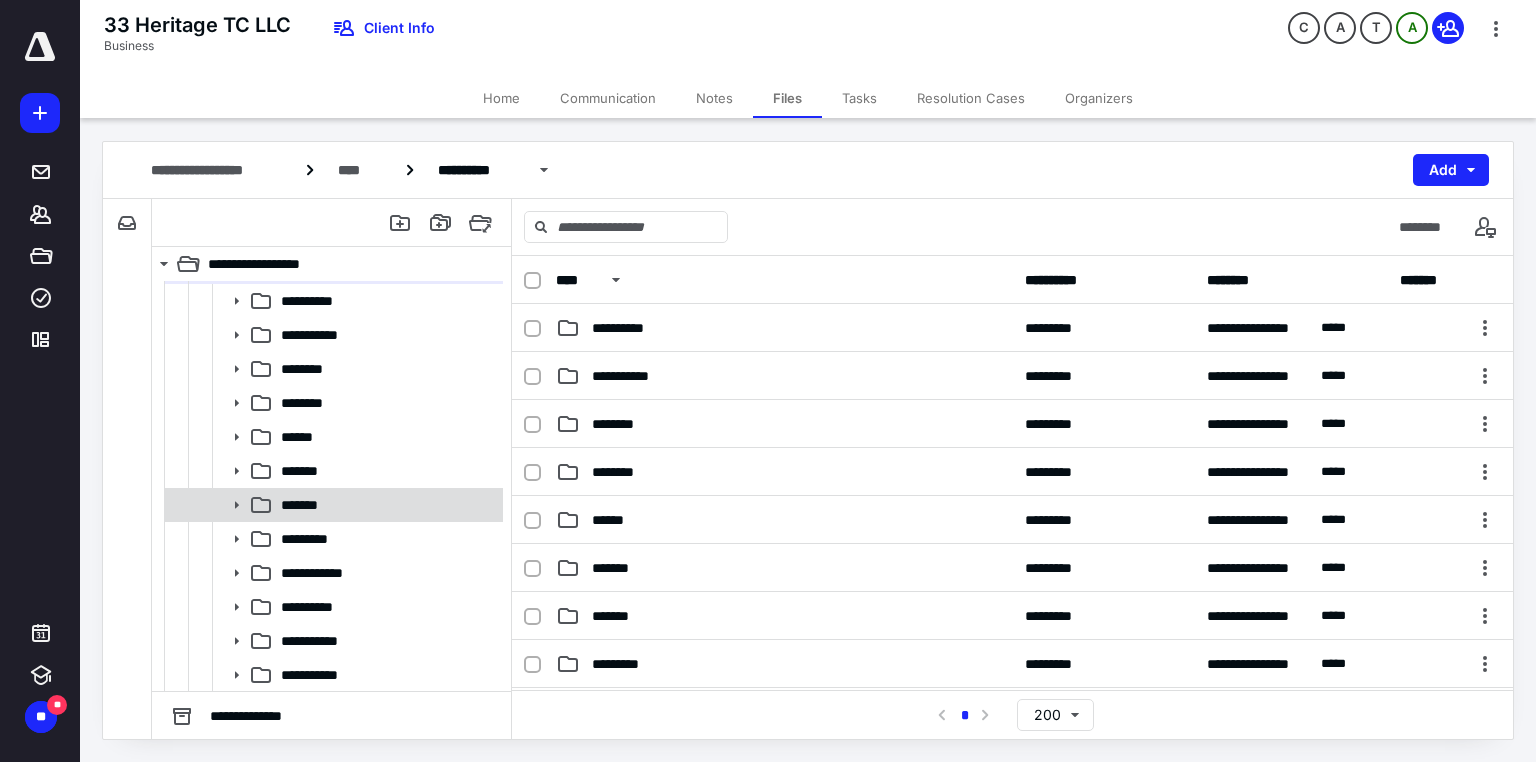 click on "*******" at bounding box center (305, 505) 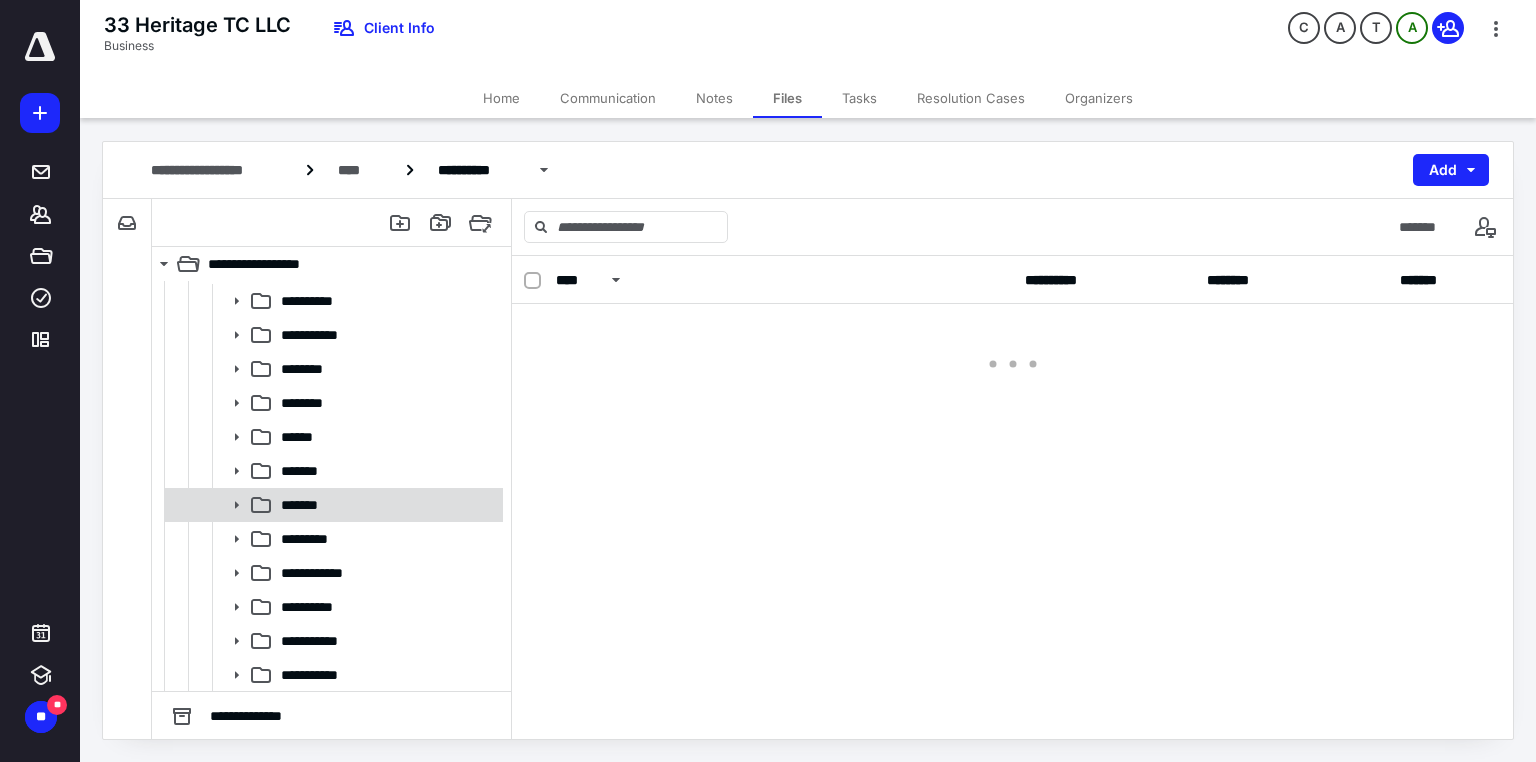 click on "*******" at bounding box center [305, 505] 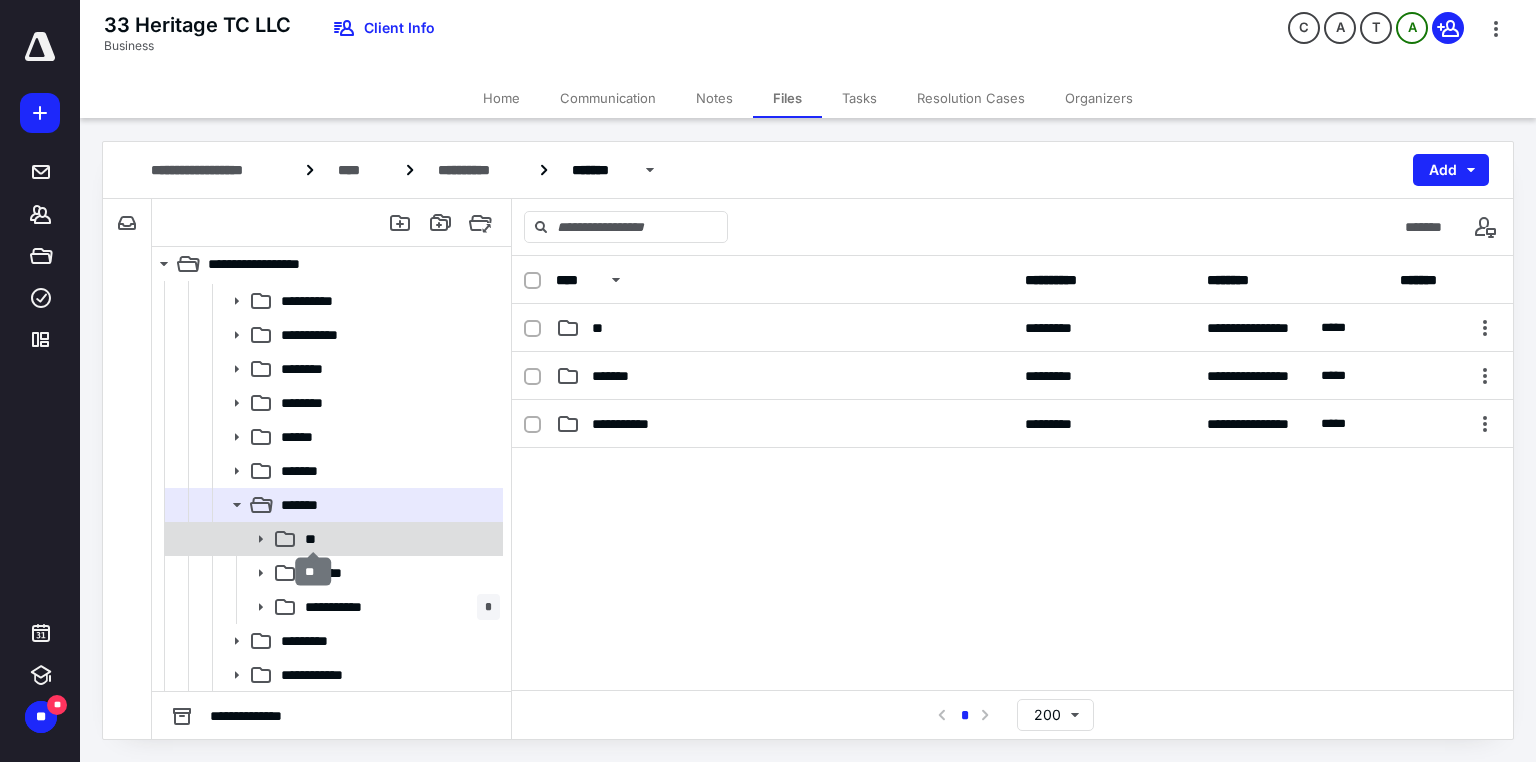click on "**" at bounding box center (314, 539) 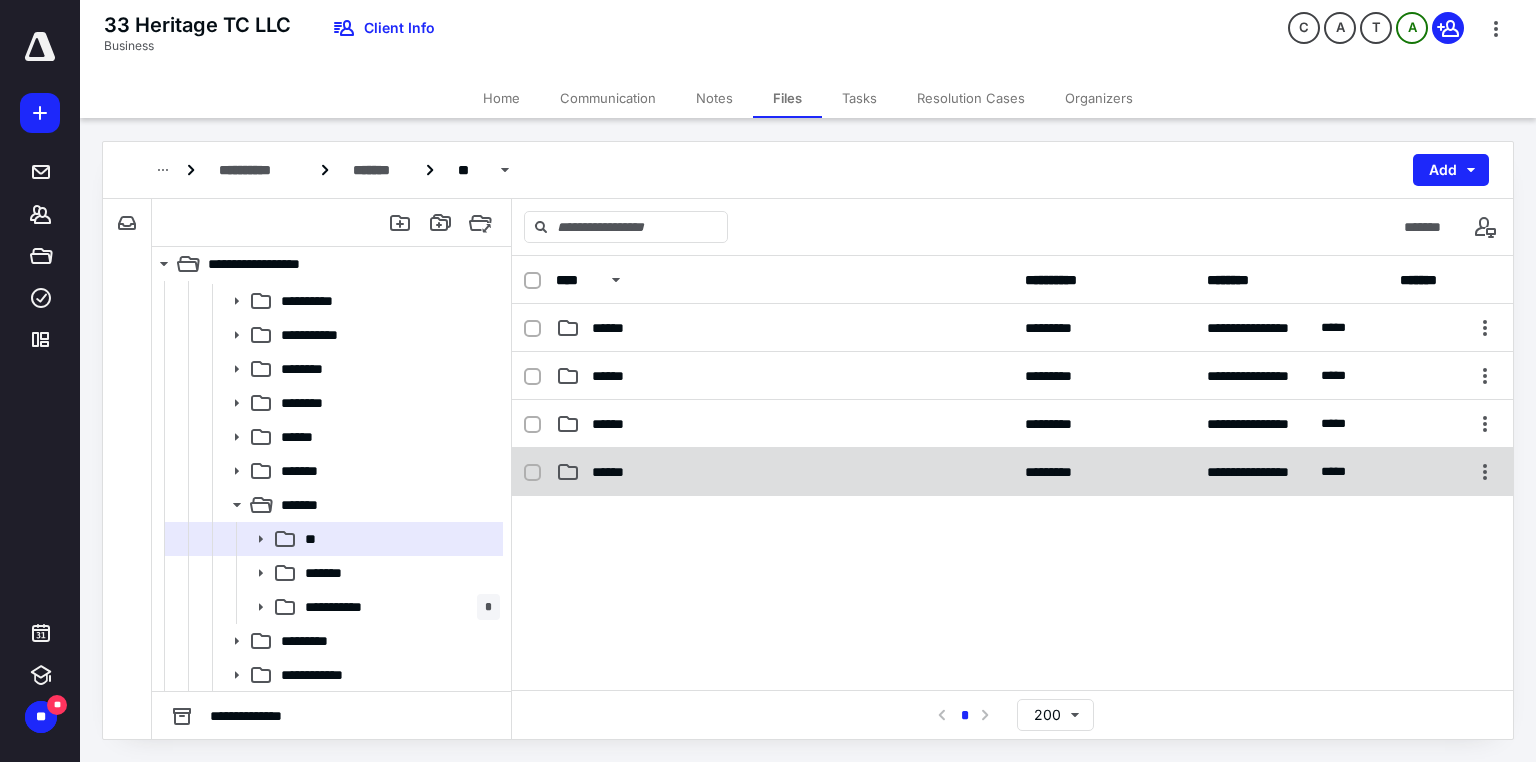 click on "******" at bounding box center (784, 472) 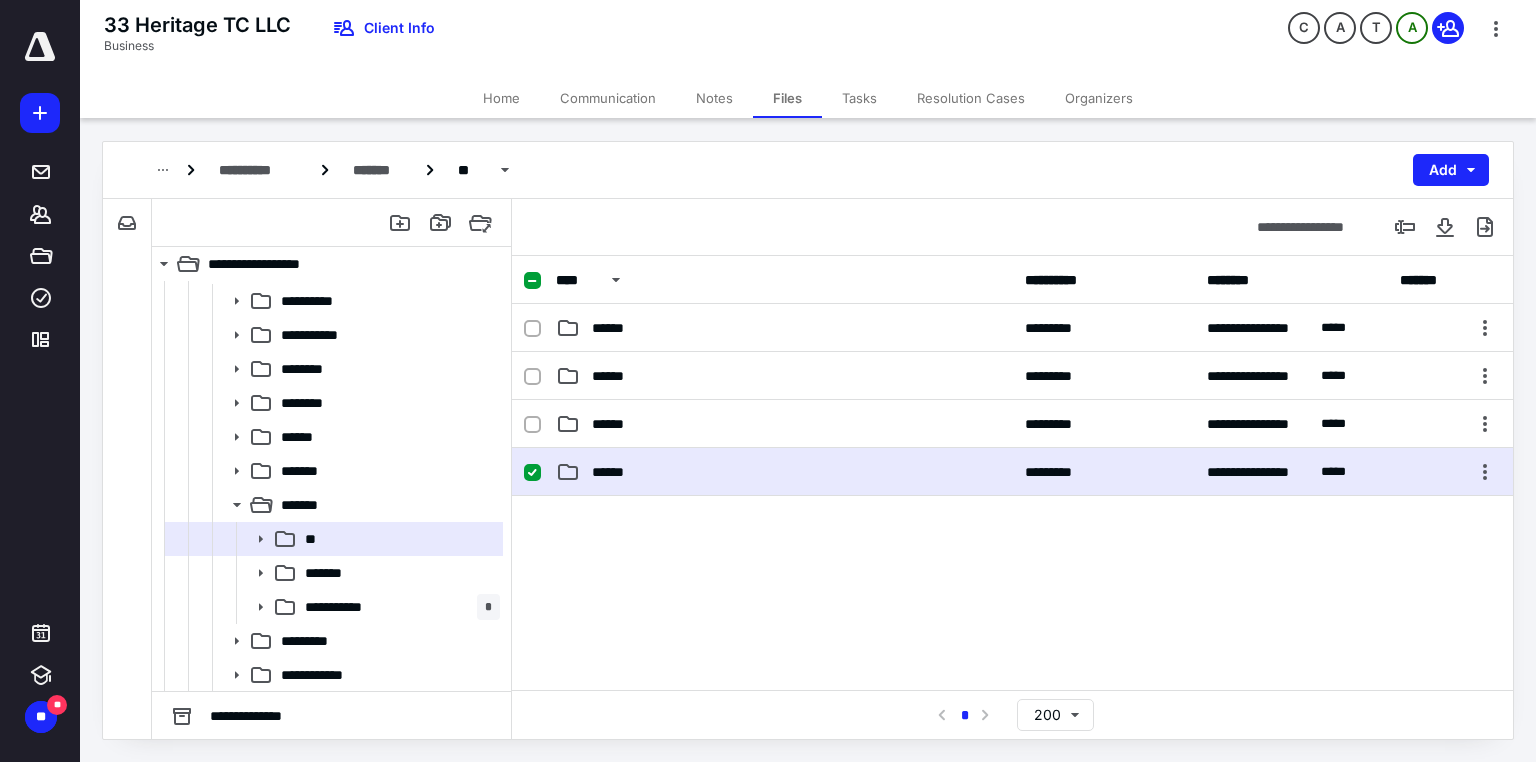 click on "******" at bounding box center [617, 472] 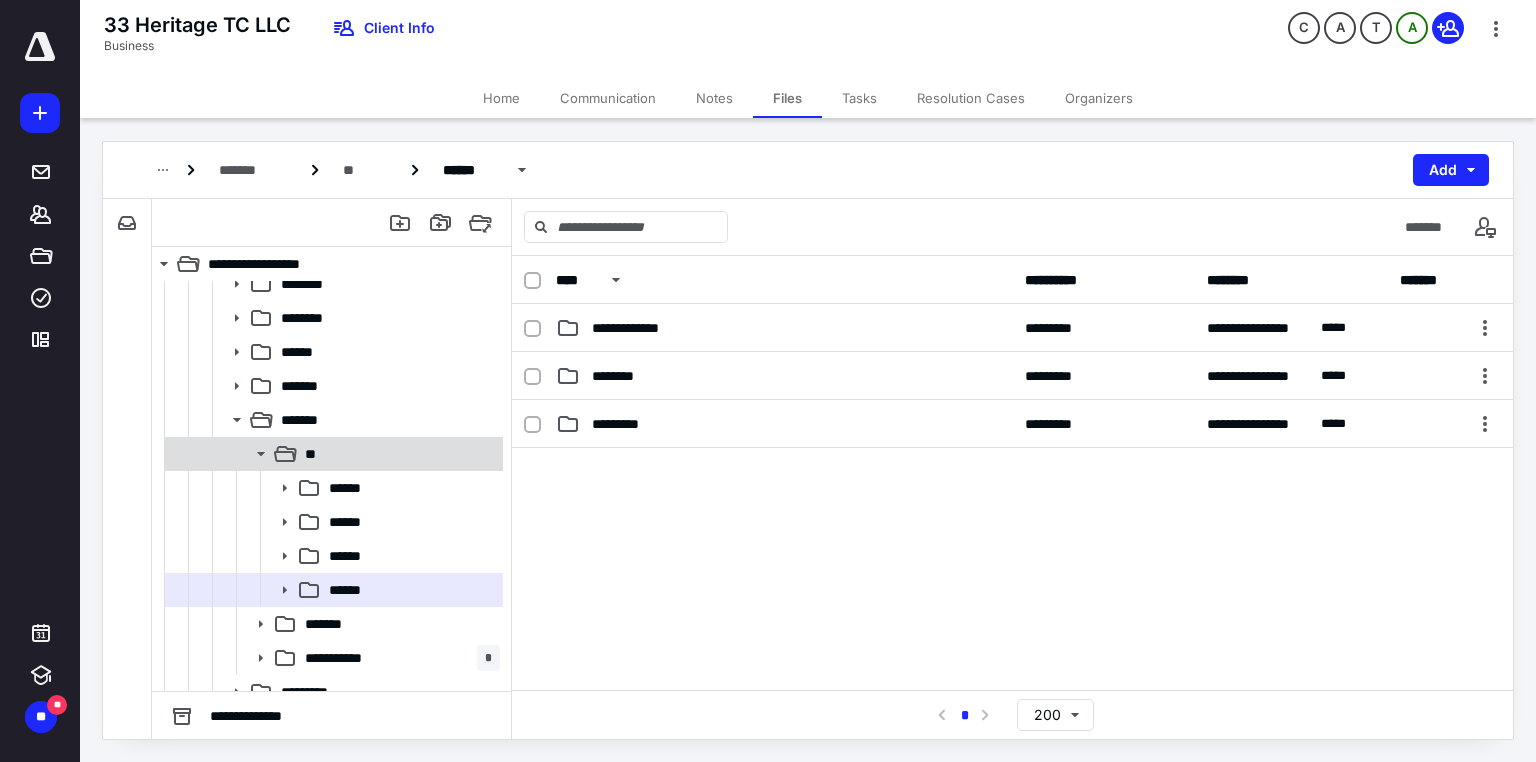 scroll, scrollTop: 293, scrollLeft: 0, axis: vertical 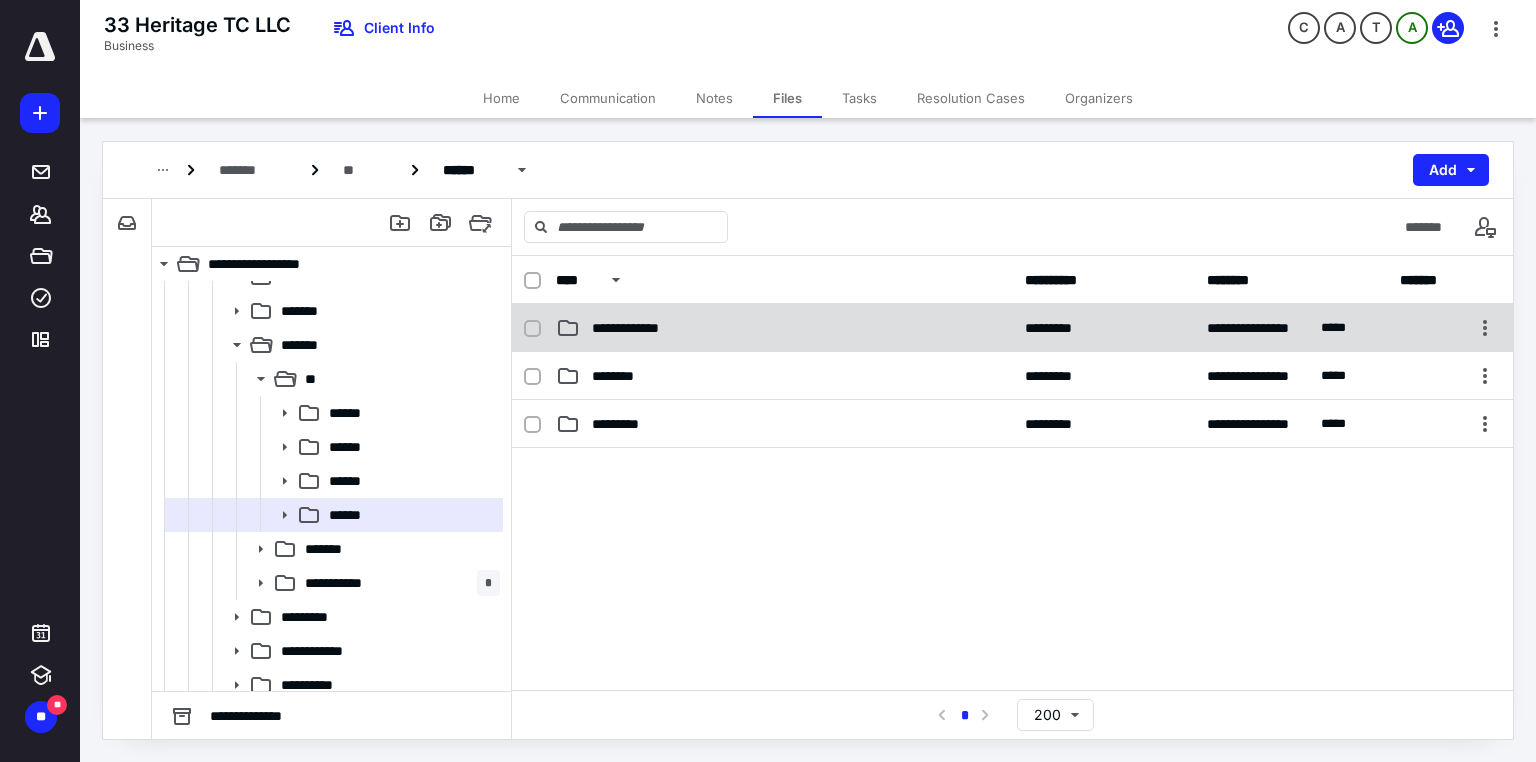 click on "**********" at bounding box center (635, 328) 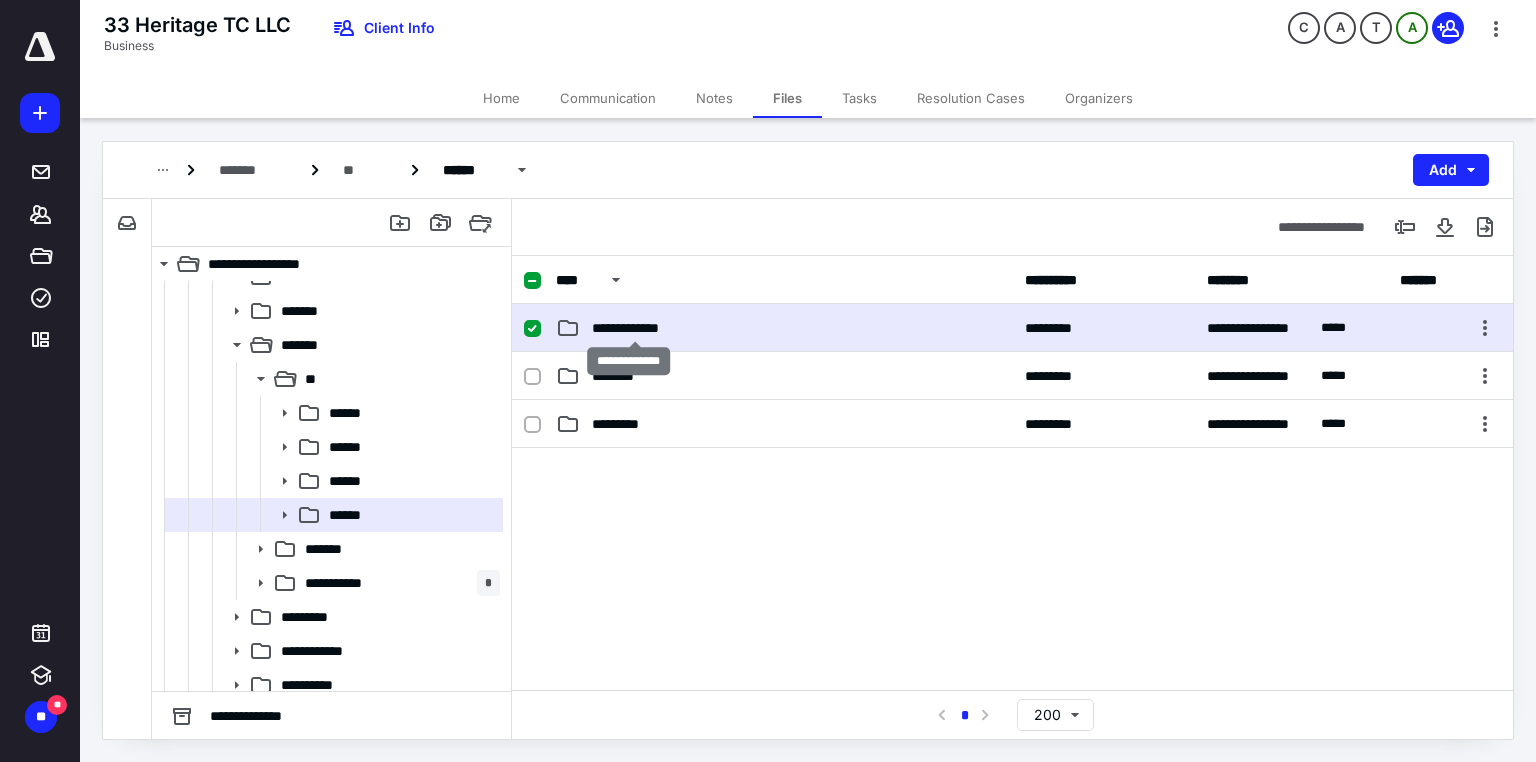 click on "**********" at bounding box center [635, 328] 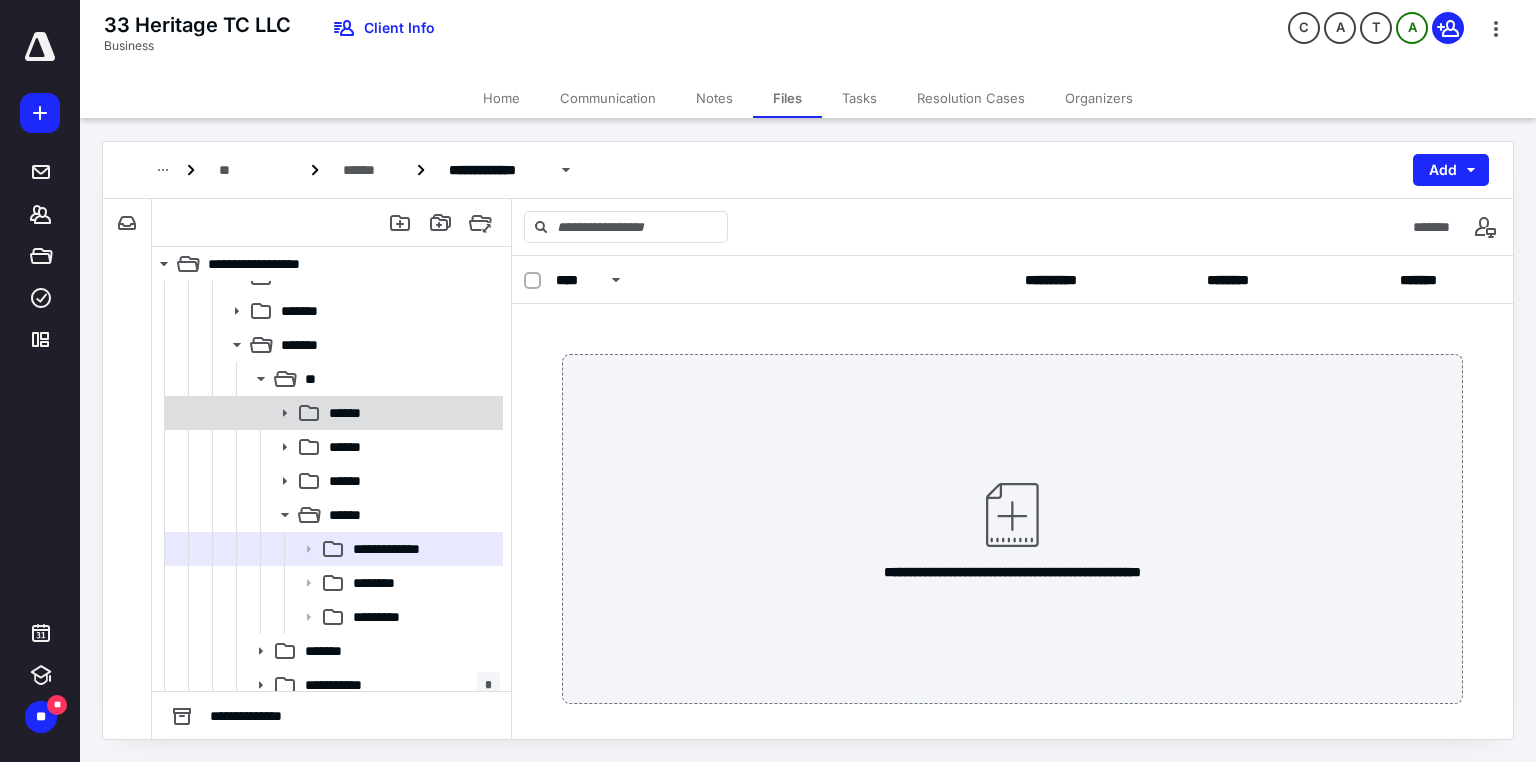 click 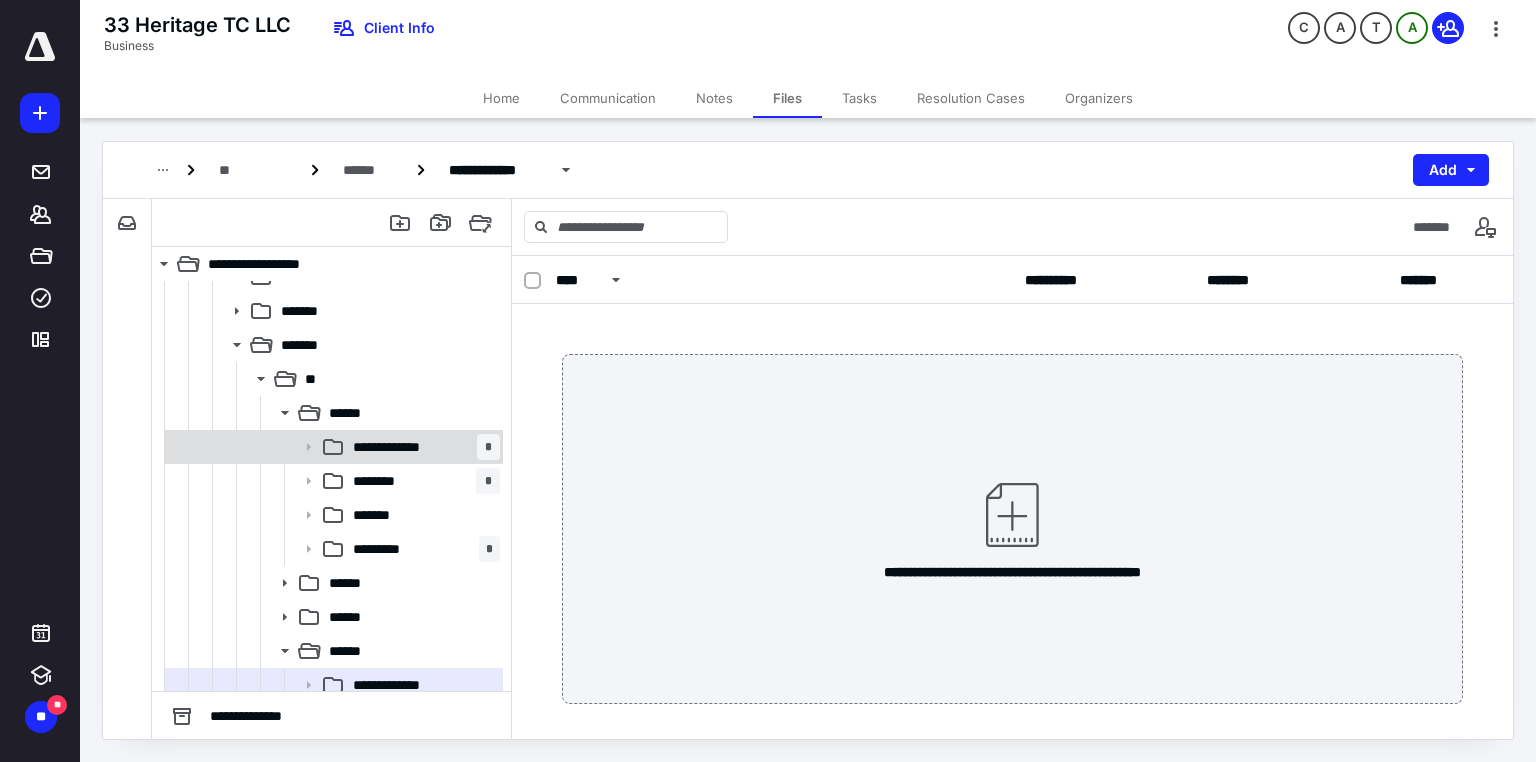 click on "**********" at bounding box center (422, 447) 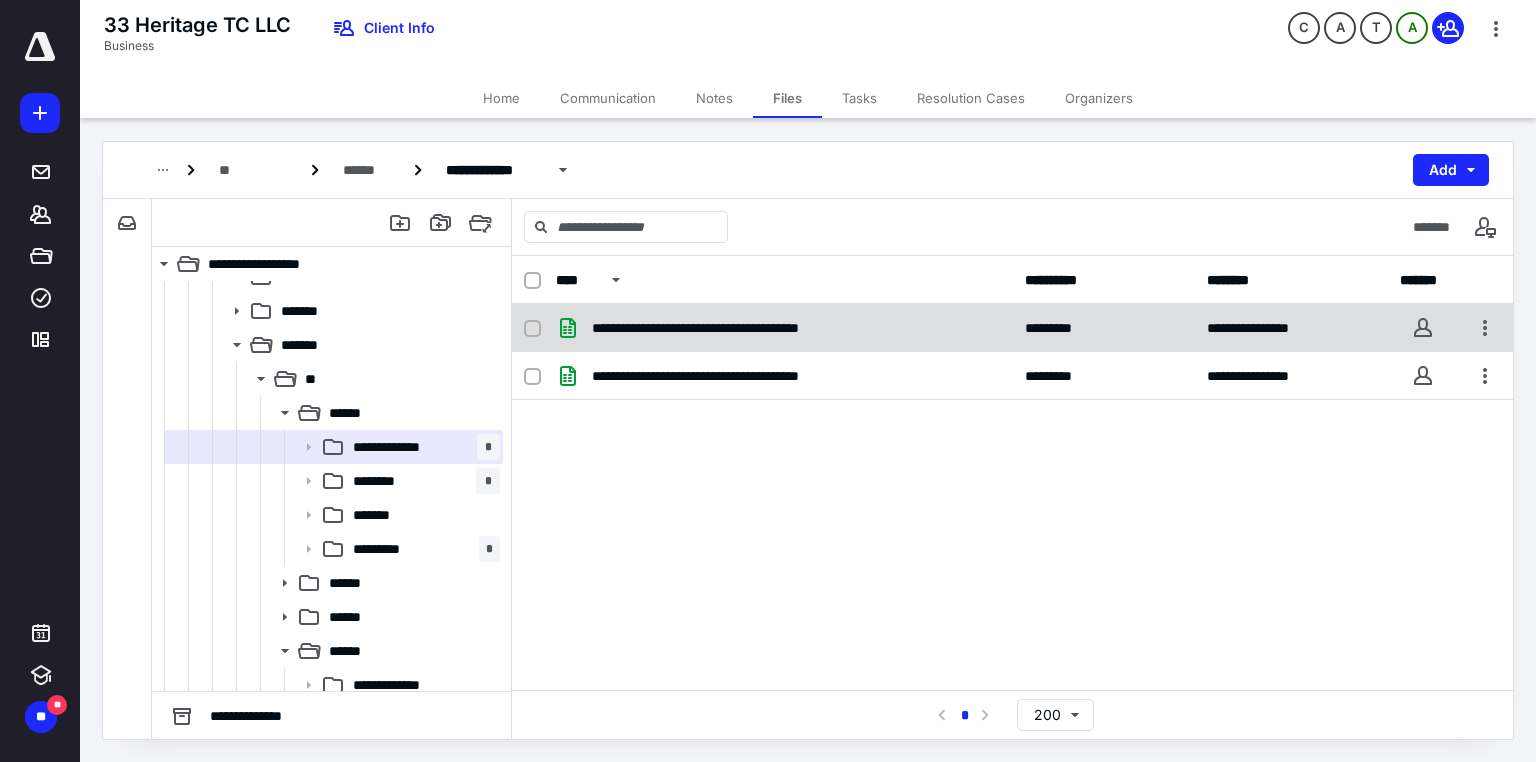click 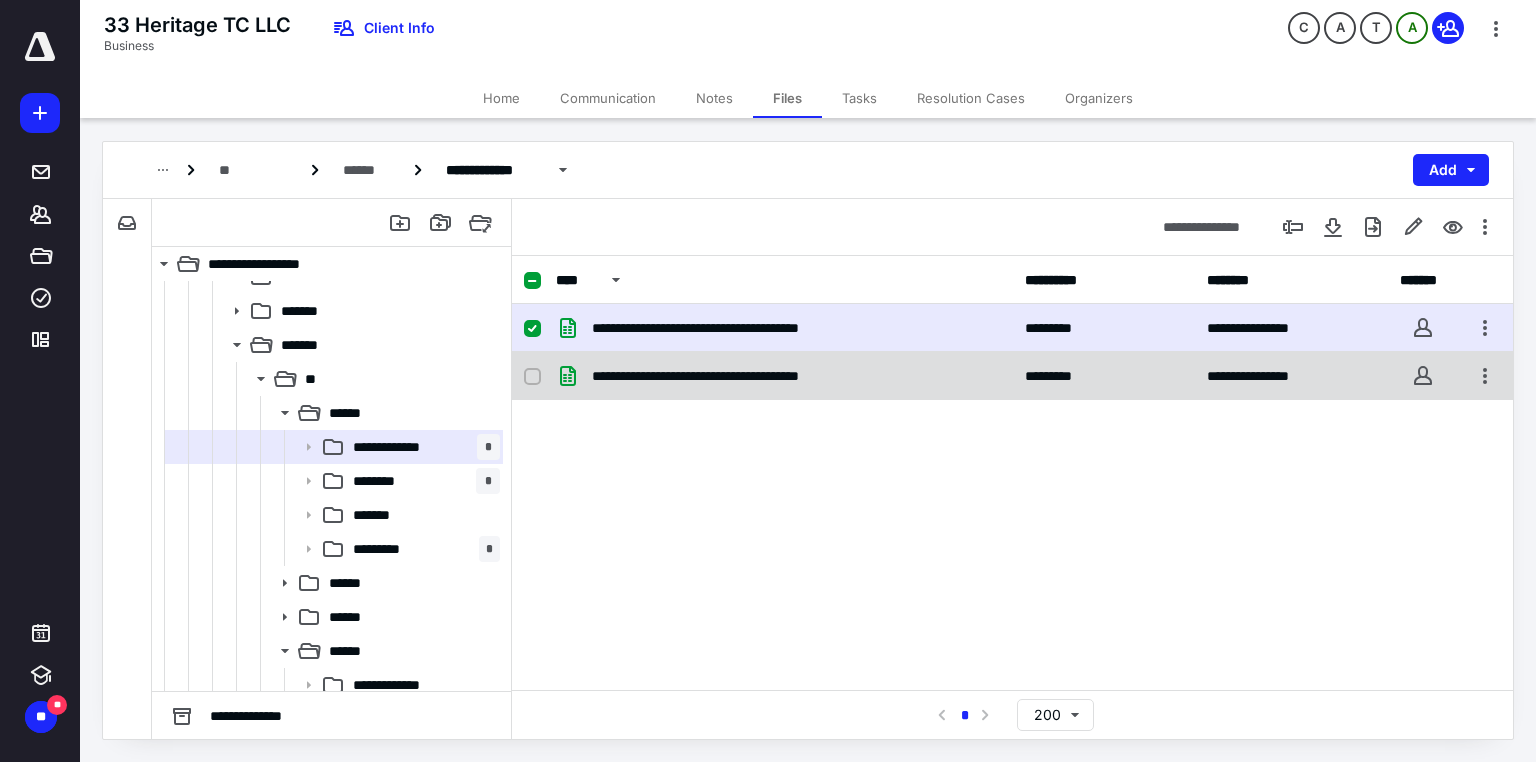click at bounding box center (532, 377) 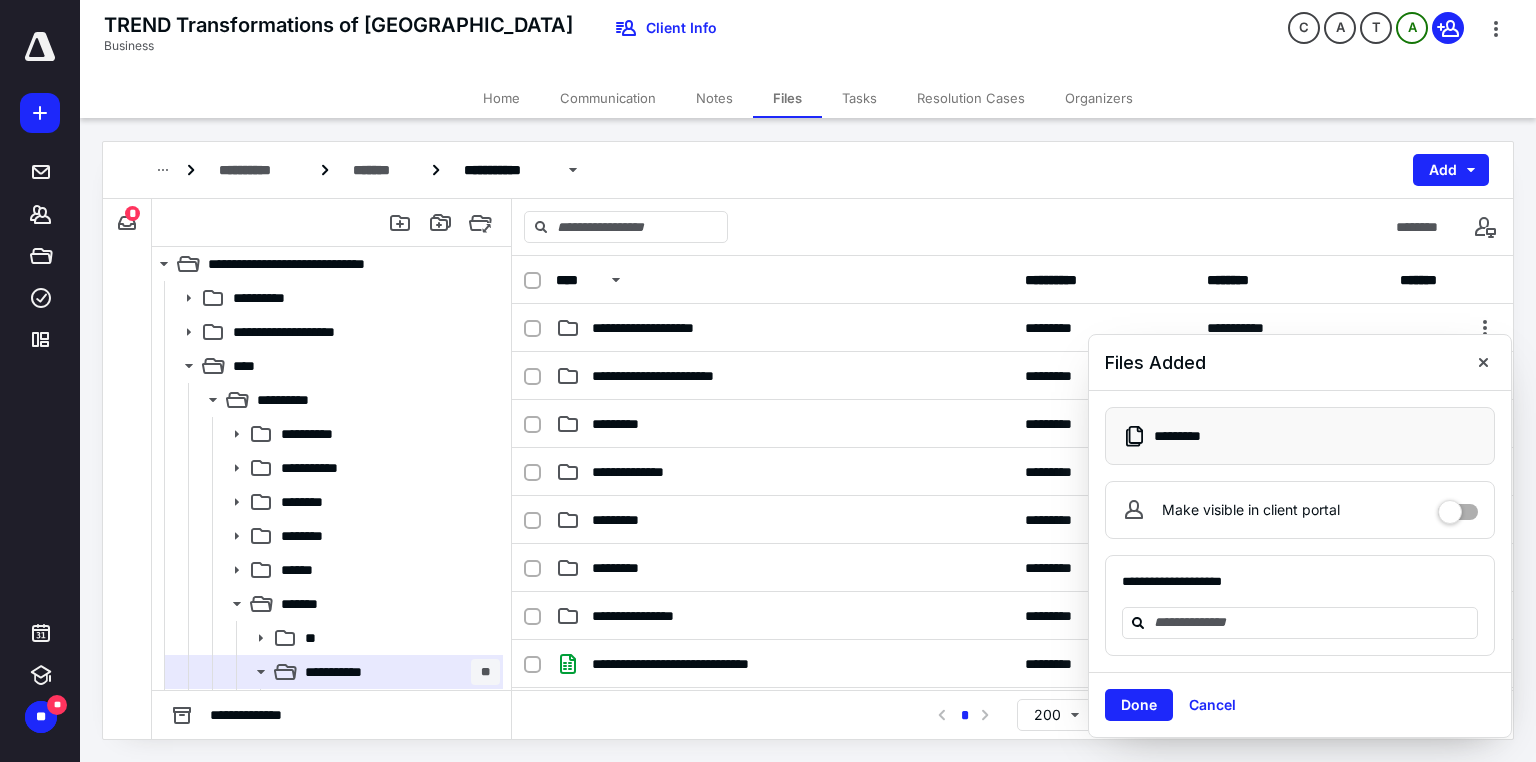 scroll, scrollTop: 0, scrollLeft: 0, axis: both 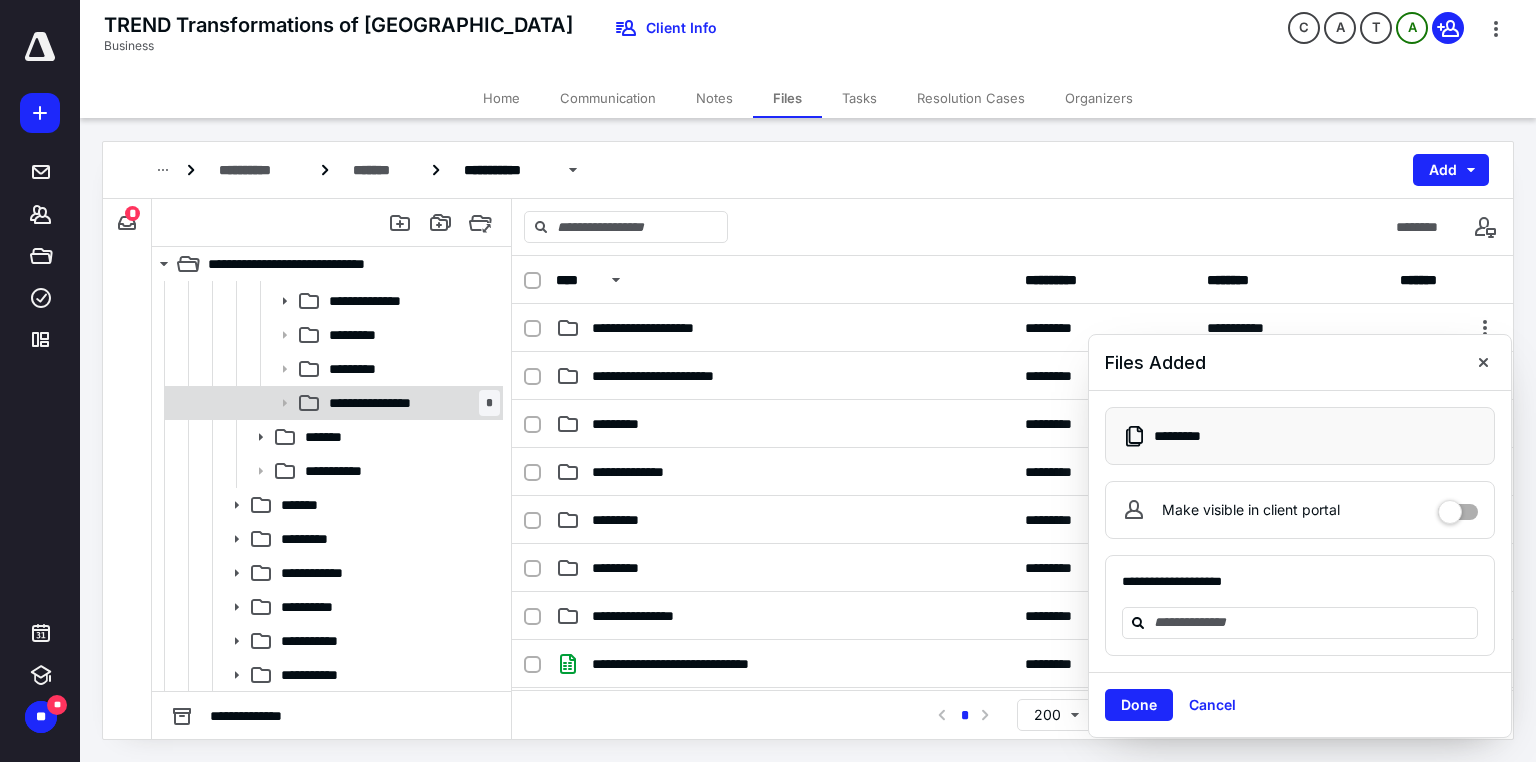 click on "**********" at bounding box center [387, 403] 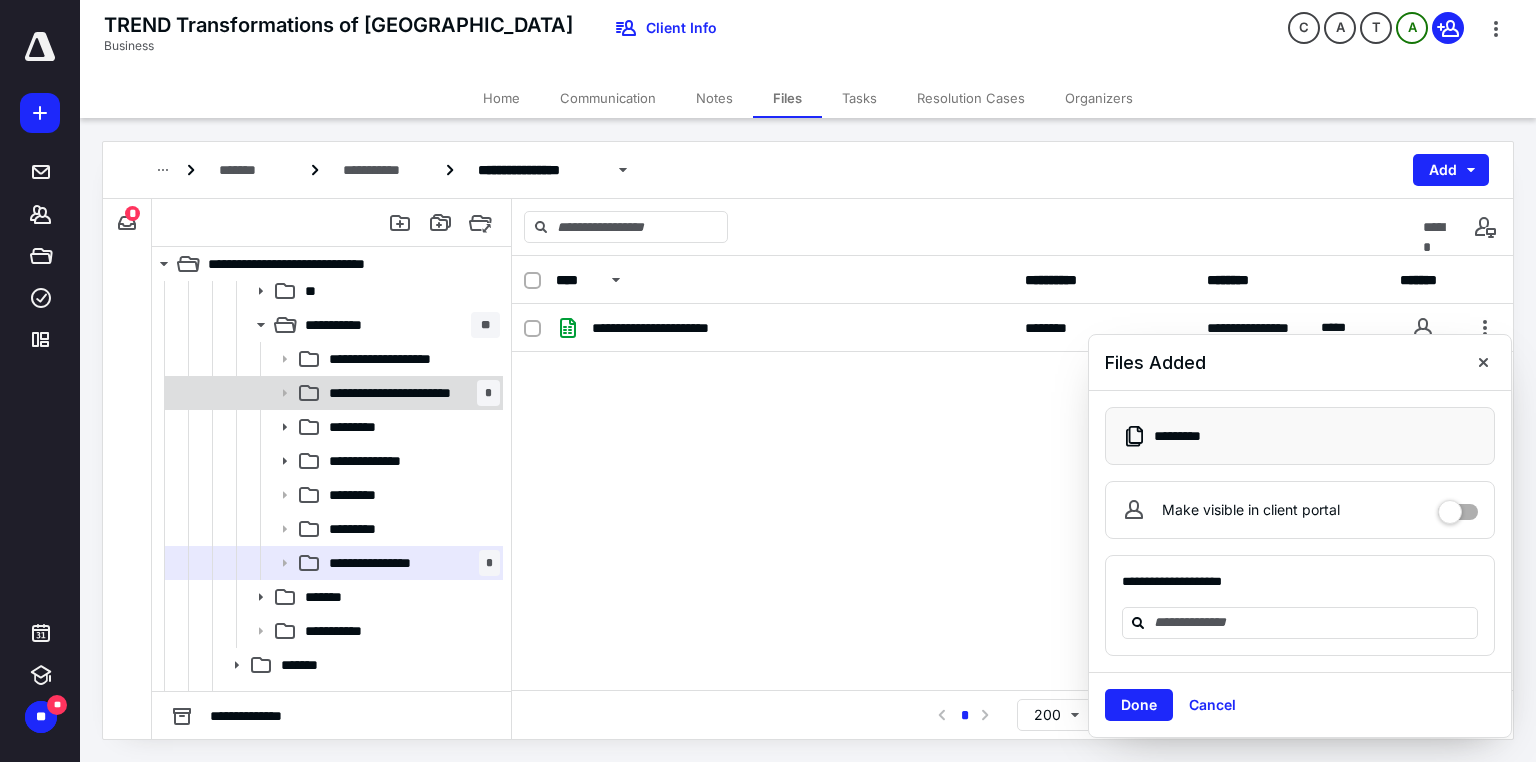scroll, scrollTop: 267, scrollLeft: 0, axis: vertical 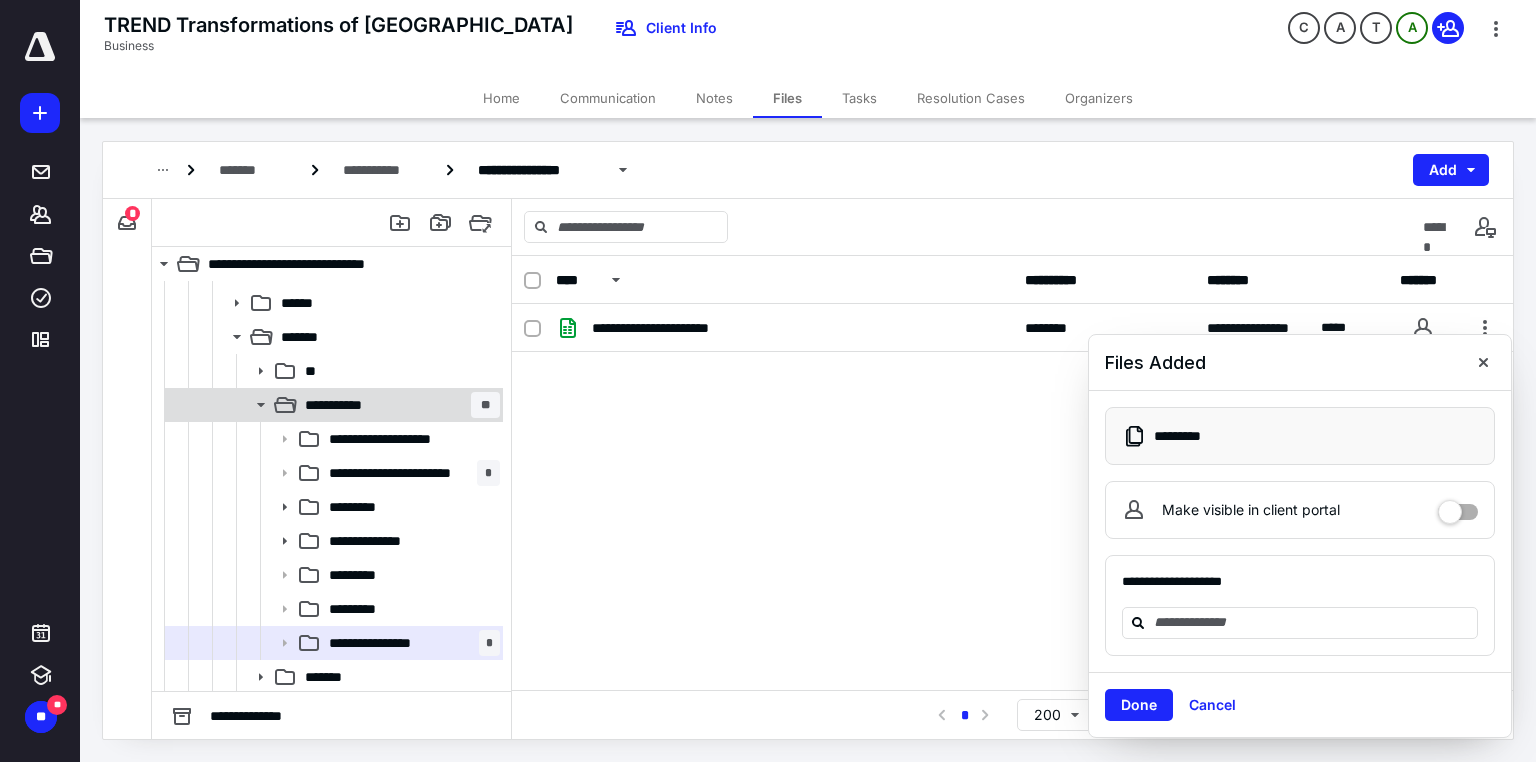 click on "**********" at bounding box center (344, 405) 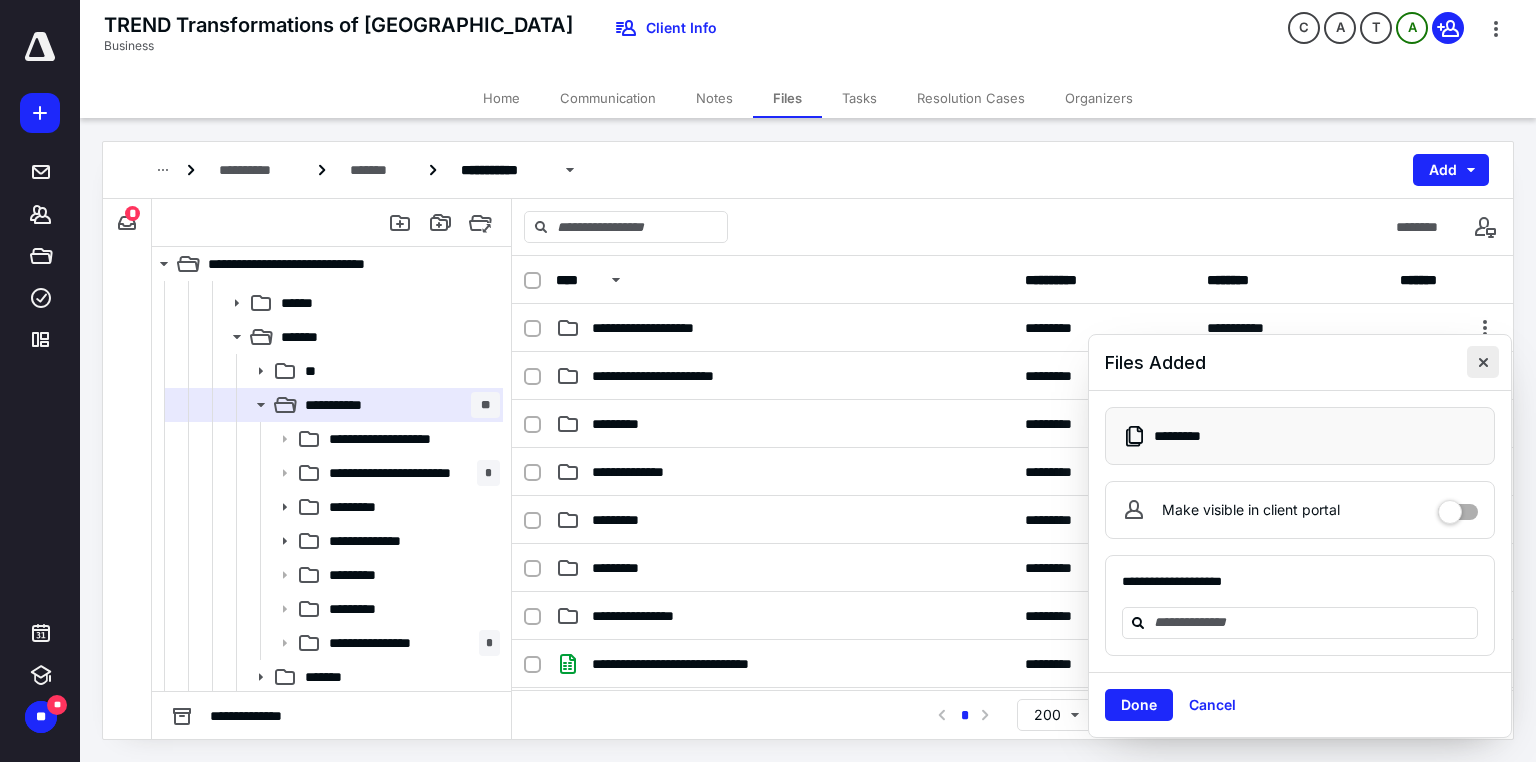 click at bounding box center (1483, 362) 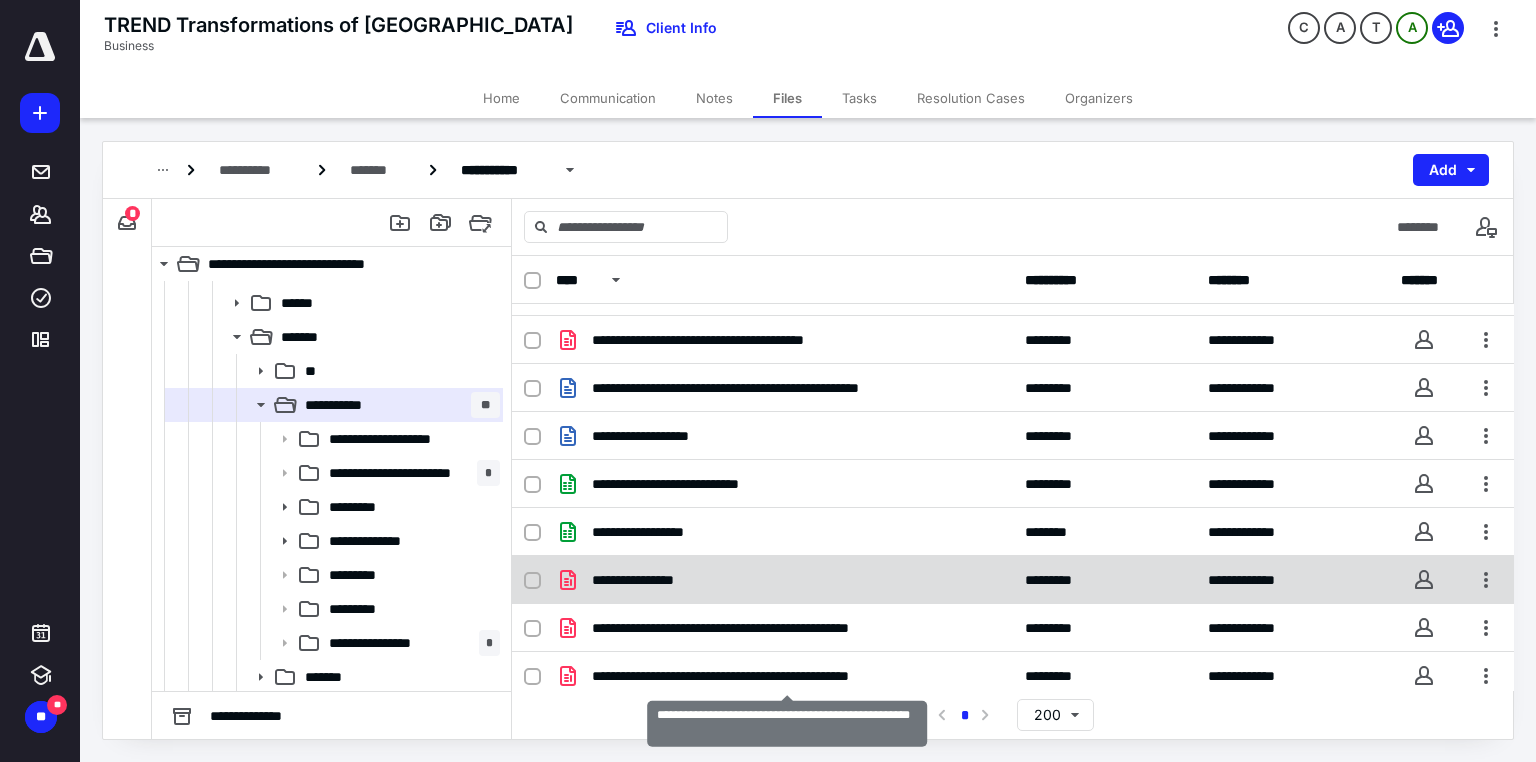scroll, scrollTop: 776, scrollLeft: 0, axis: vertical 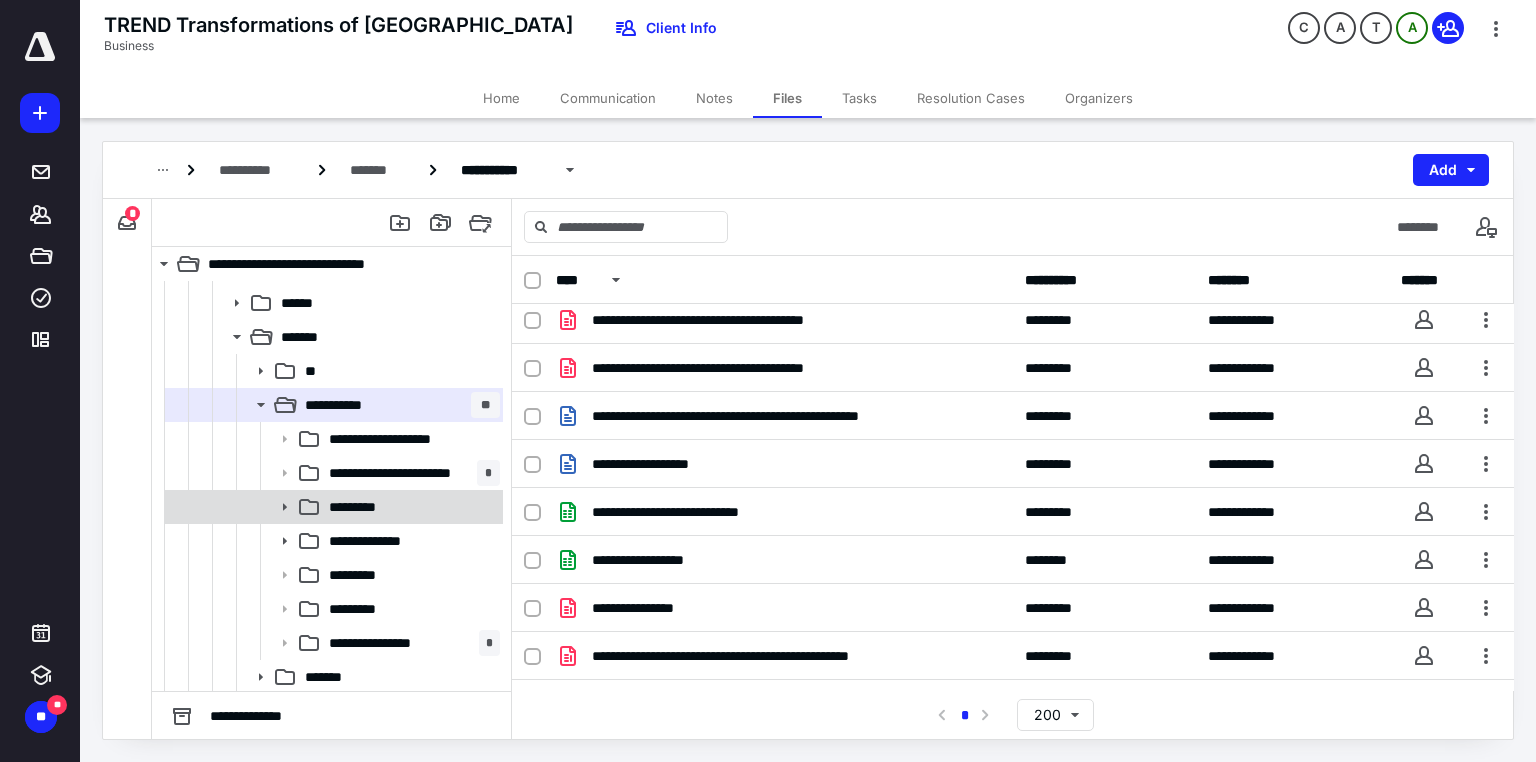 click 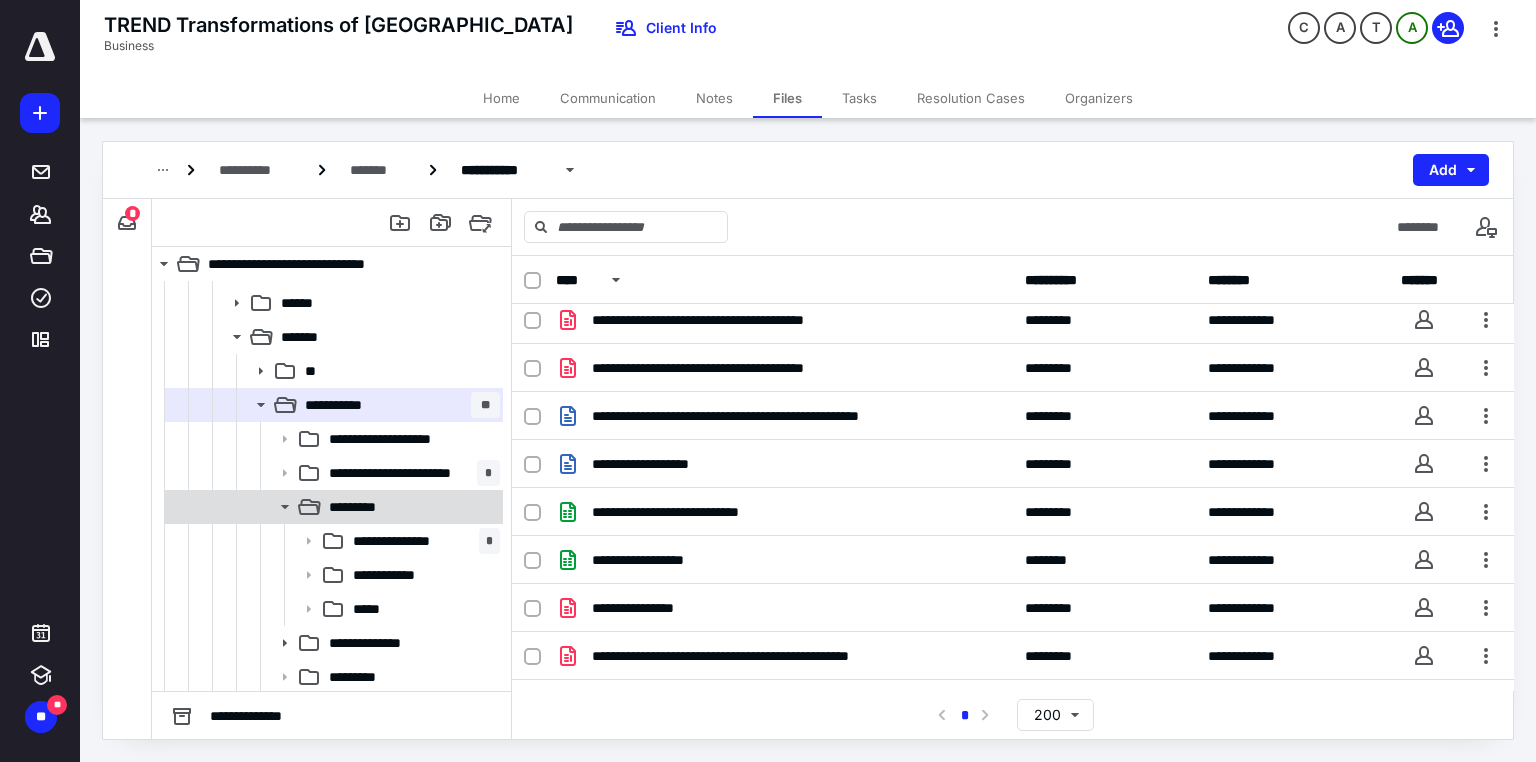 click 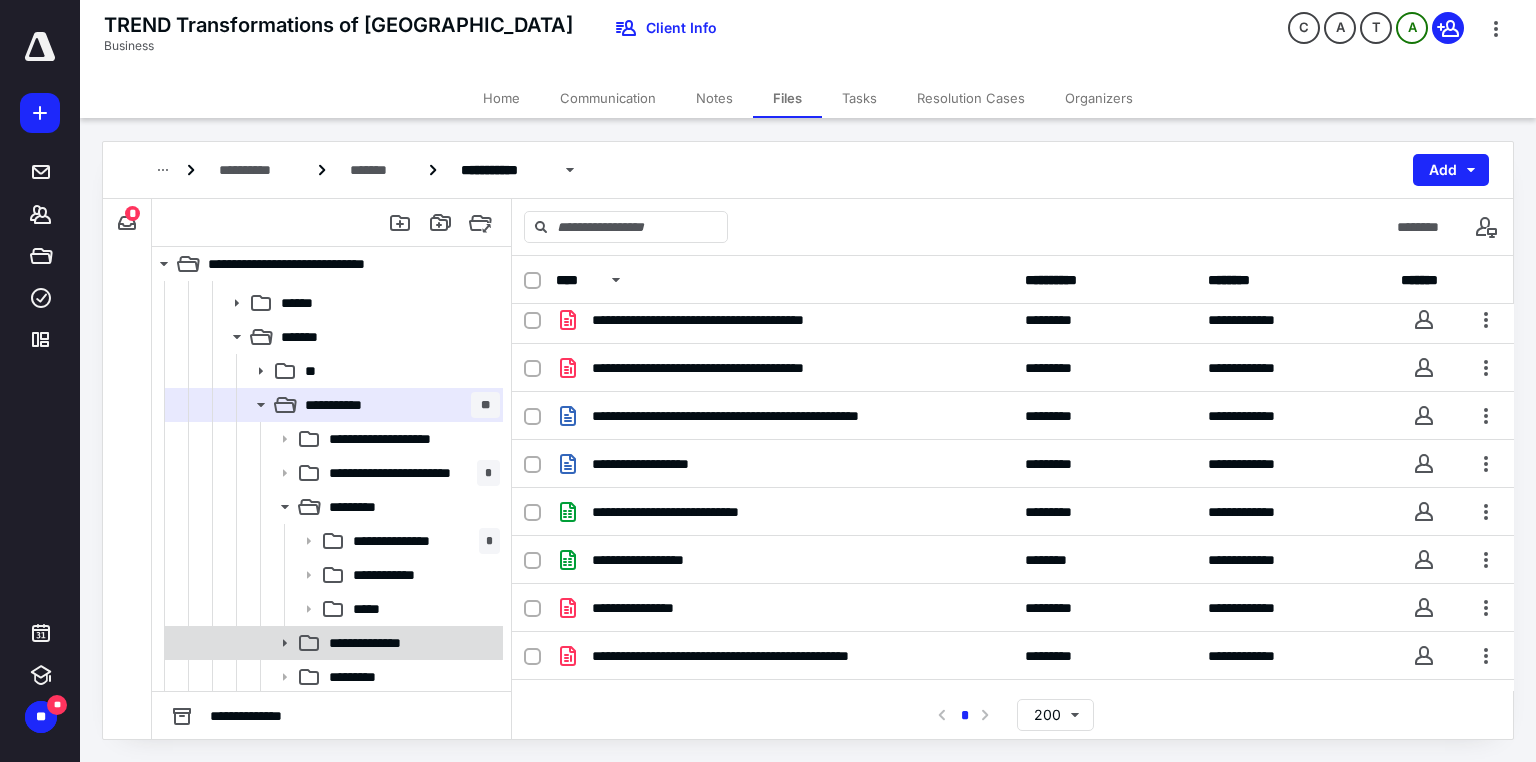 click 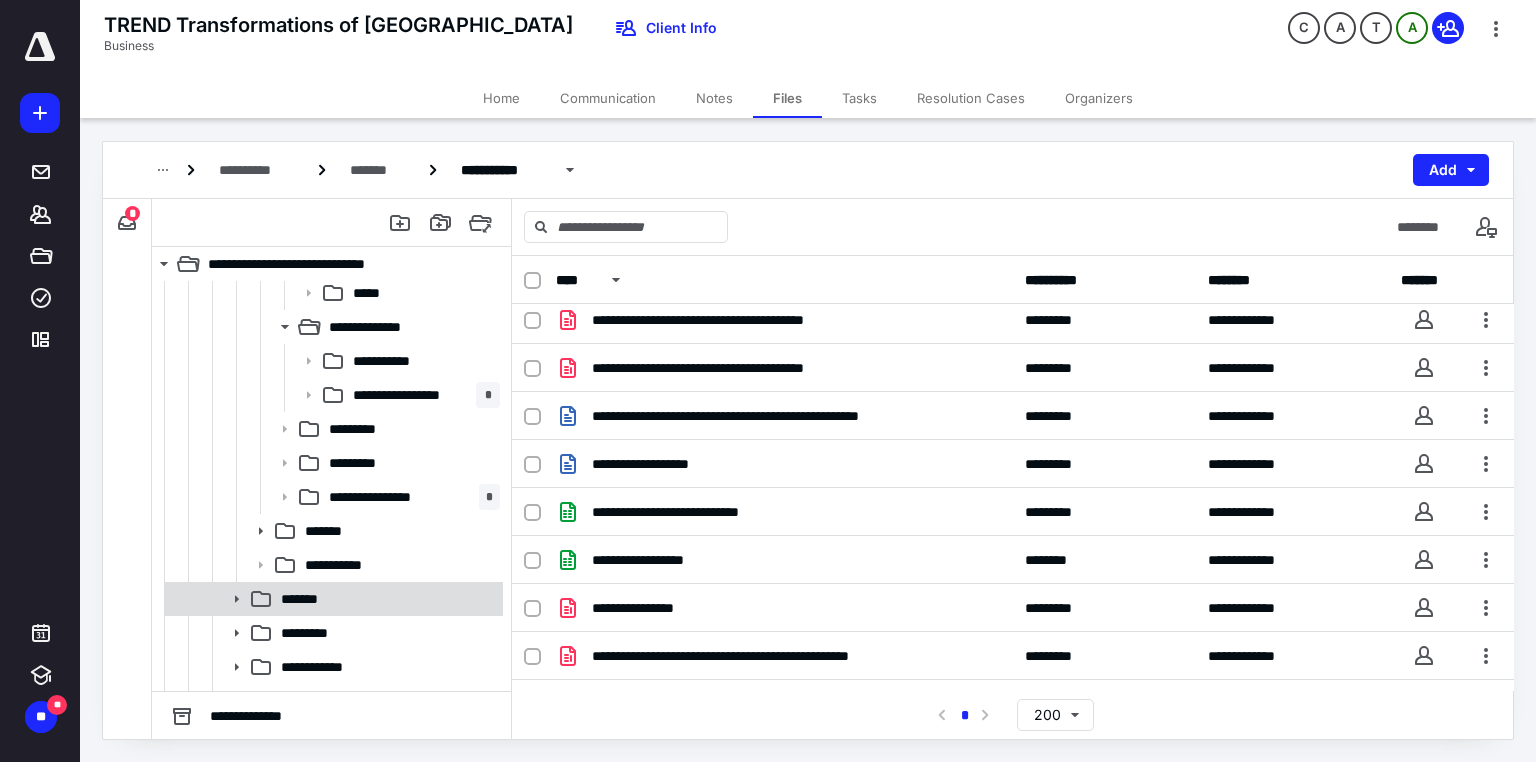 scroll, scrollTop: 587, scrollLeft: 0, axis: vertical 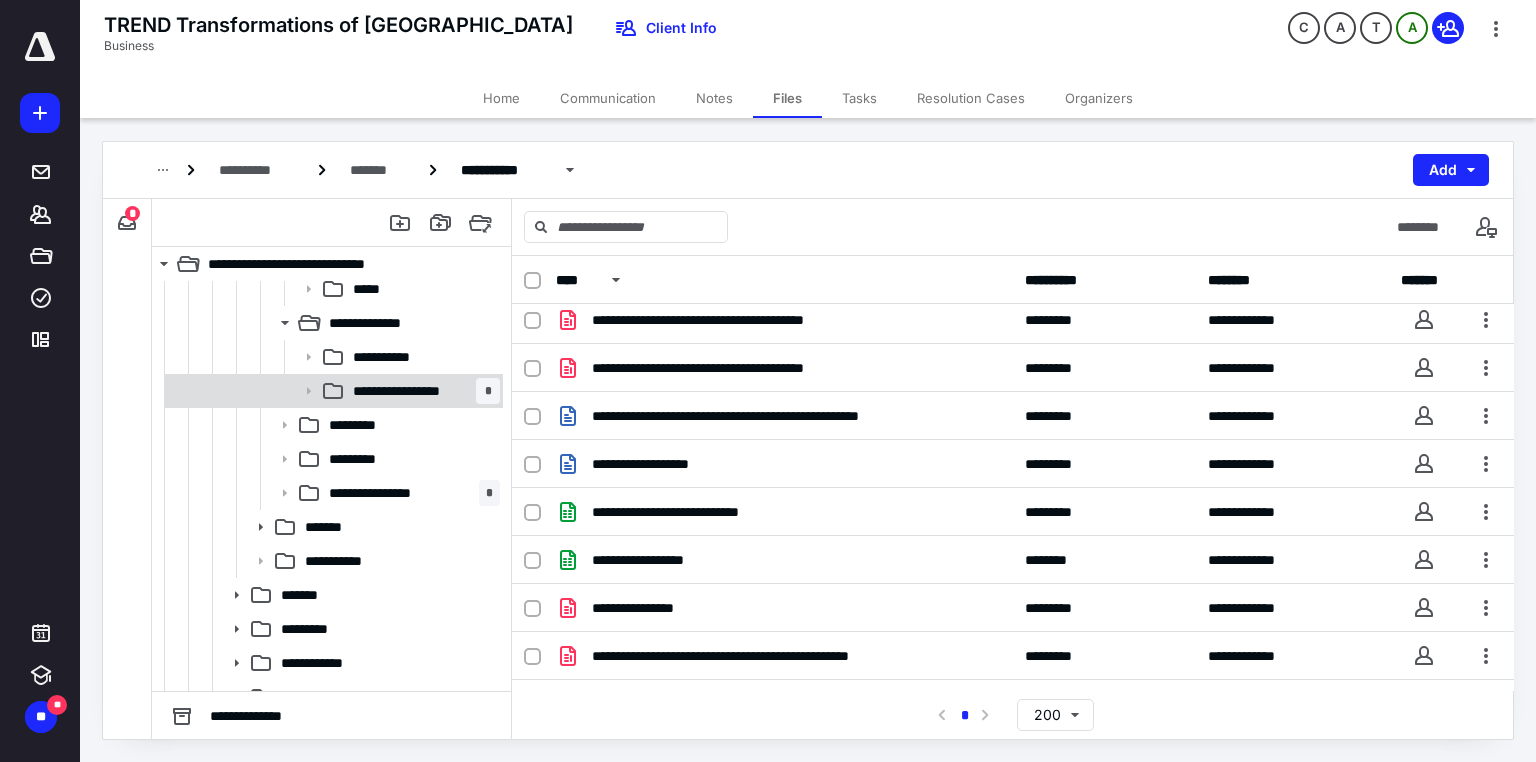 click on "**********" at bounding box center (404, 391) 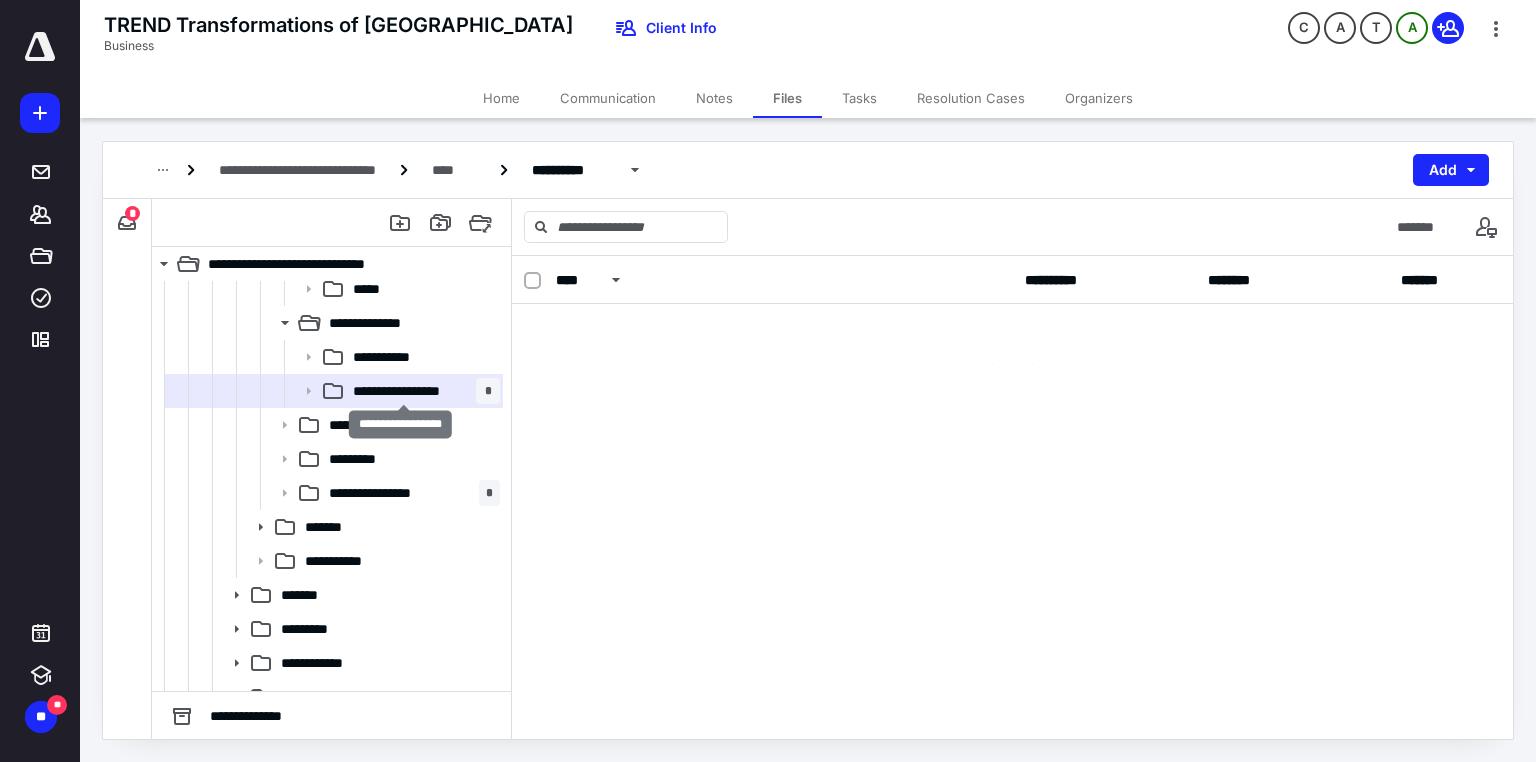 scroll, scrollTop: 0, scrollLeft: 0, axis: both 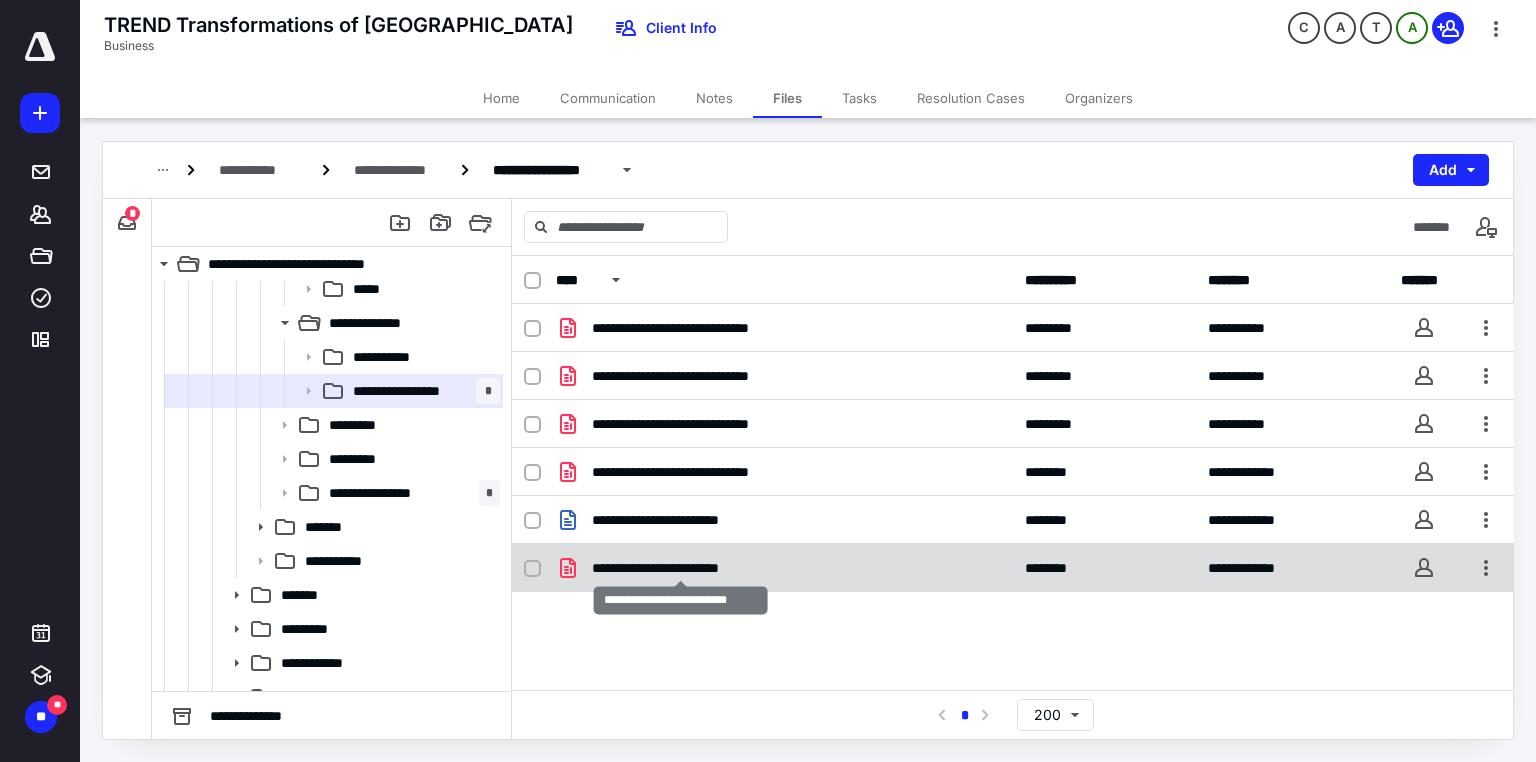 click on "**********" at bounding box center (681, 568) 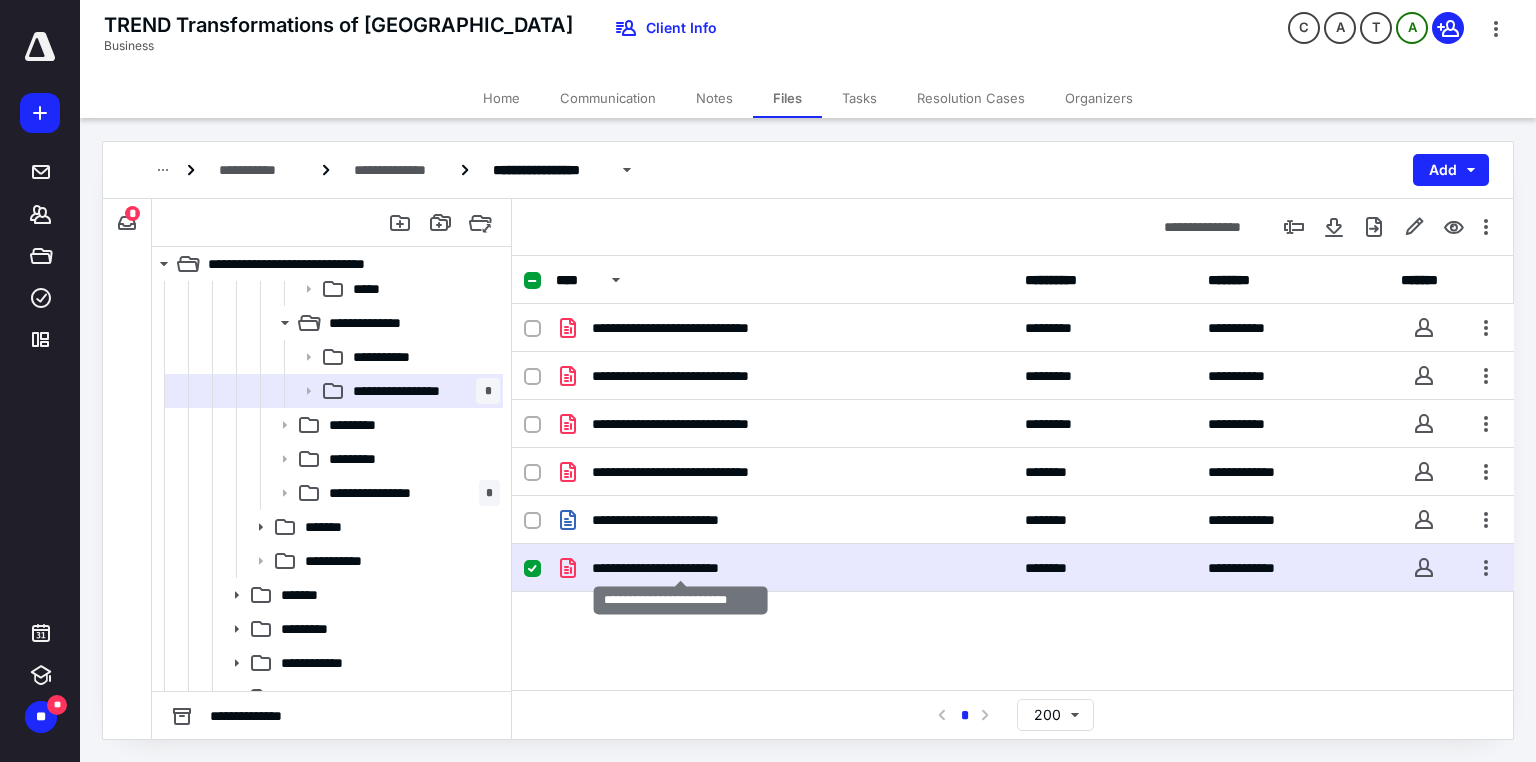 click on "**********" at bounding box center (681, 568) 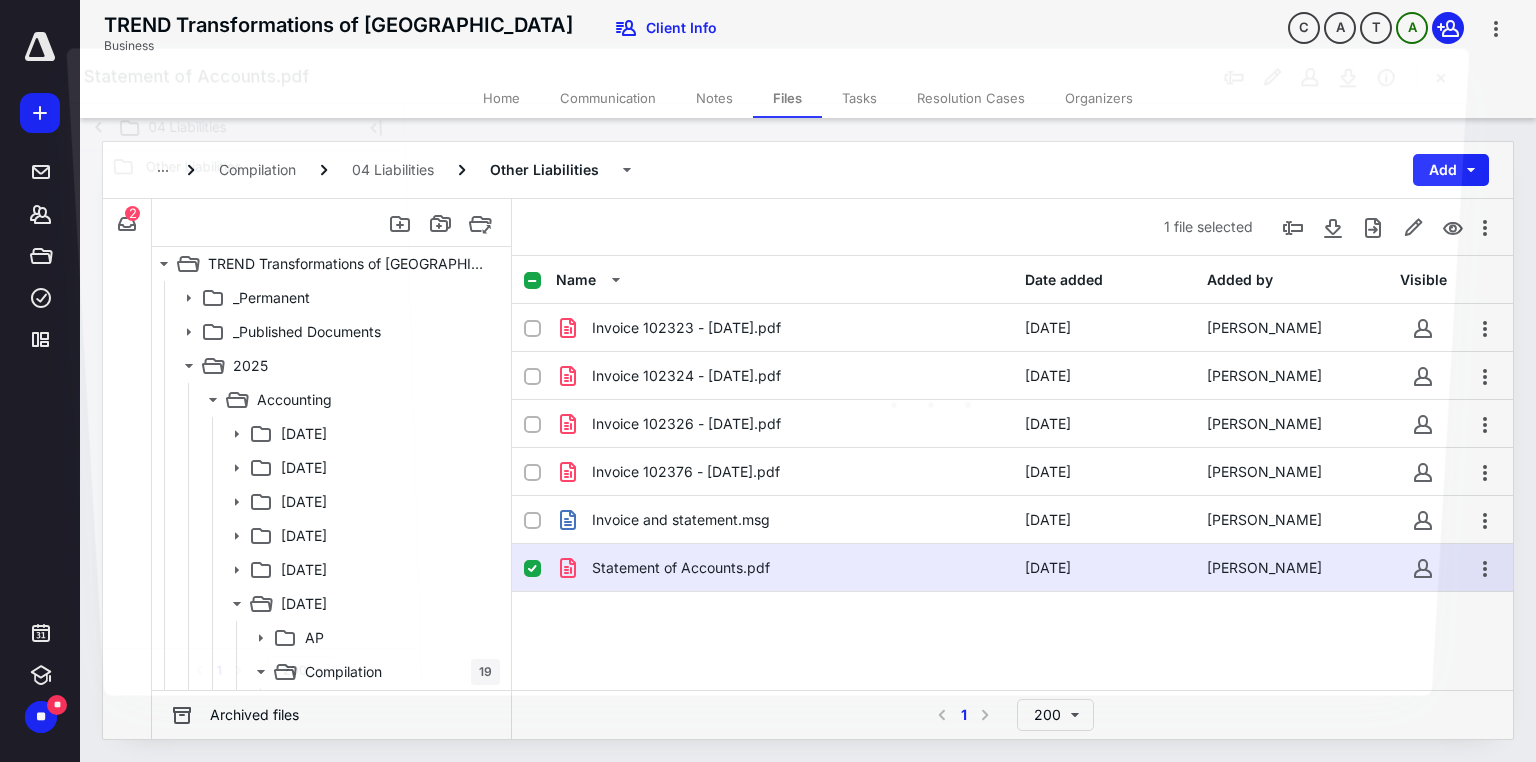 scroll, scrollTop: 587, scrollLeft: 0, axis: vertical 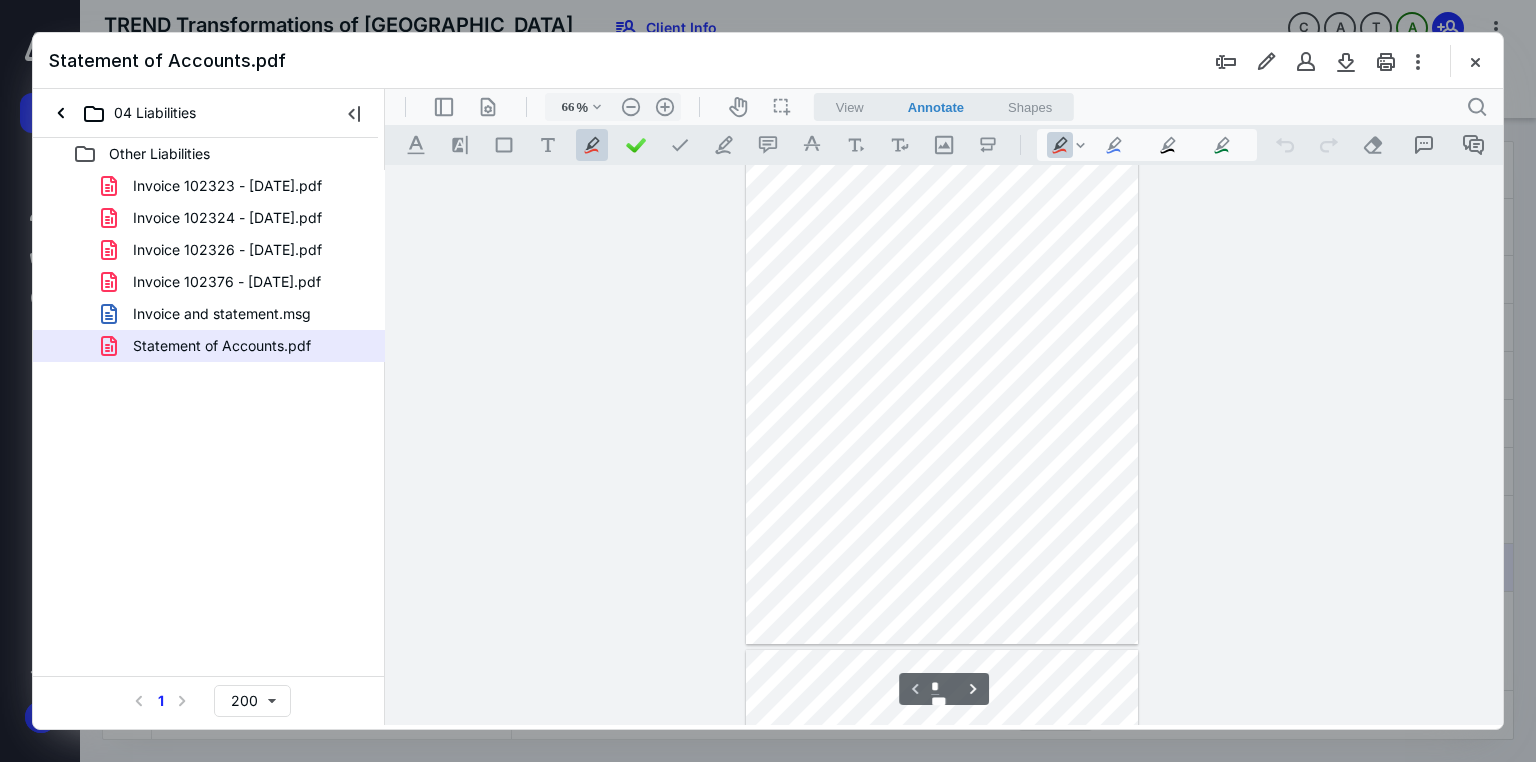 type on "74" 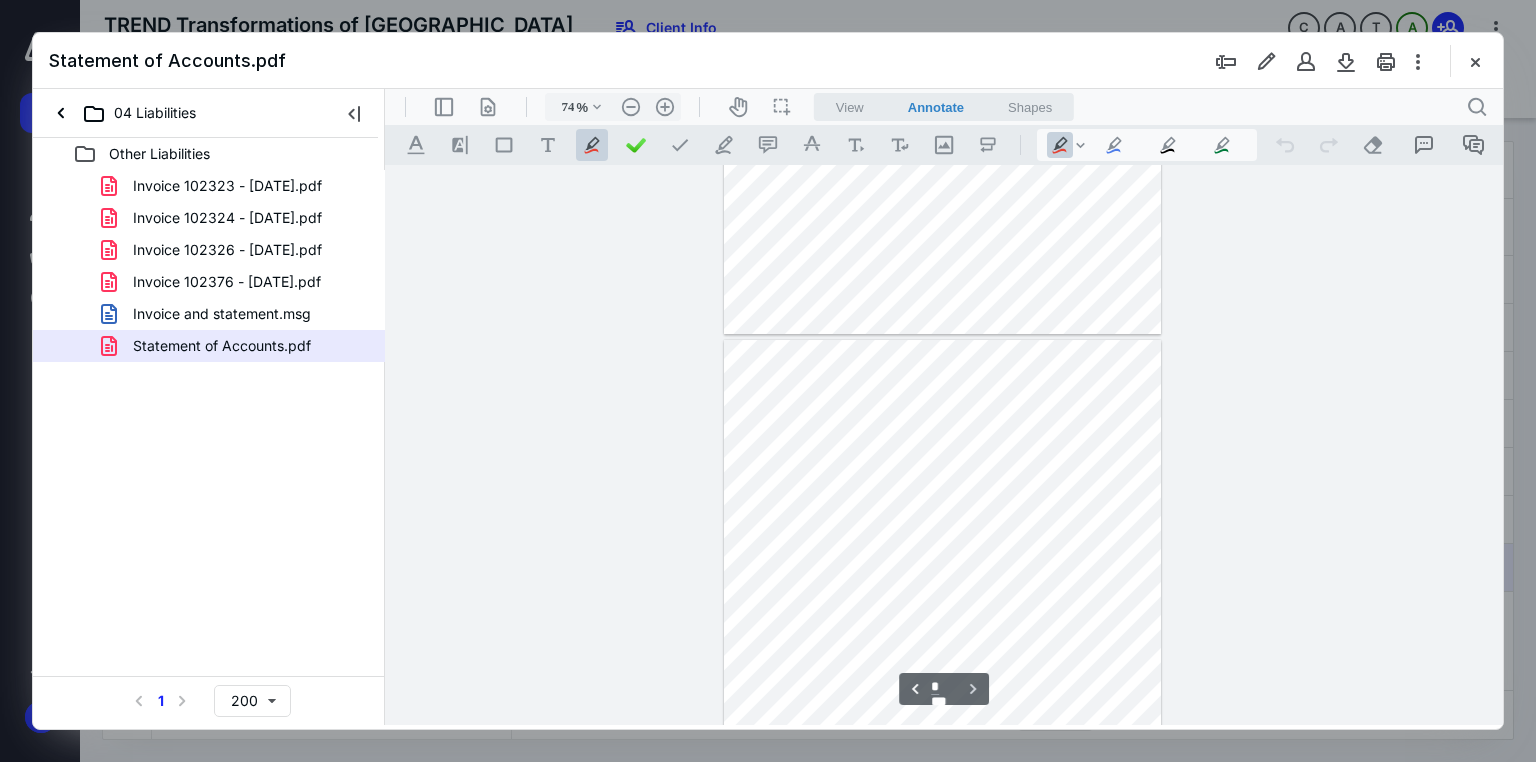 scroll, scrollTop: 371, scrollLeft: 0, axis: vertical 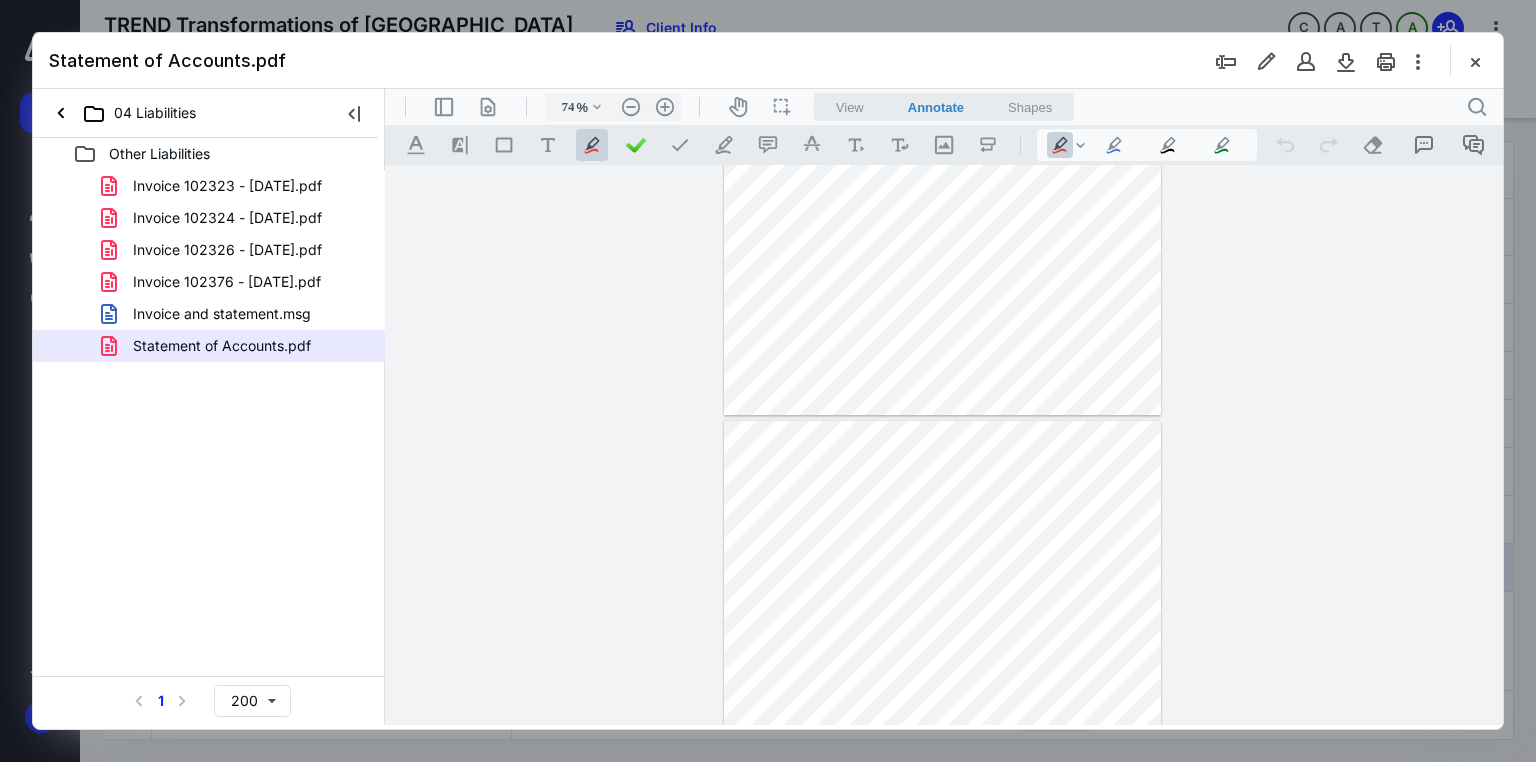 type on "*" 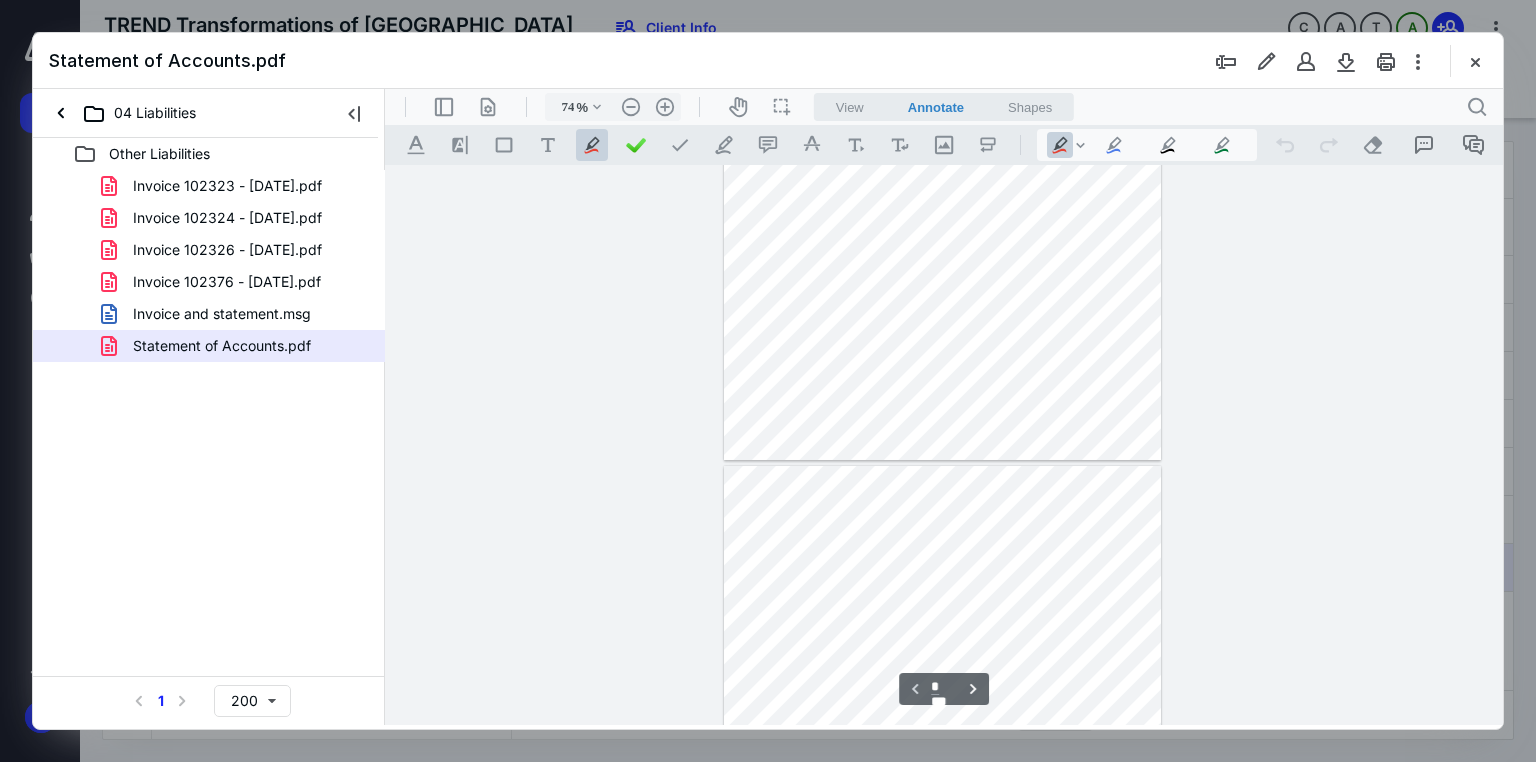 scroll, scrollTop: 291, scrollLeft: 0, axis: vertical 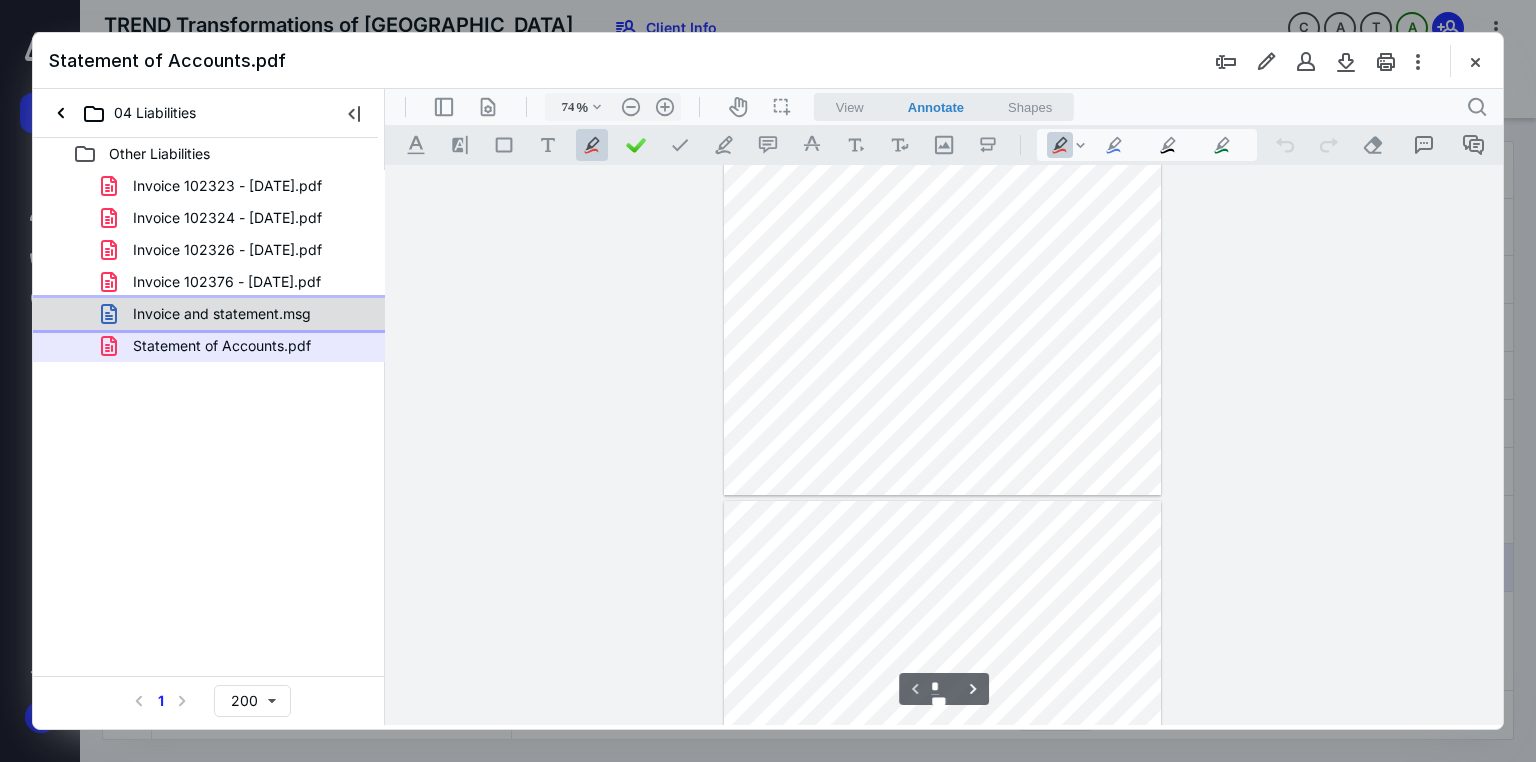 click on "Invoice and statement.msg" at bounding box center (222, 314) 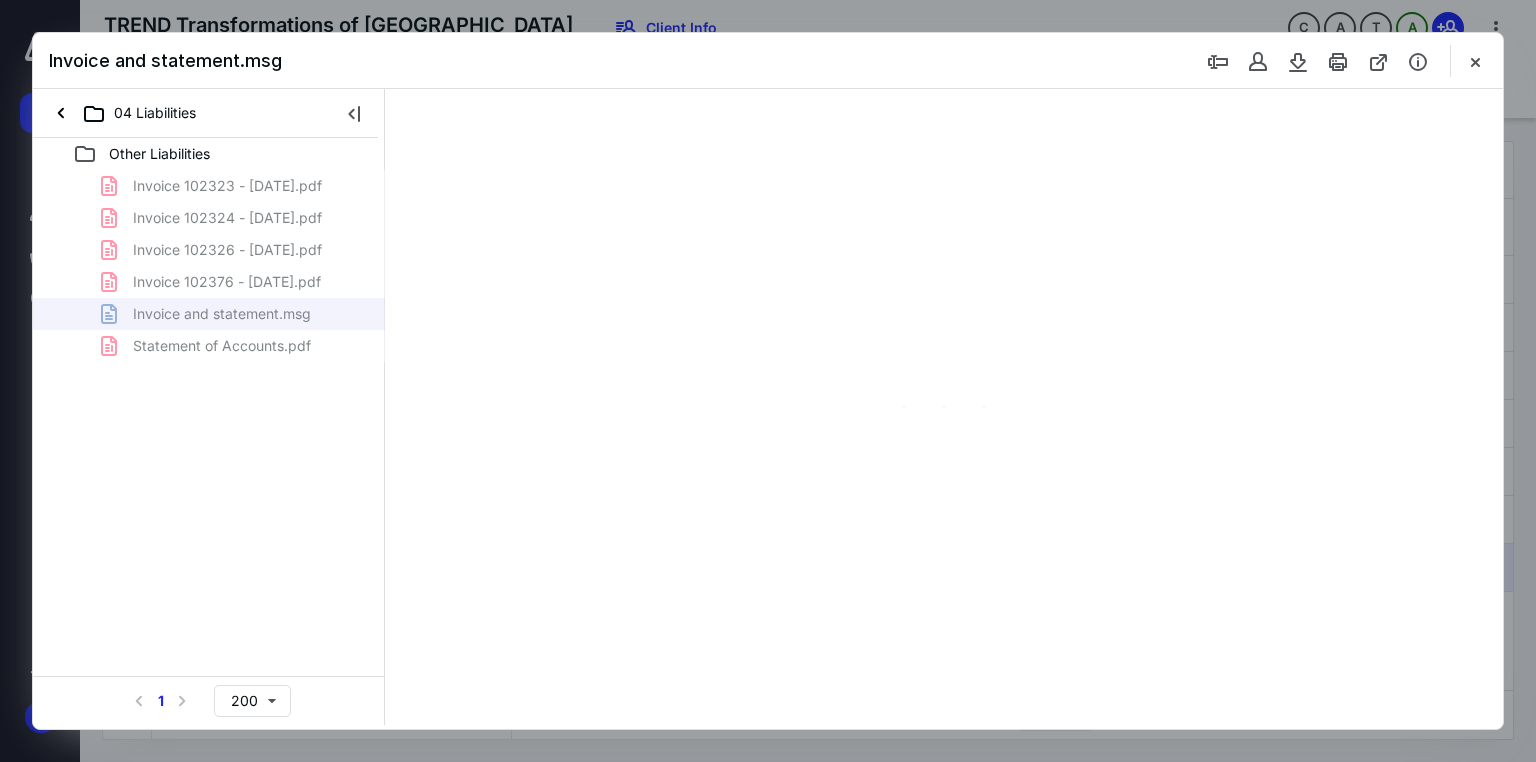 type on "71" 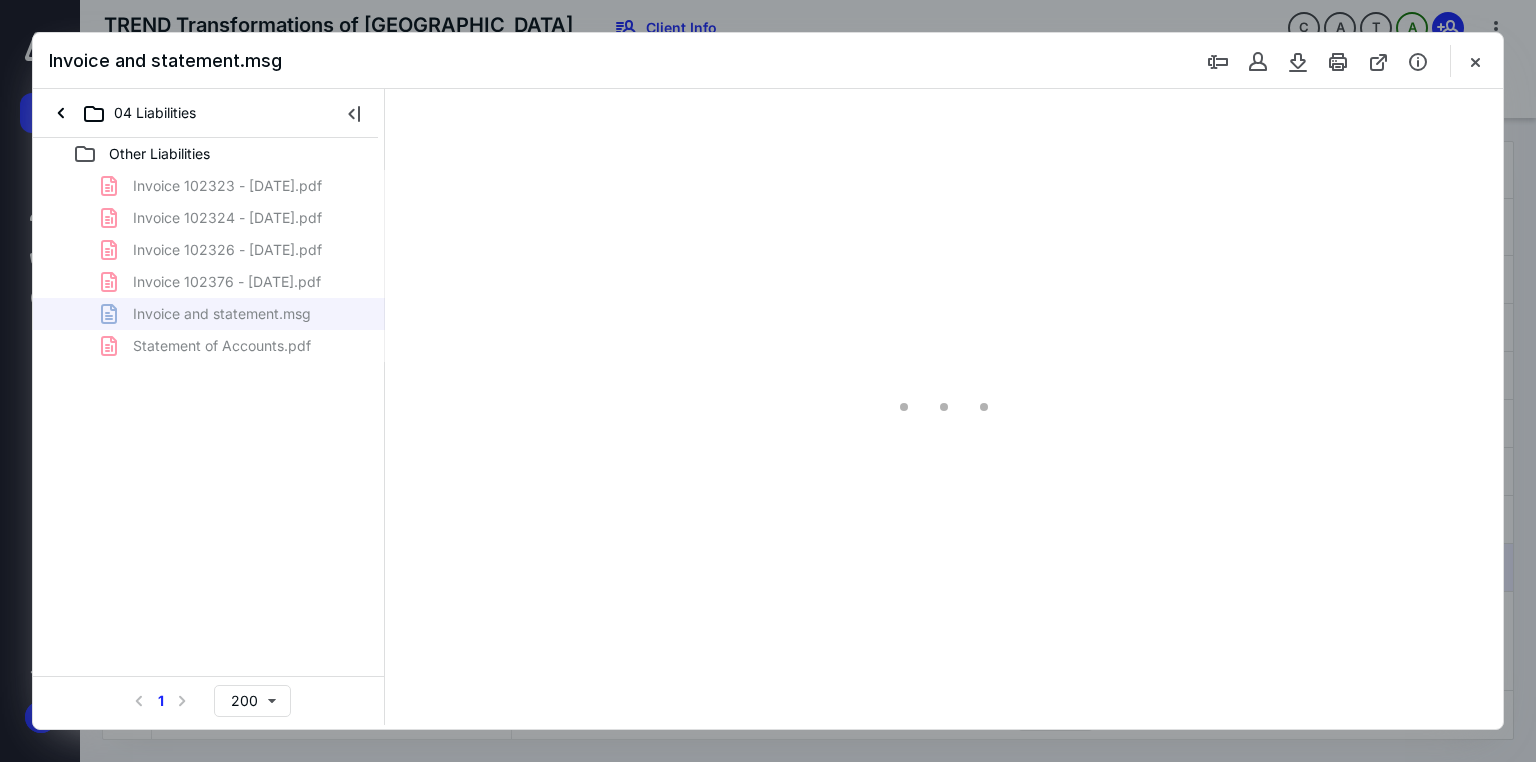 scroll, scrollTop: 0, scrollLeft: 0, axis: both 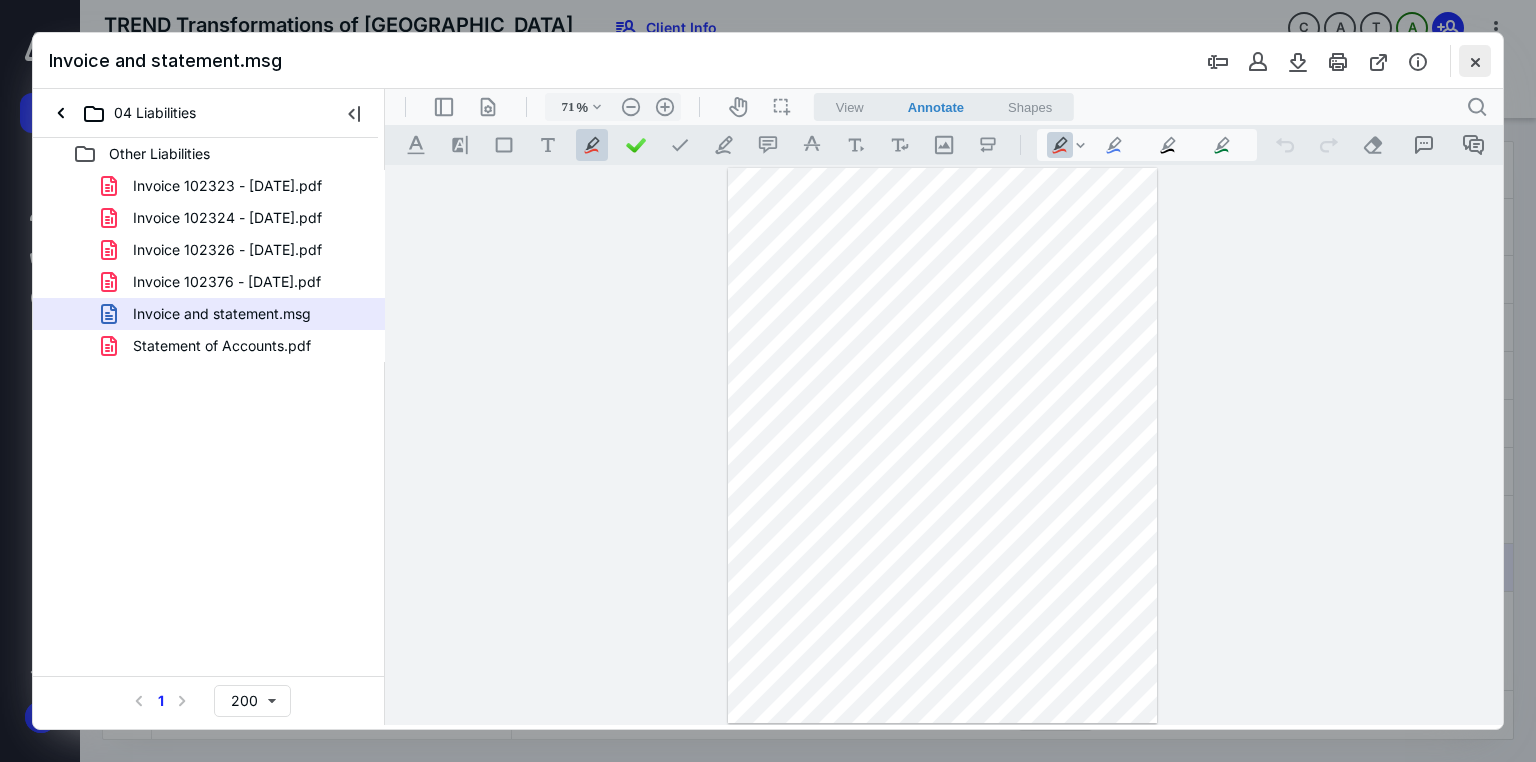 click at bounding box center [1475, 61] 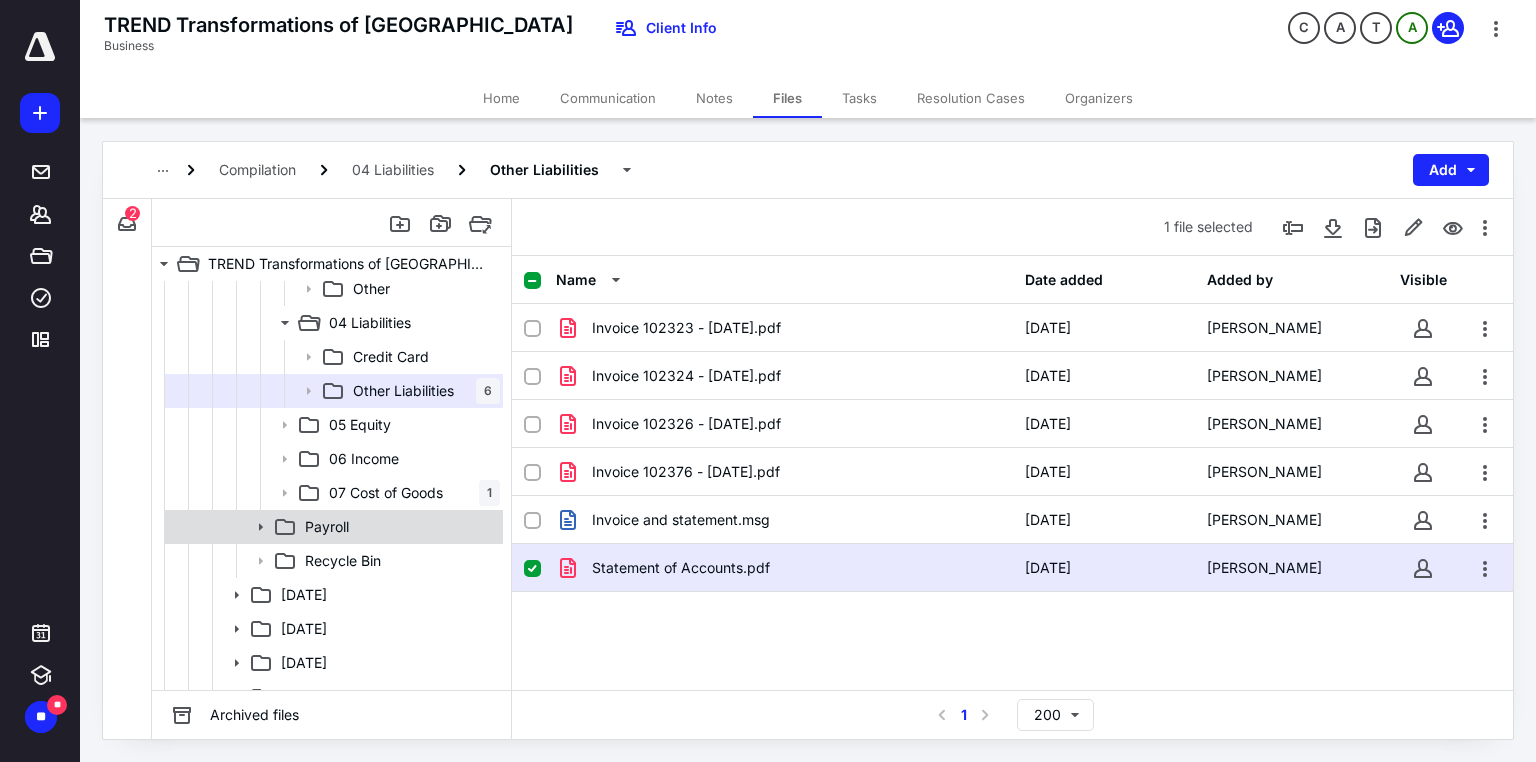 click 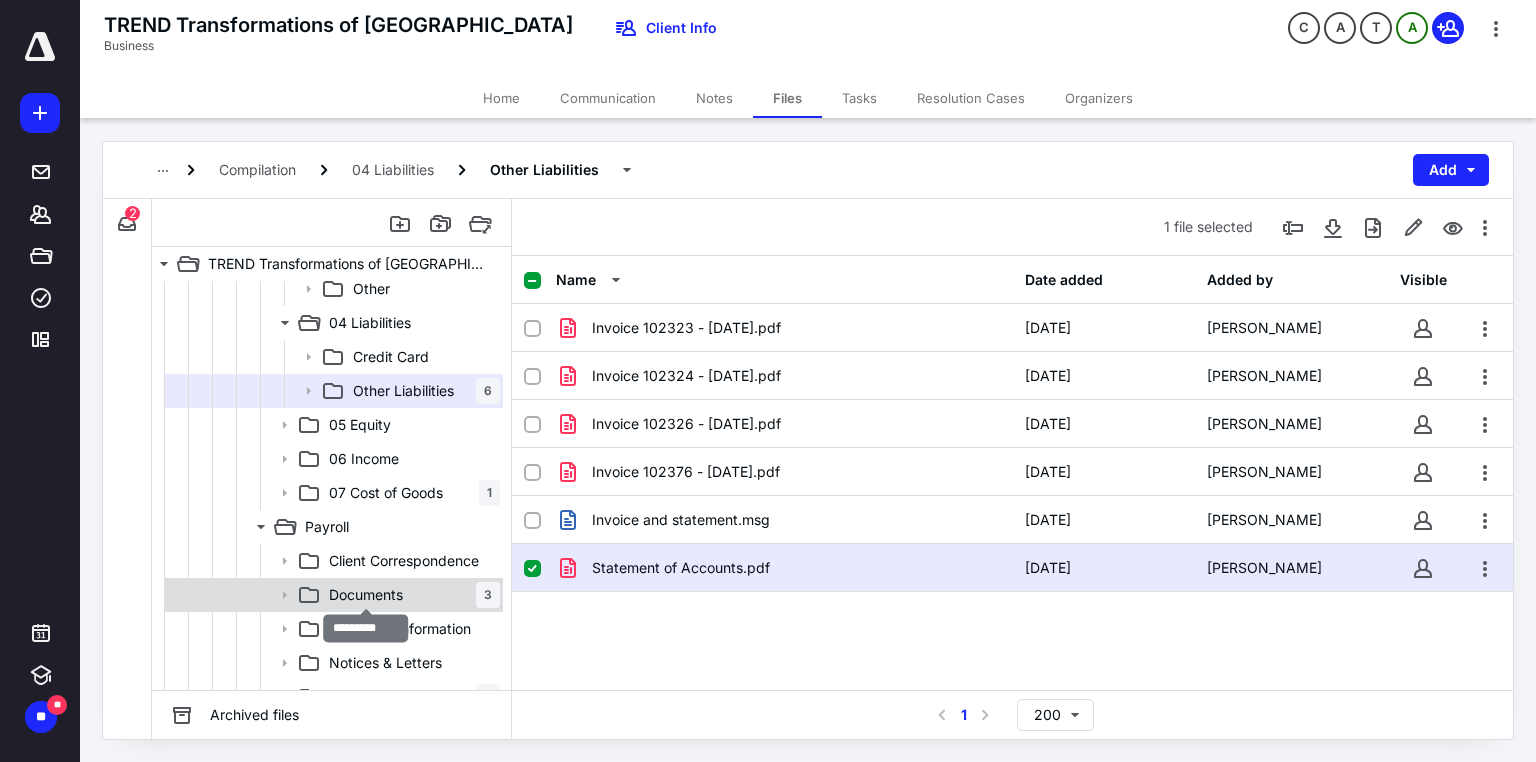 click on "Documents" at bounding box center [366, 595] 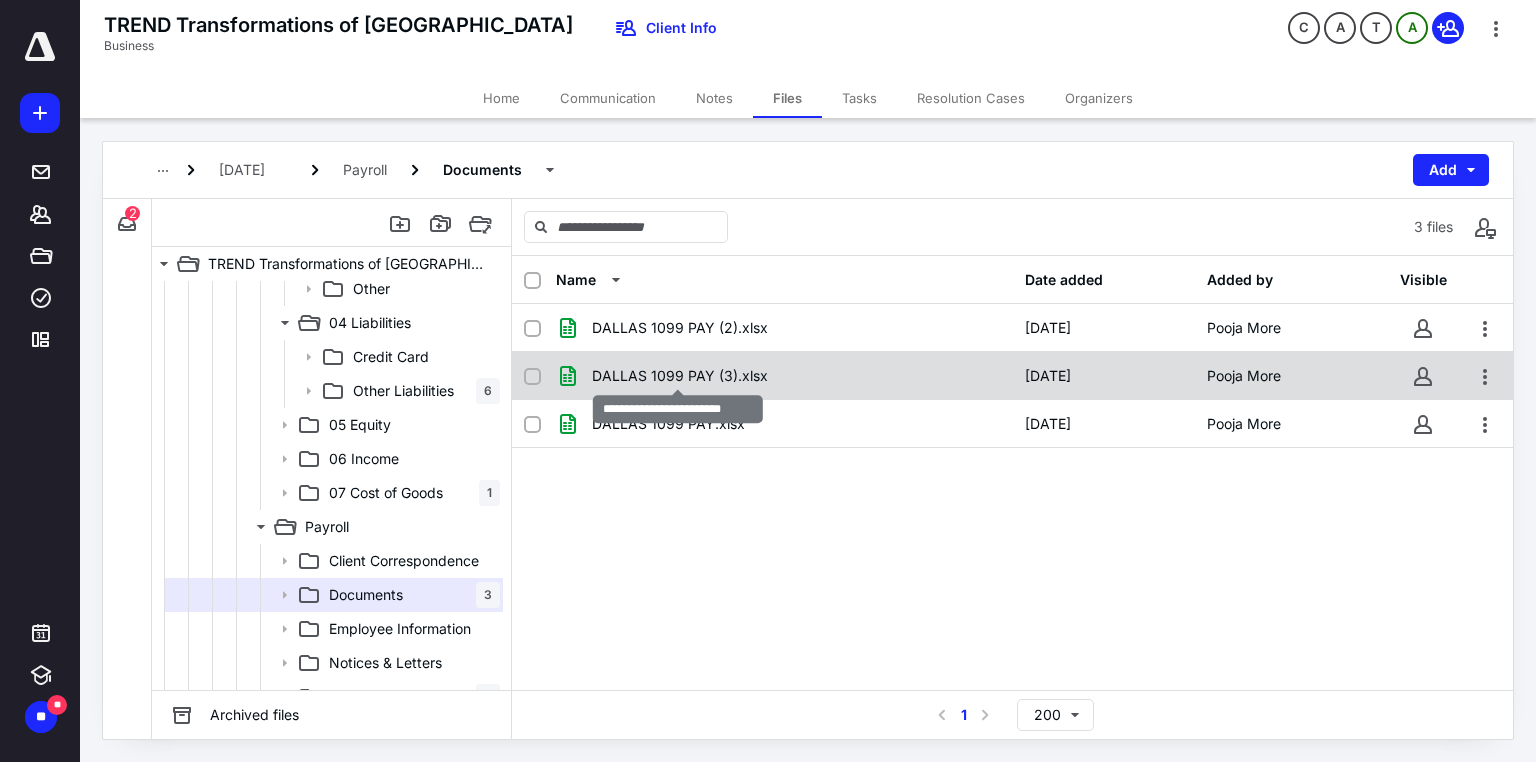 click on "DALLAS 1099 PAY (3).xlsx" at bounding box center (680, 376) 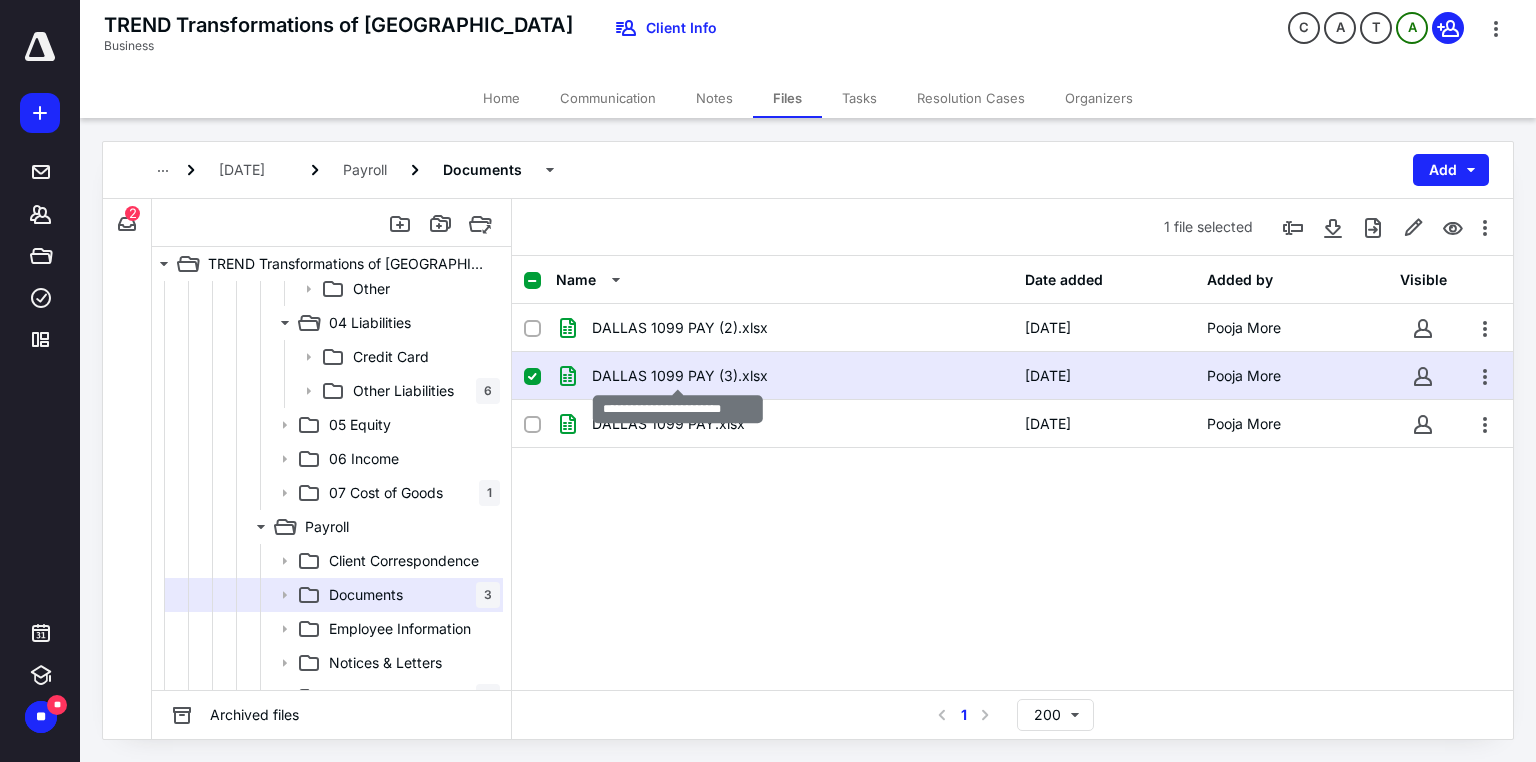 click on "DALLAS 1099 PAY (3).xlsx" at bounding box center (680, 376) 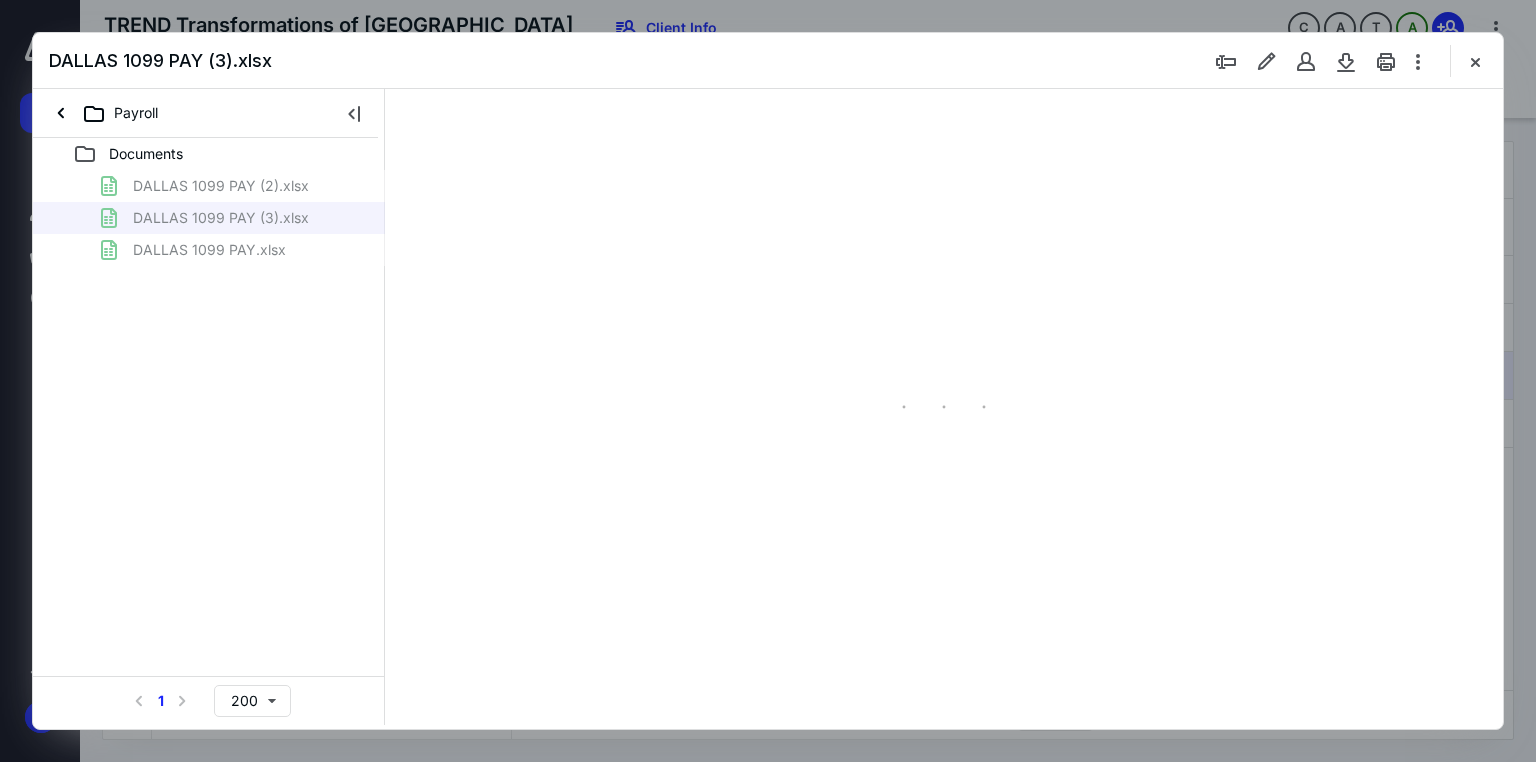 scroll, scrollTop: 0, scrollLeft: 0, axis: both 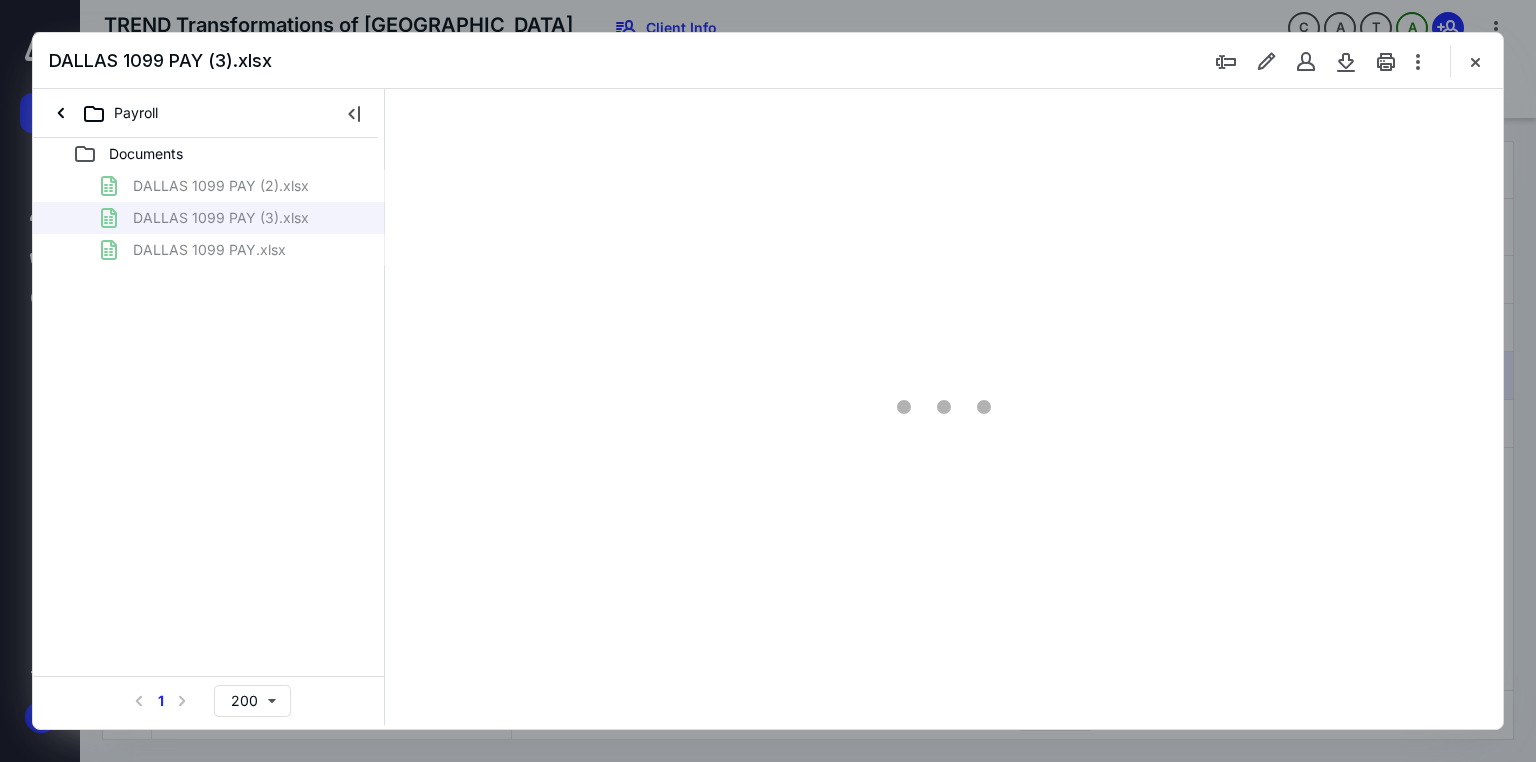 type on "141" 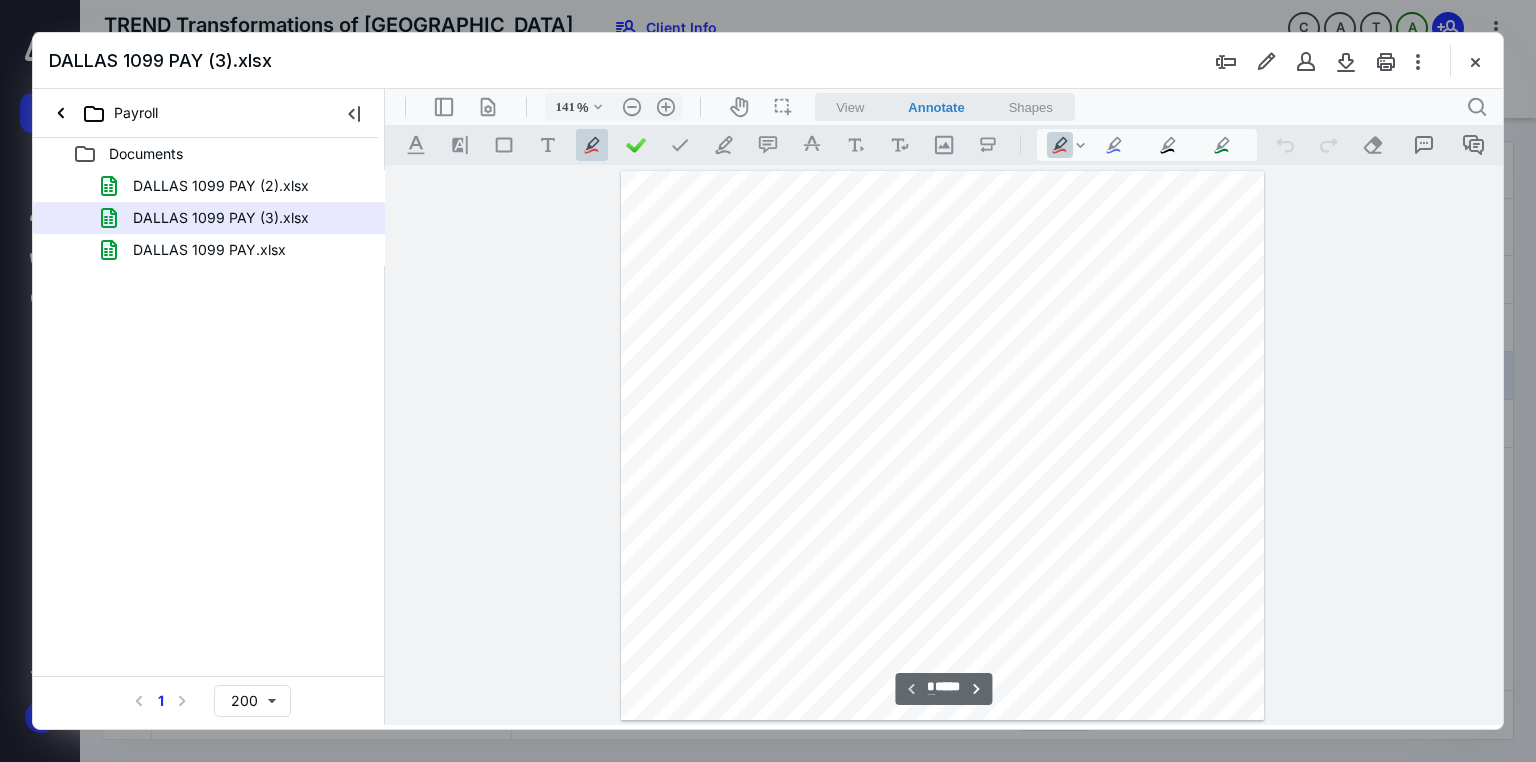 scroll, scrollTop: 82, scrollLeft: 0, axis: vertical 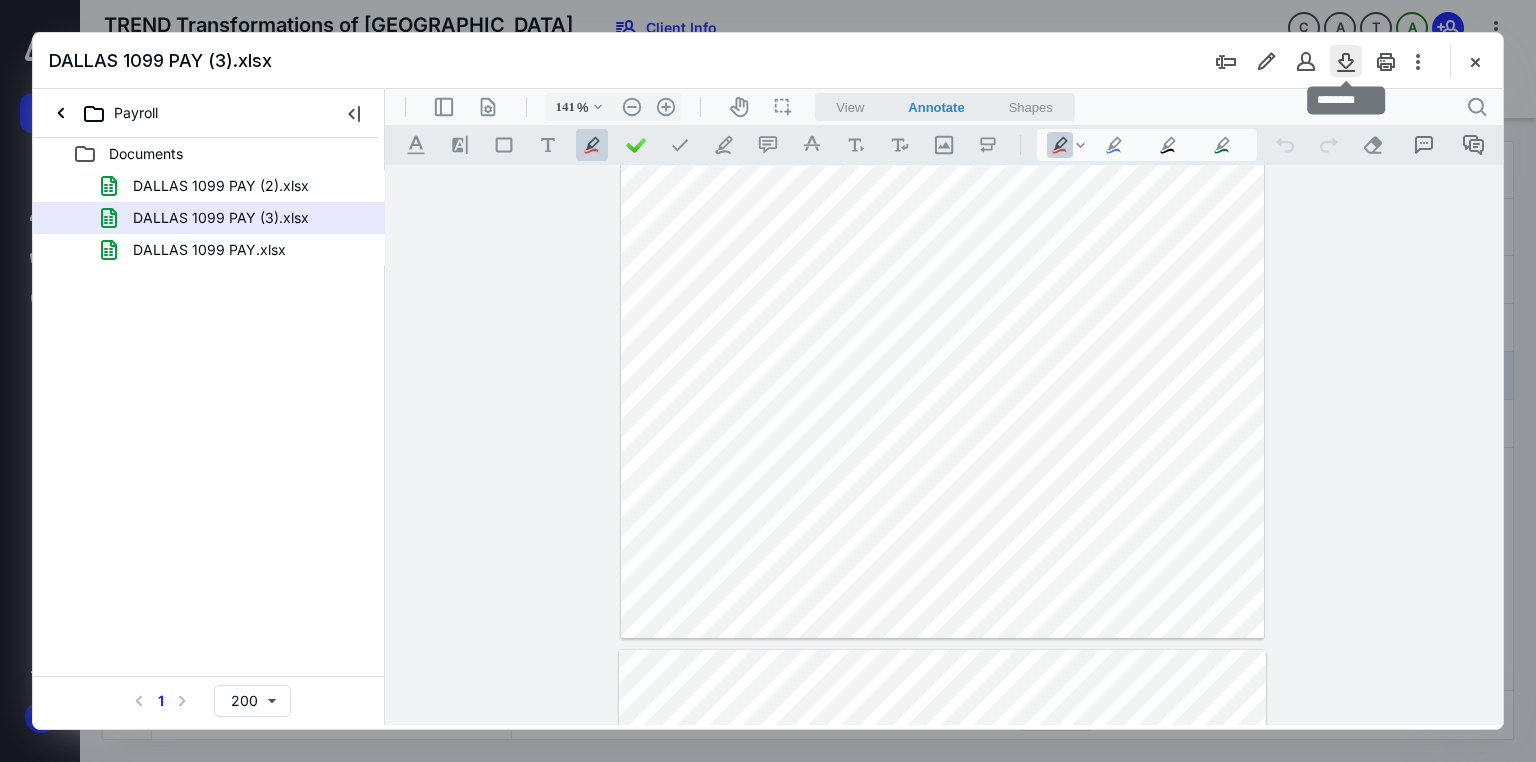 click at bounding box center (1346, 61) 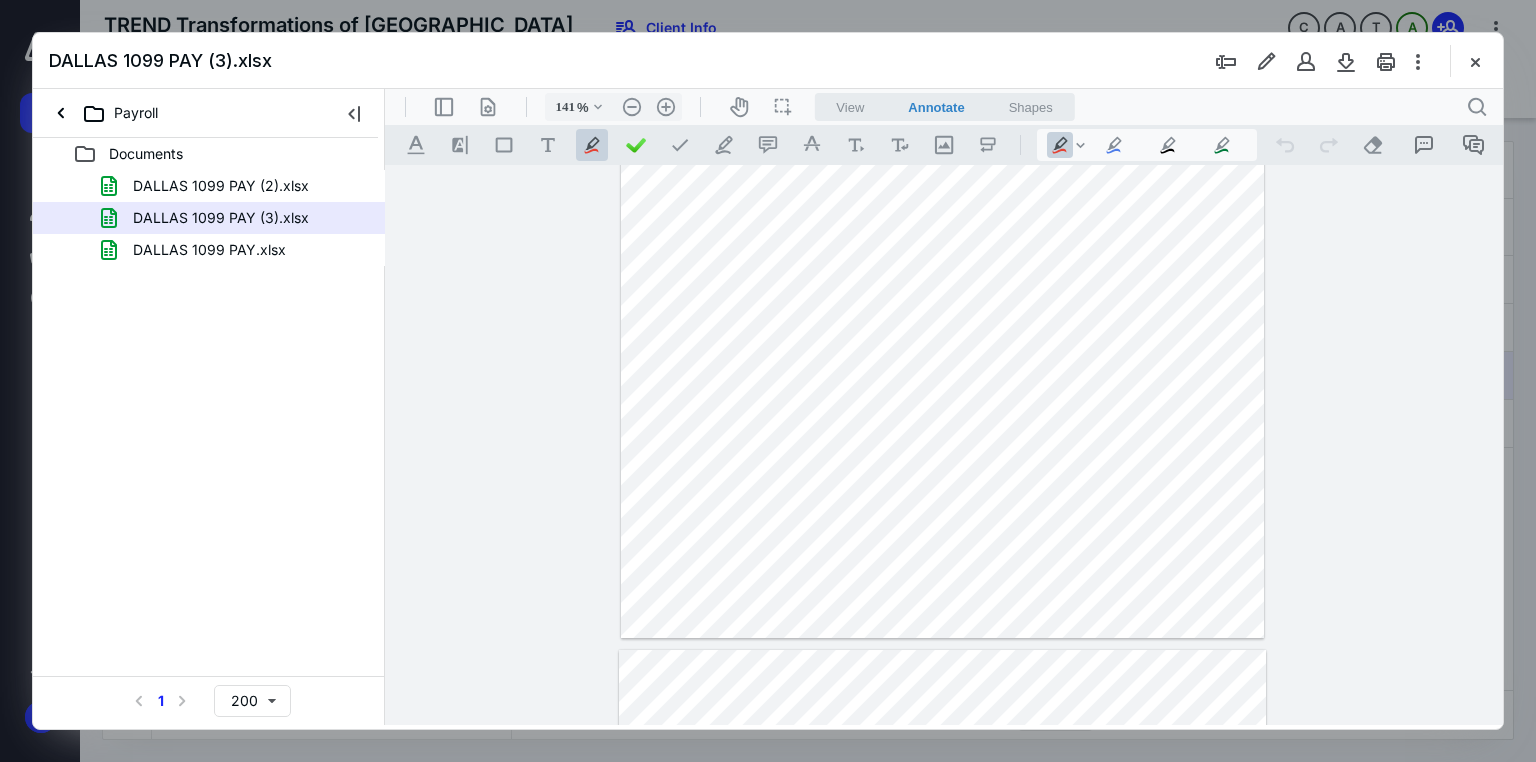 drag, startPoint x: 1483, startPoint y: 65, endPoint x: 1386, endPoint y: 73, distance: 97.32934 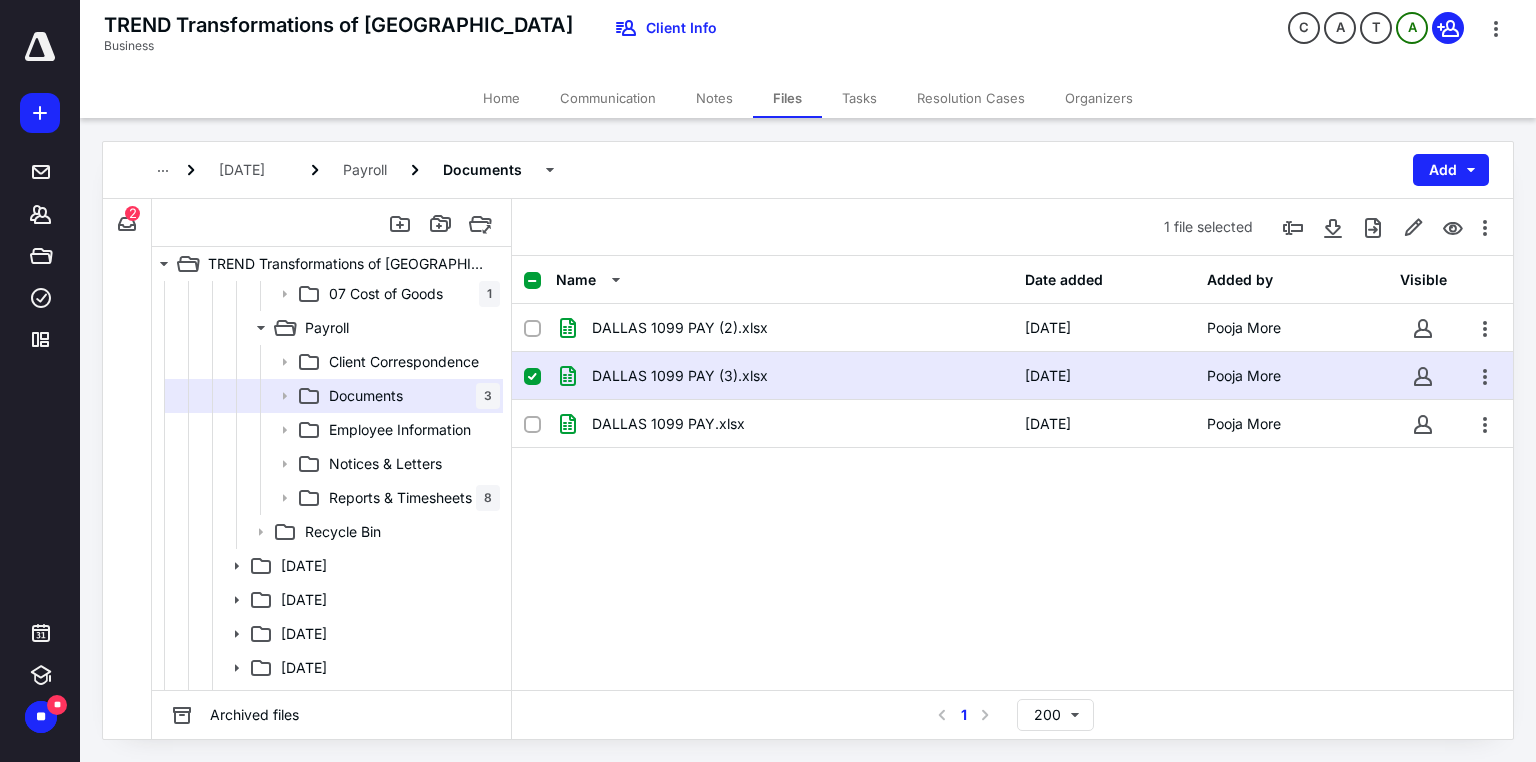 scroll, scrollTop: 827, scrollLeft: 0, axis: vertical 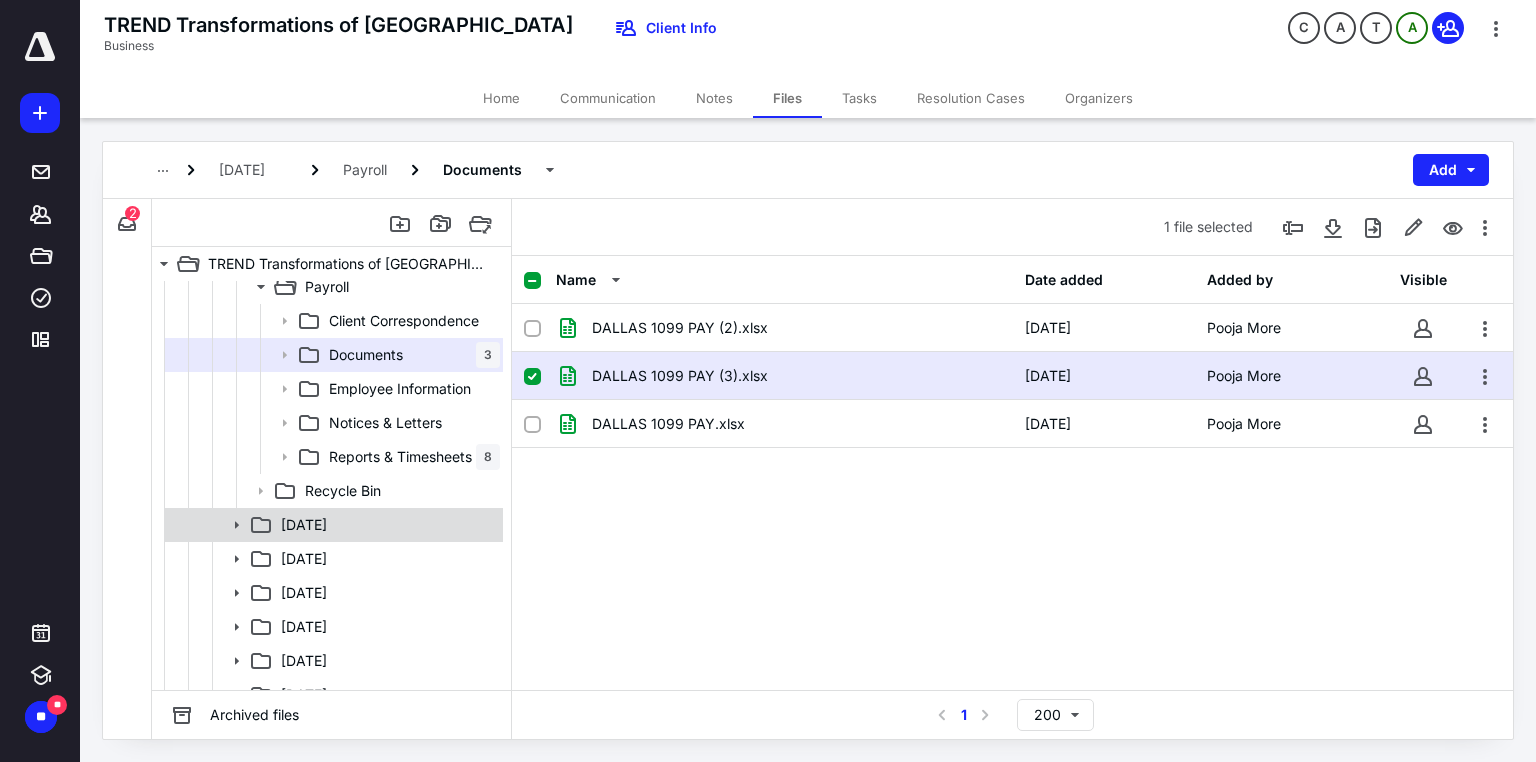 click 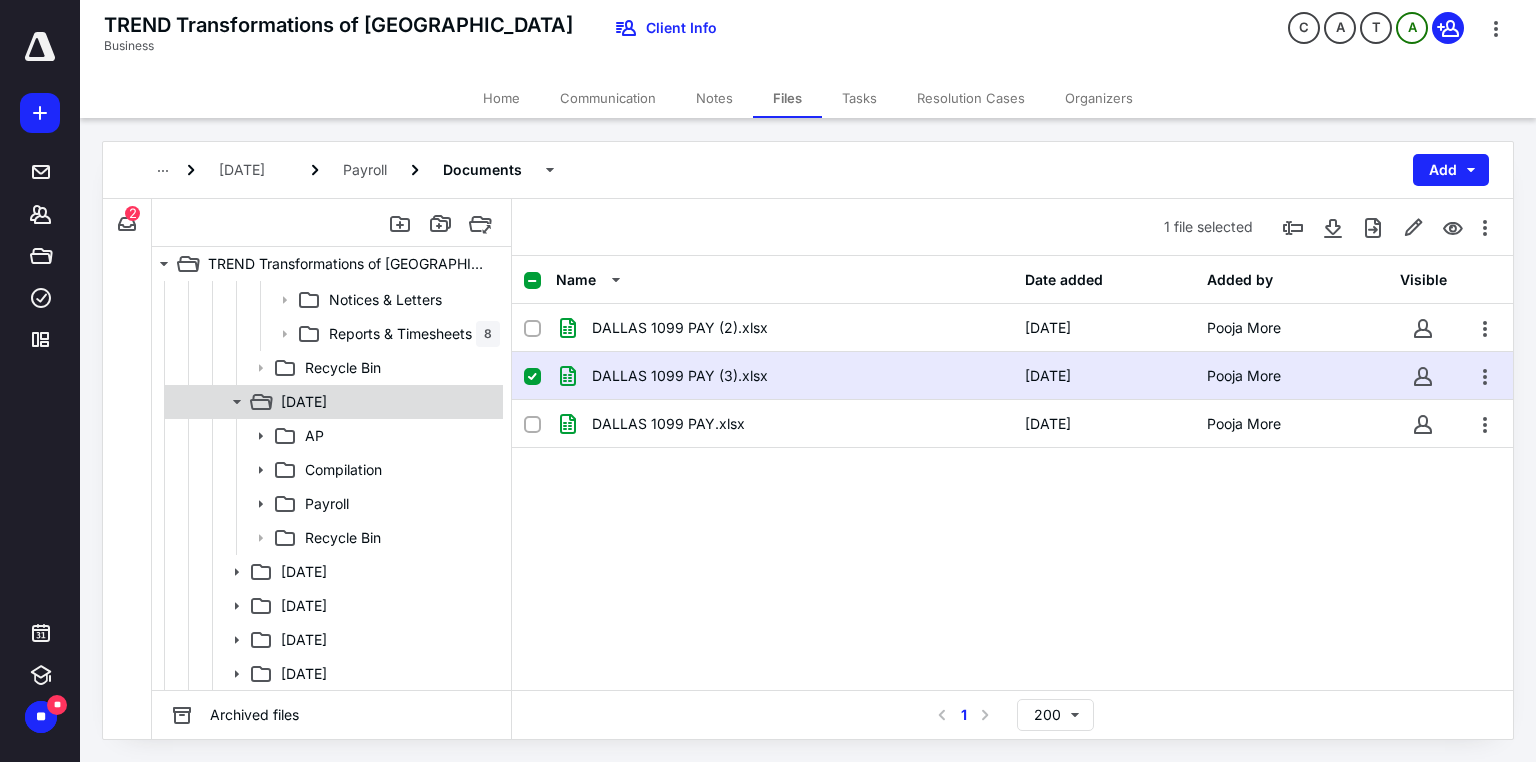 scroll, scrollTop: 983, scrollLeft: 0, axis: vertical 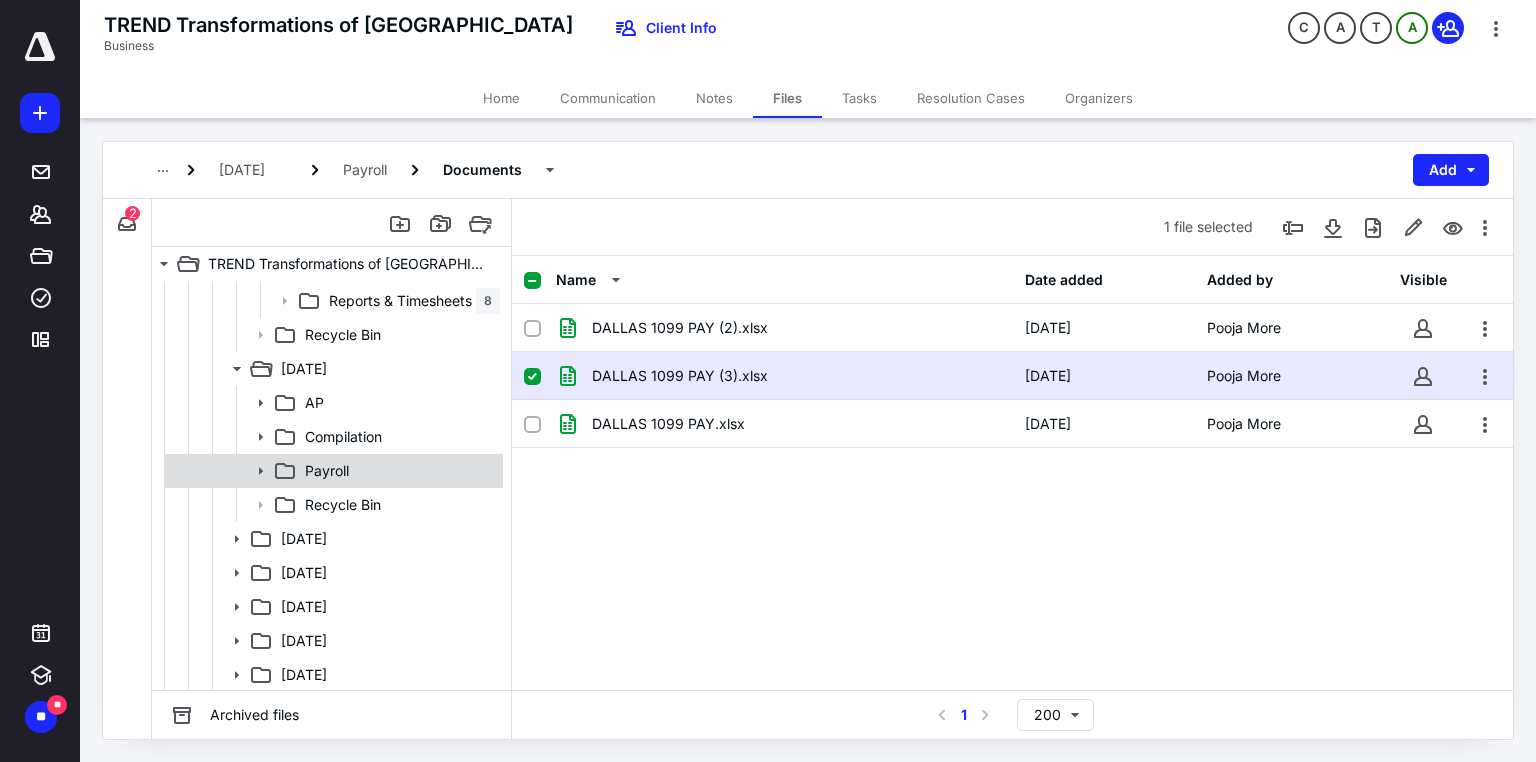 click 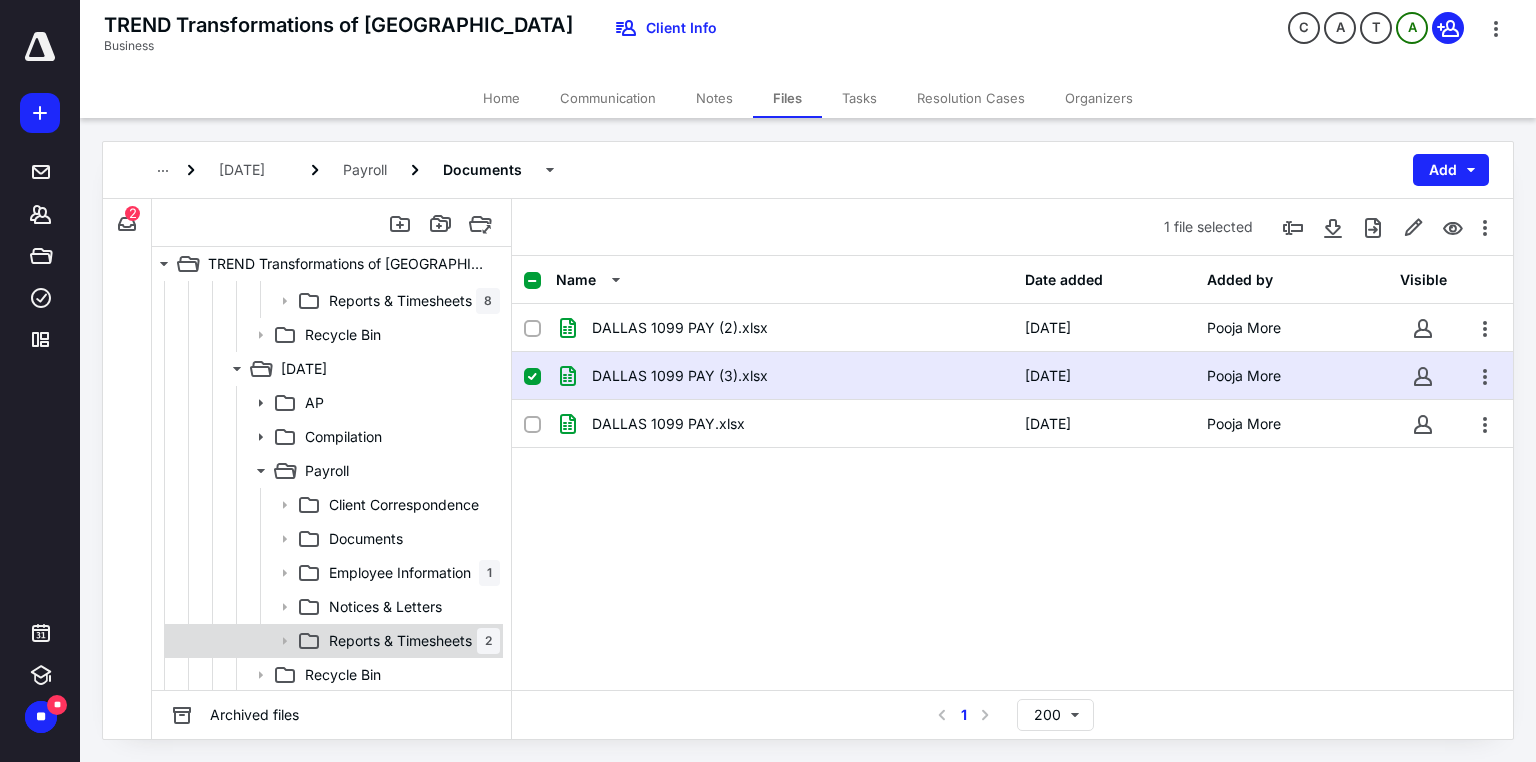 click 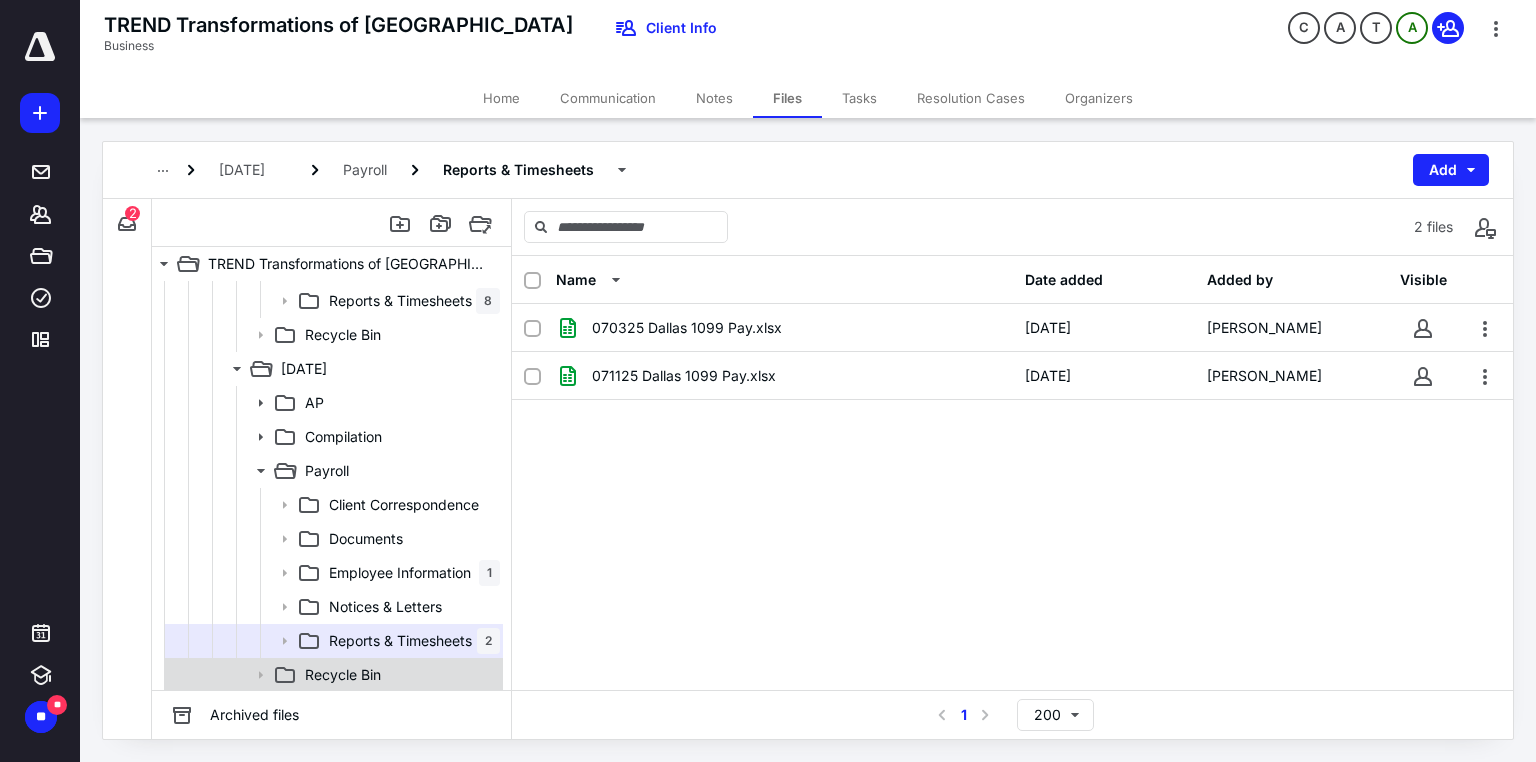 scroll, scrollTop: 1063, scrollLeft: 0, axis: vertical 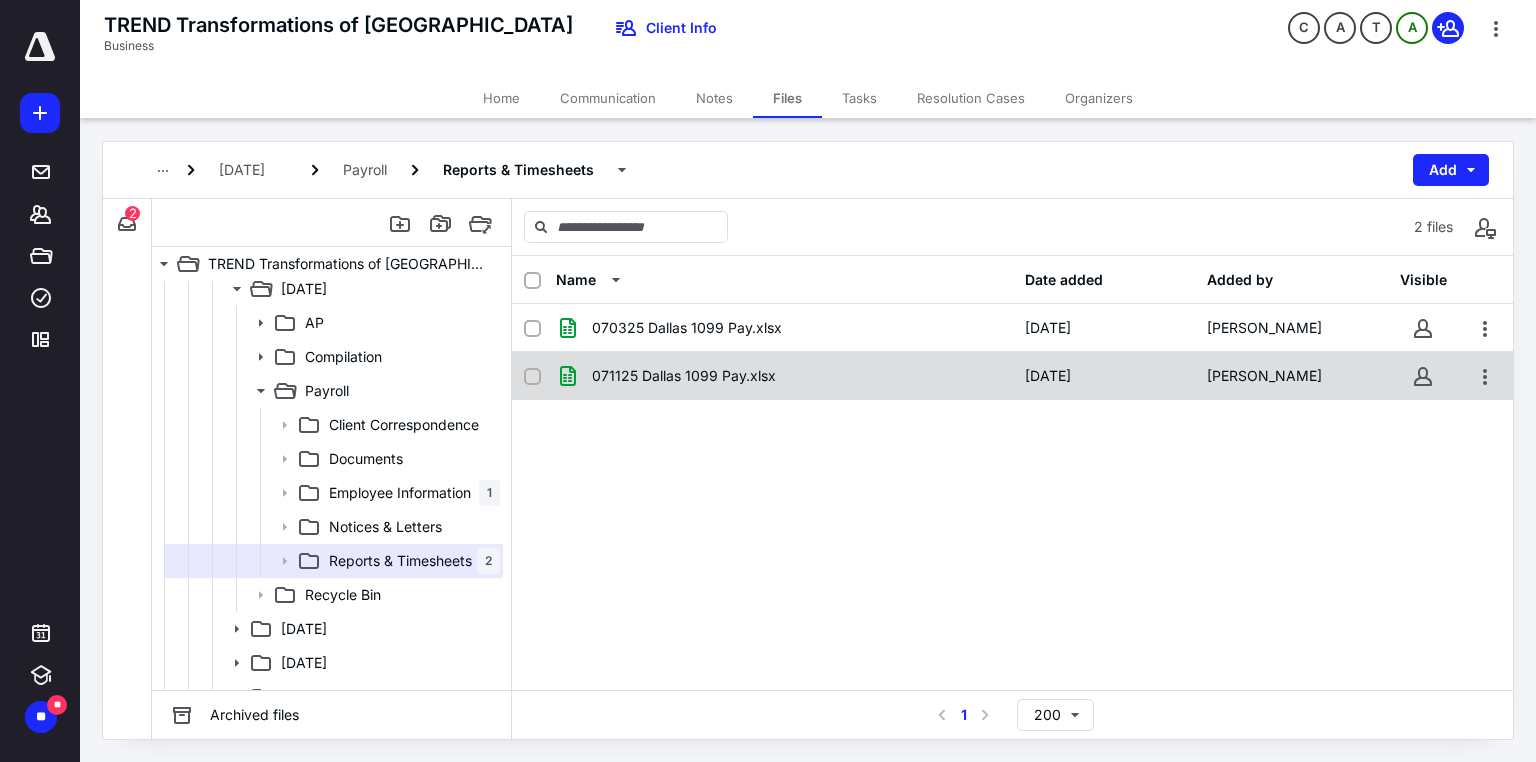 click on "071125 Dallas 1099 Pay.xlsx" at bounding box center [784, 376] 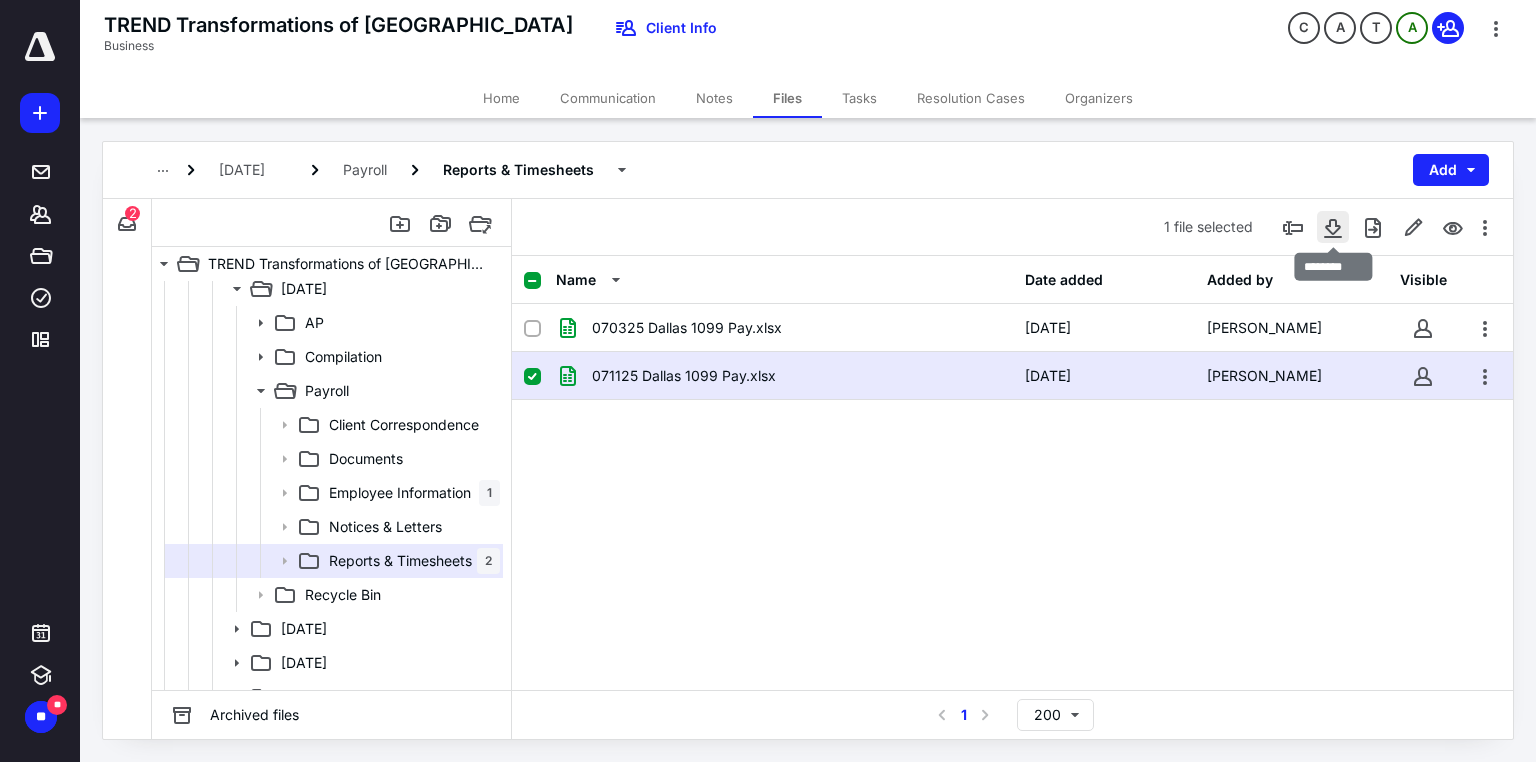 click at bounding box center (1333, 227) 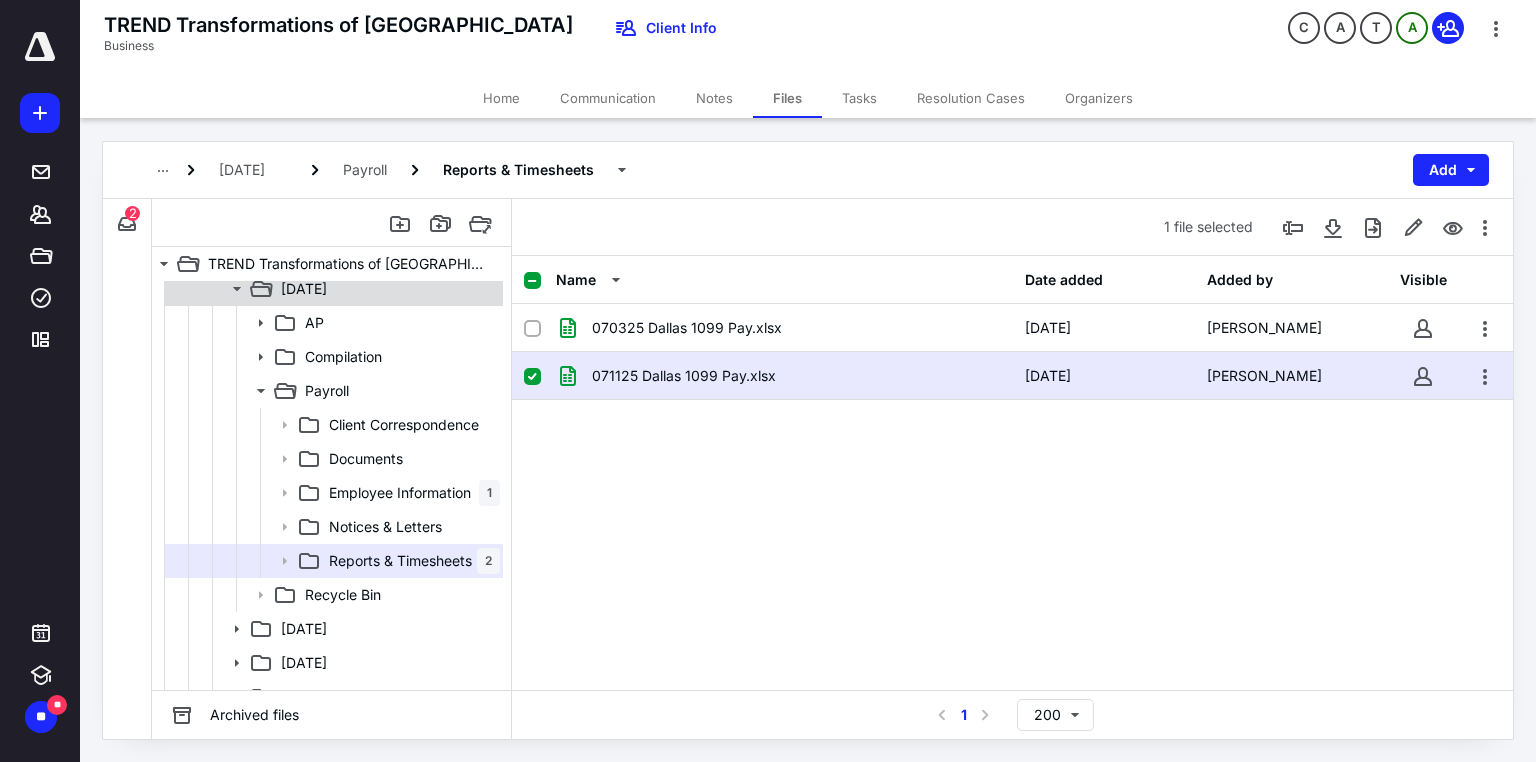 click 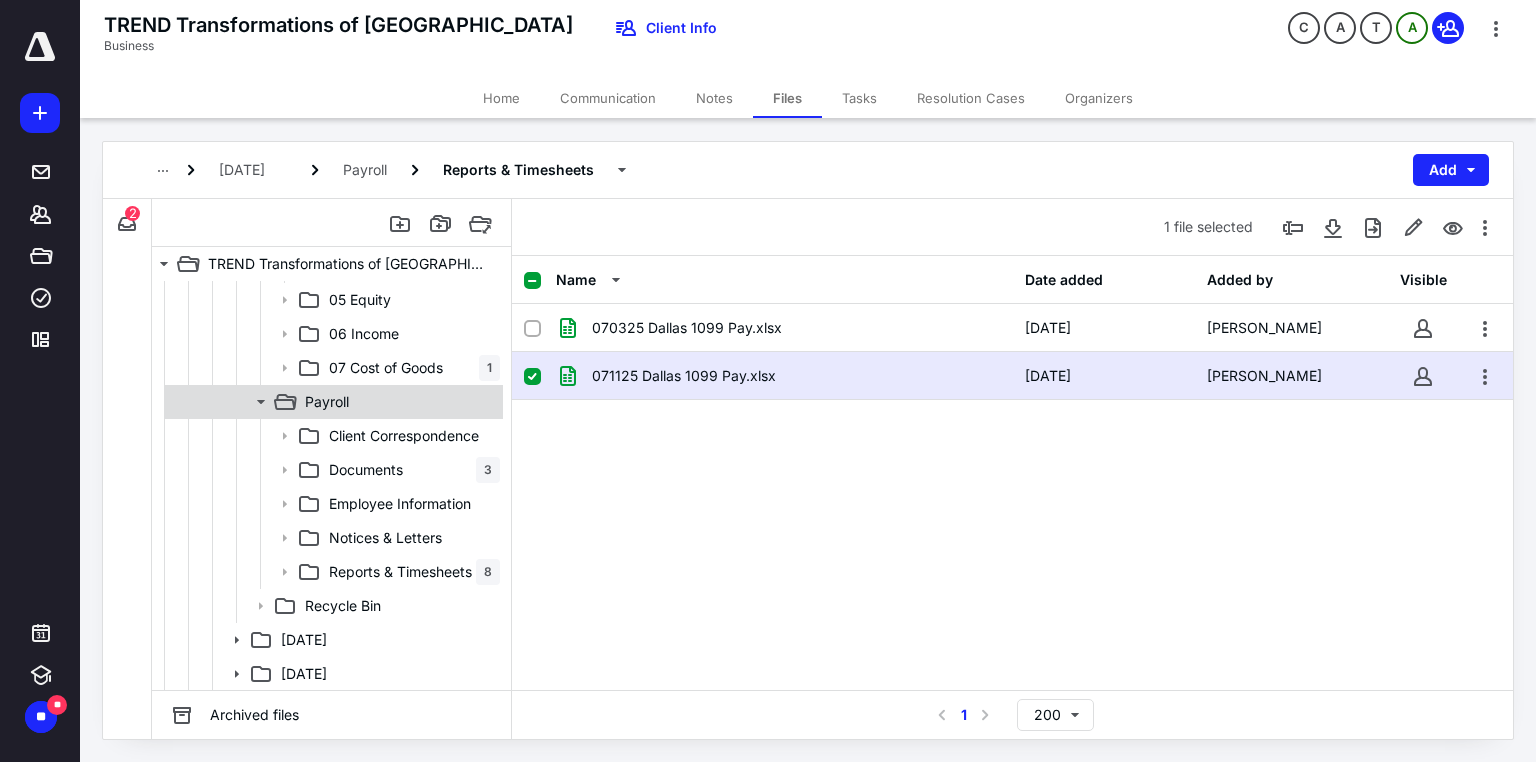 scroll, scrollTop: 688, scrollLeft: 0, axis: vertical 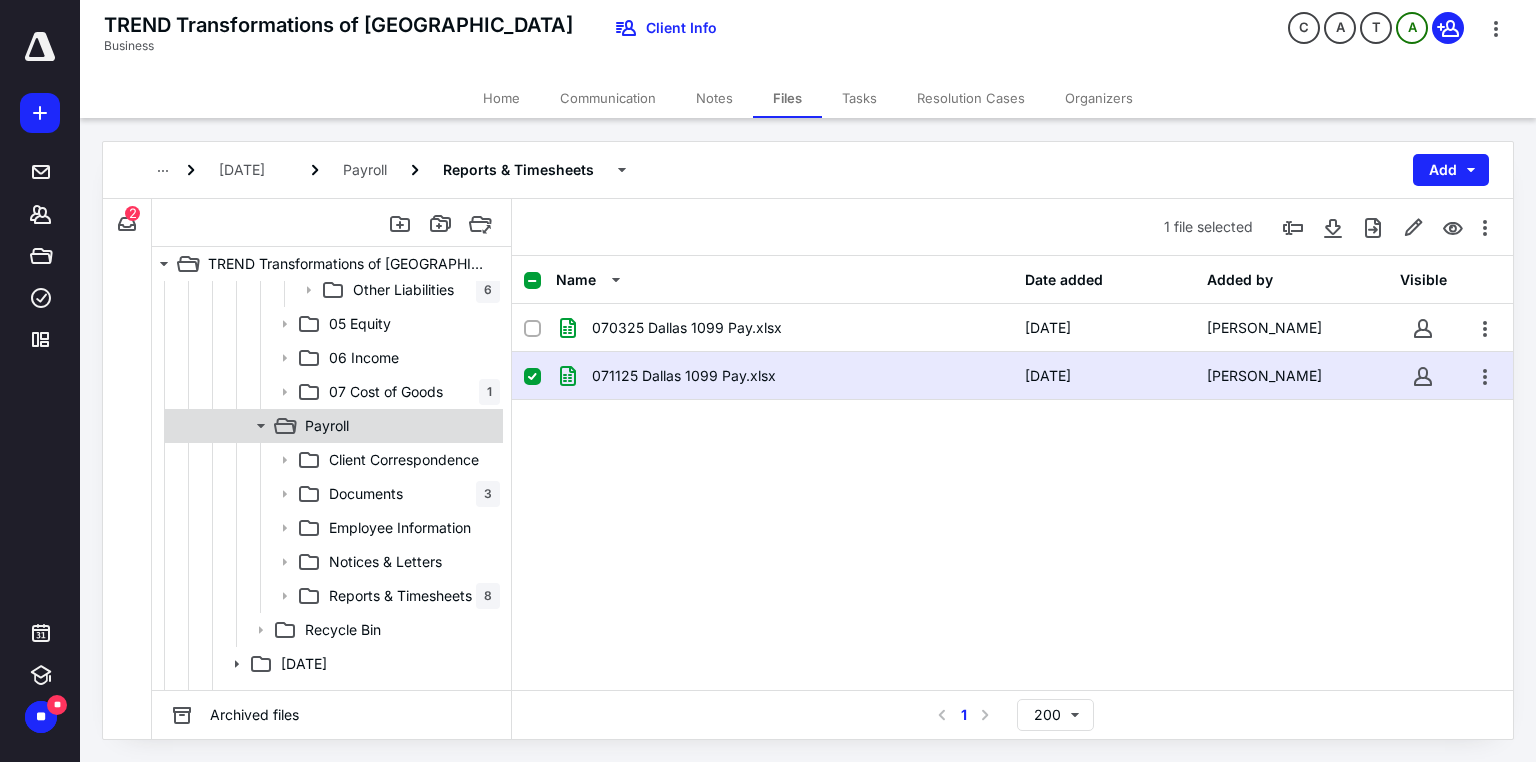 click 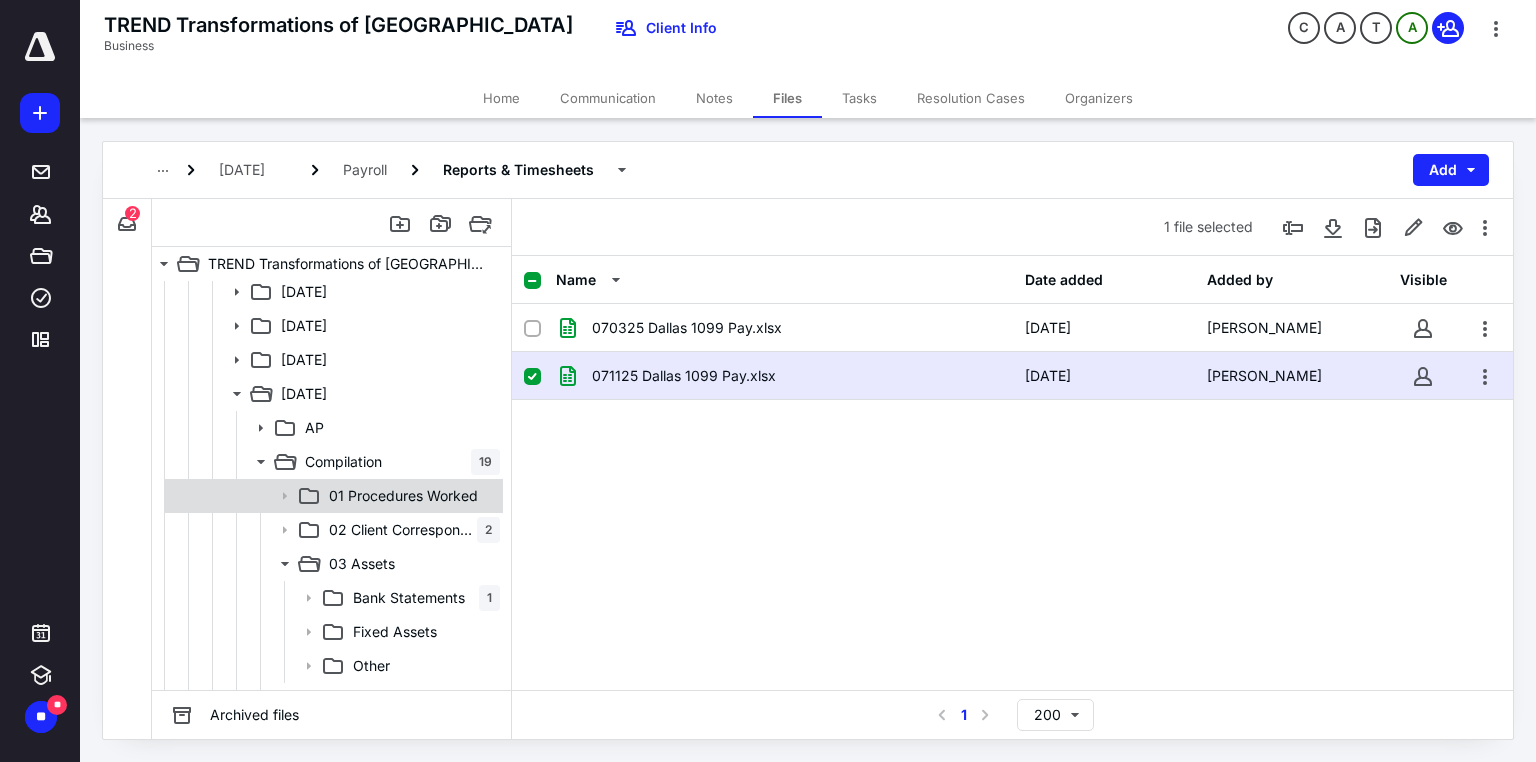 scroll, scrollTop: 117, scrollLeft: 0, axis: vertical 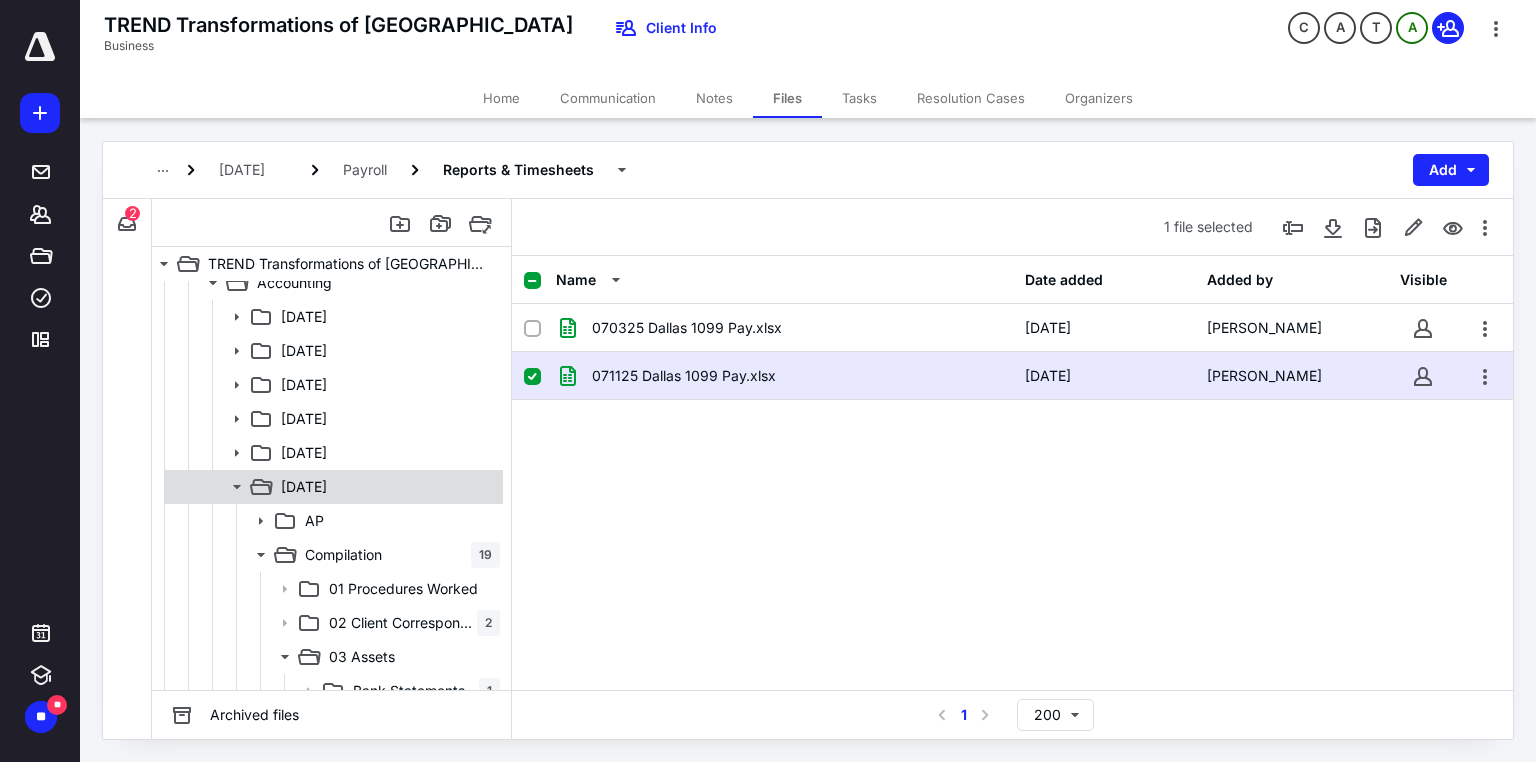 click on "[DATE]" at bounding box center [332, 487] 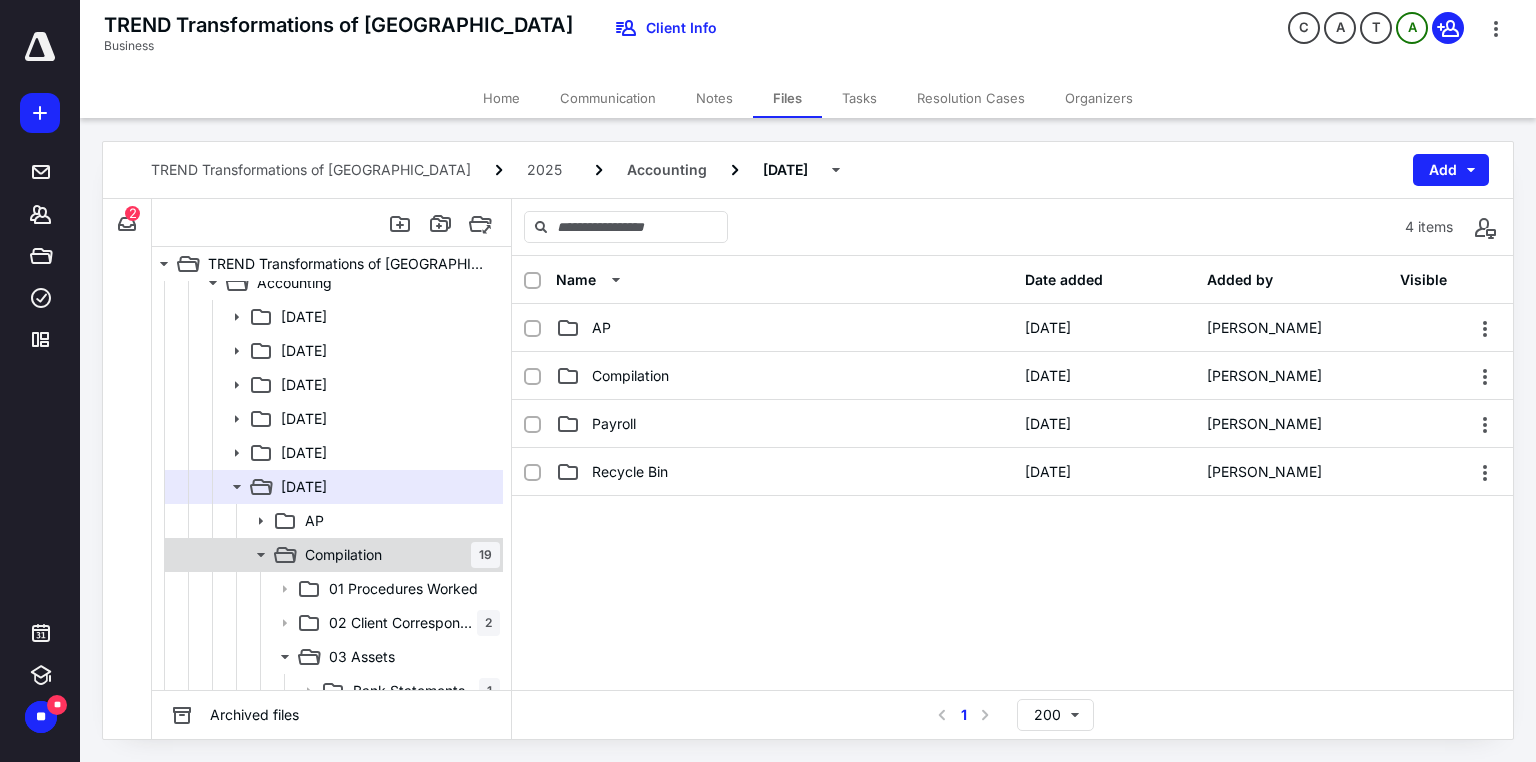 click on "Compilation 19" at bounding box center [398, 555] 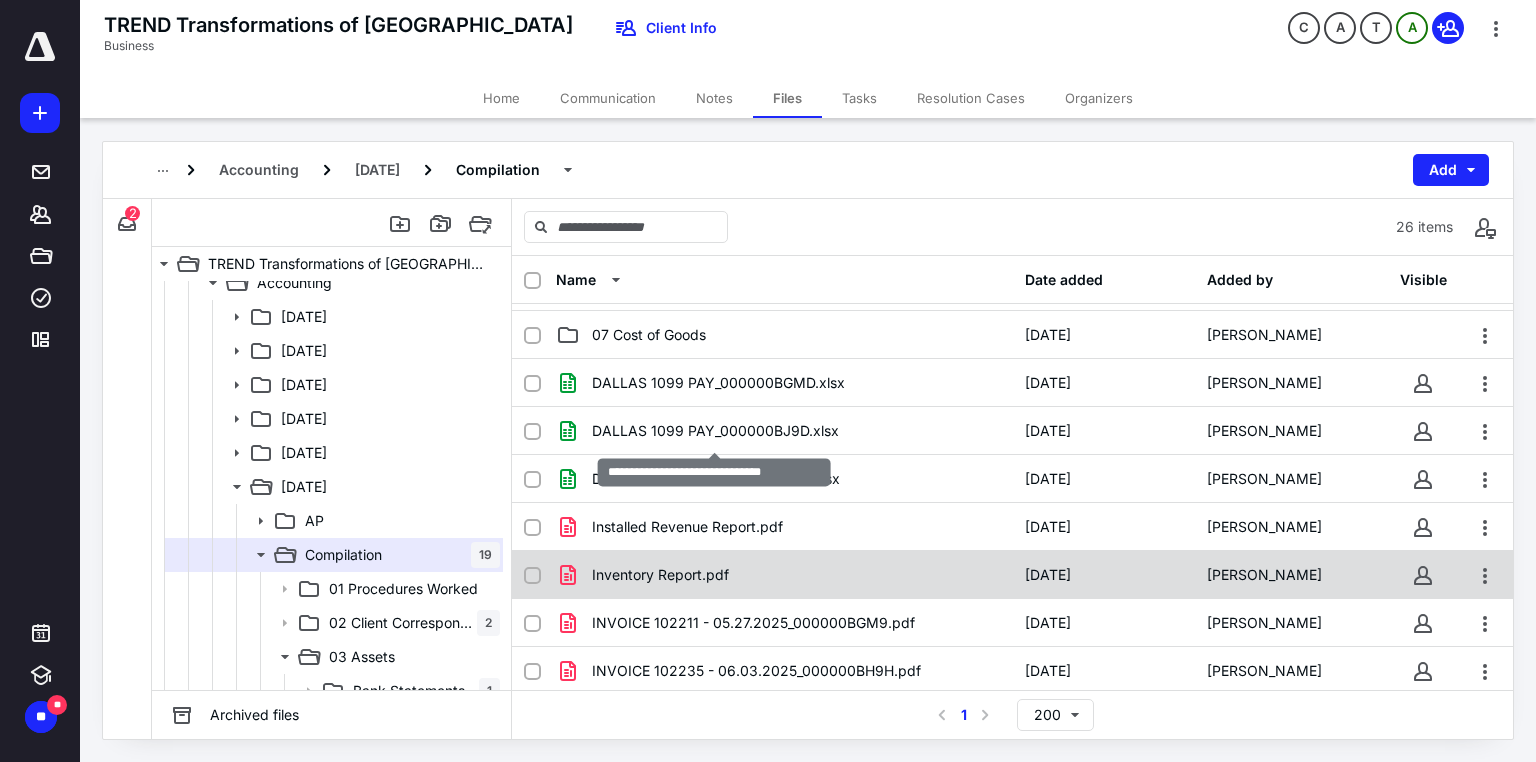 scroll, scrollTop: 320, scrollLeft: 0, axis: vertical 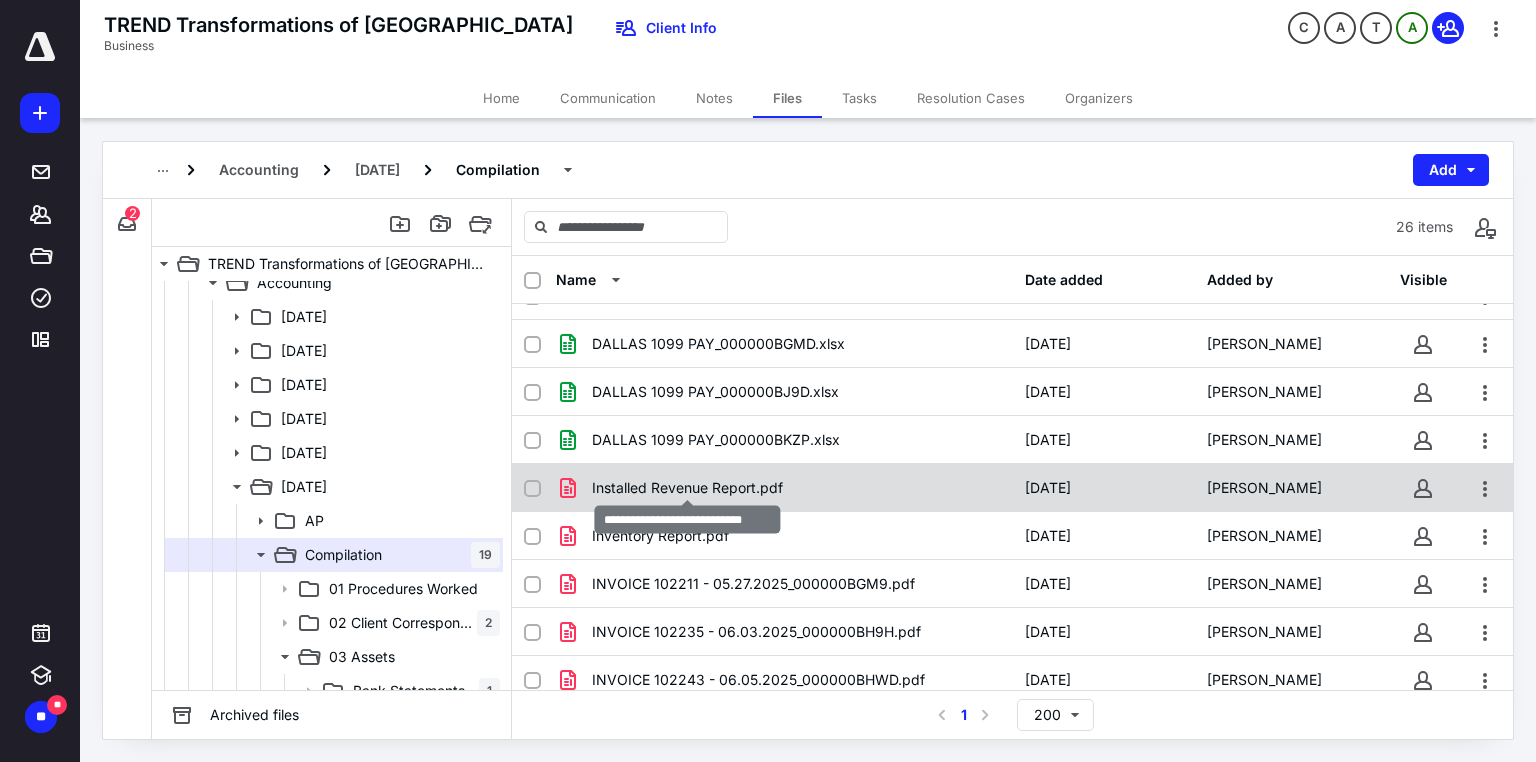 click on "Installed Revenue Report.pdf" at bounding box center [687, 488] 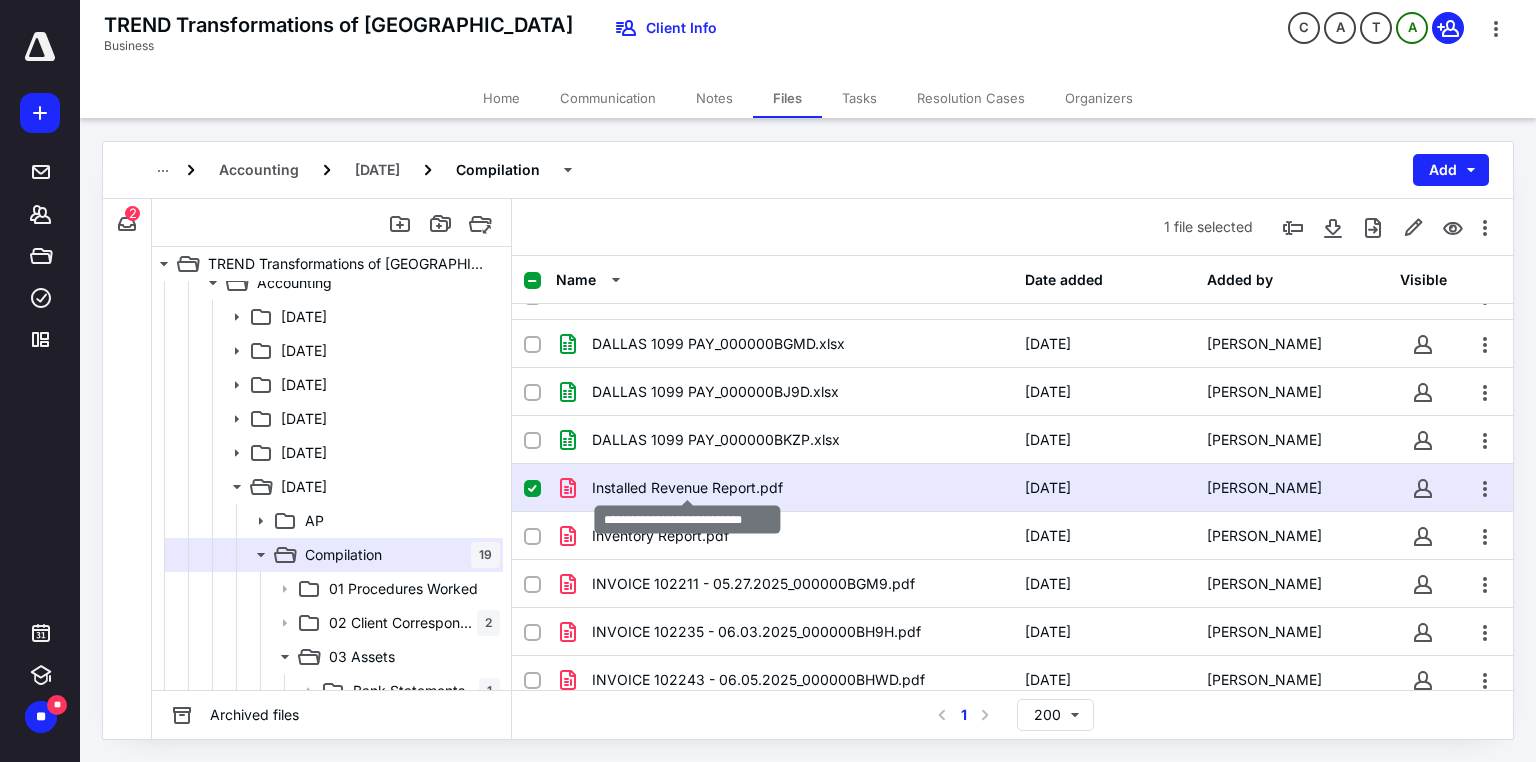 click on "Installed Revenue Report.pdf" at bounding box center (687, 488) 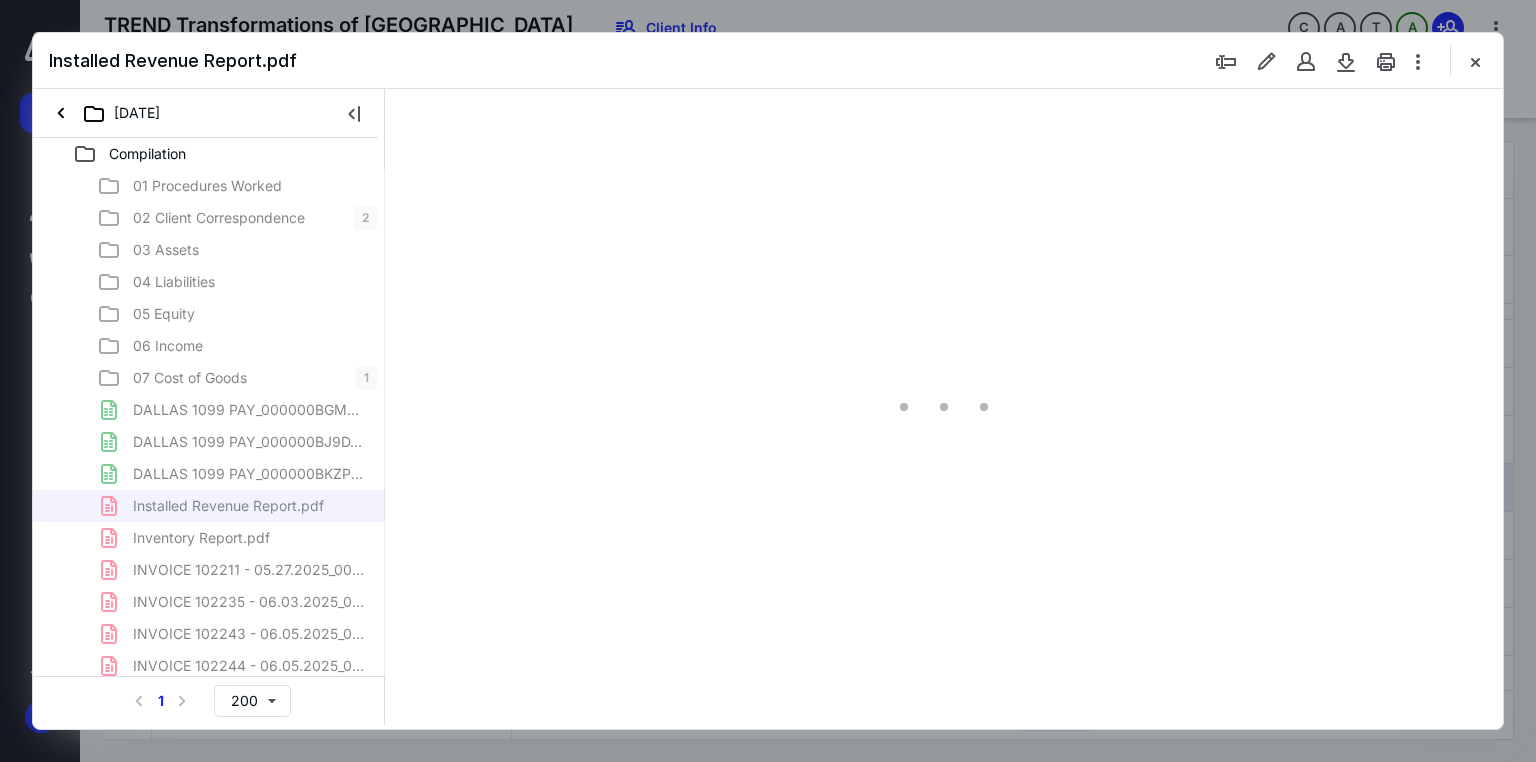 scroll, scrollTop: 0, scrollLeft: 0, axis: both 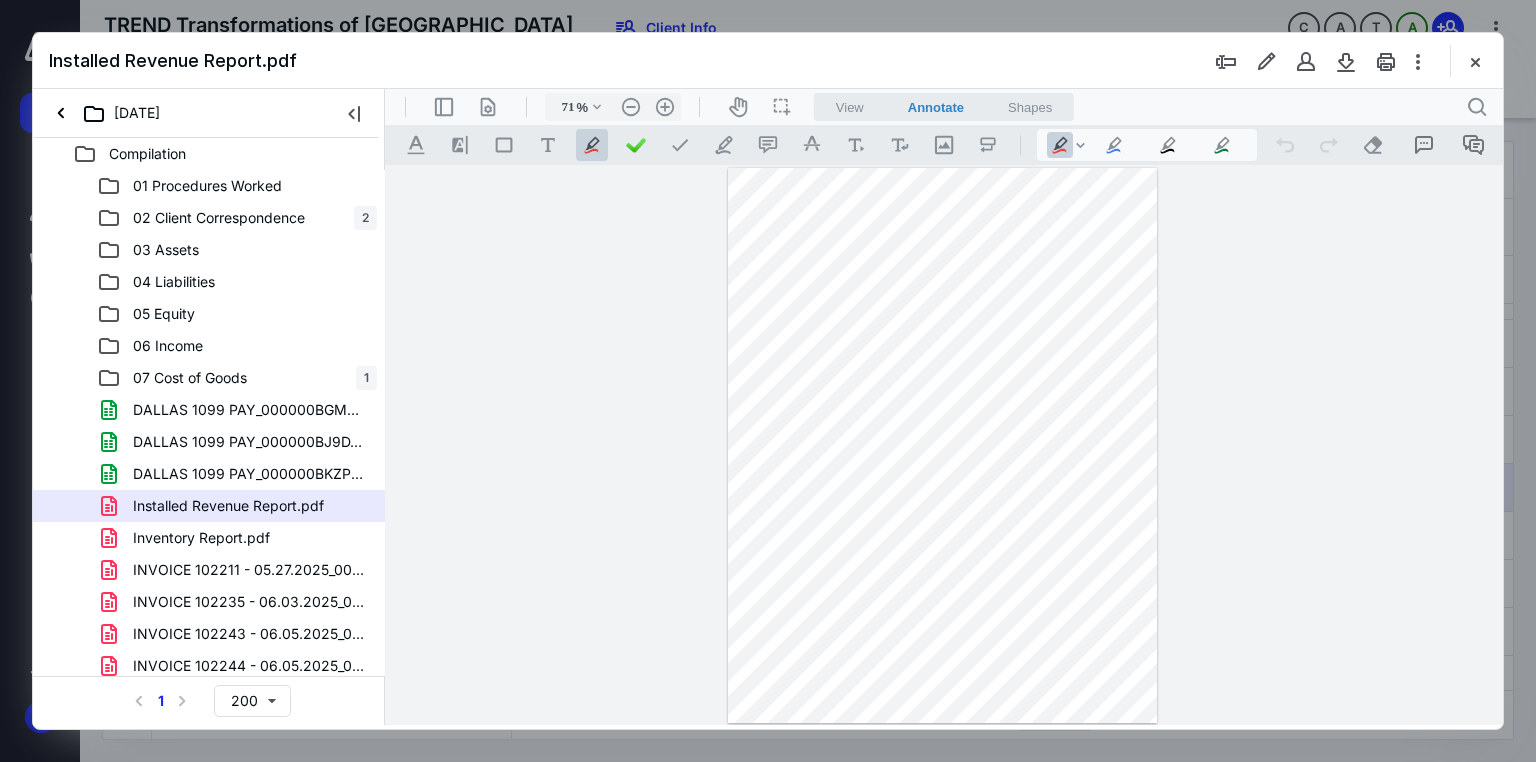 click on "**********" at bounding box center (944, 445) 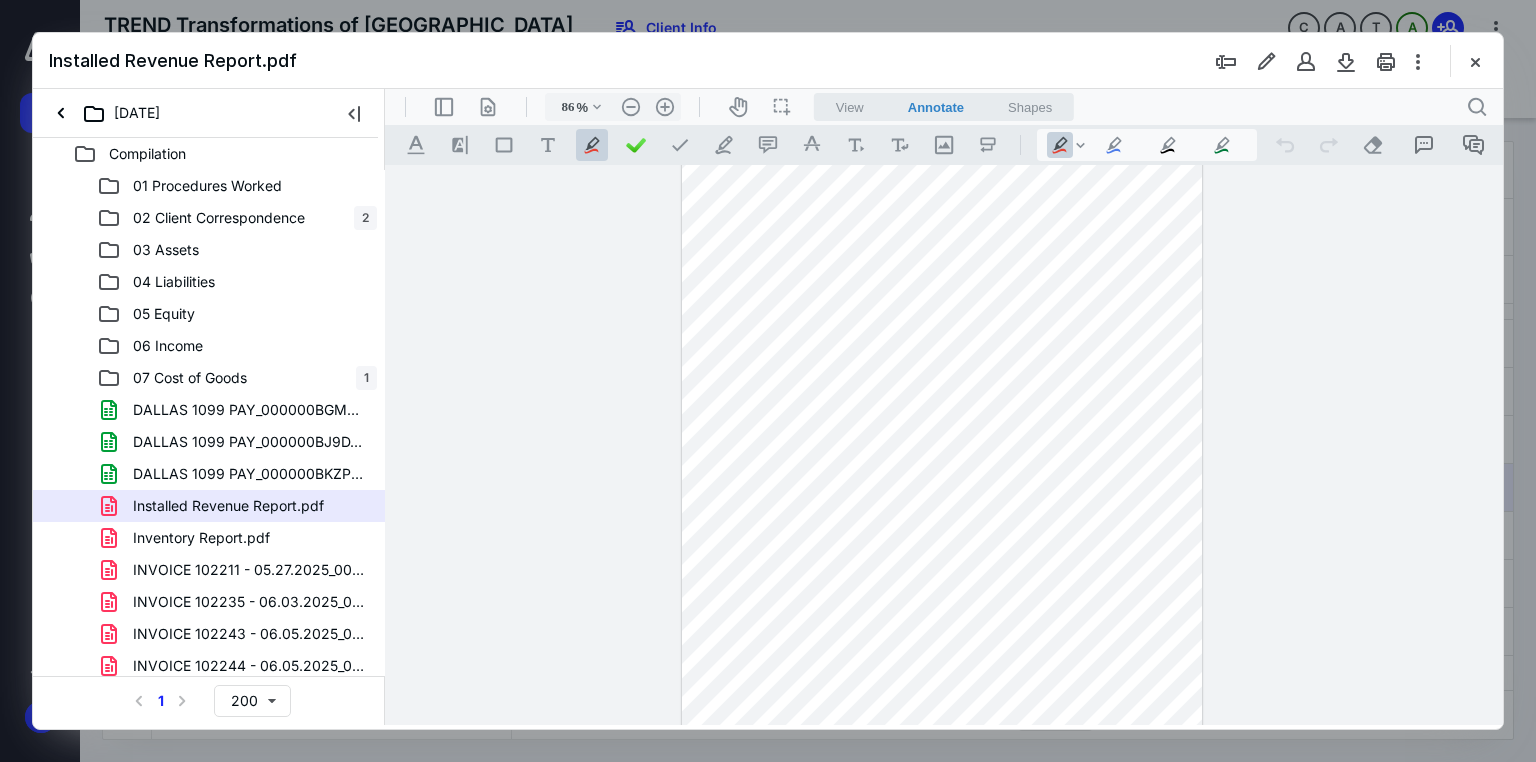 type on "111" 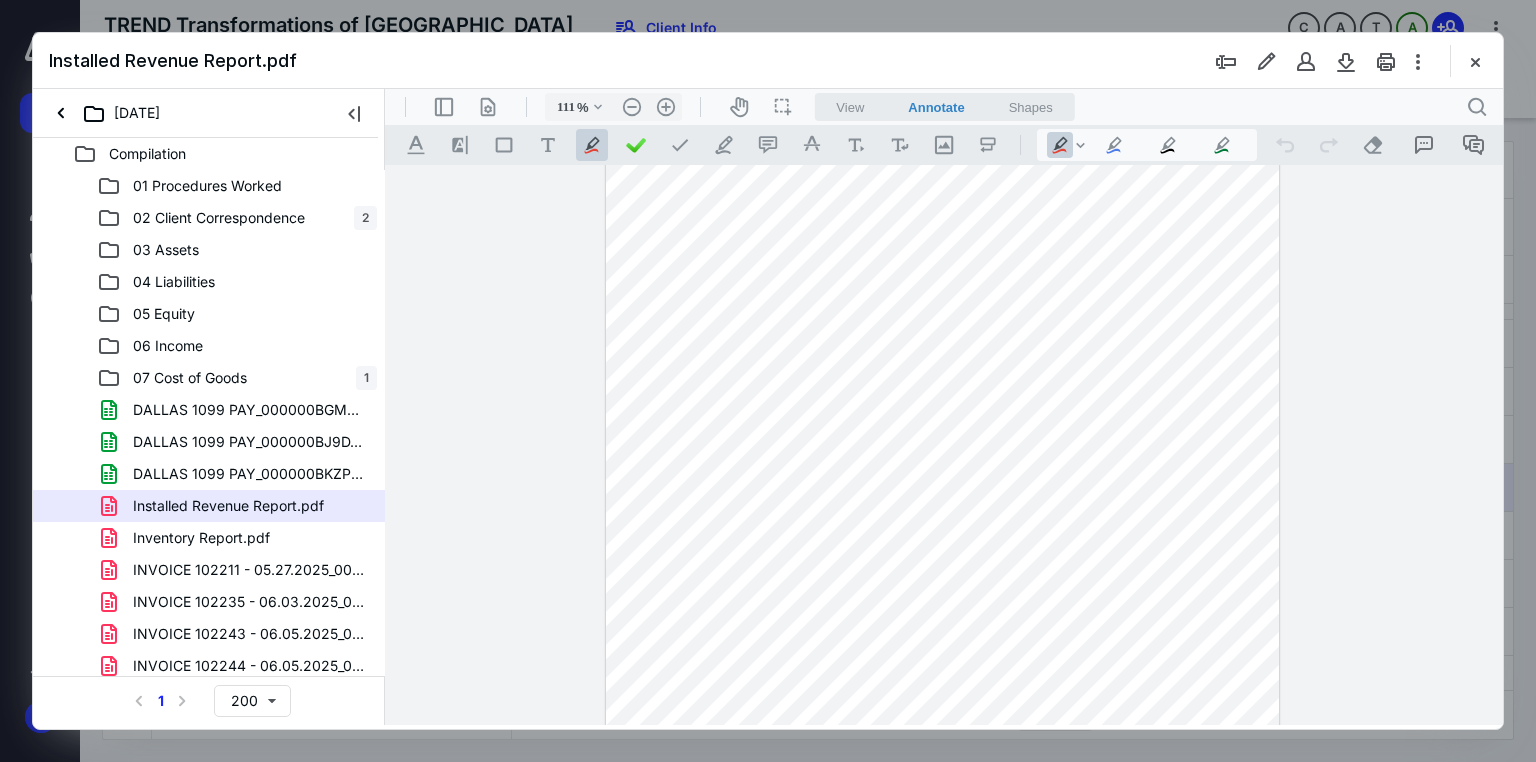 scroll, scrollTop: 57, scrollLeft: 0, axis: vertical 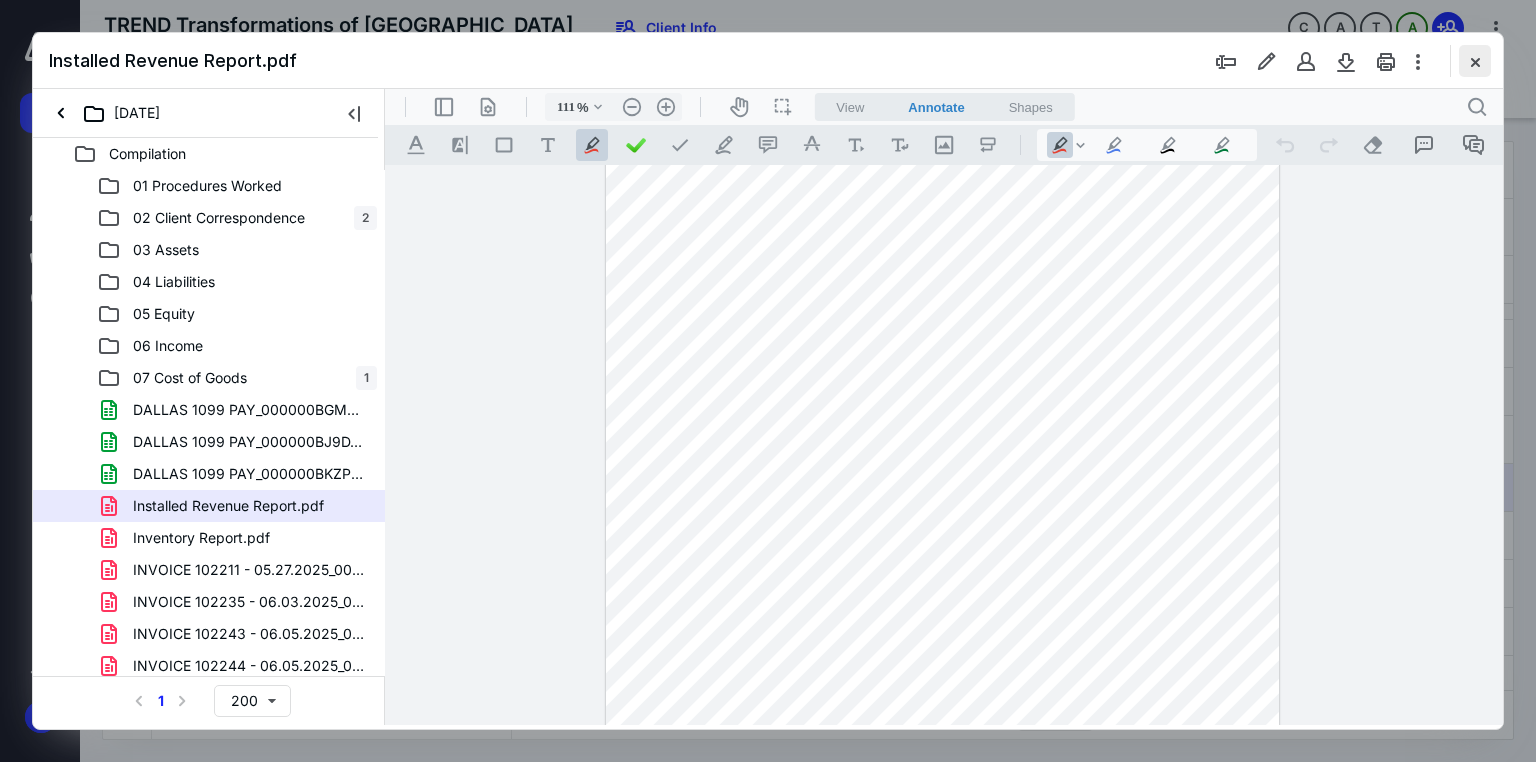 click at bounding box center [1475, 61] 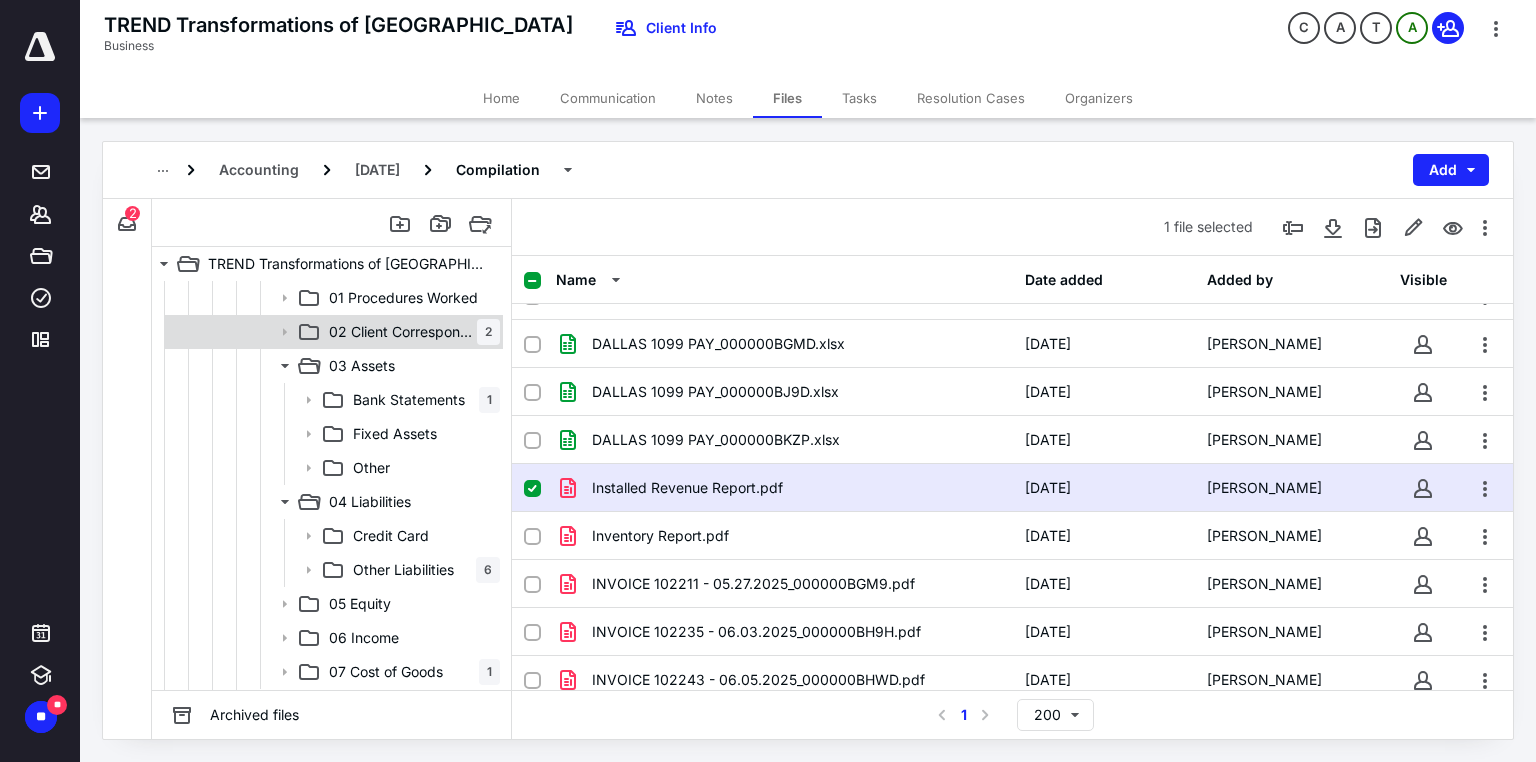 scroll, scrollTop: 437, scrollLeft: 0, axis: vertical 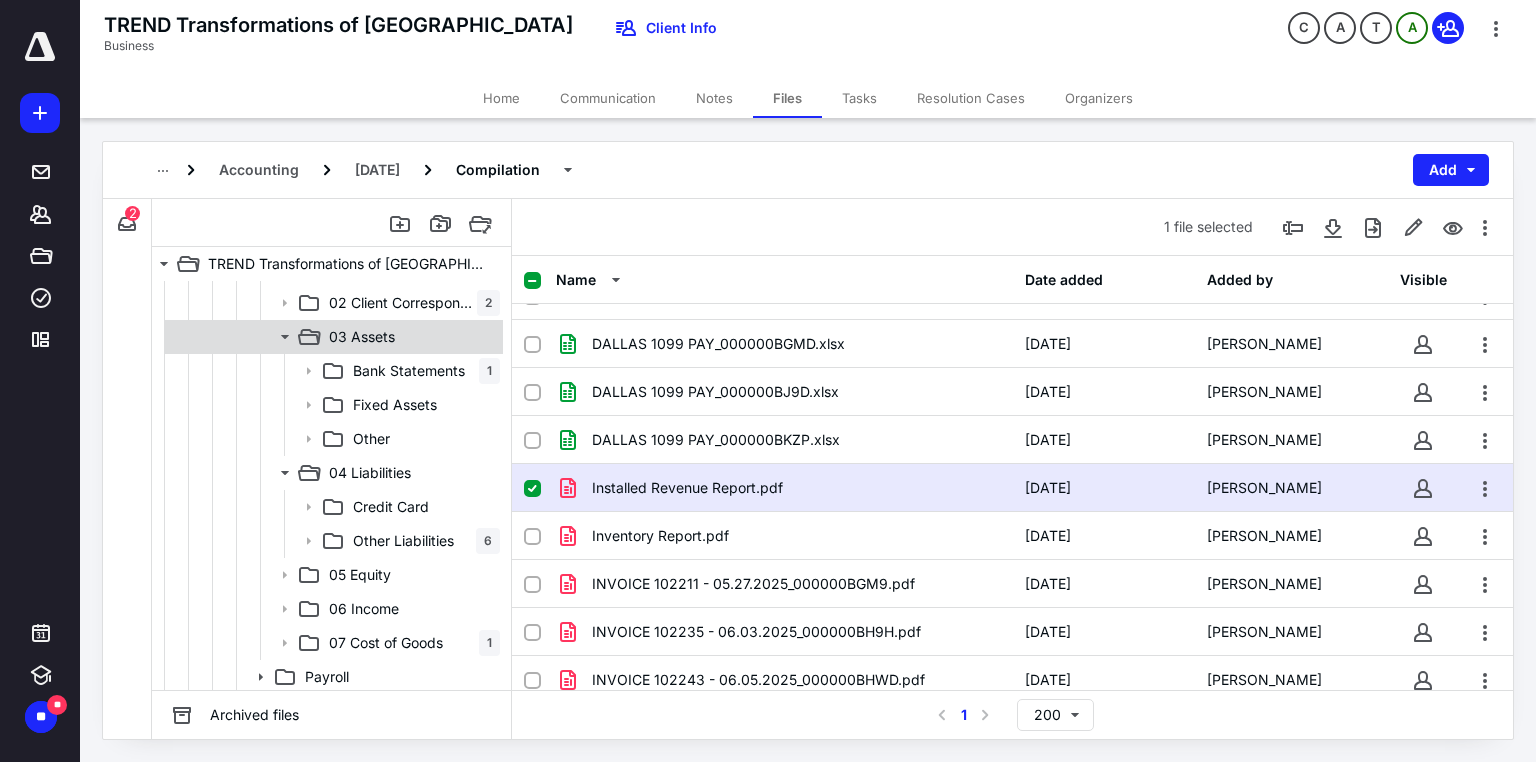 click 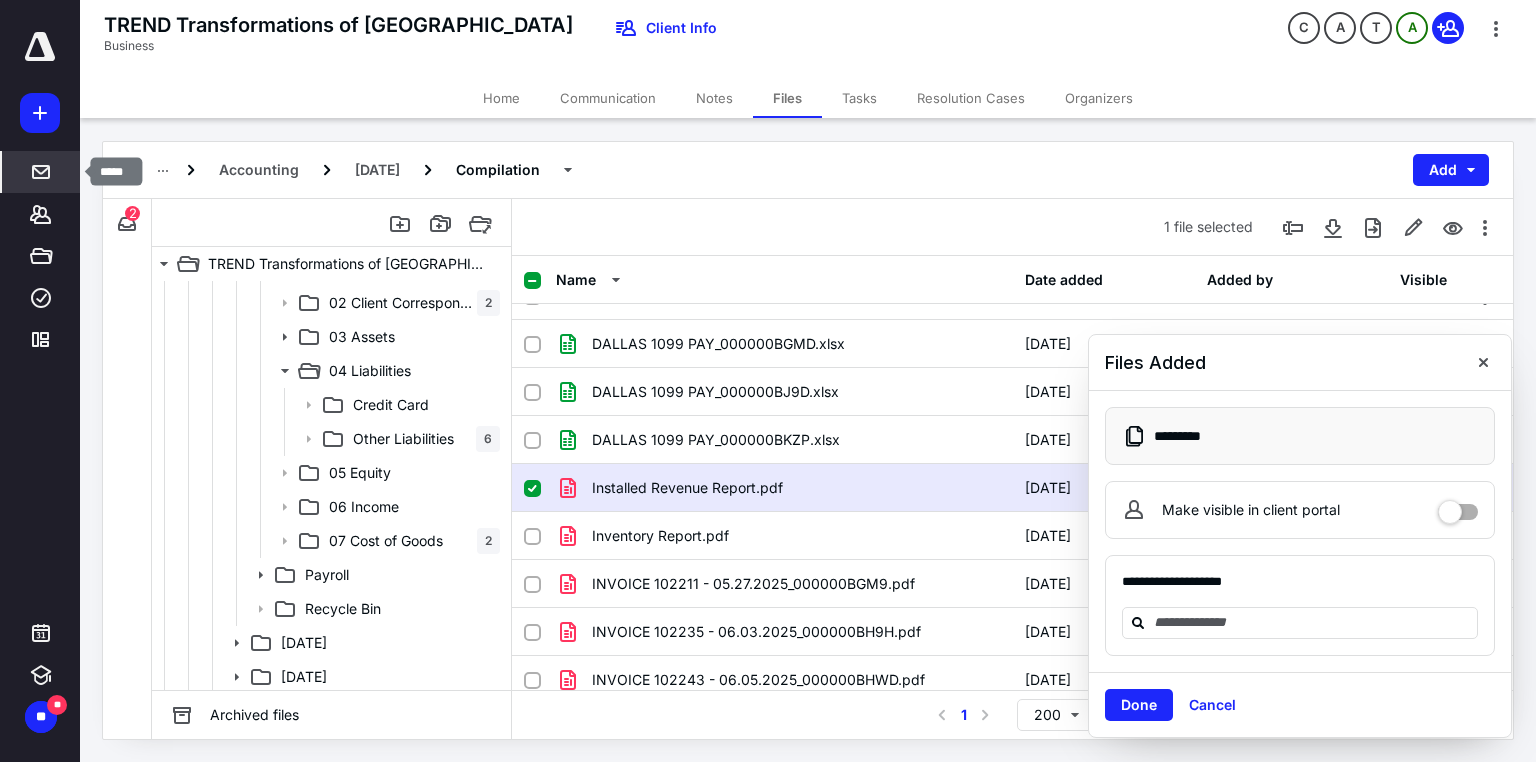 click at bounding box center [41, 172] 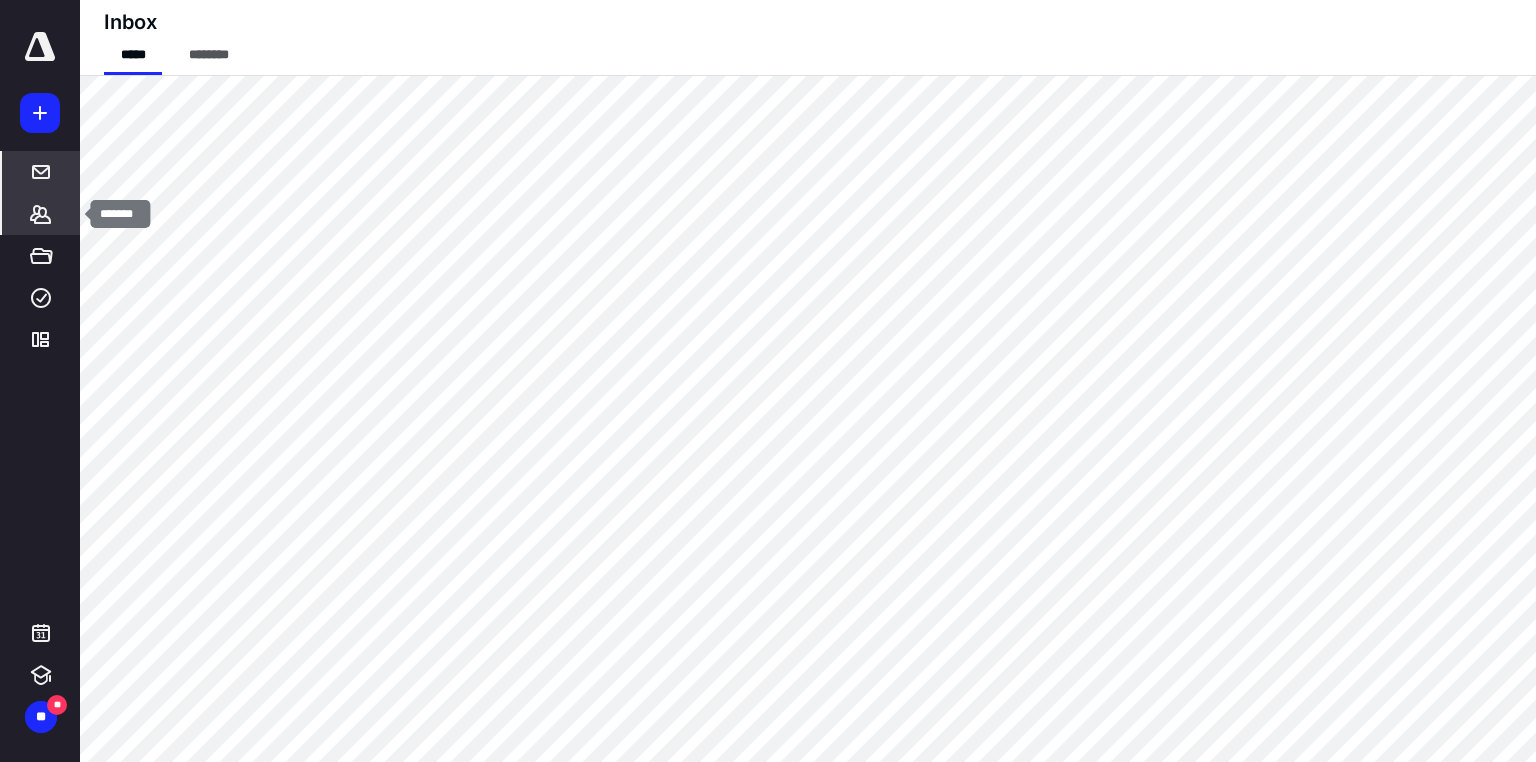 click 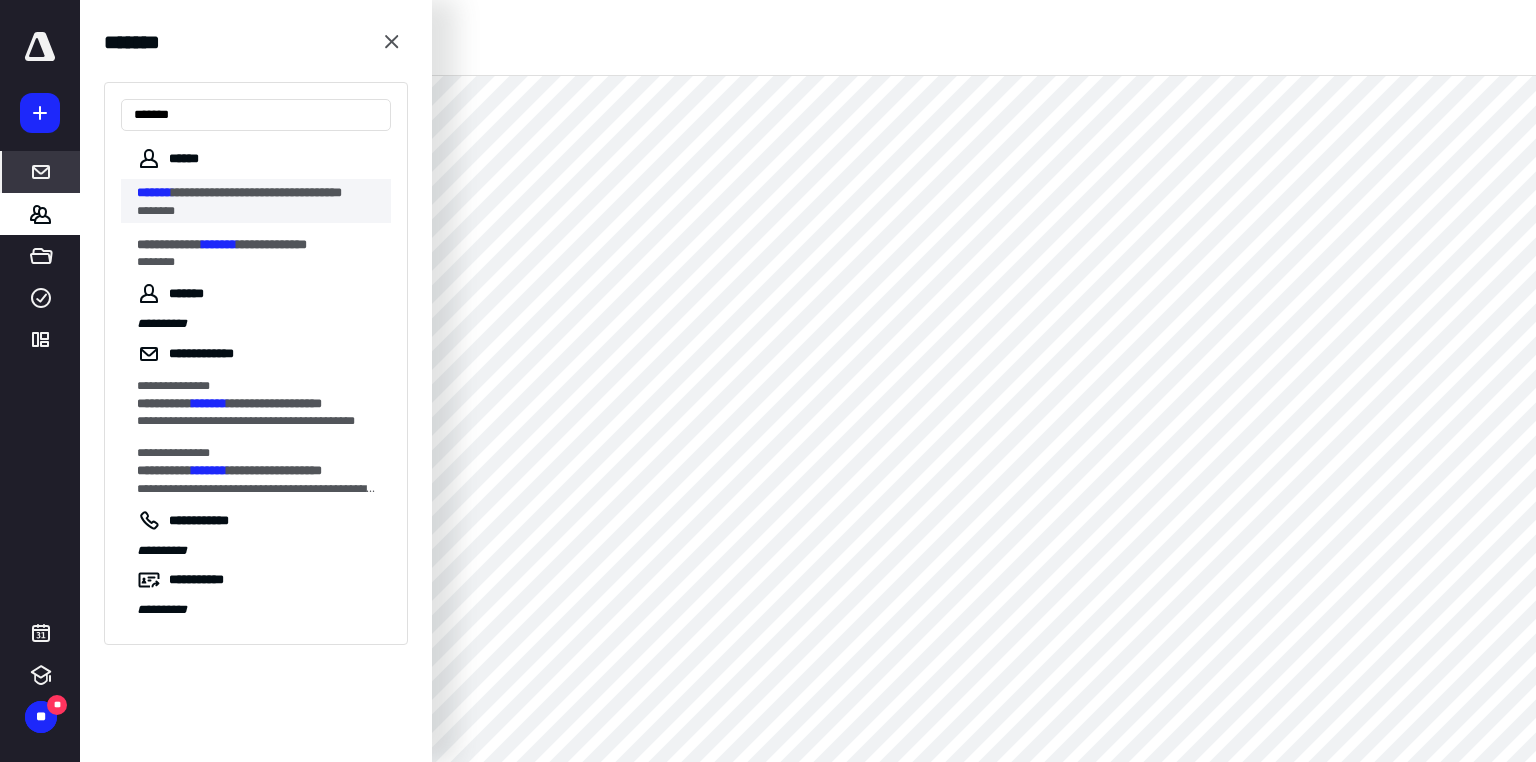 type on "*******" 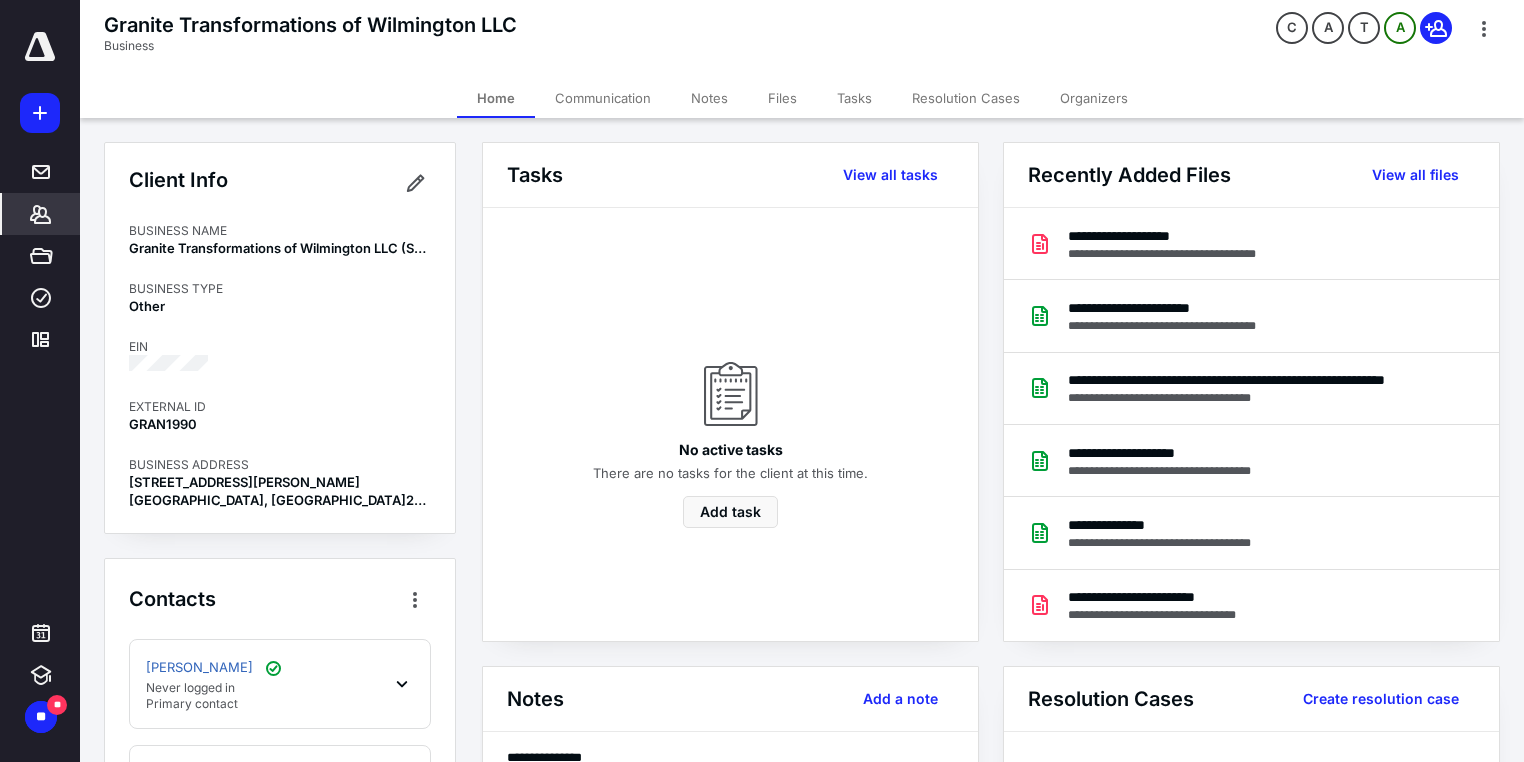 click on "Files" at bounding box center (782, 98) 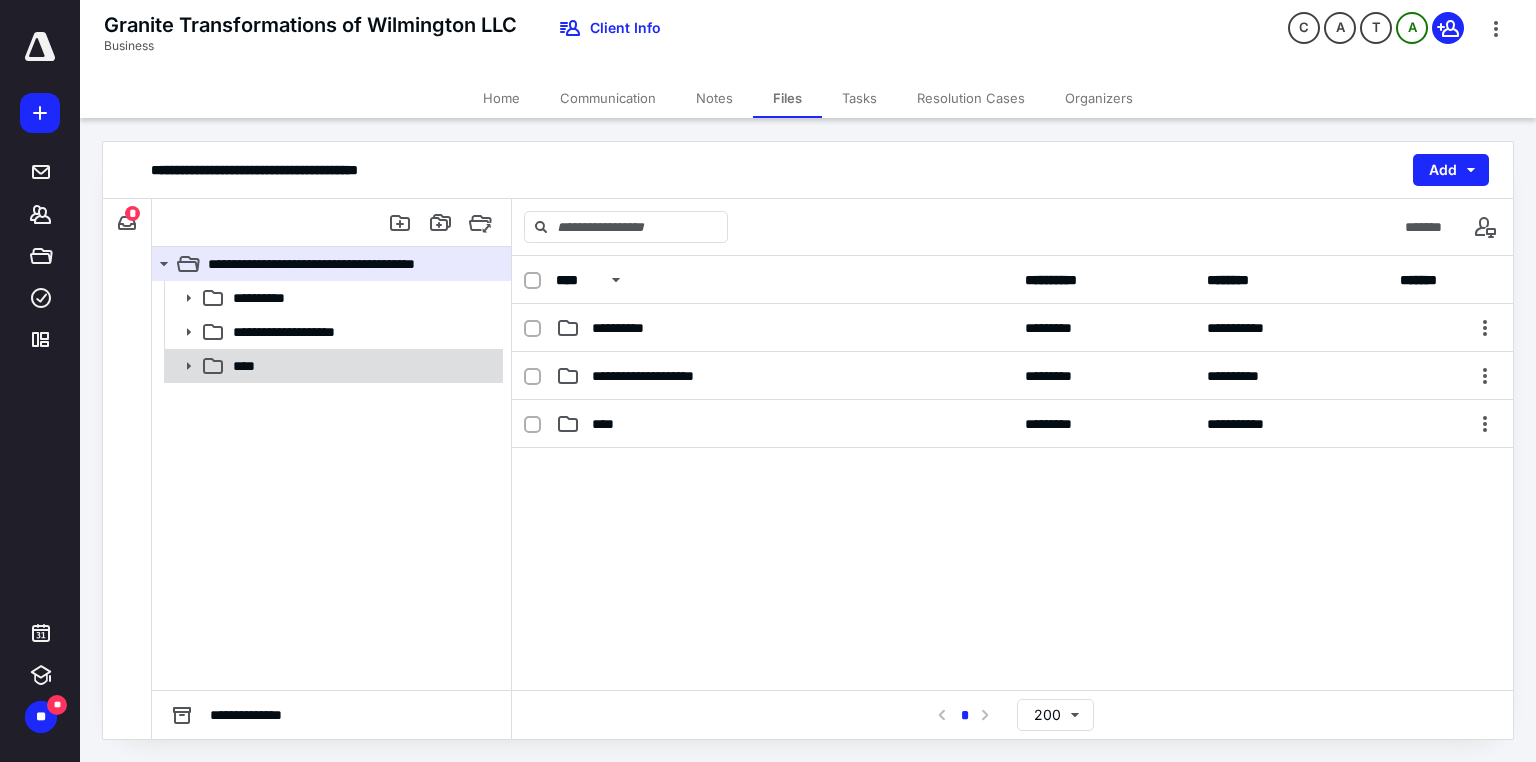 click 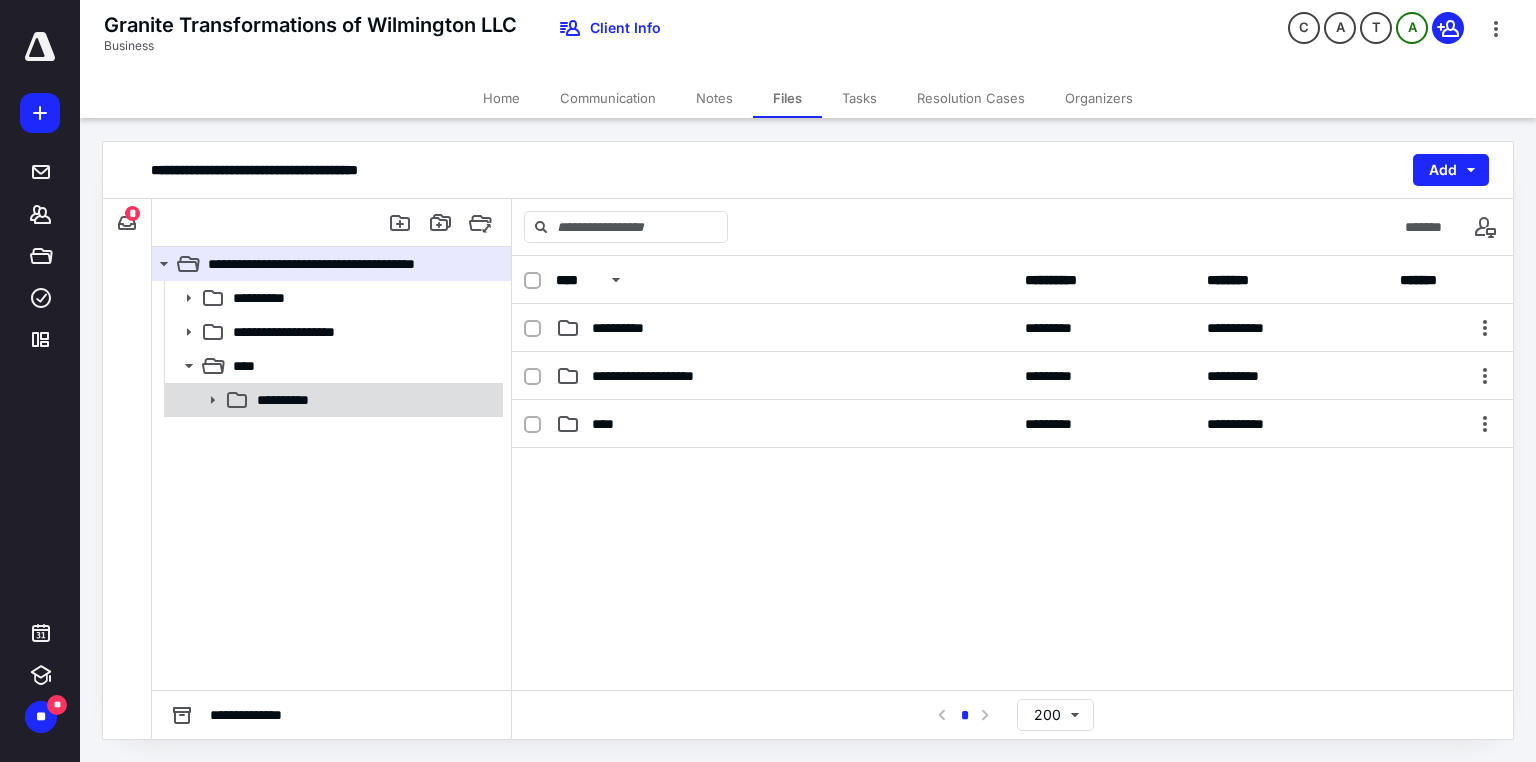 click on "**********" at bounding box center (374, 400) 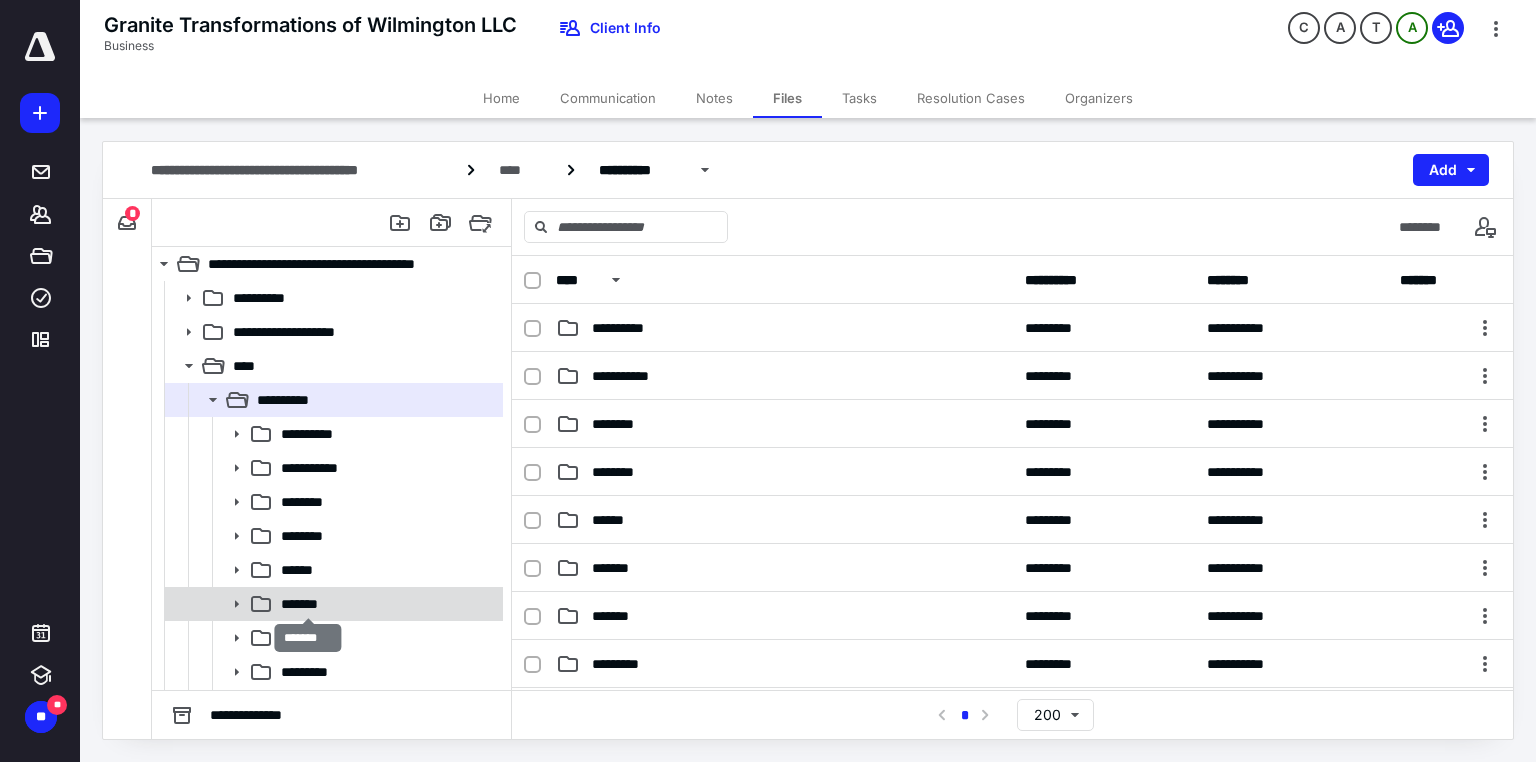 click on "*******" at bounding box center (308, 604) 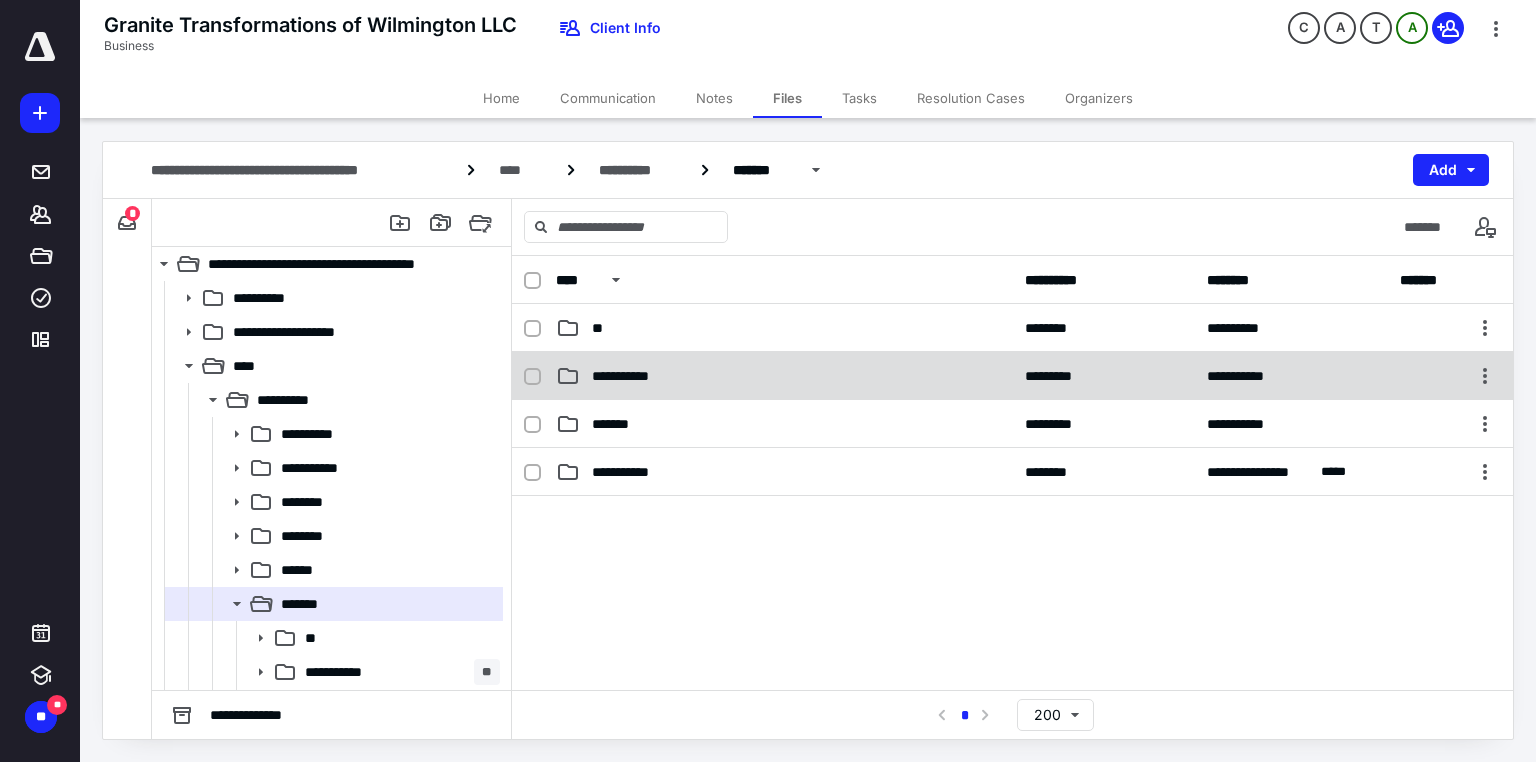 click on "**********" at bounding box center (784, 376) 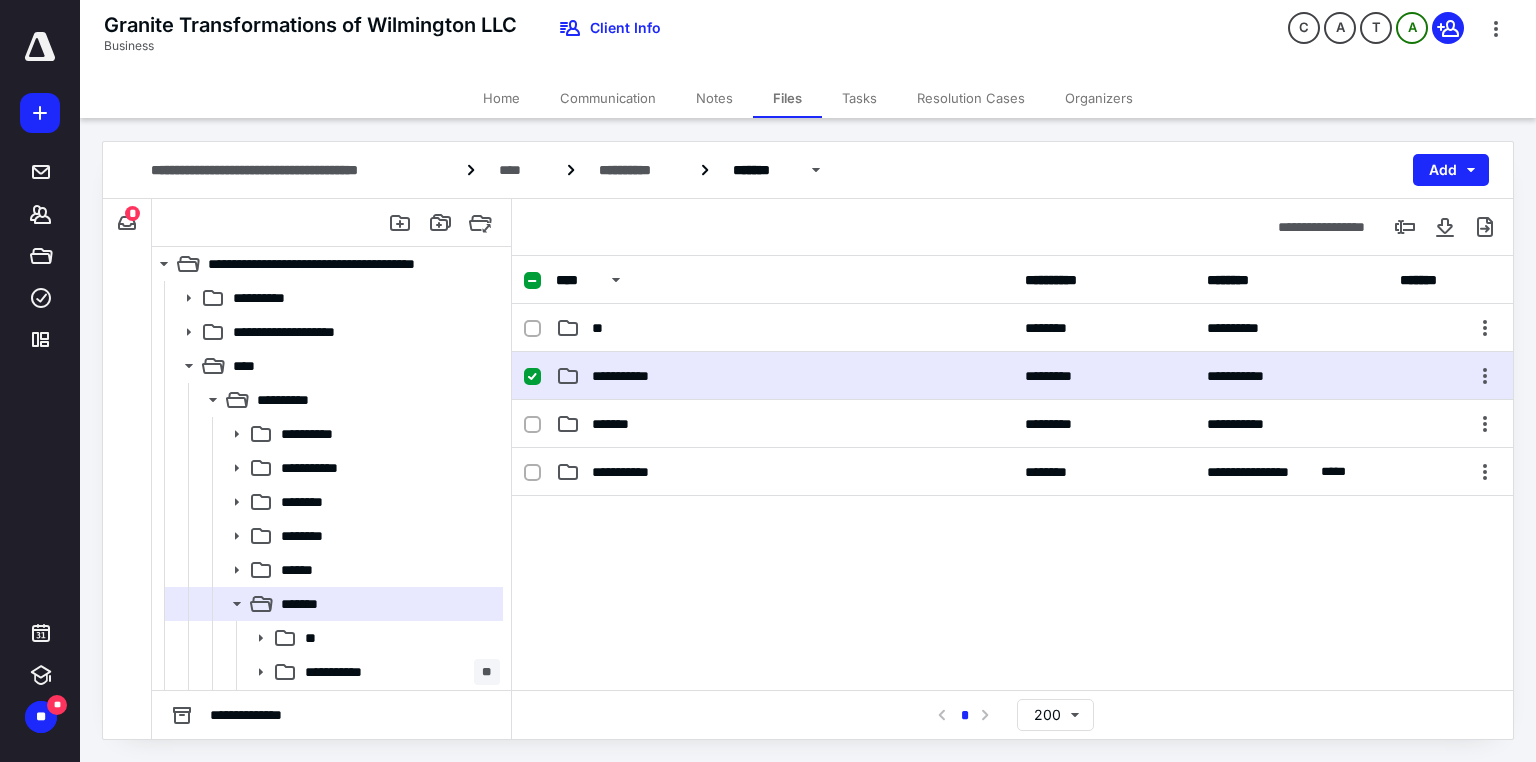 click on "**********" at bounding box center (784, 376) 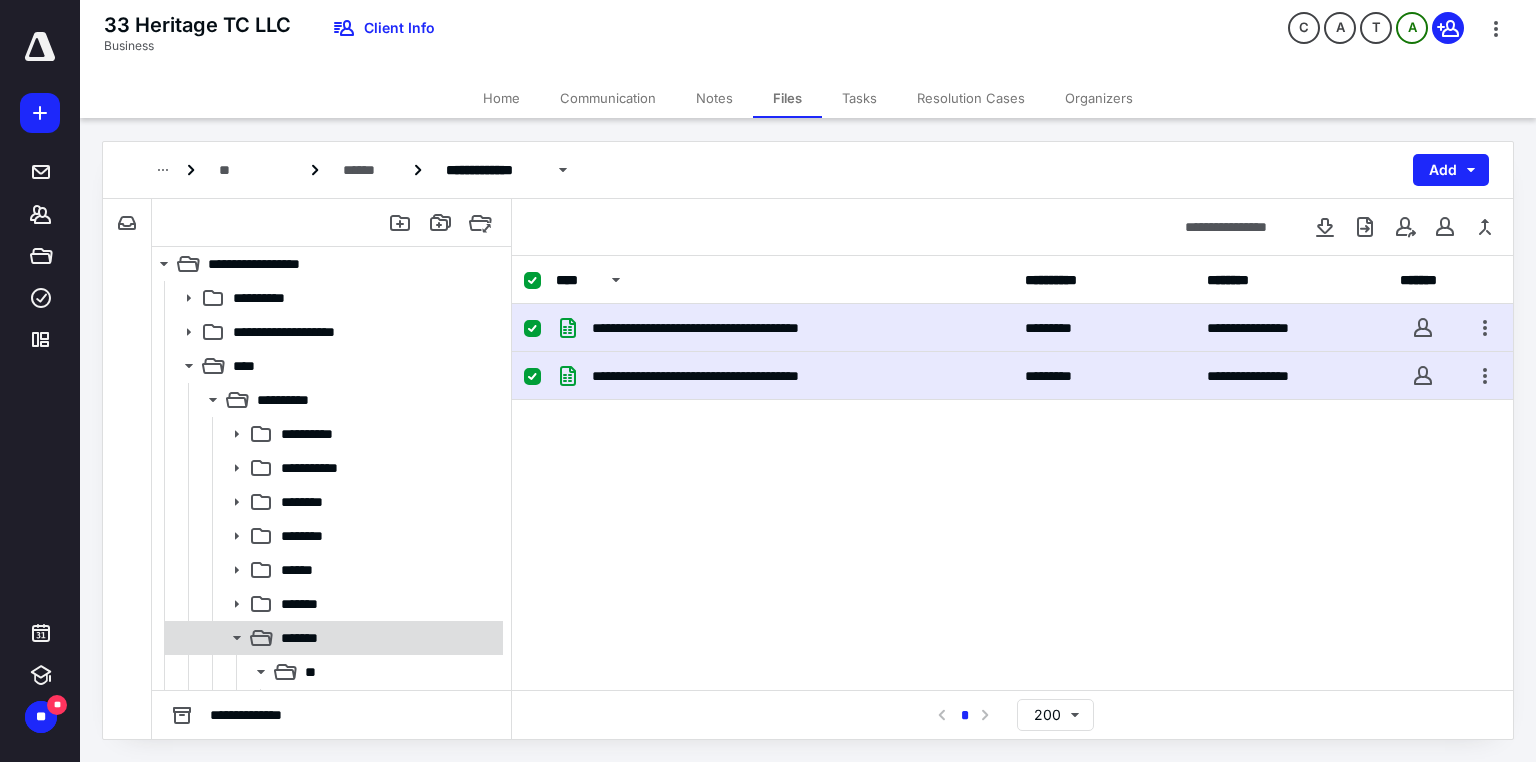 scroll, scrollTop: 0, scrollLeft: 0, axis: both 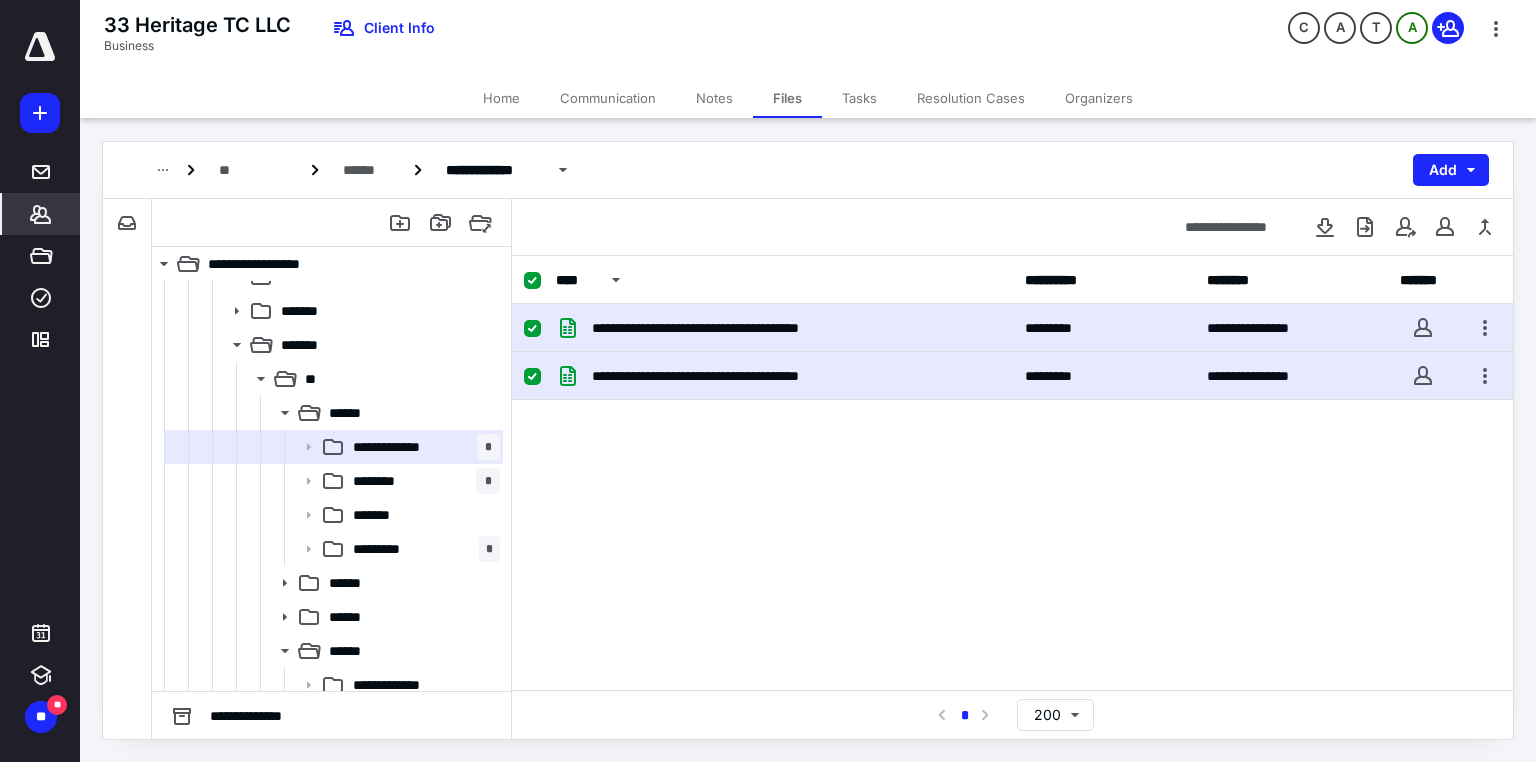 click 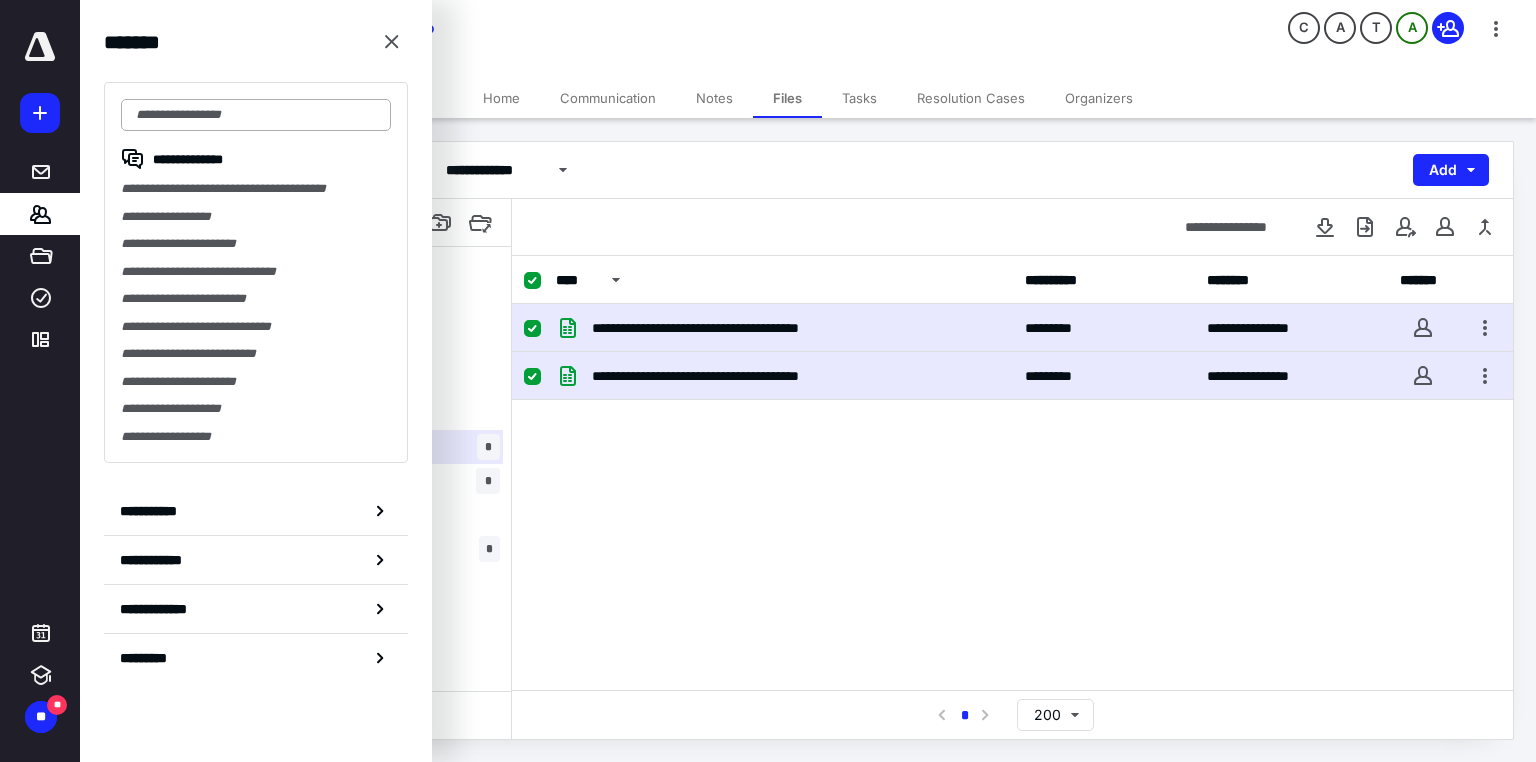 click at bounding box center (256, 115) 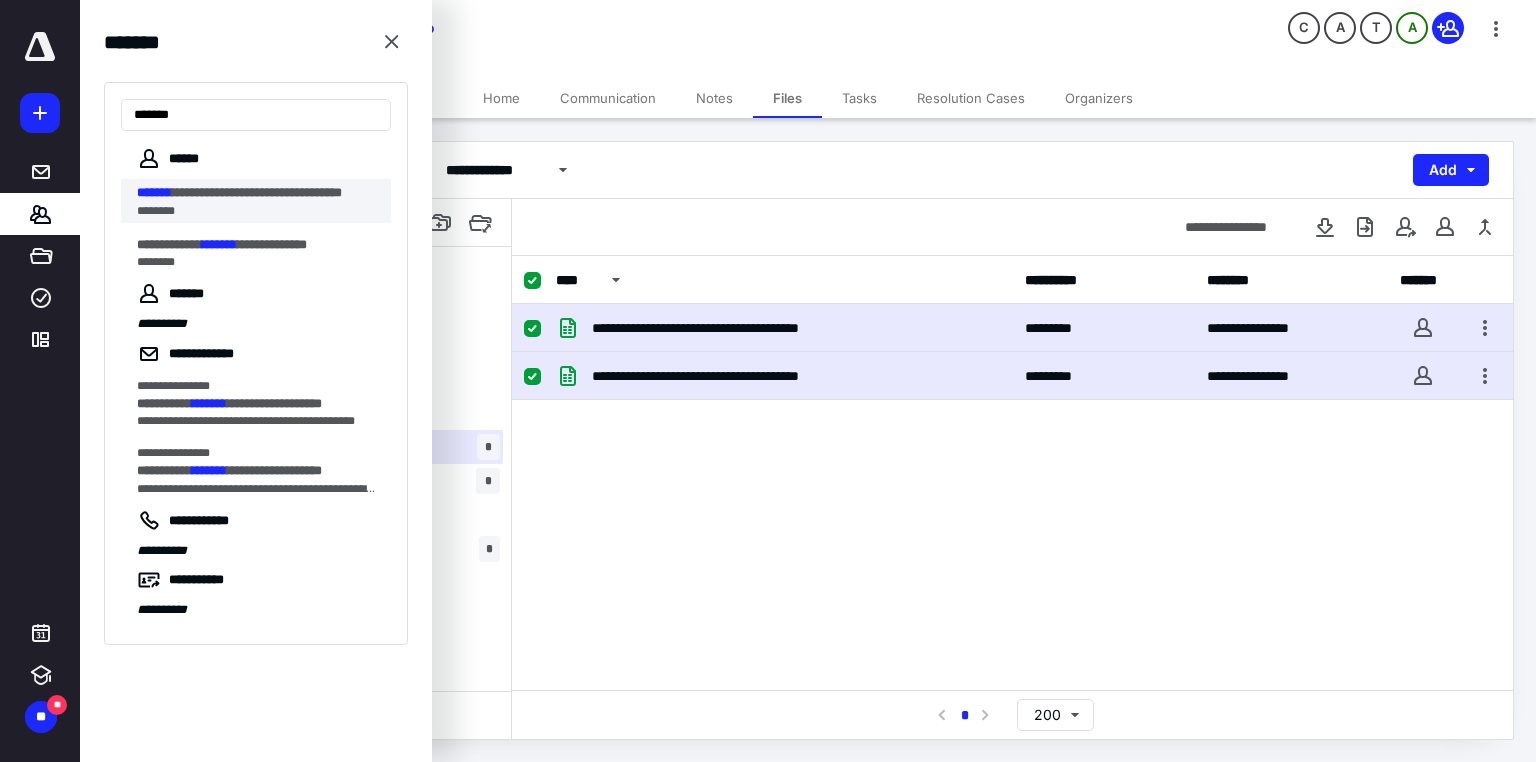 type on "*******" 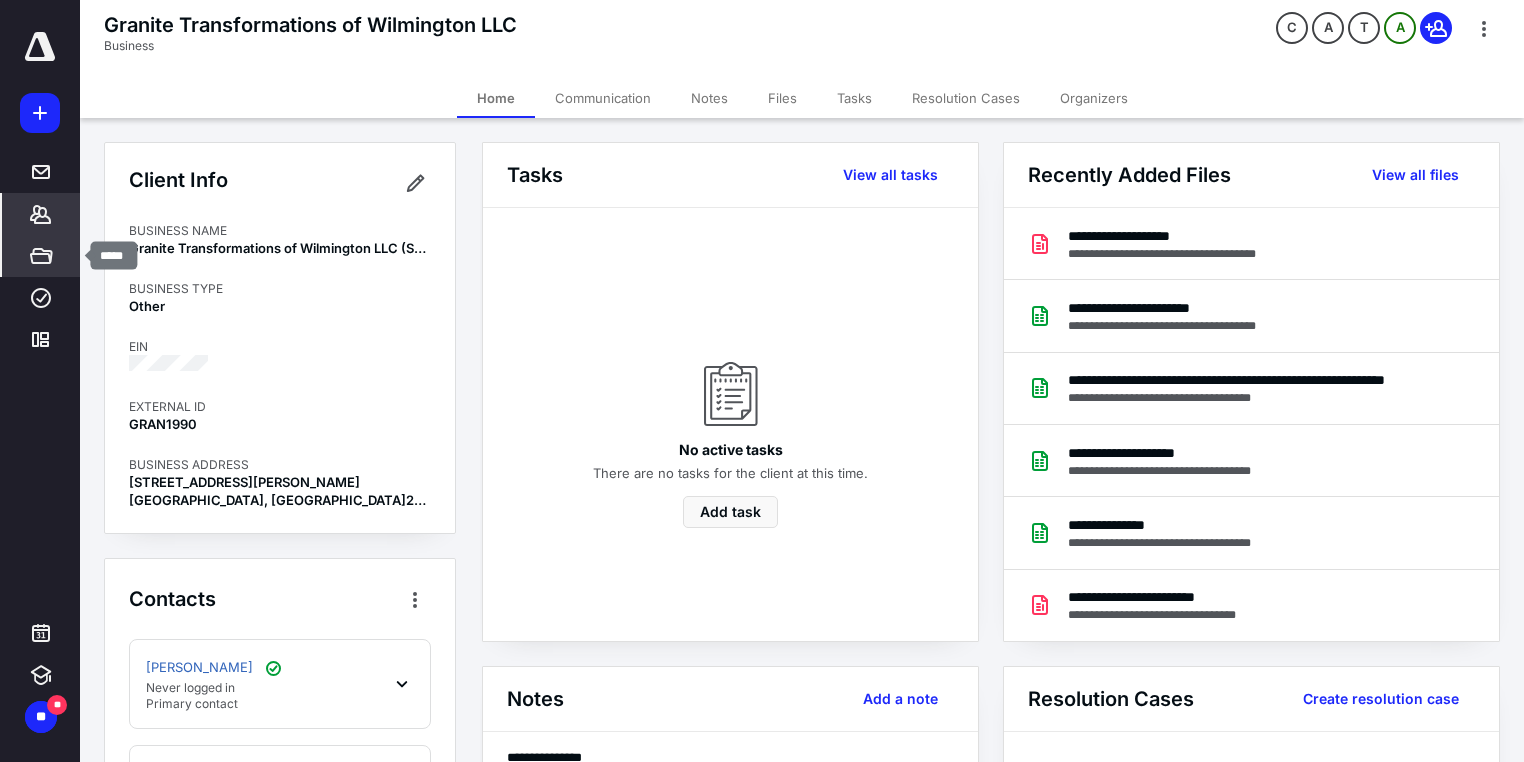click 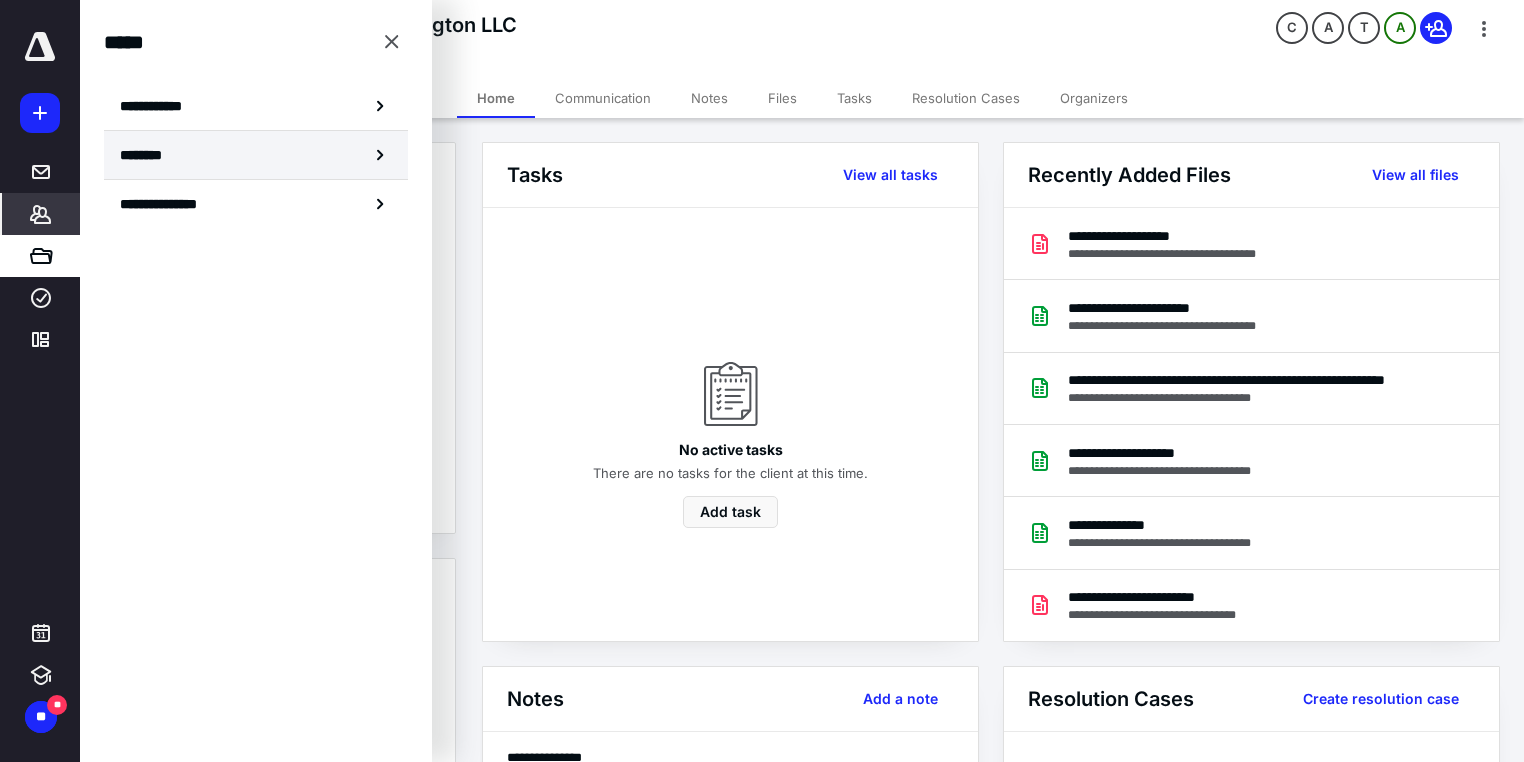 click on "********" at bounding box center [148, 155] 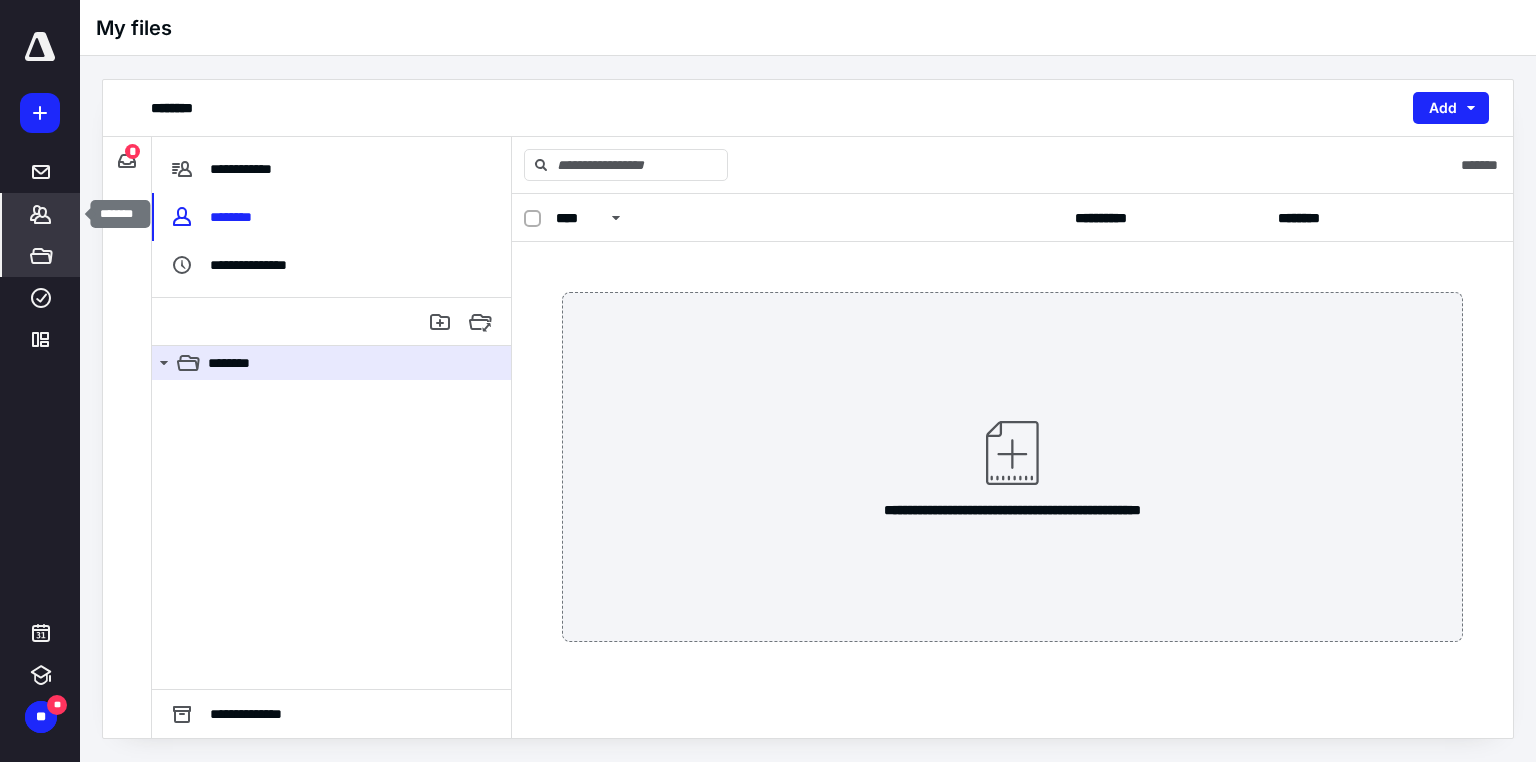 click 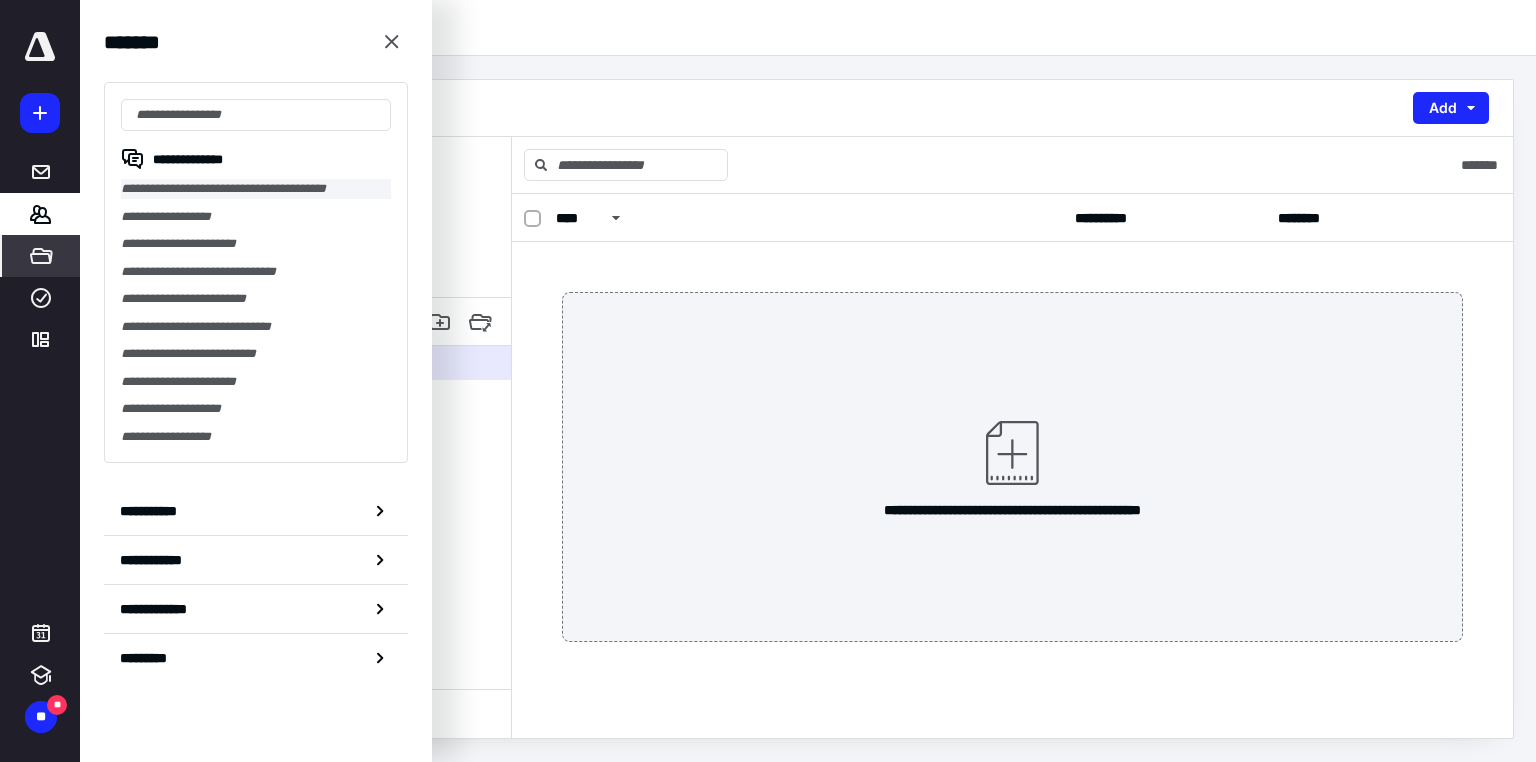 click on "**********" at bounding box center (256, 189) 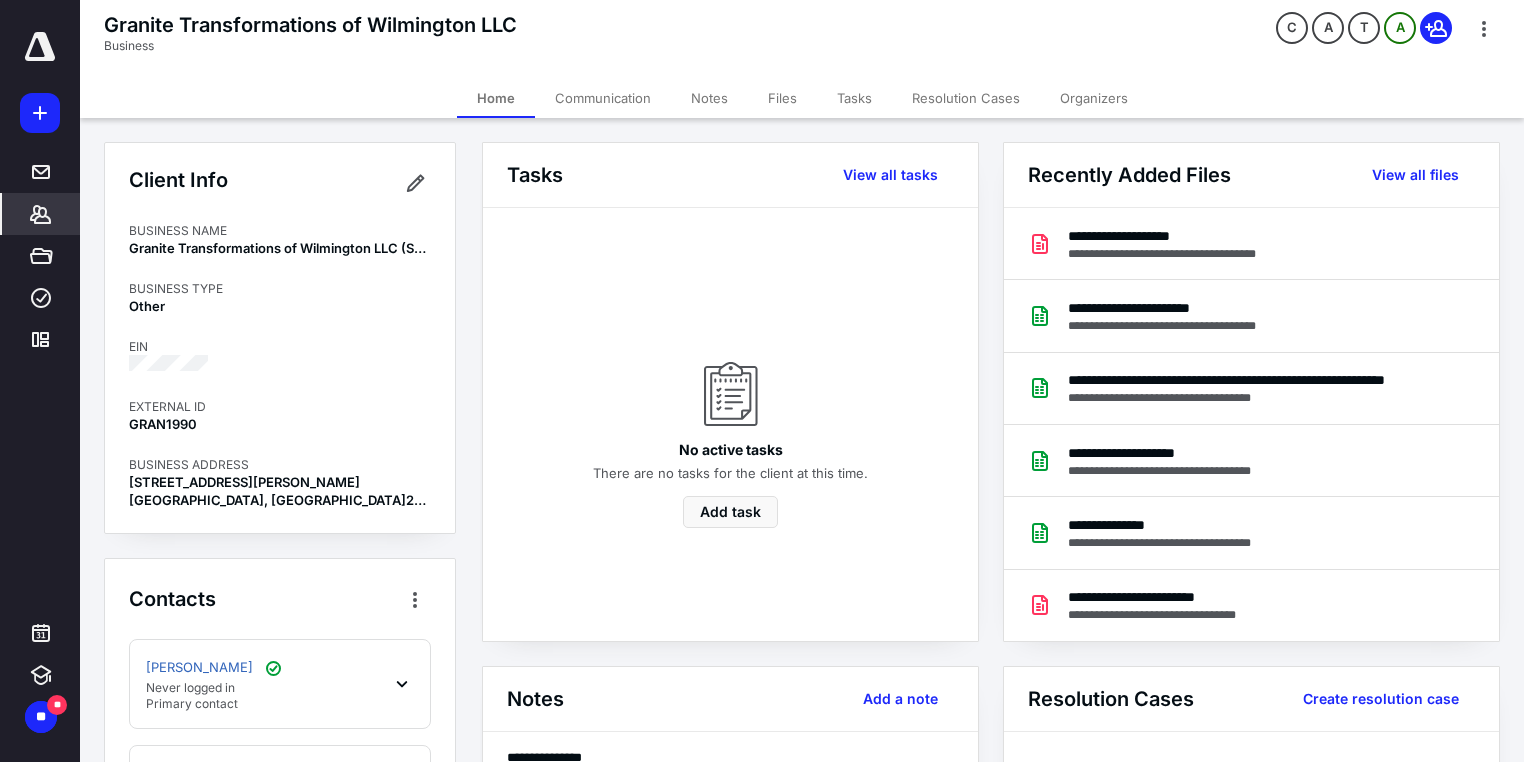 click 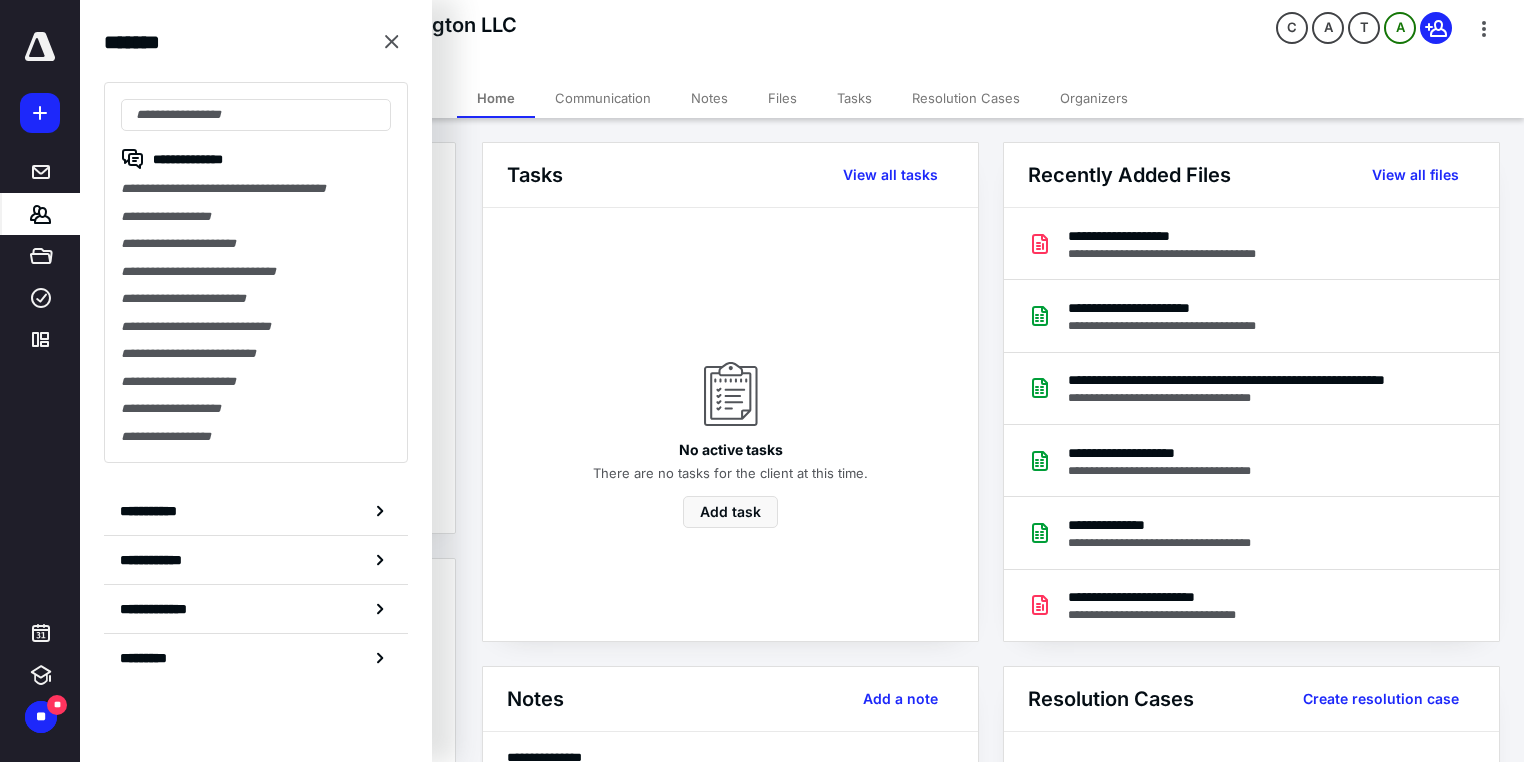 click on "**********" at bounding box center [256, 272] 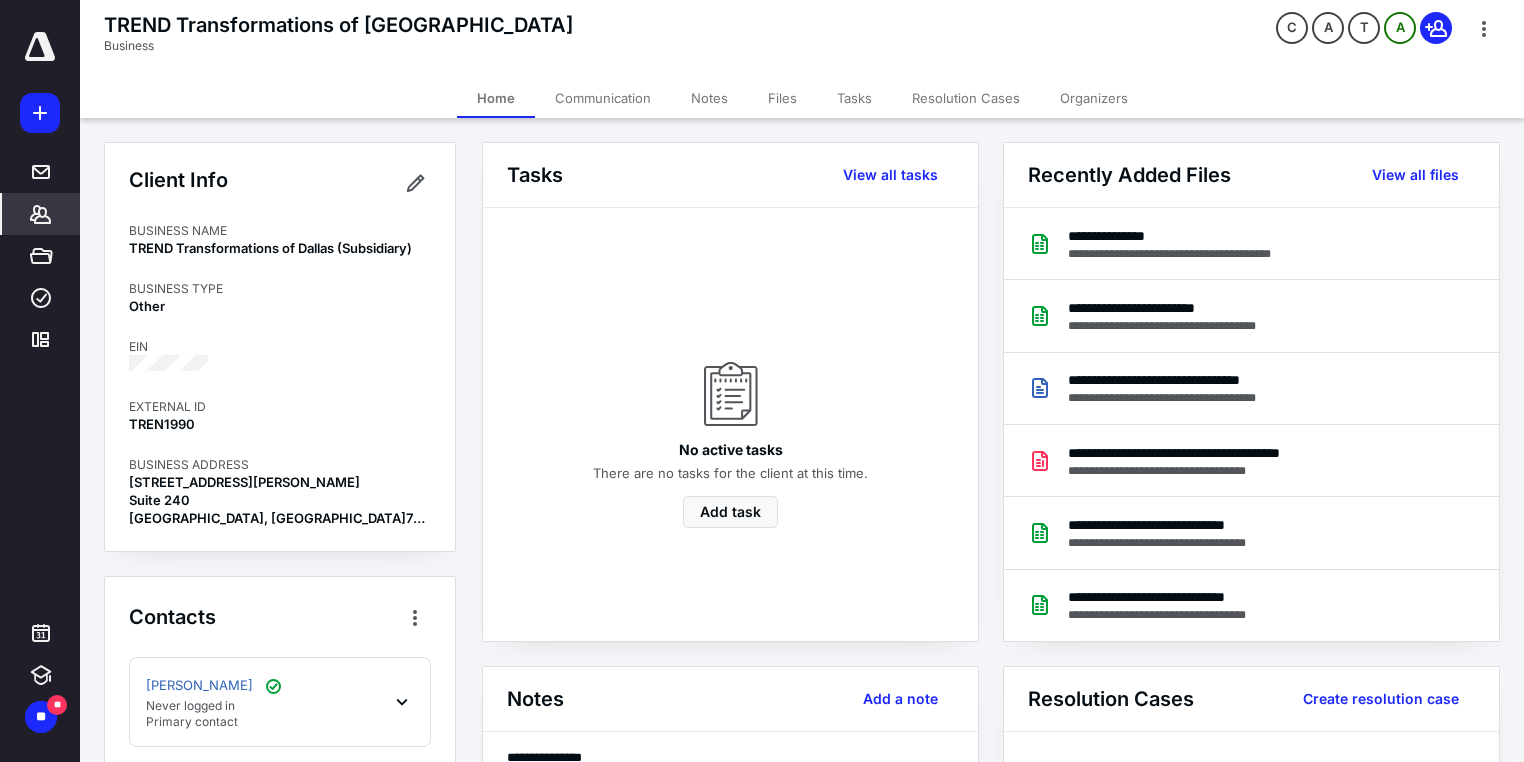 click on "Files" at bounding box center (782, 98) 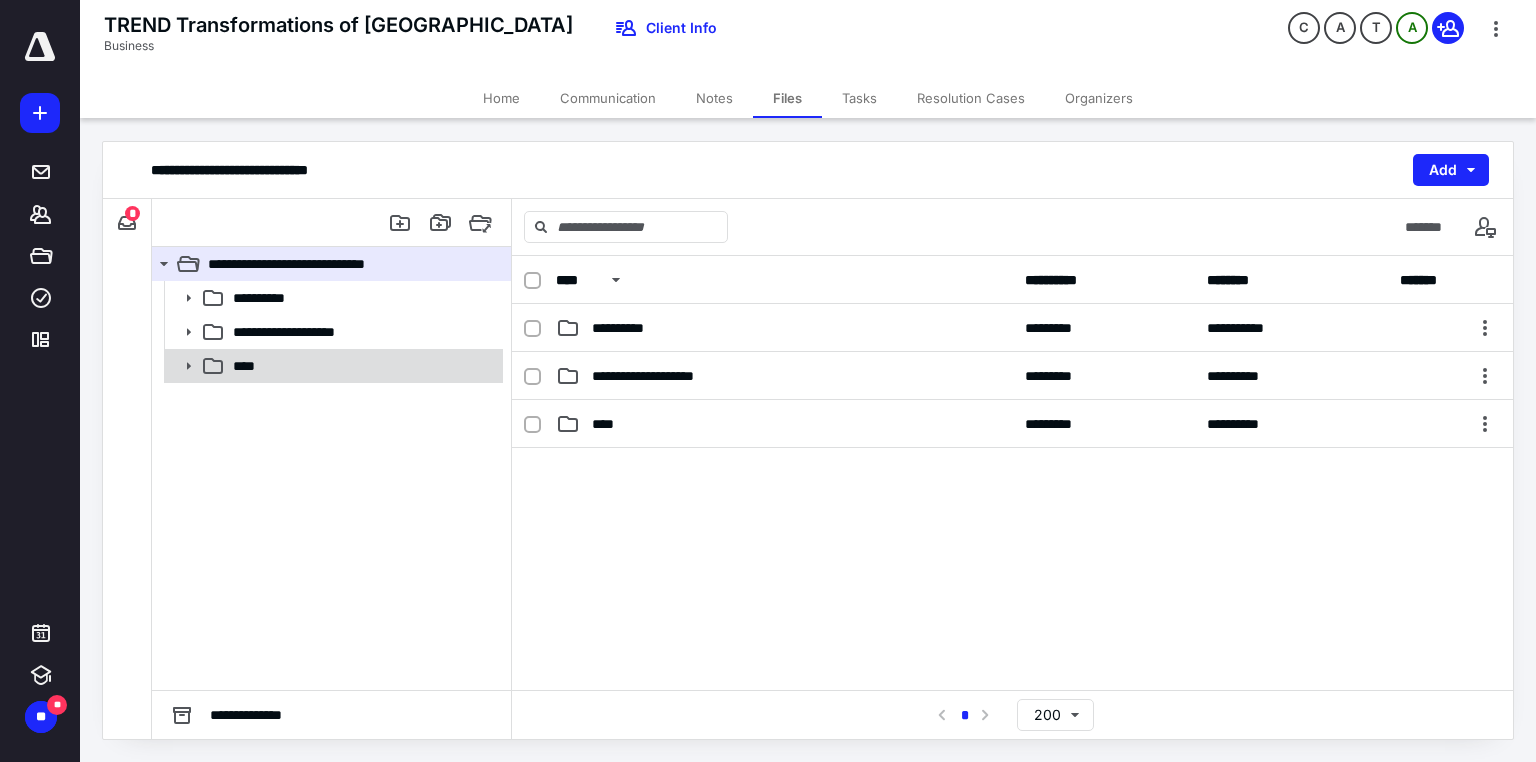 click on "****" at bounding box center [250, 366] 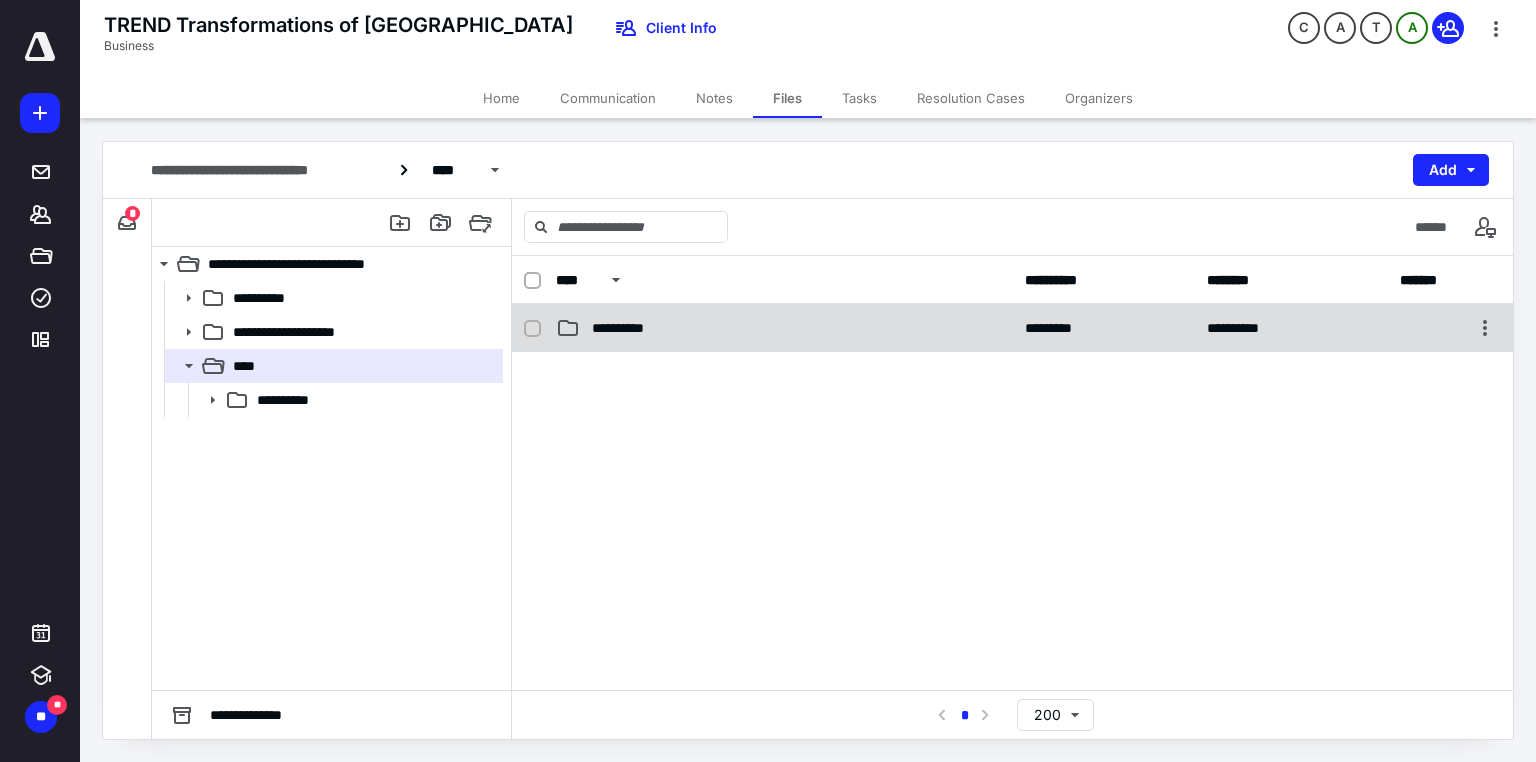 click on "**********" at bounding box center [629, 328] 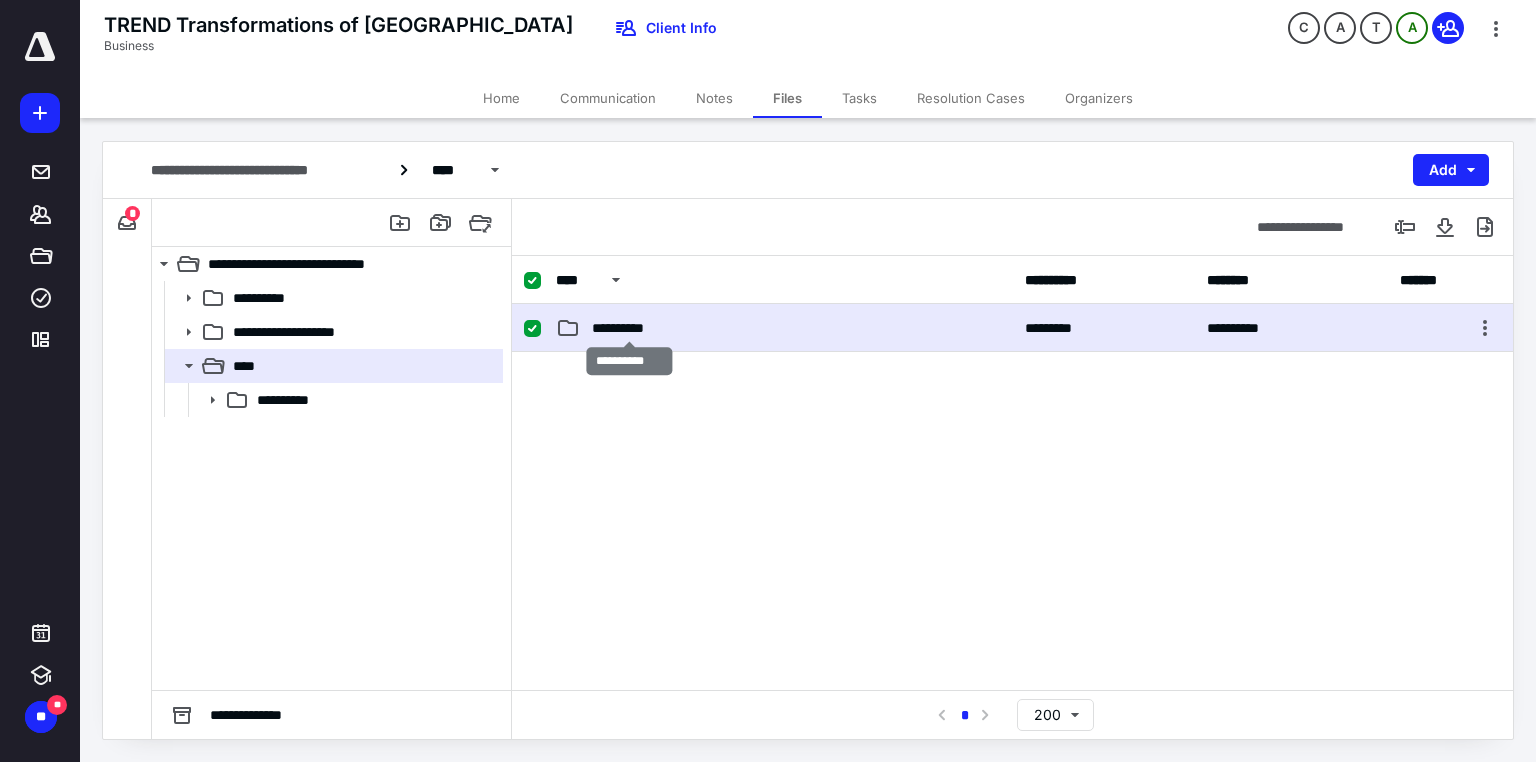 click on "**********" at bounding box center (629, 328) 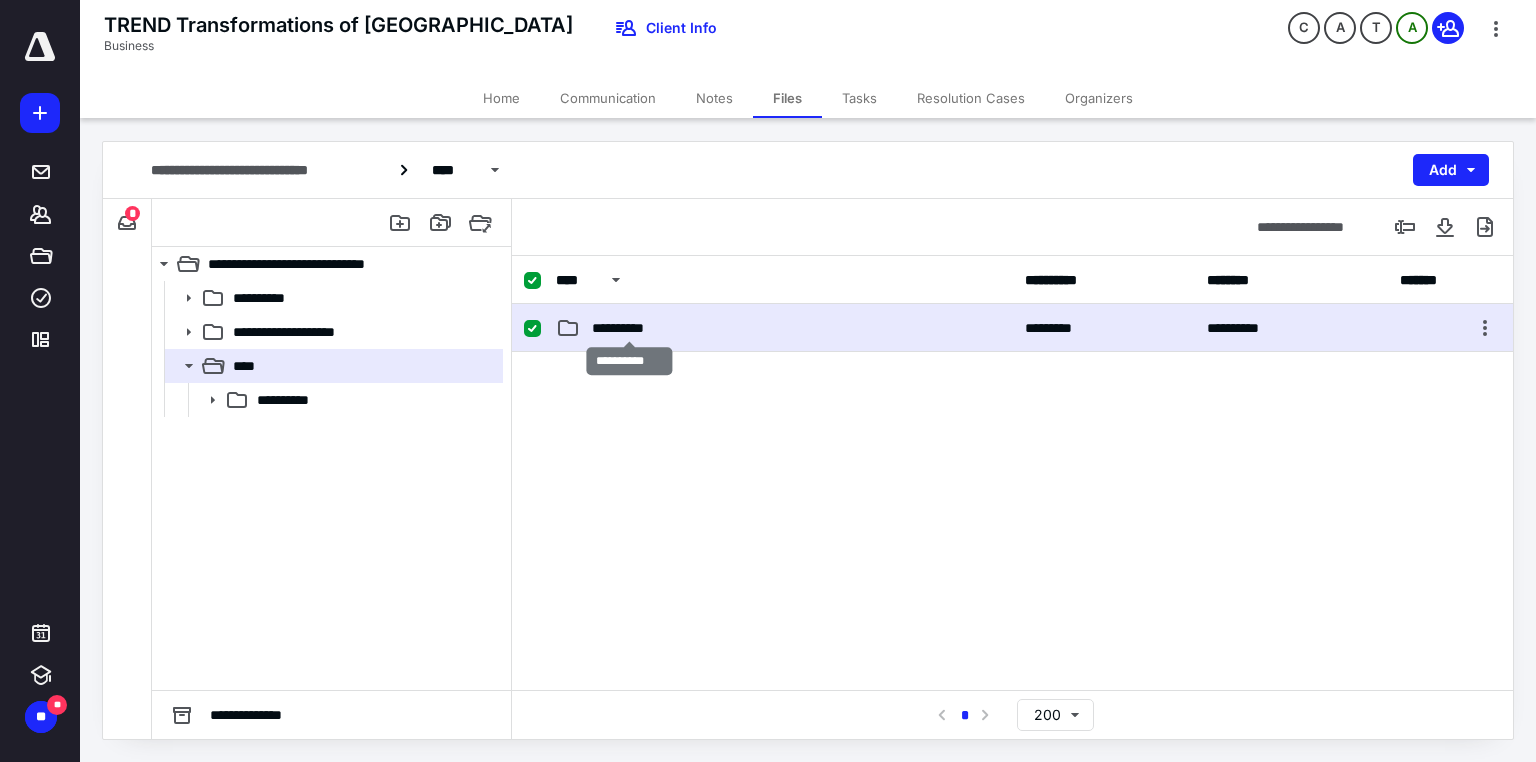 checkbox on "false" 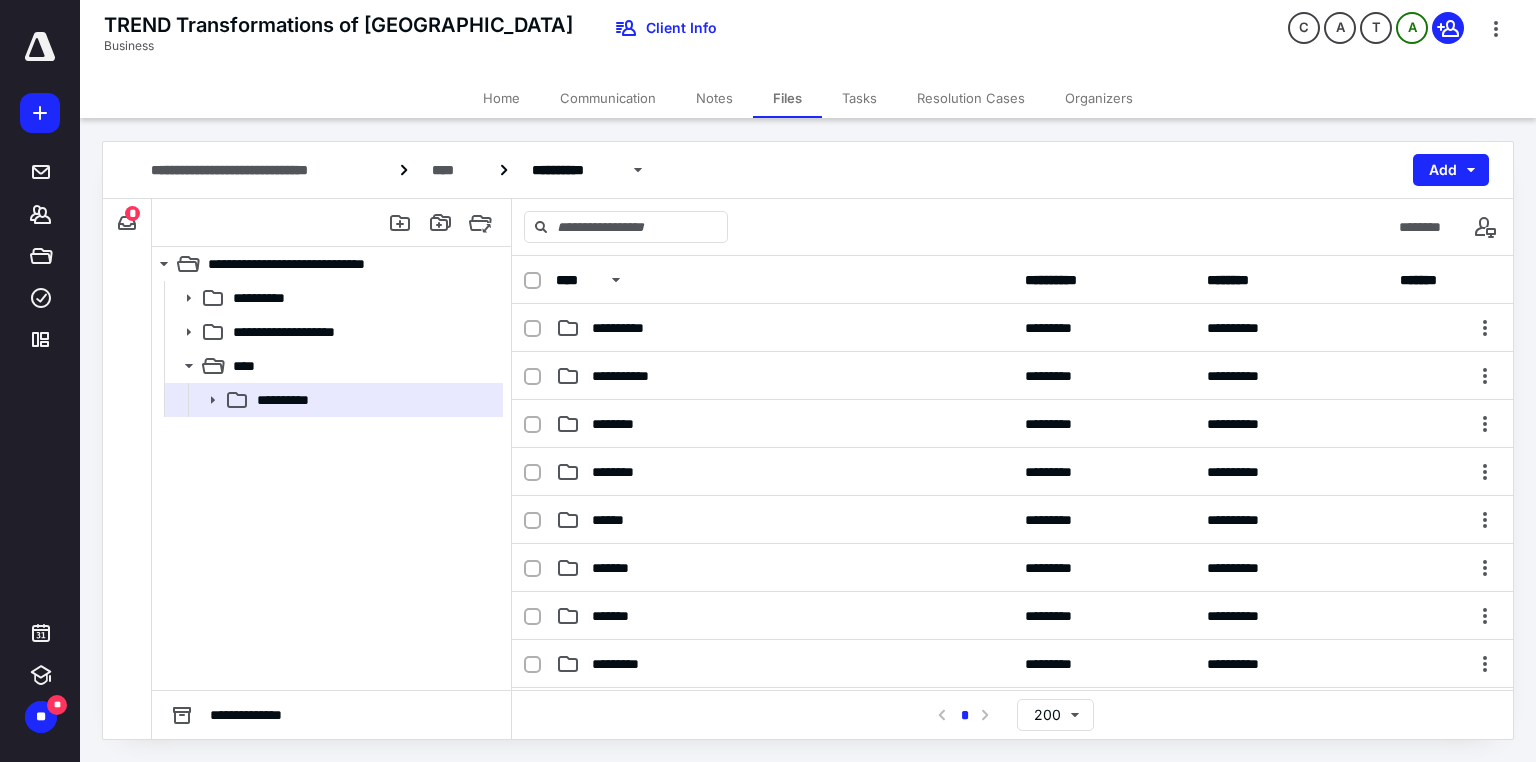 click on "*******" at bounding box center [619, 568] 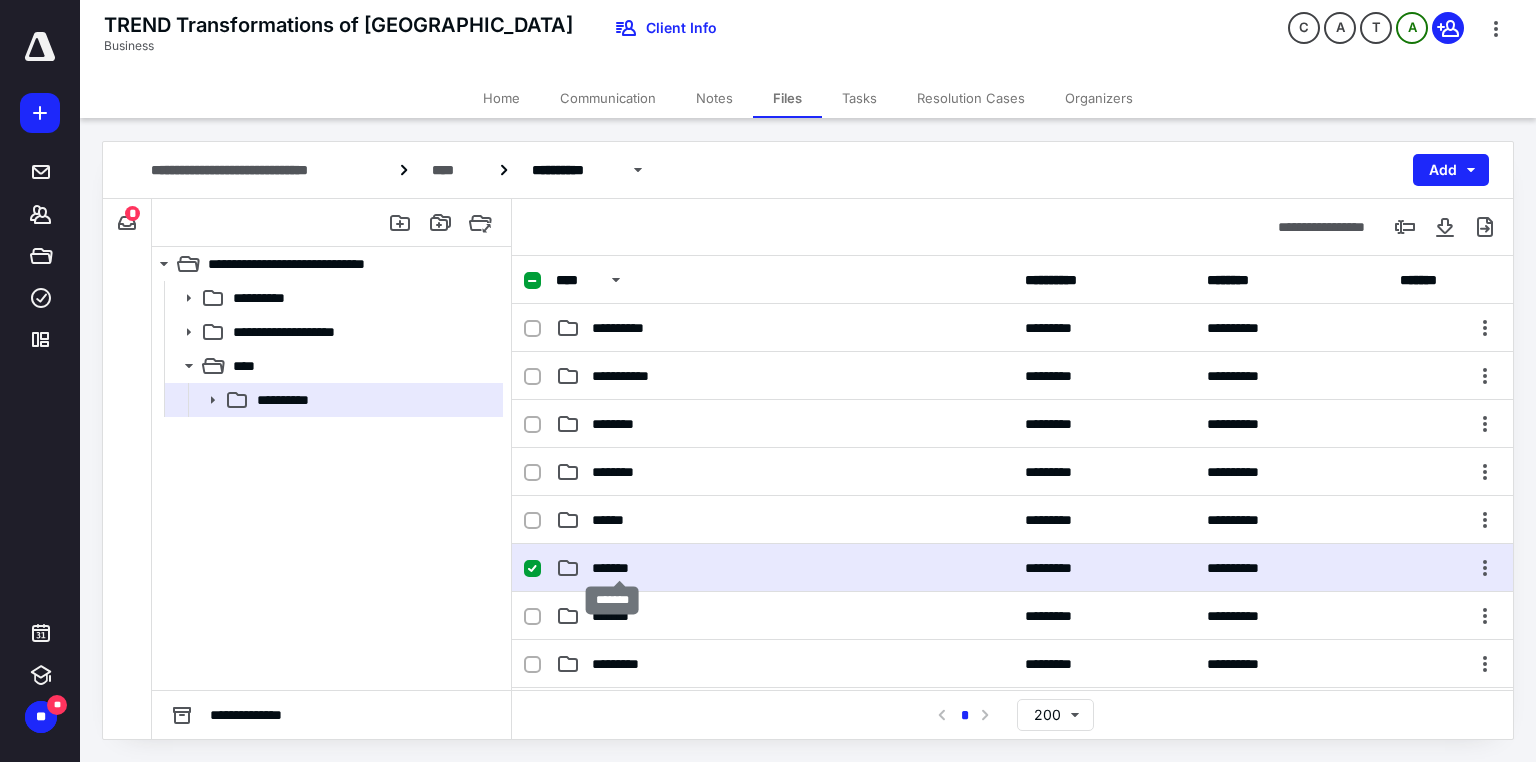 click on "*******" at bounding box center (619, 568) 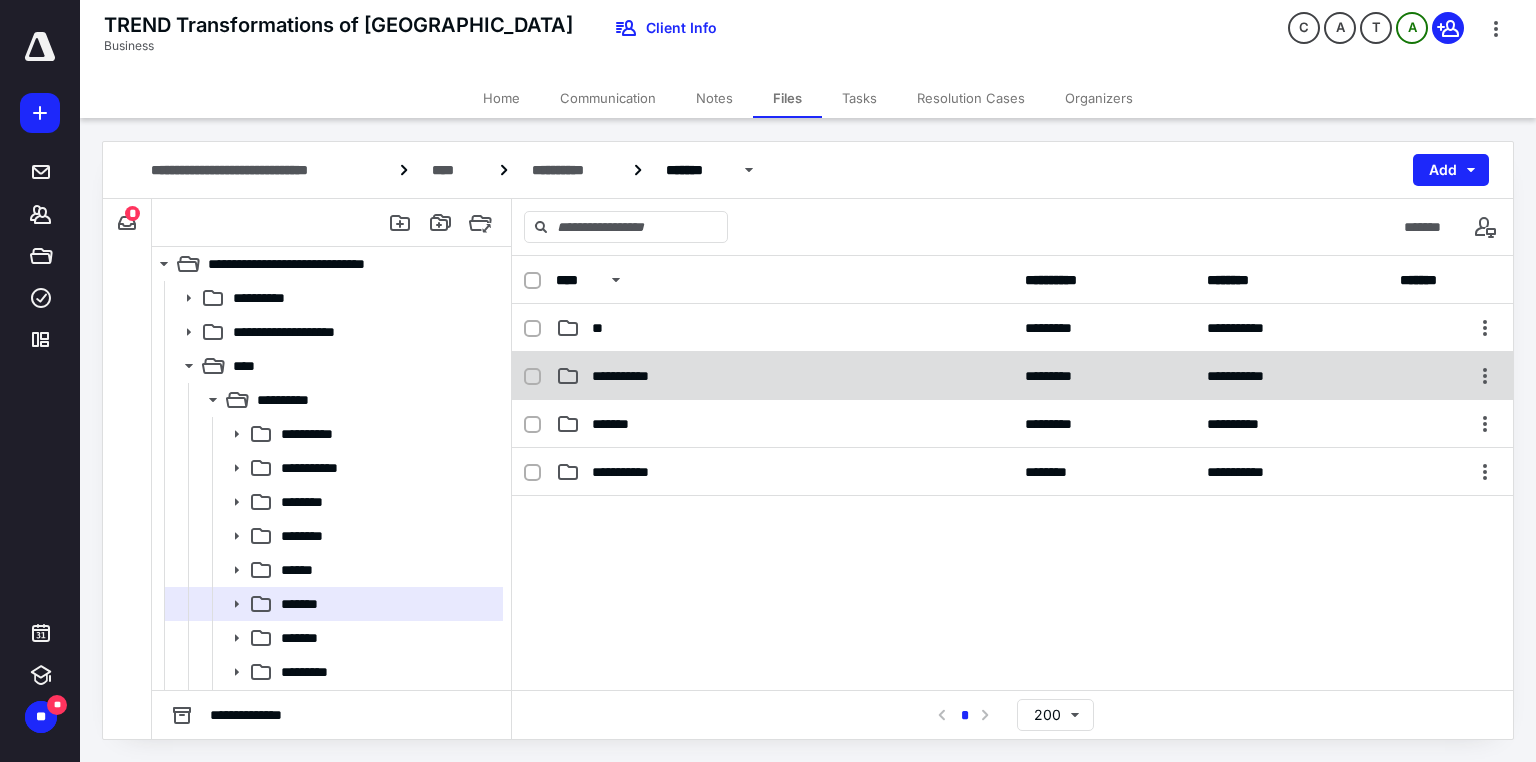 click on "**********" at bounding box center [631, 376] 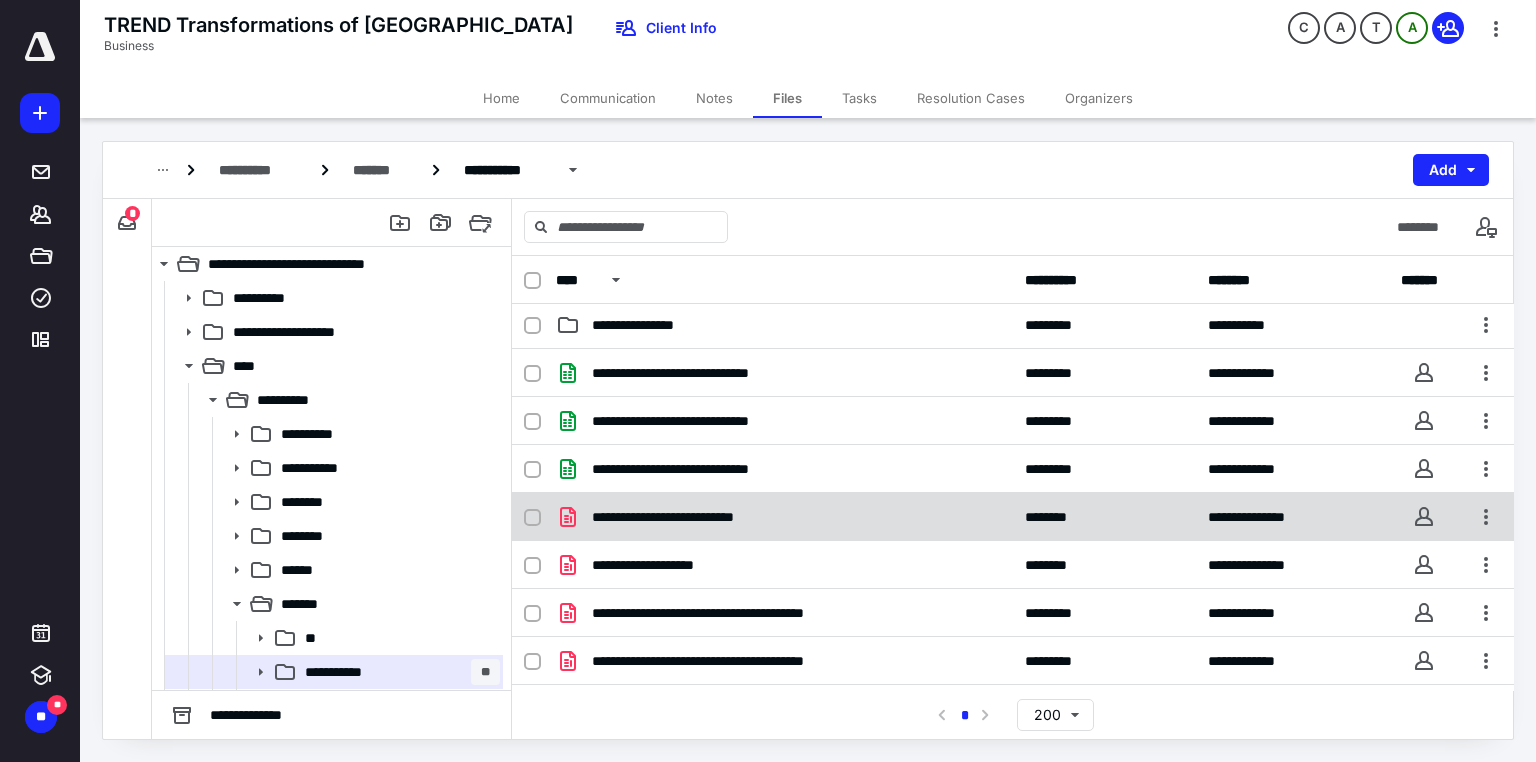 scroll, scrollTop: 320, scrollLeft: 0, axis: vertical 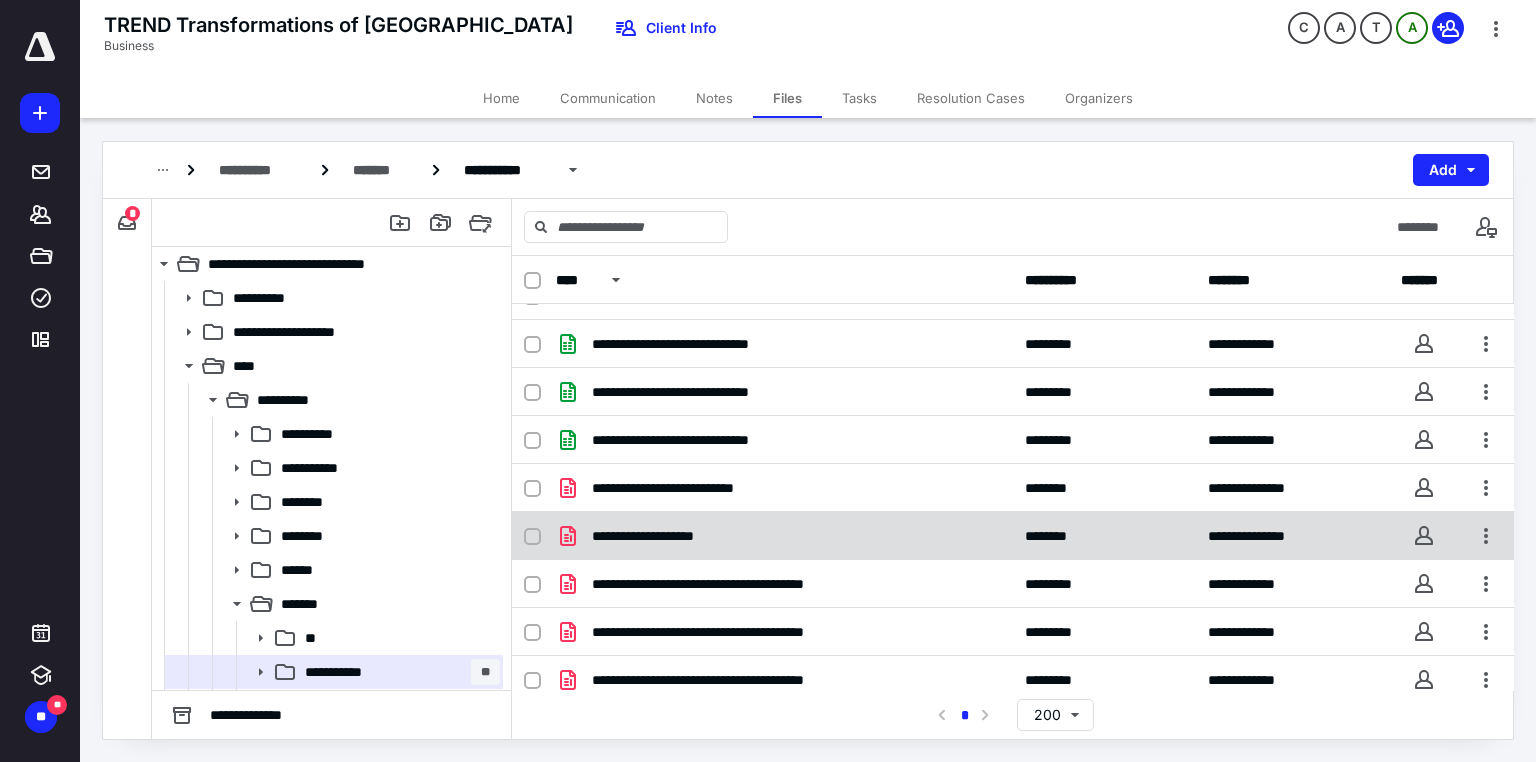 click on "**********" at bounding box center (660, 536) 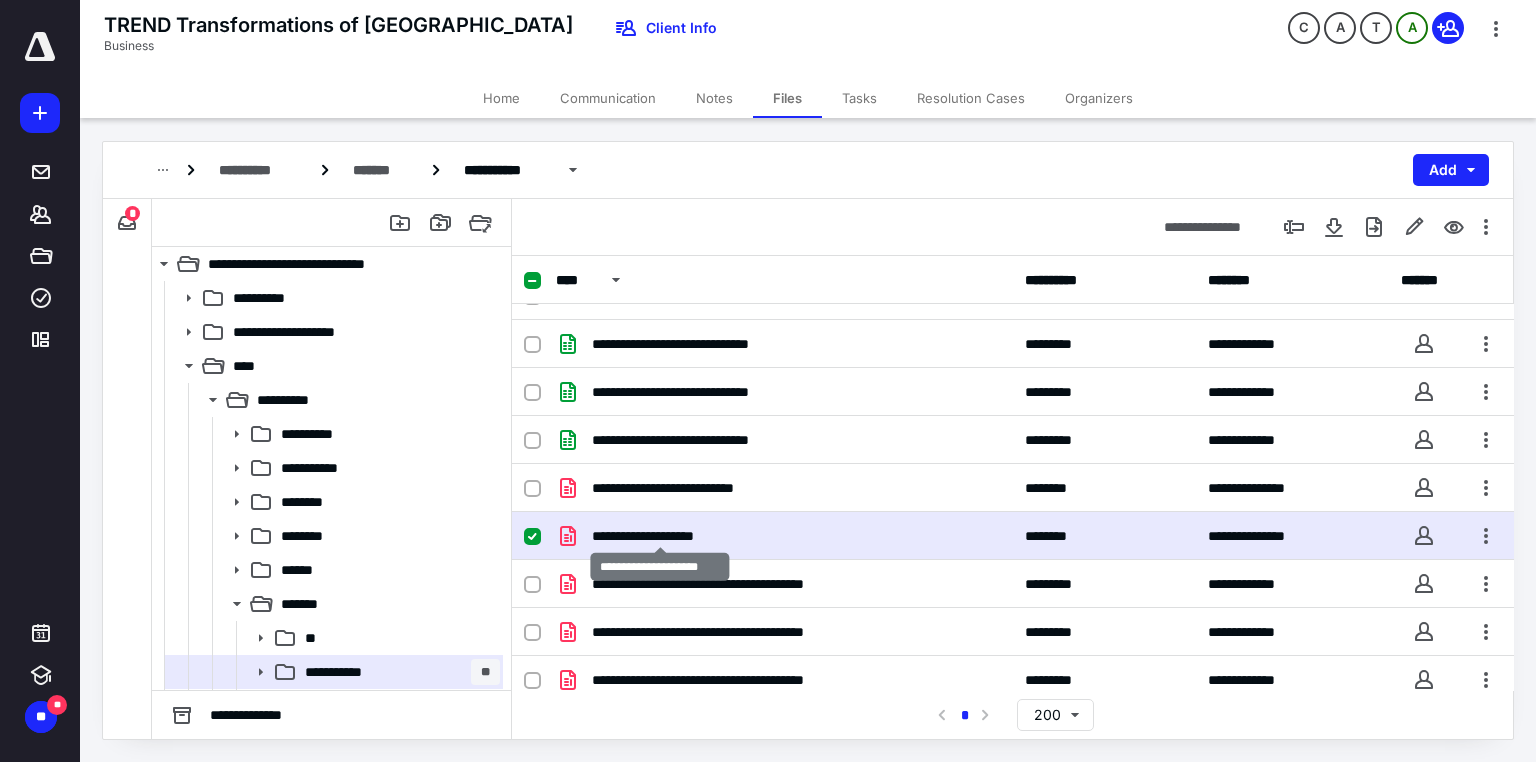 click on "**********" at bounding box center (660, 536) 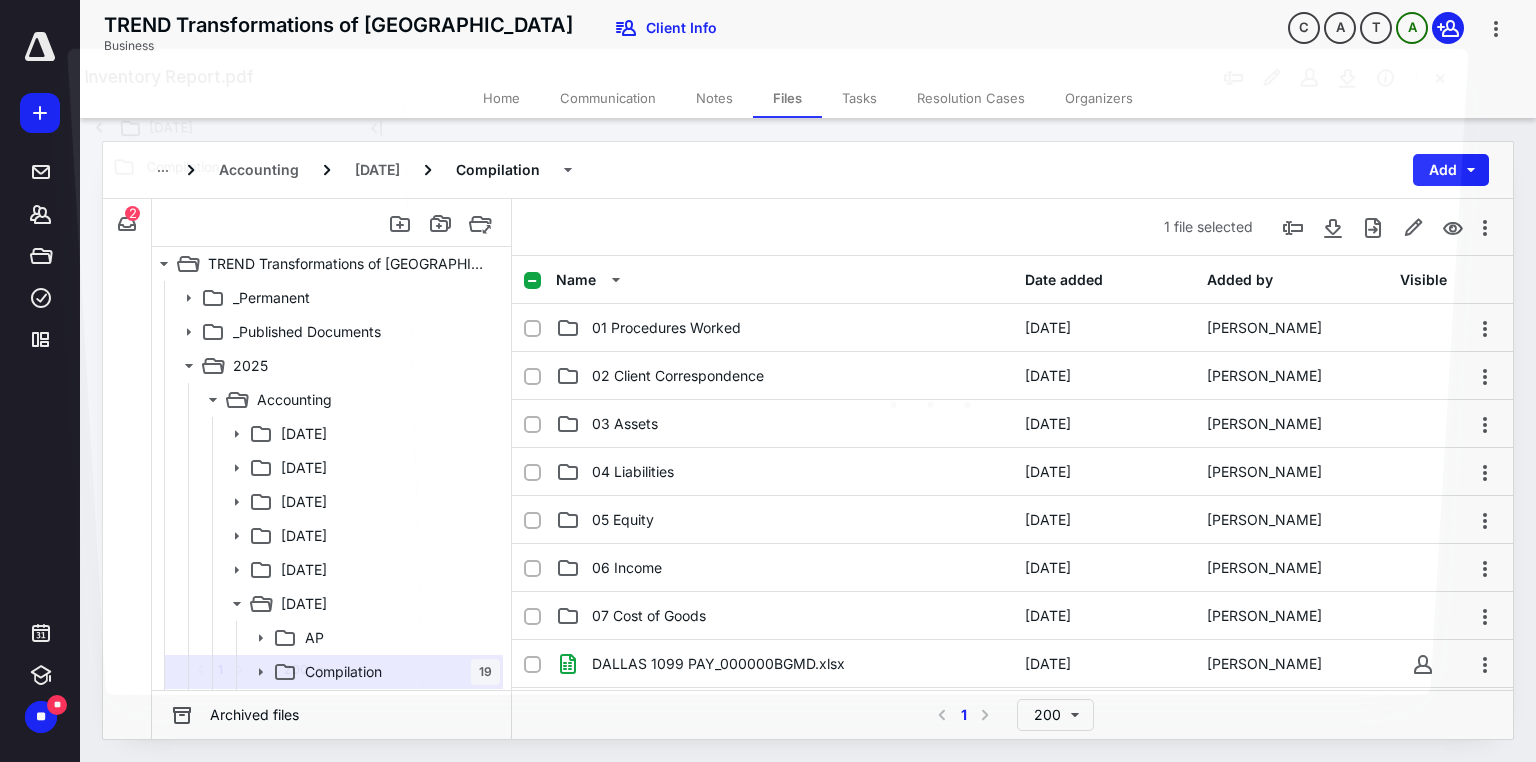 scroll, scrollTop: 320, scrollLeft: 0, axis: vertical 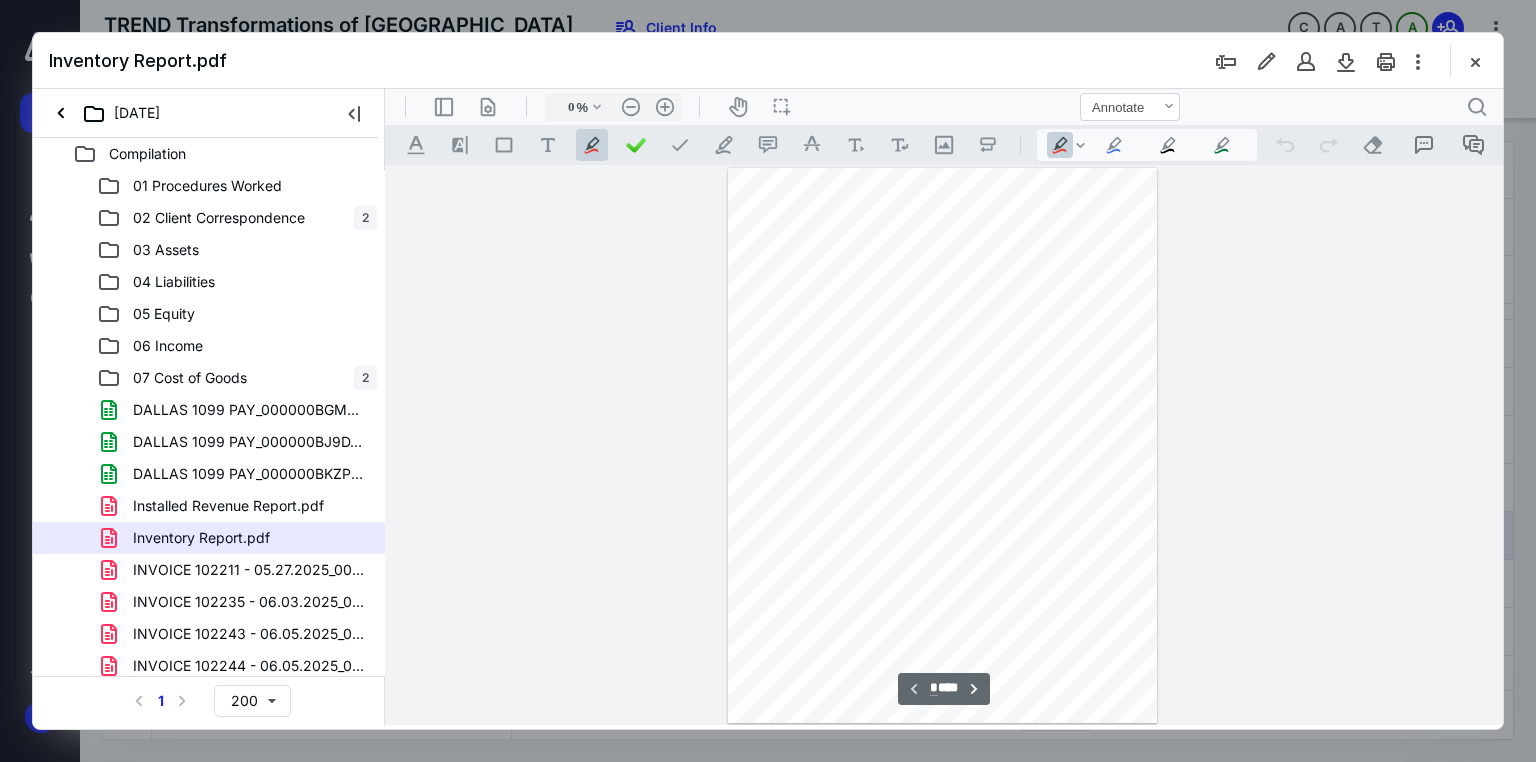 type on "71" 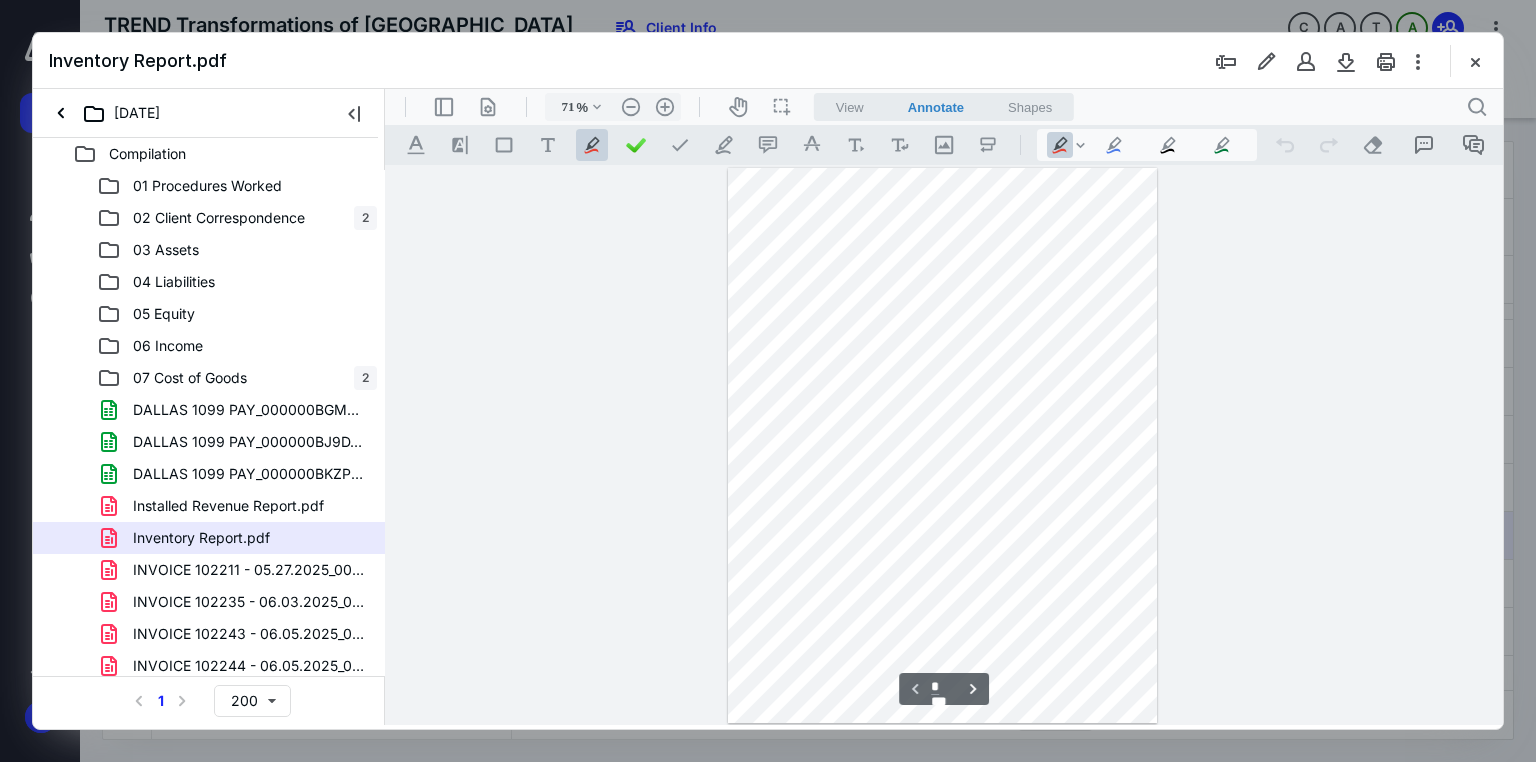 scroll, scrollTop: 80, scrollLeft: 0, axis: vertical 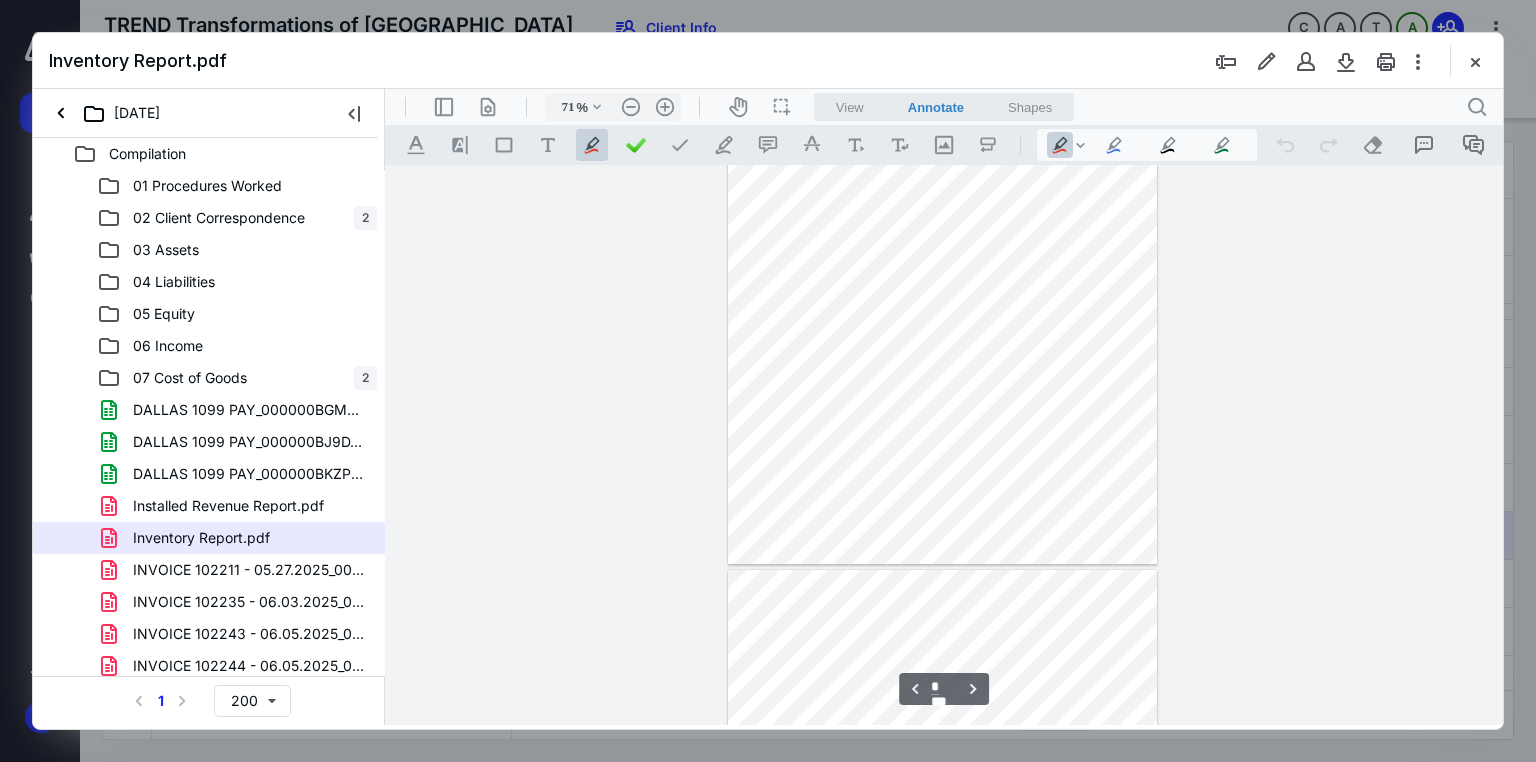 type on "*" 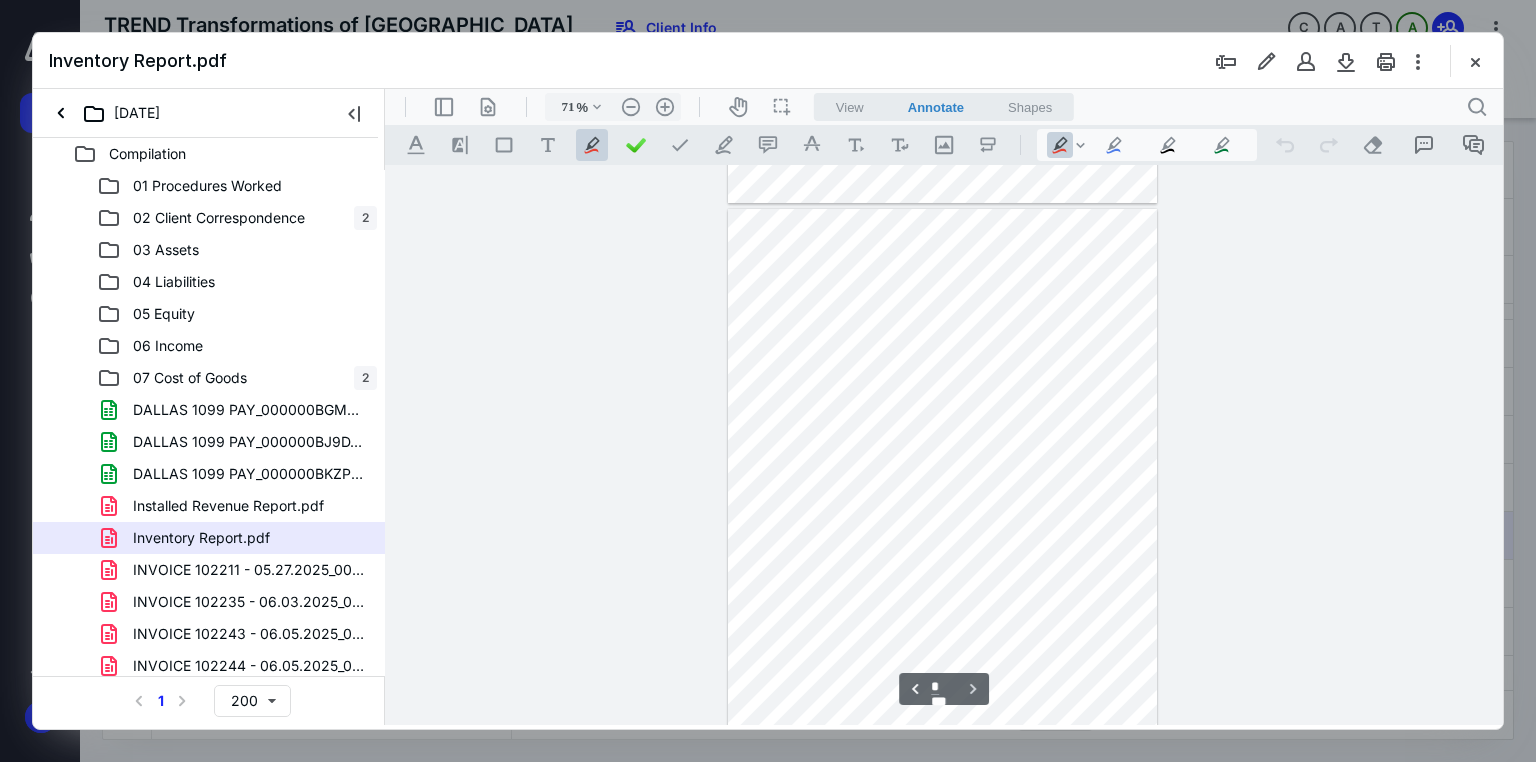 scroll, scrollTop: 1120, scrollLeft: 0, axis: vertical 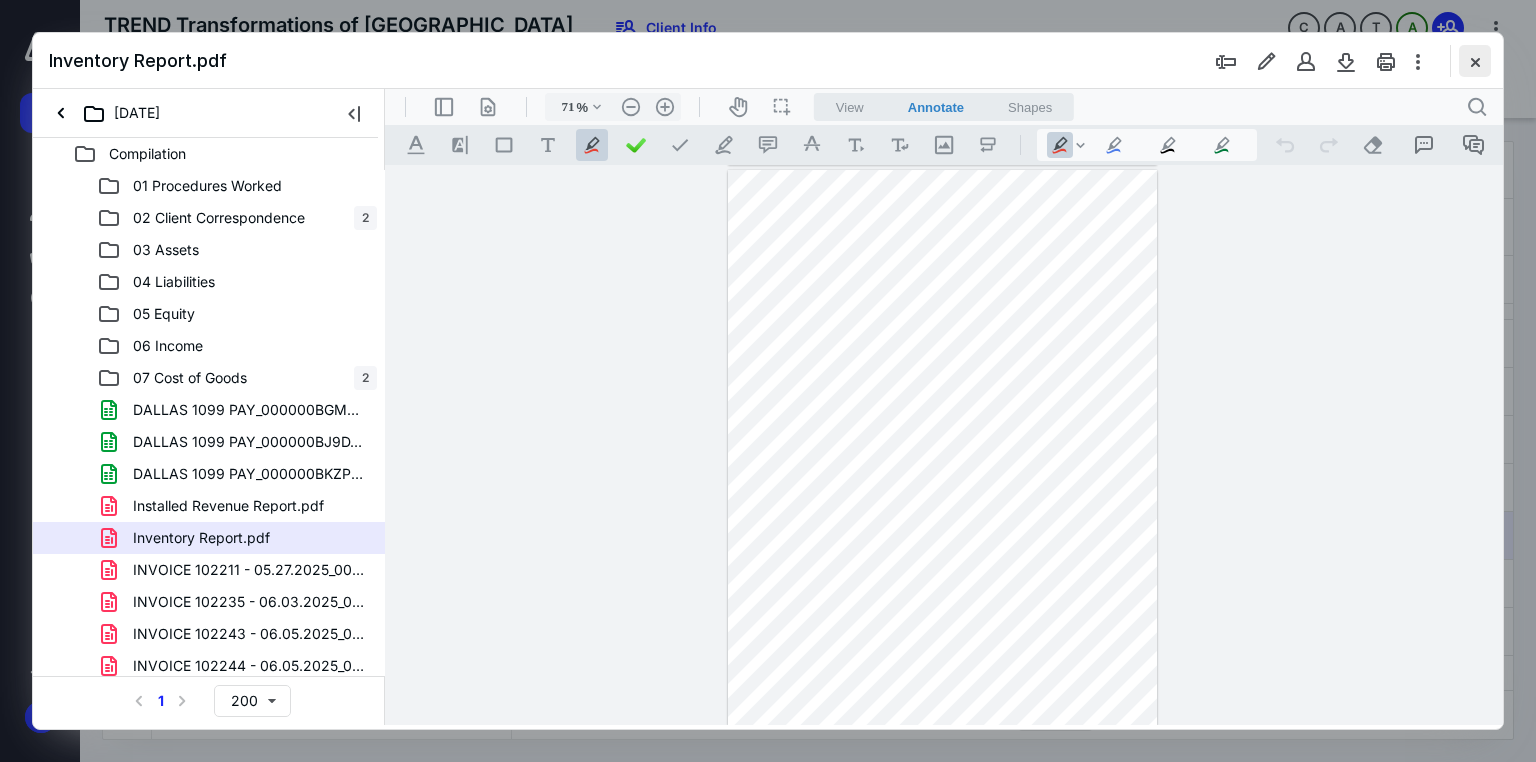 click at bounding box center [1475, 61] 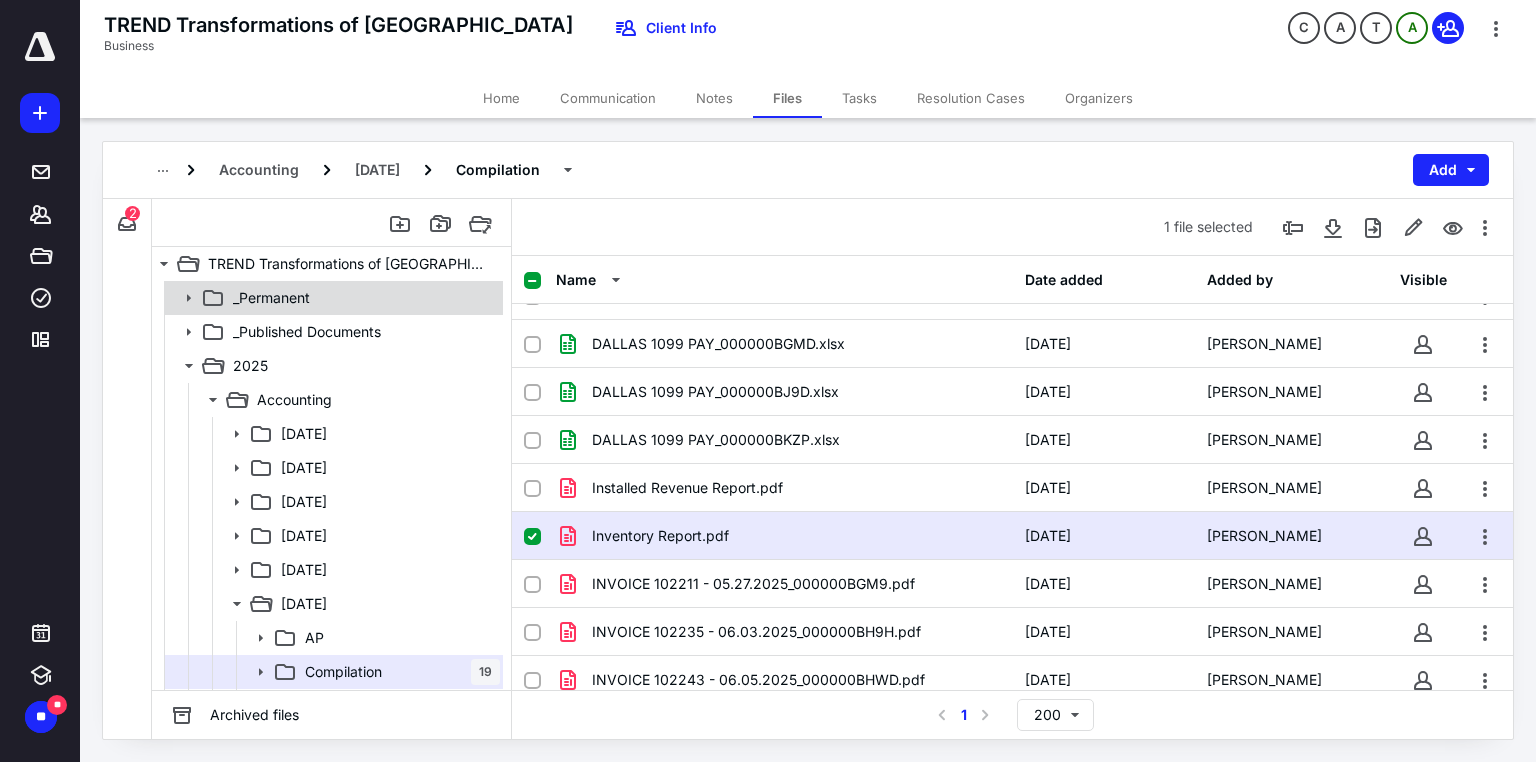click 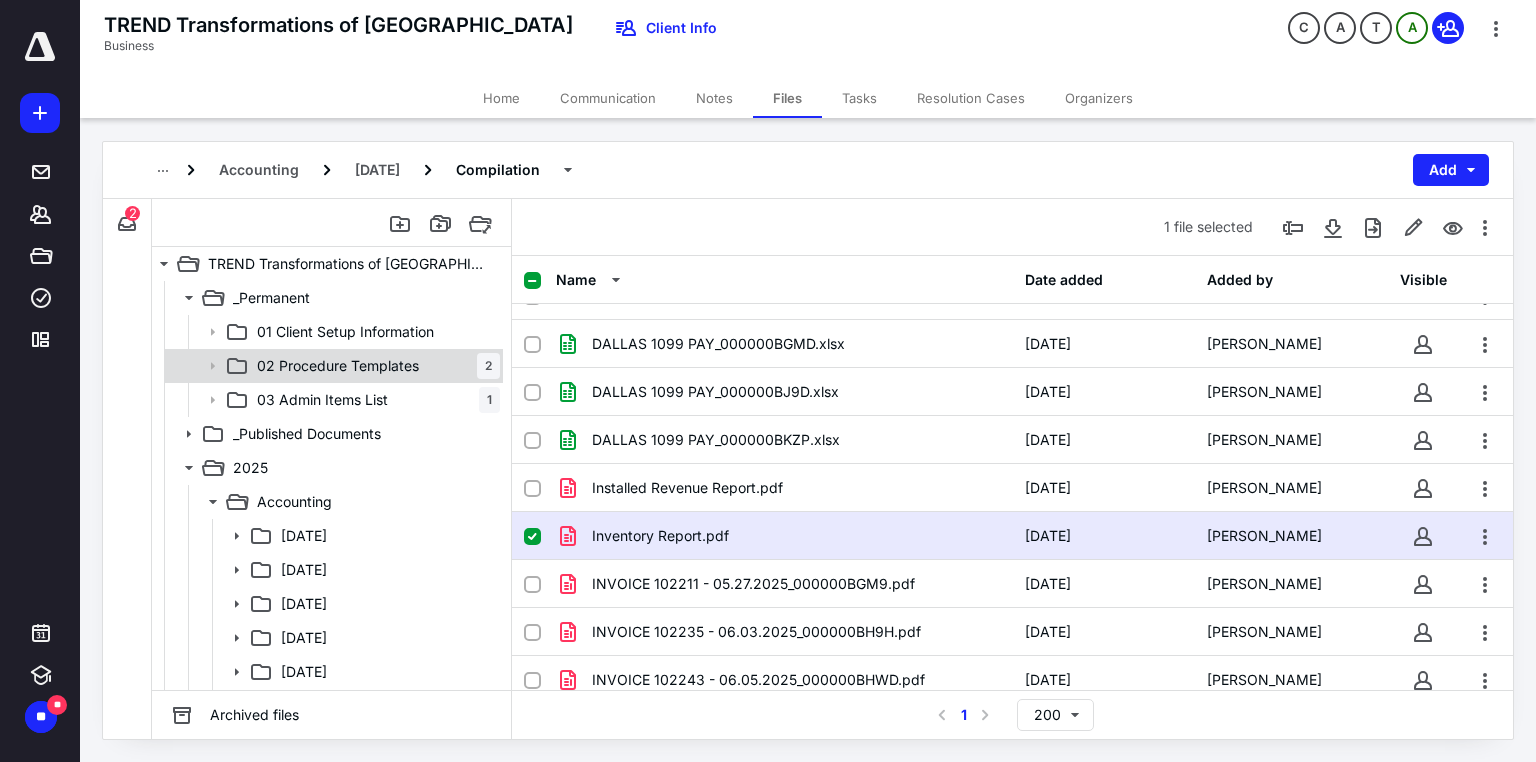 click on "02 Procedure Templates" at bounding box center (338, 366) 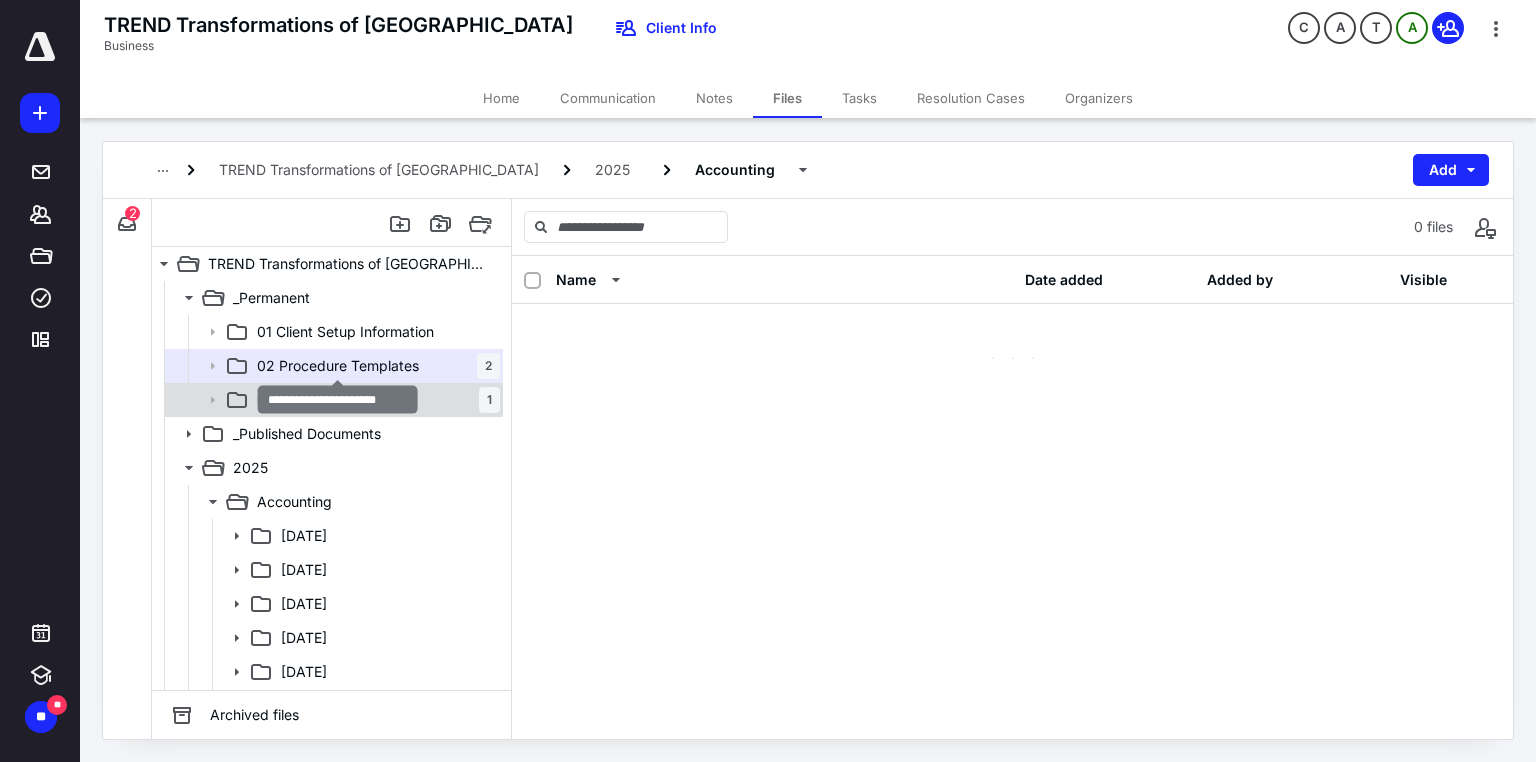 scroll, scrollTop: 0, scrollLeft: 0, axis: both 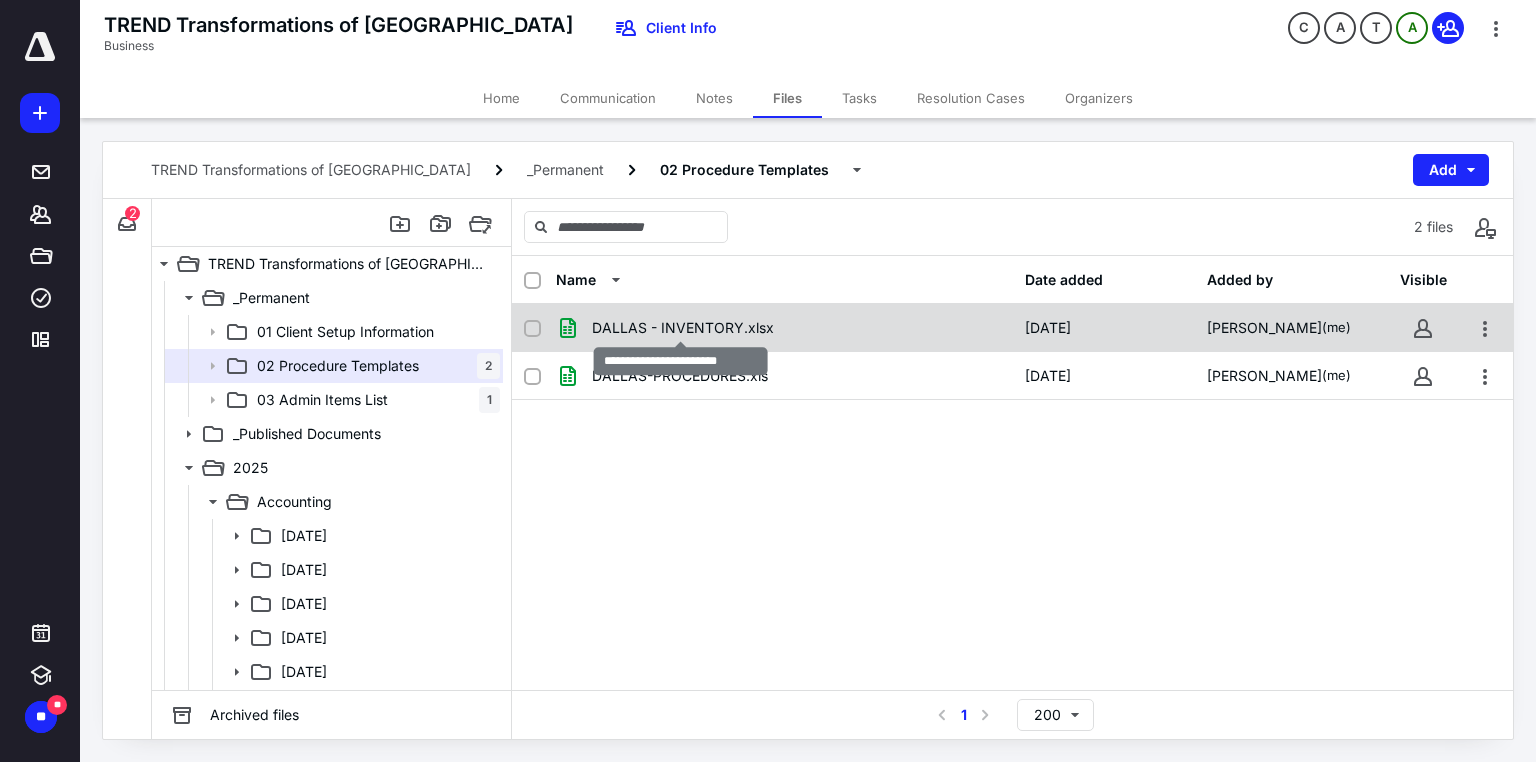 click on "DALLAS - INVENTORY.xlsx" at bounding box center (683, 328) 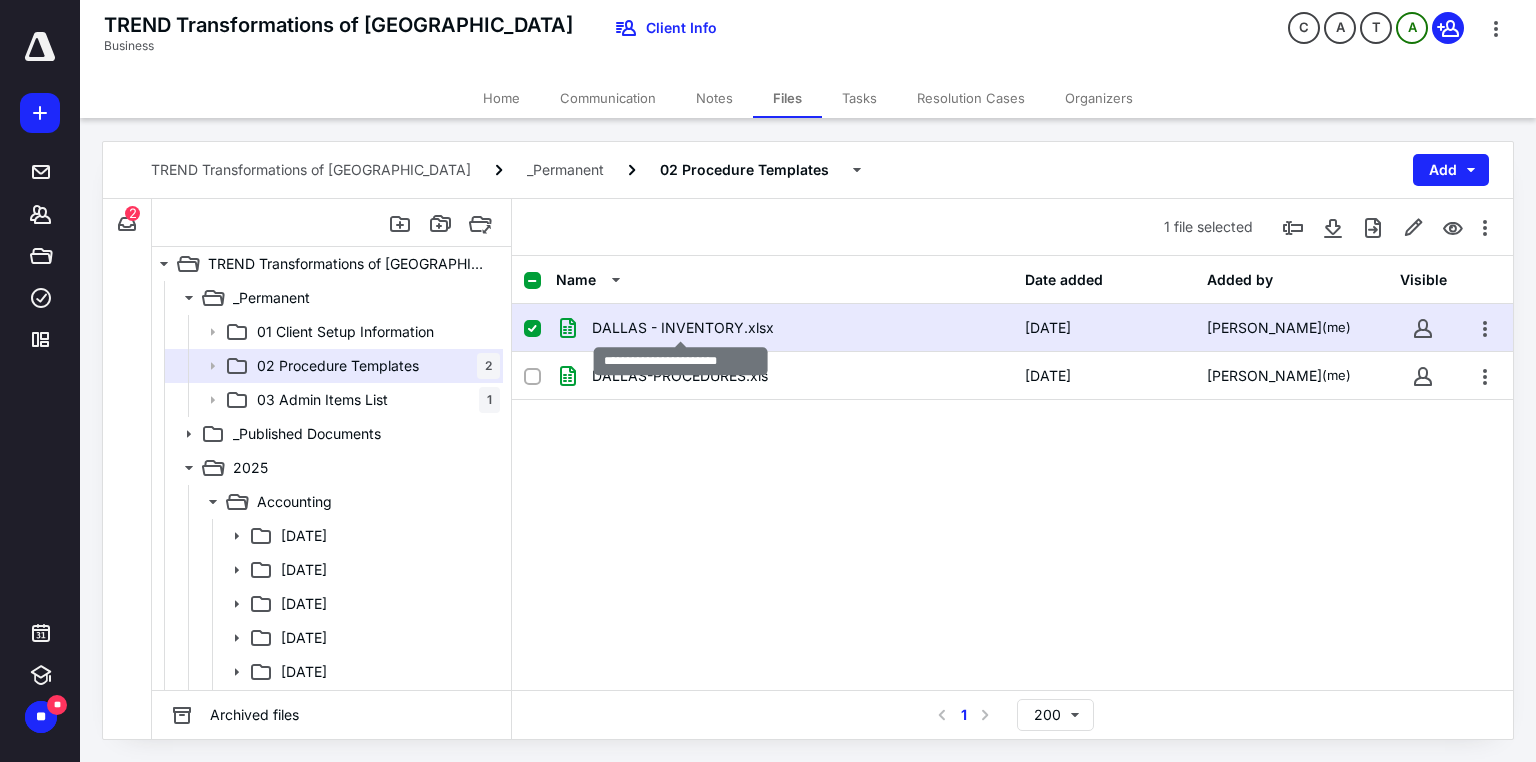 click on "DALLAS - INVENTORY.xlsx" at bounding box center [683, 328] 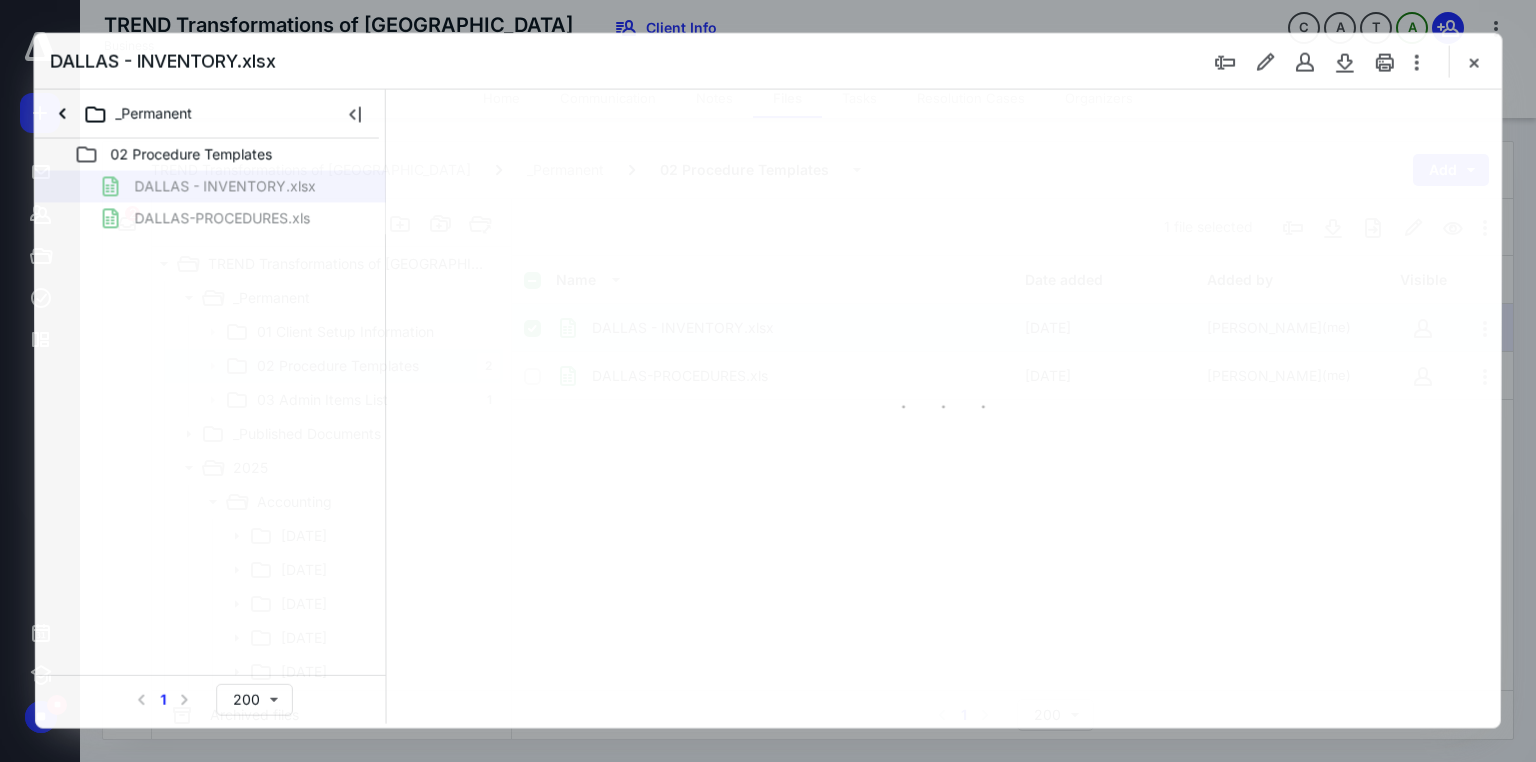 scroll, scrollTop: 0, scrollLeft: 0, axis: both 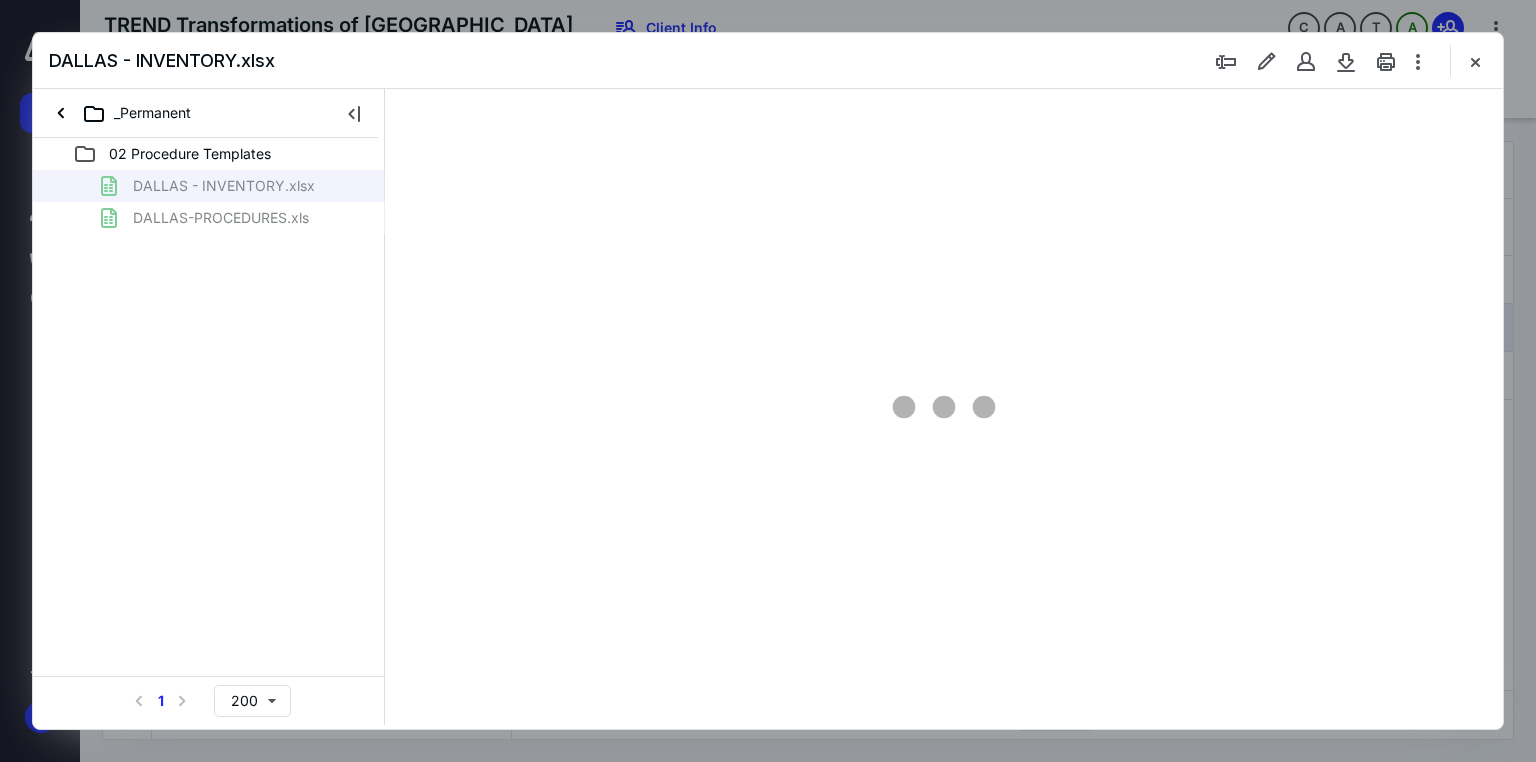 type on "28" 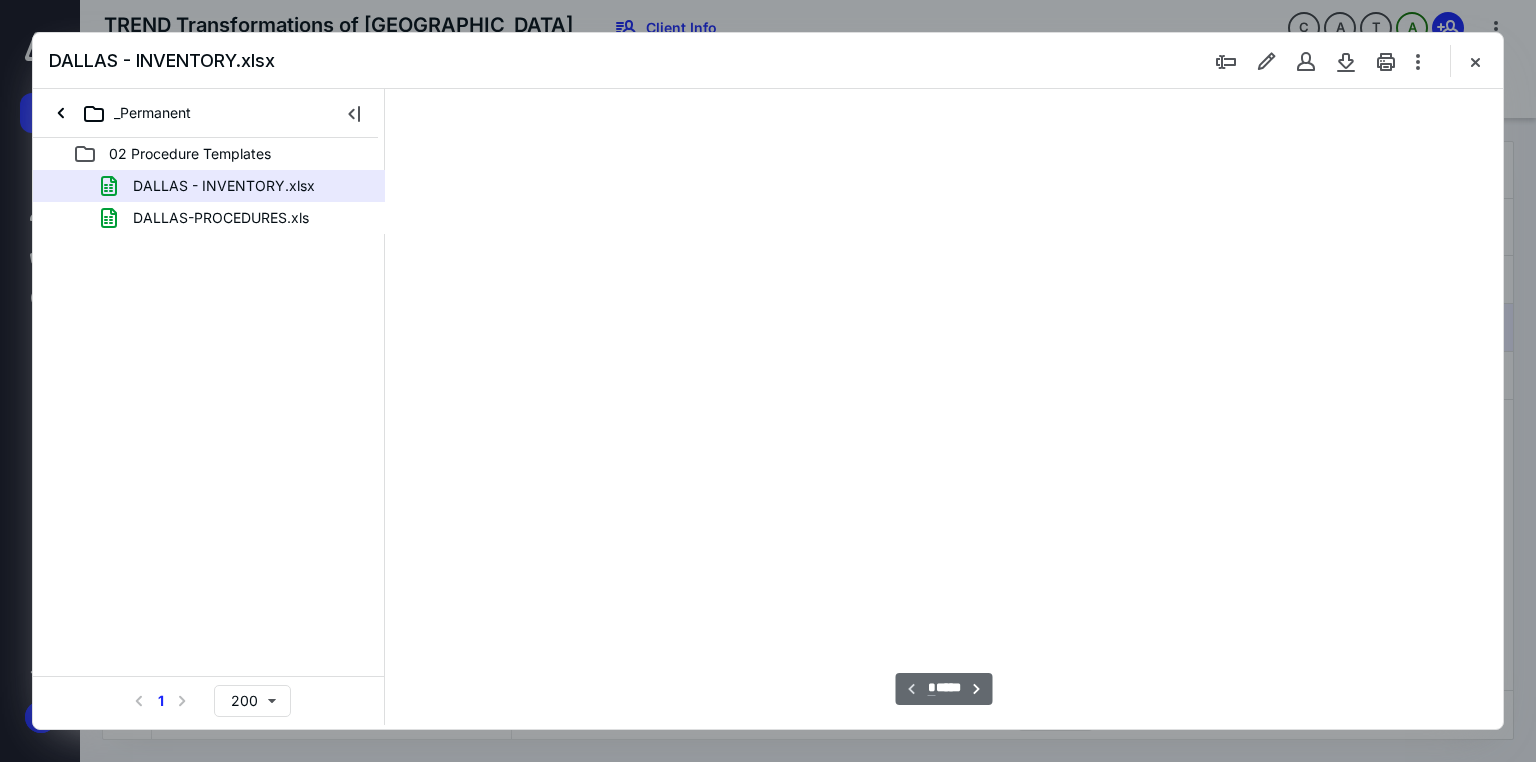 scroll, scrollTop: 76, scrollLeft: 0, axis: vertical 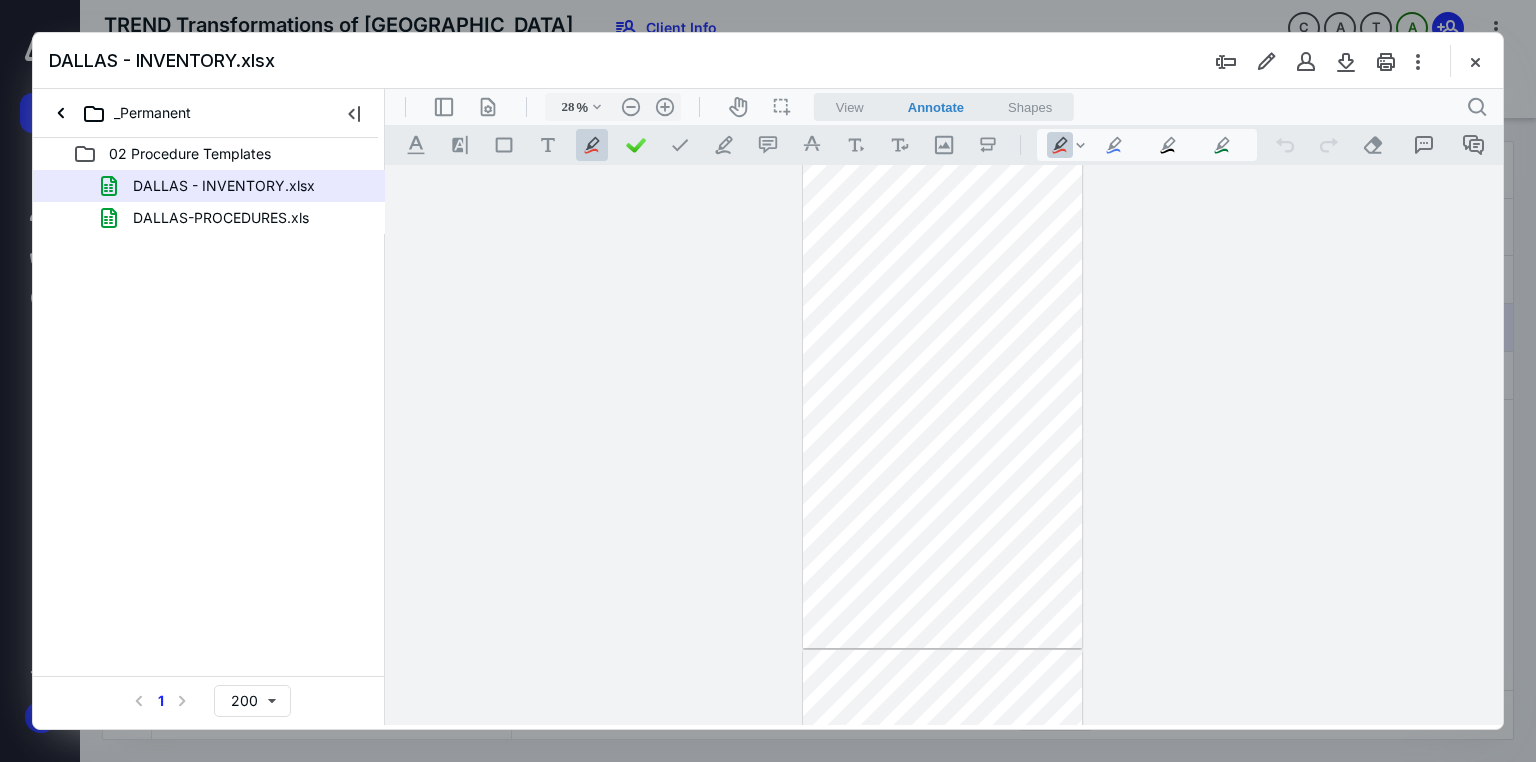 click on "DALLAS - INVENTORY.xlsx" at bounding box center [768, 61] 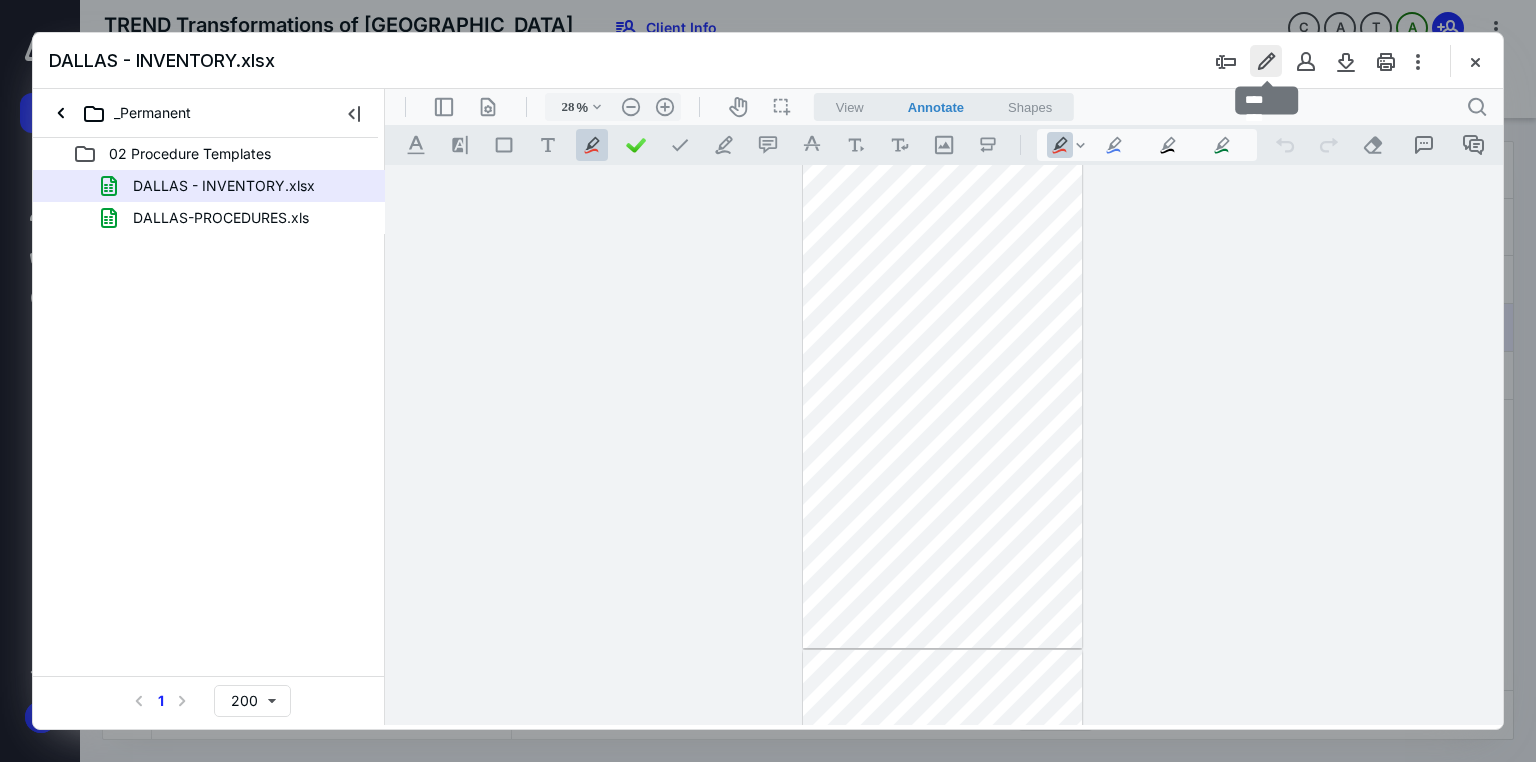 click at bounding box center [1266, 61] 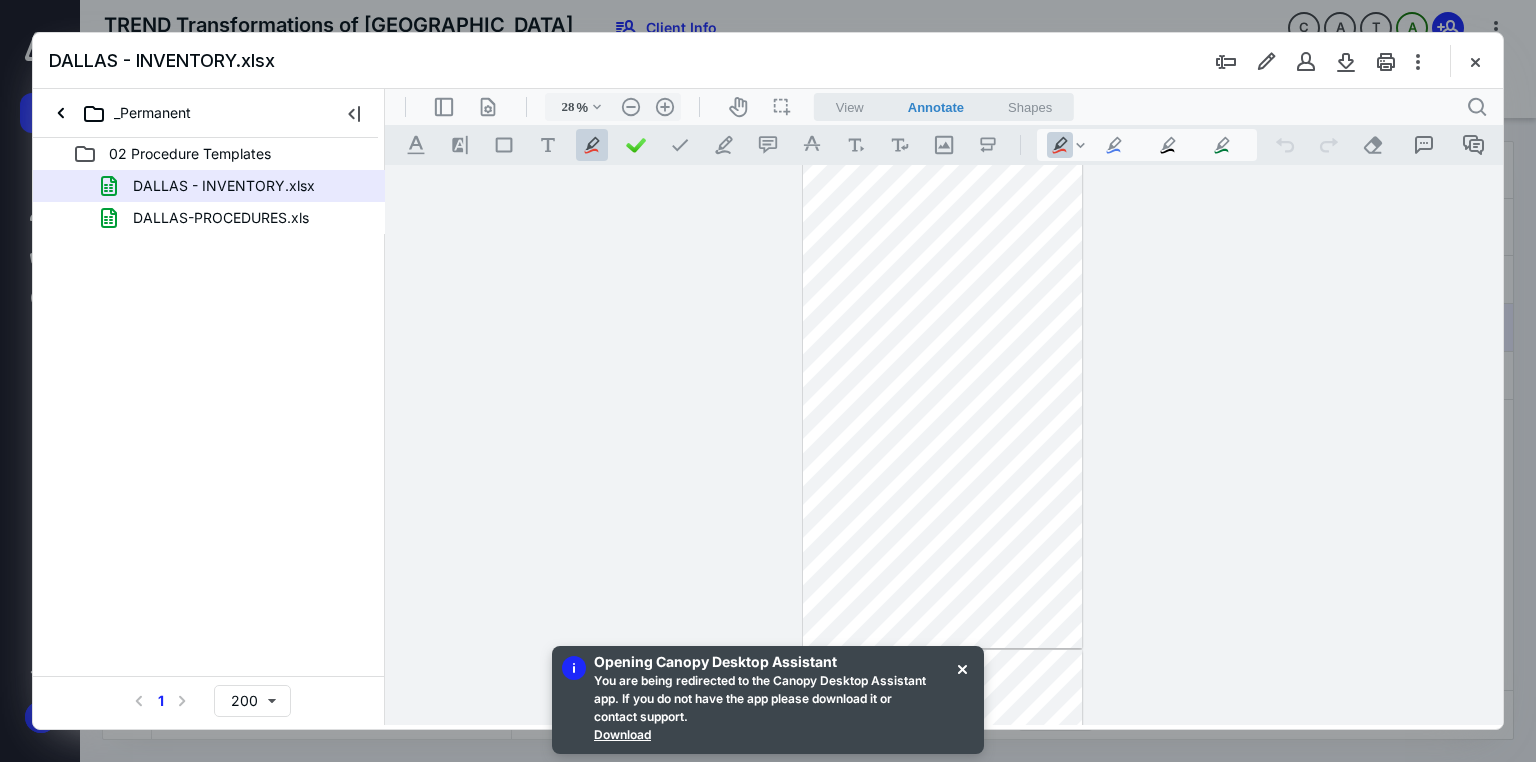 click at bounding box center (944, 445) 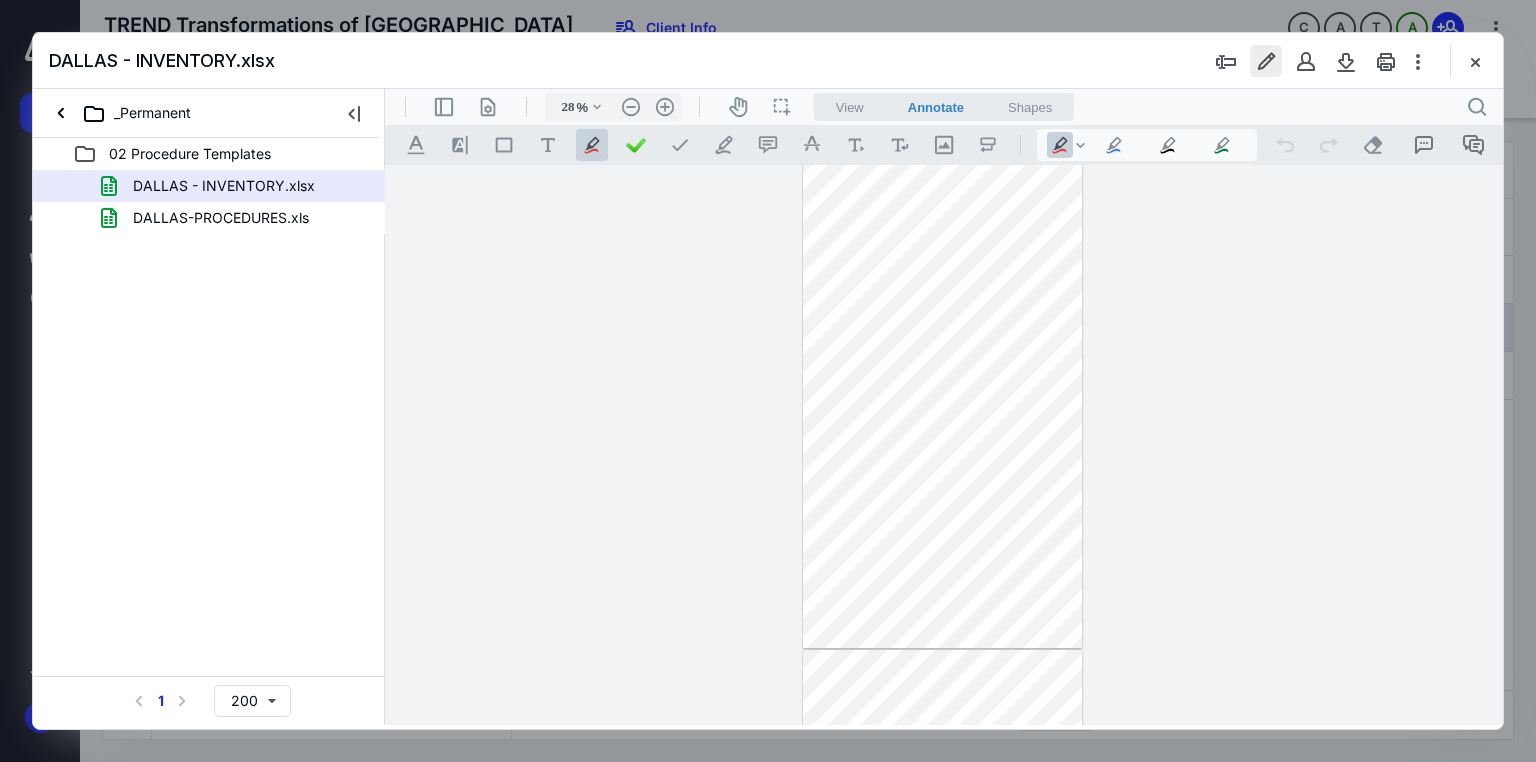 click at bounding box center (1266, 61) 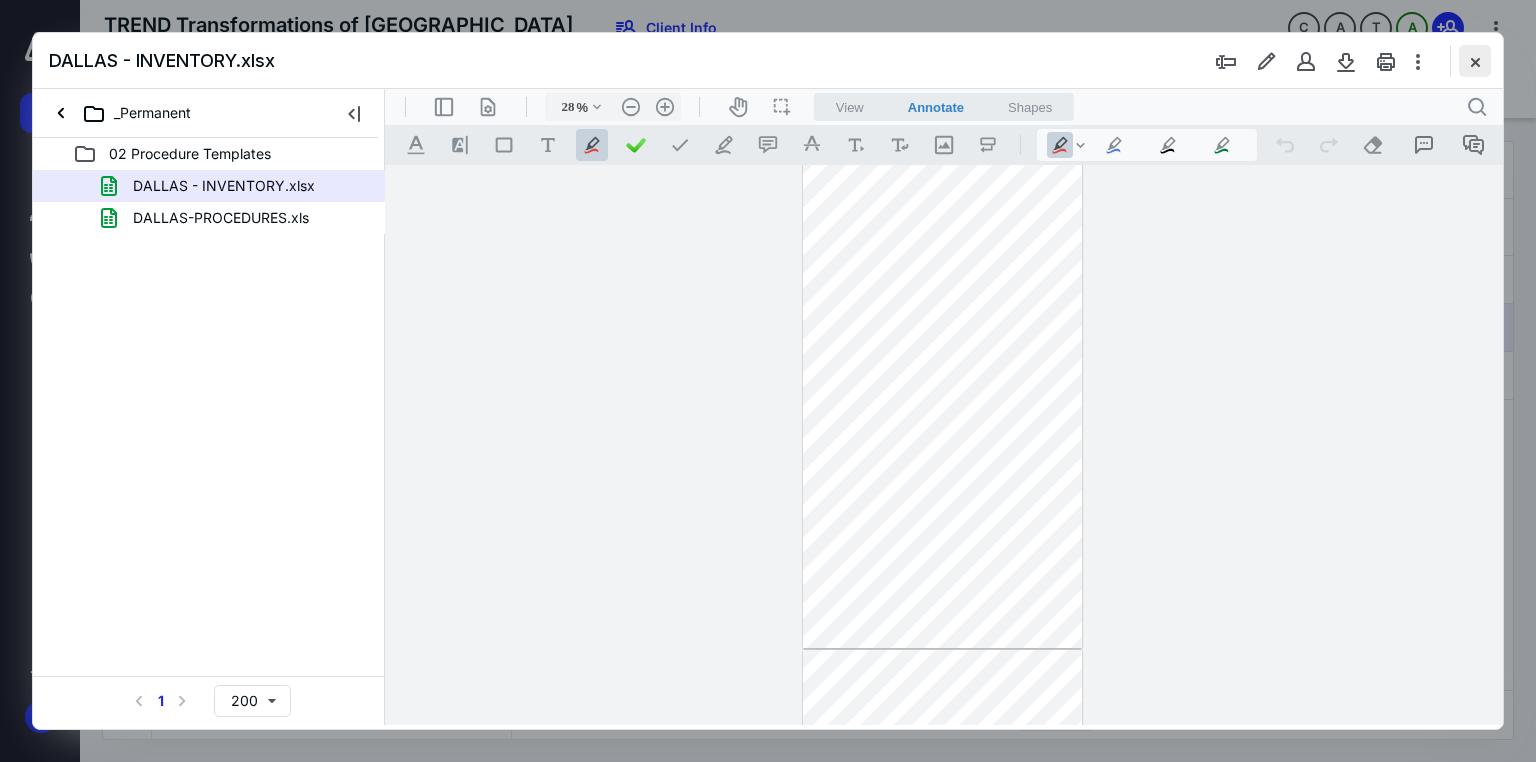 click at bounding box center (1475, 61) 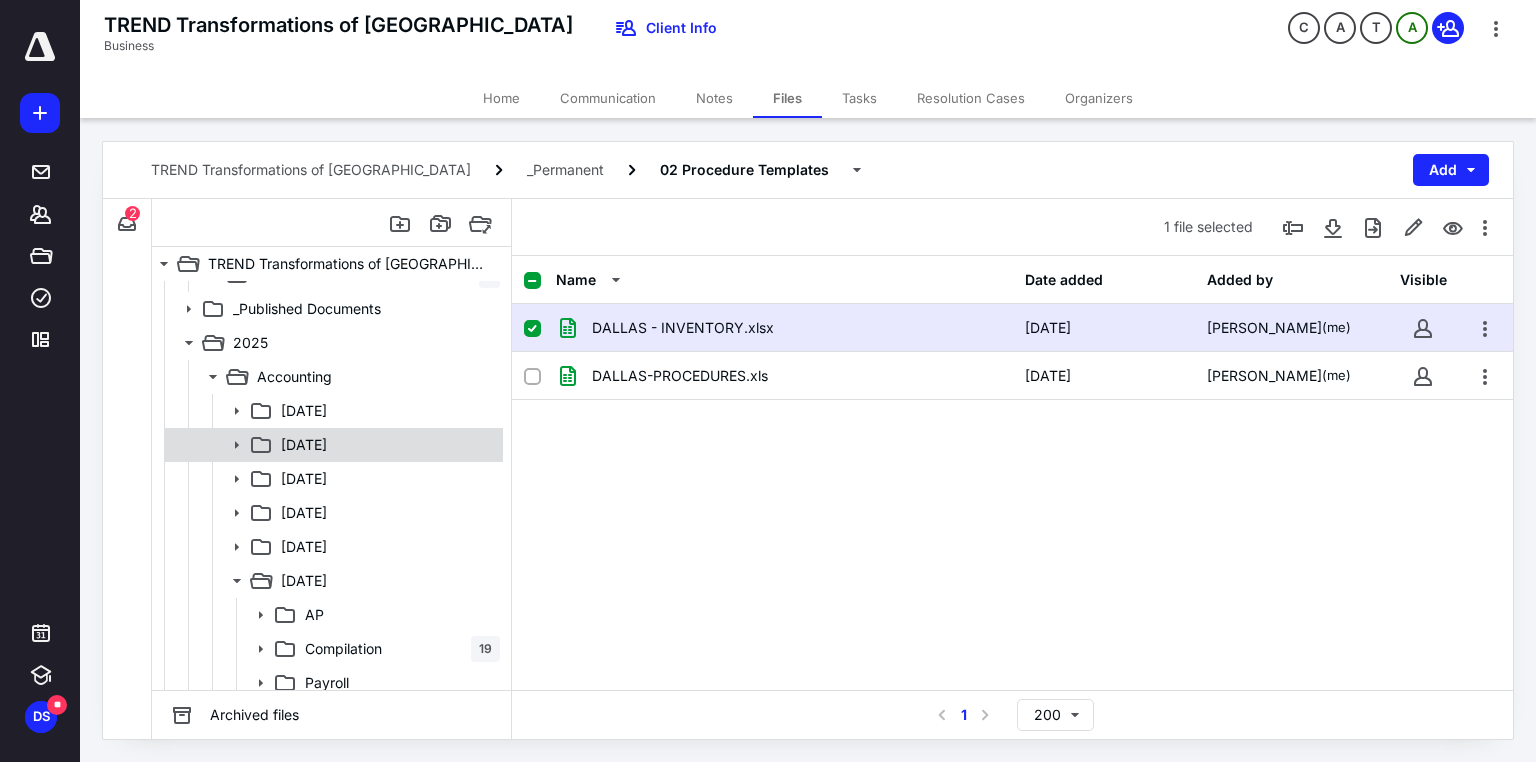 scroll, scrollTop: 320, scrollLeft: 0, axis: vertical 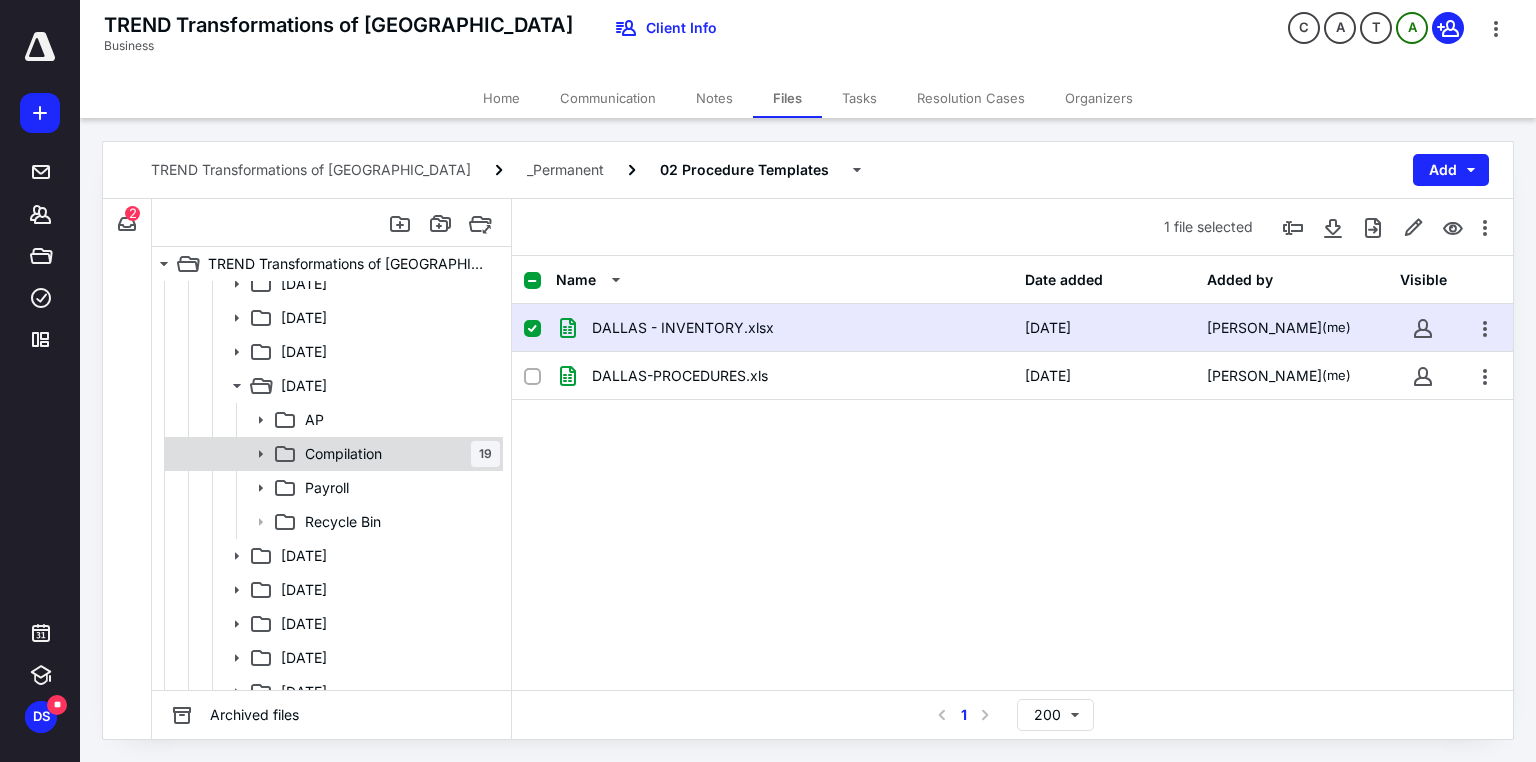 click 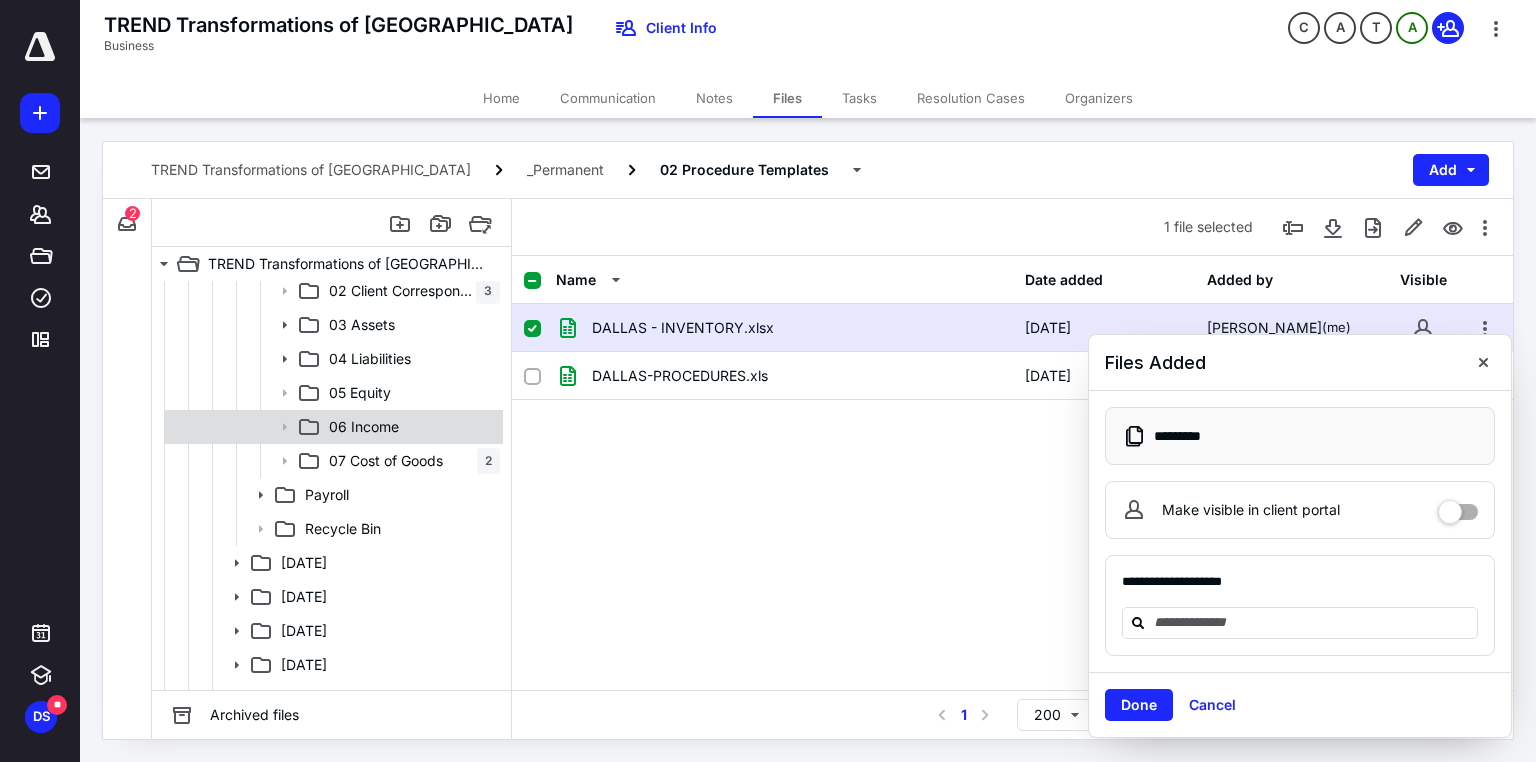 scroll, scrollTop: 560, scrollLeft: 0, axis: vertical 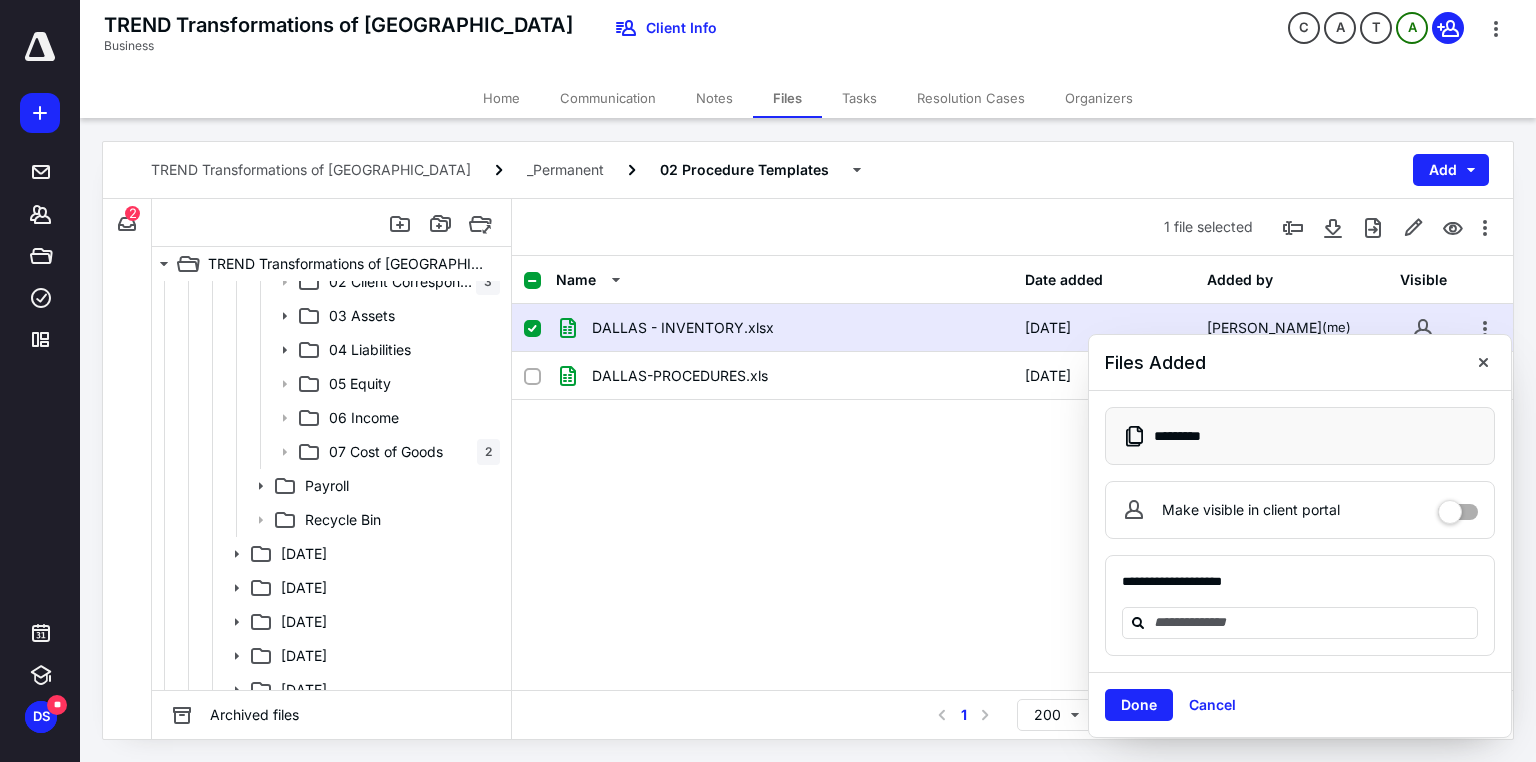 click on "07 Cost of Goods" at bounding box center [386, 452] 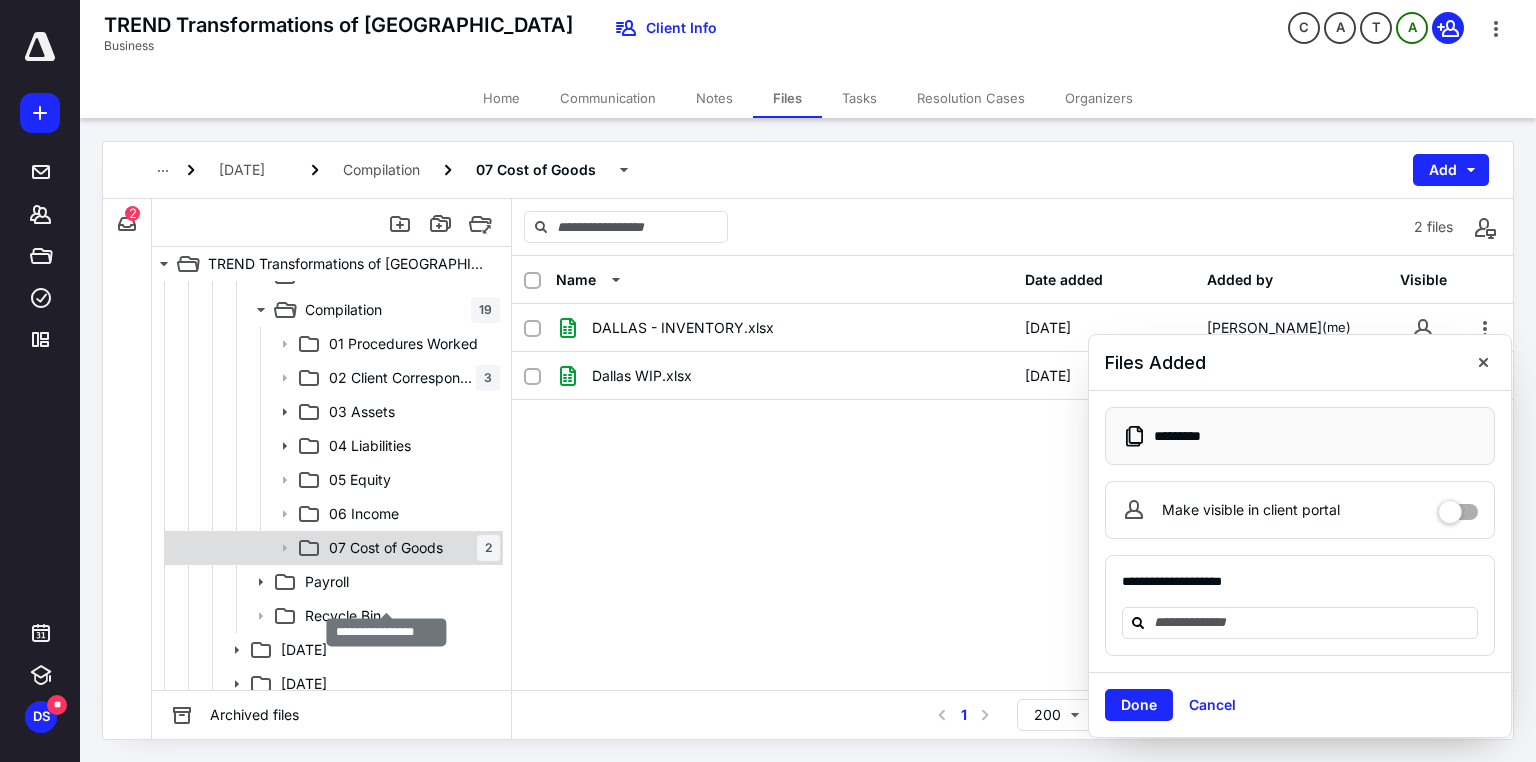 scroll, scrollTop: 400, scrollLeft: 0, axis: vertical 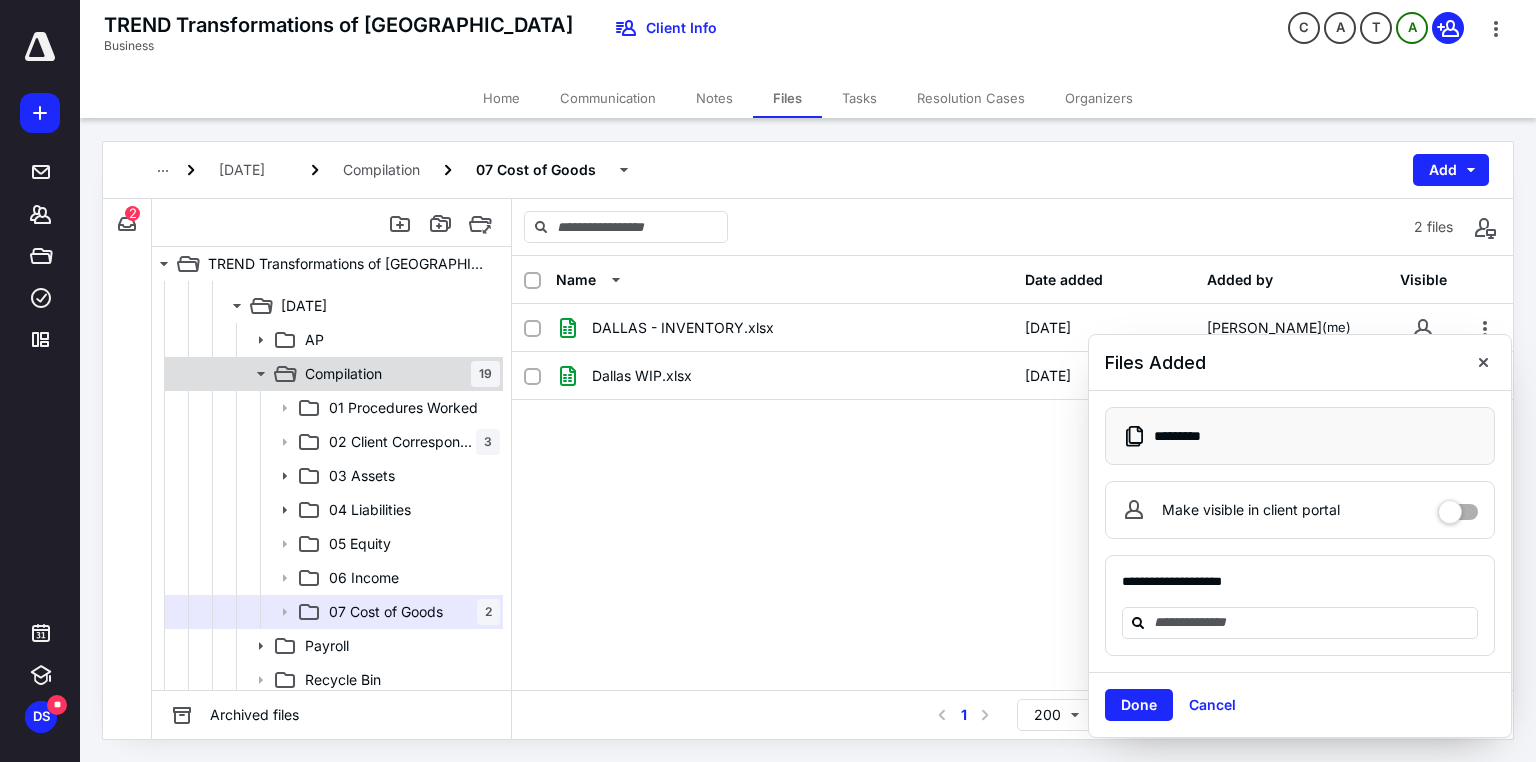 click on "Compilation" at bounding box center [343, 374] 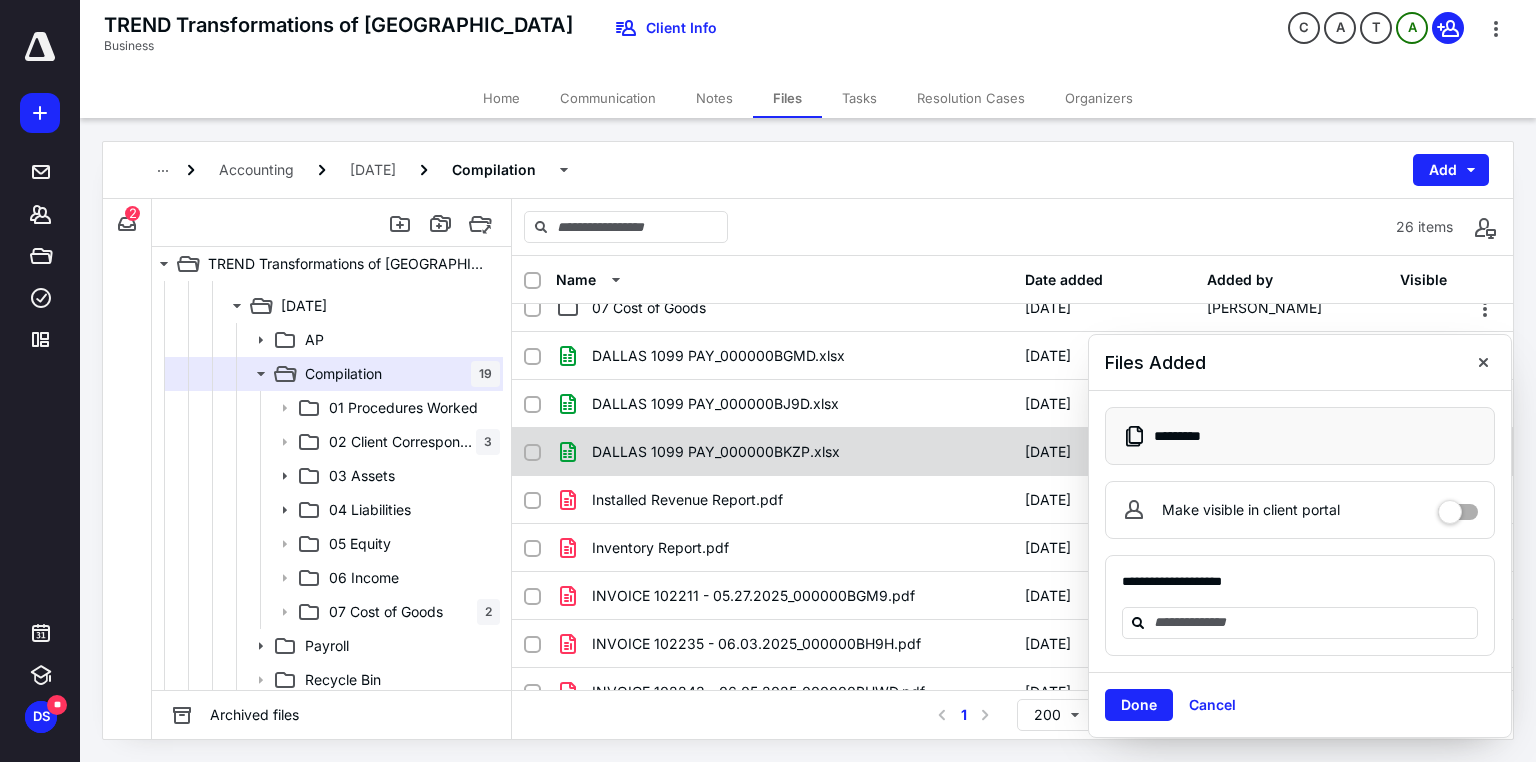 scroll, scrollTop: 320, scrollLeft: 0, axis: vertical 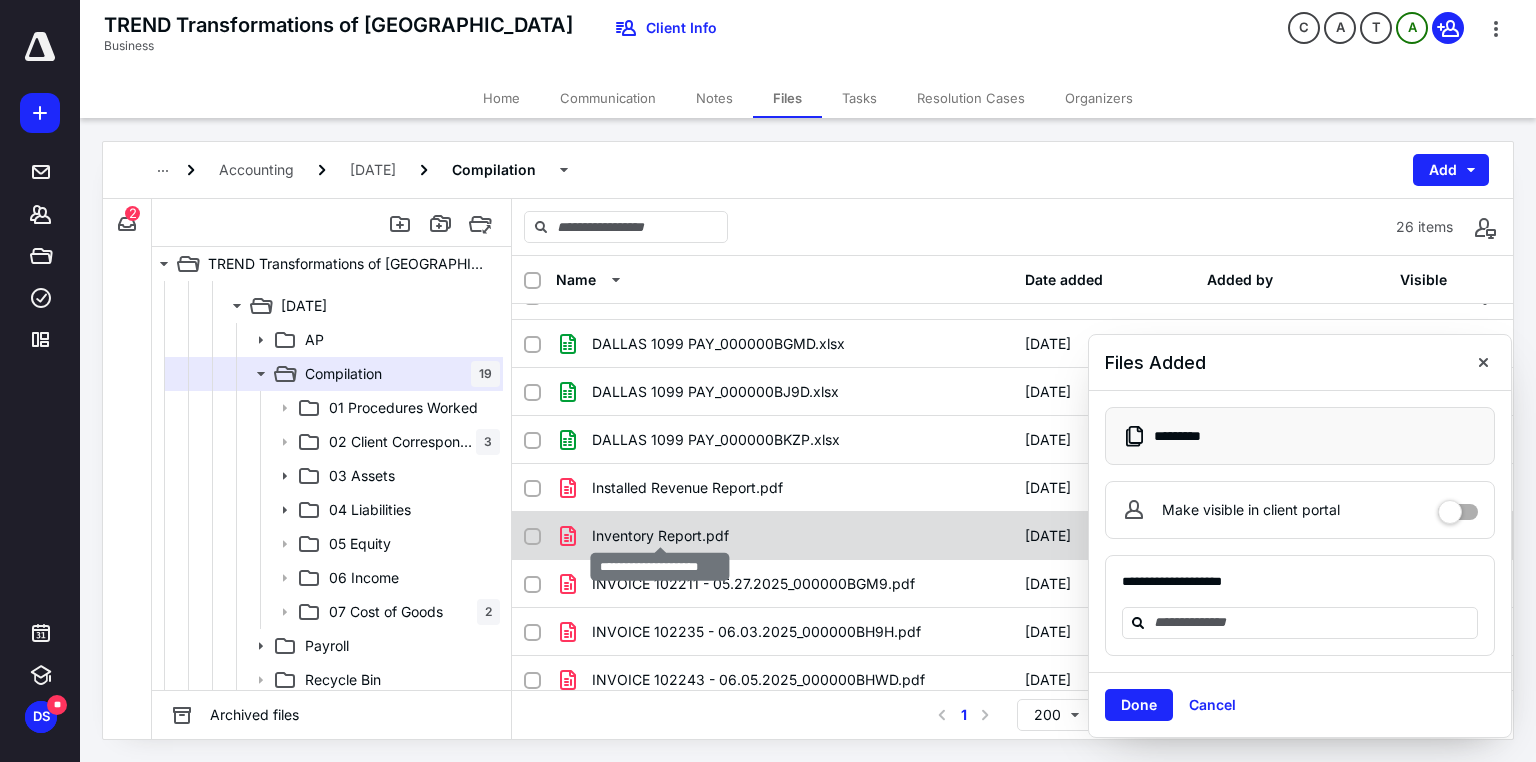 click on "Inventory Report.pdf" at bounding box center [660, 536] 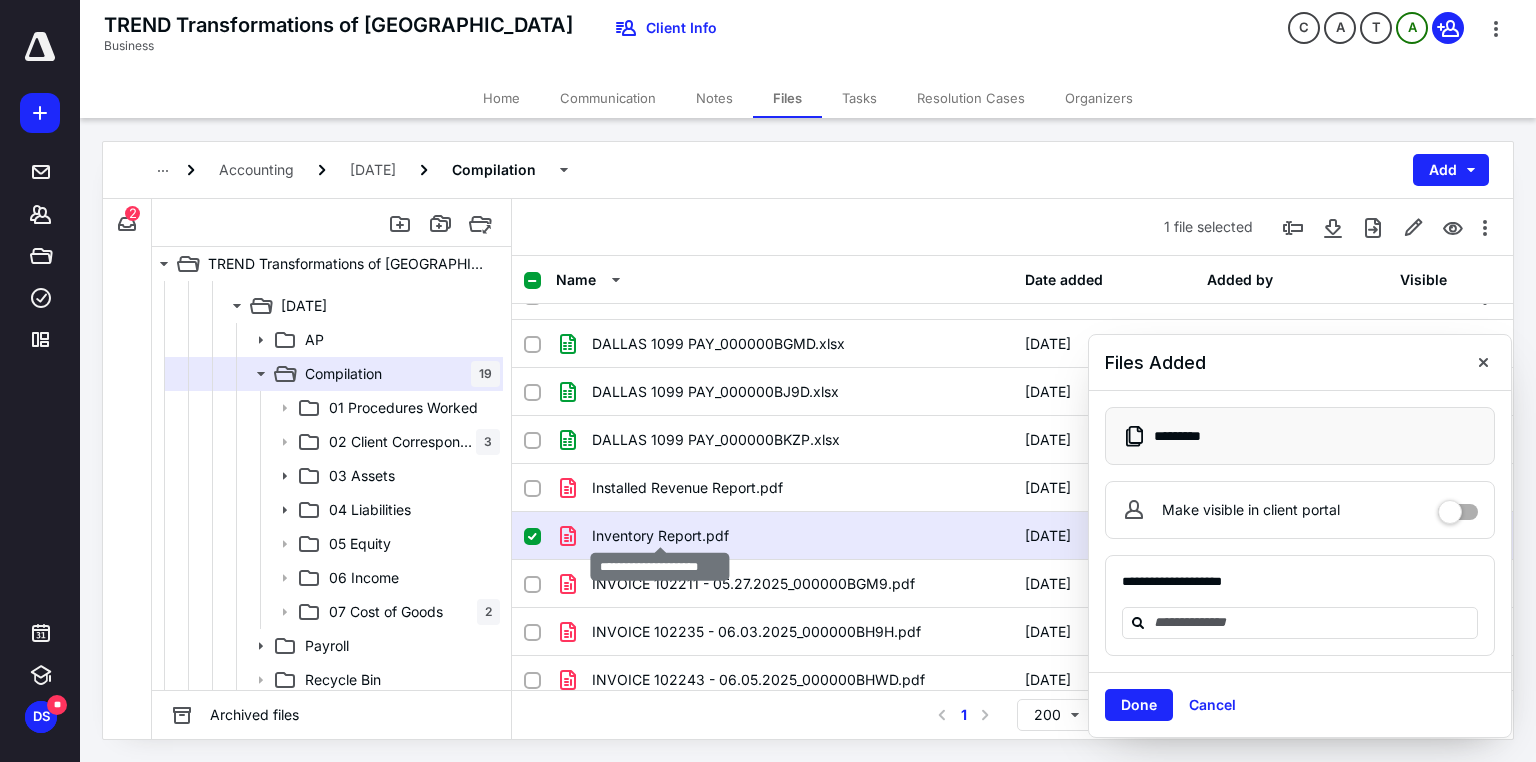 checkbox on "true" 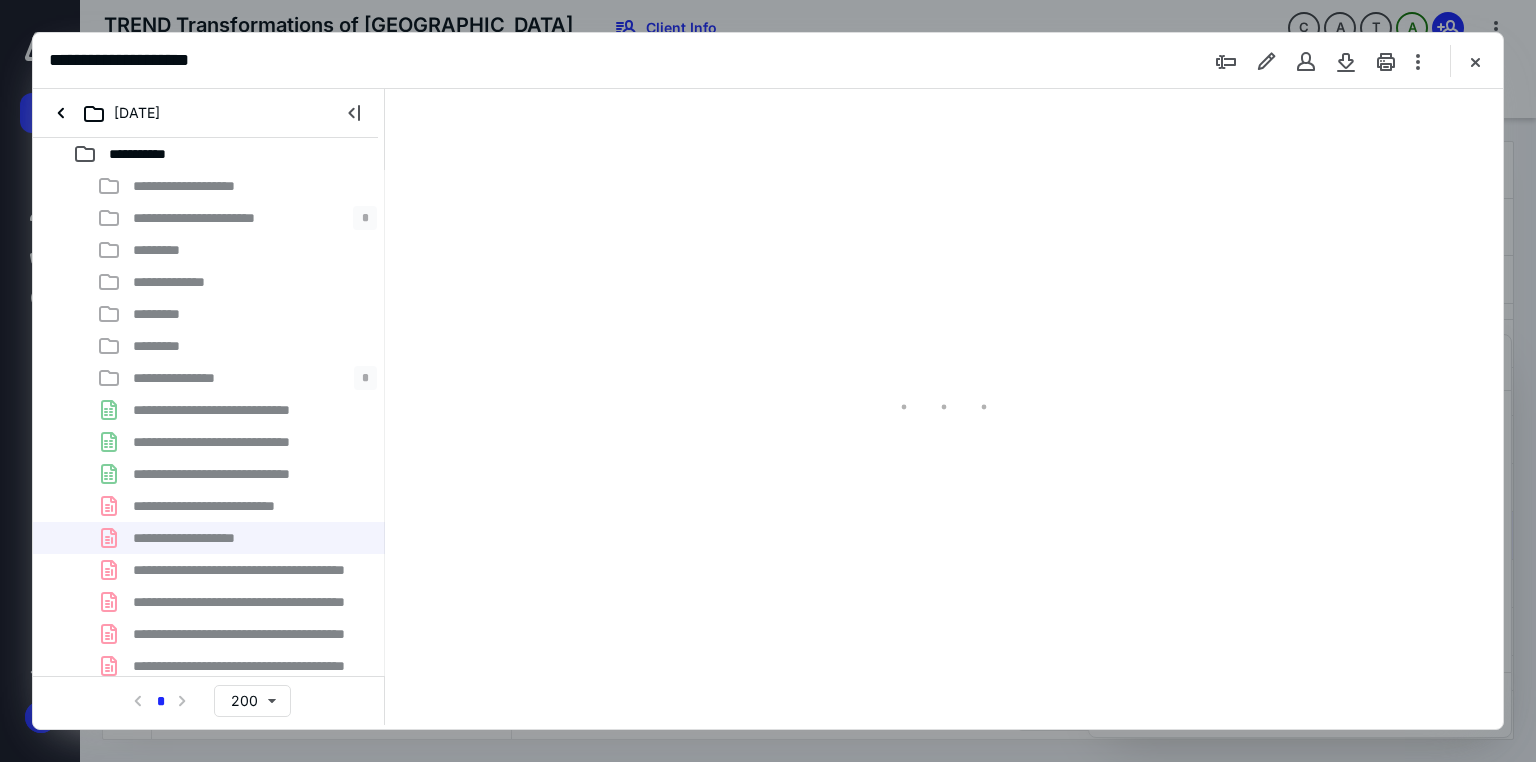 scroll, scrollTop: 0, scrollLeft: 0, axis: both 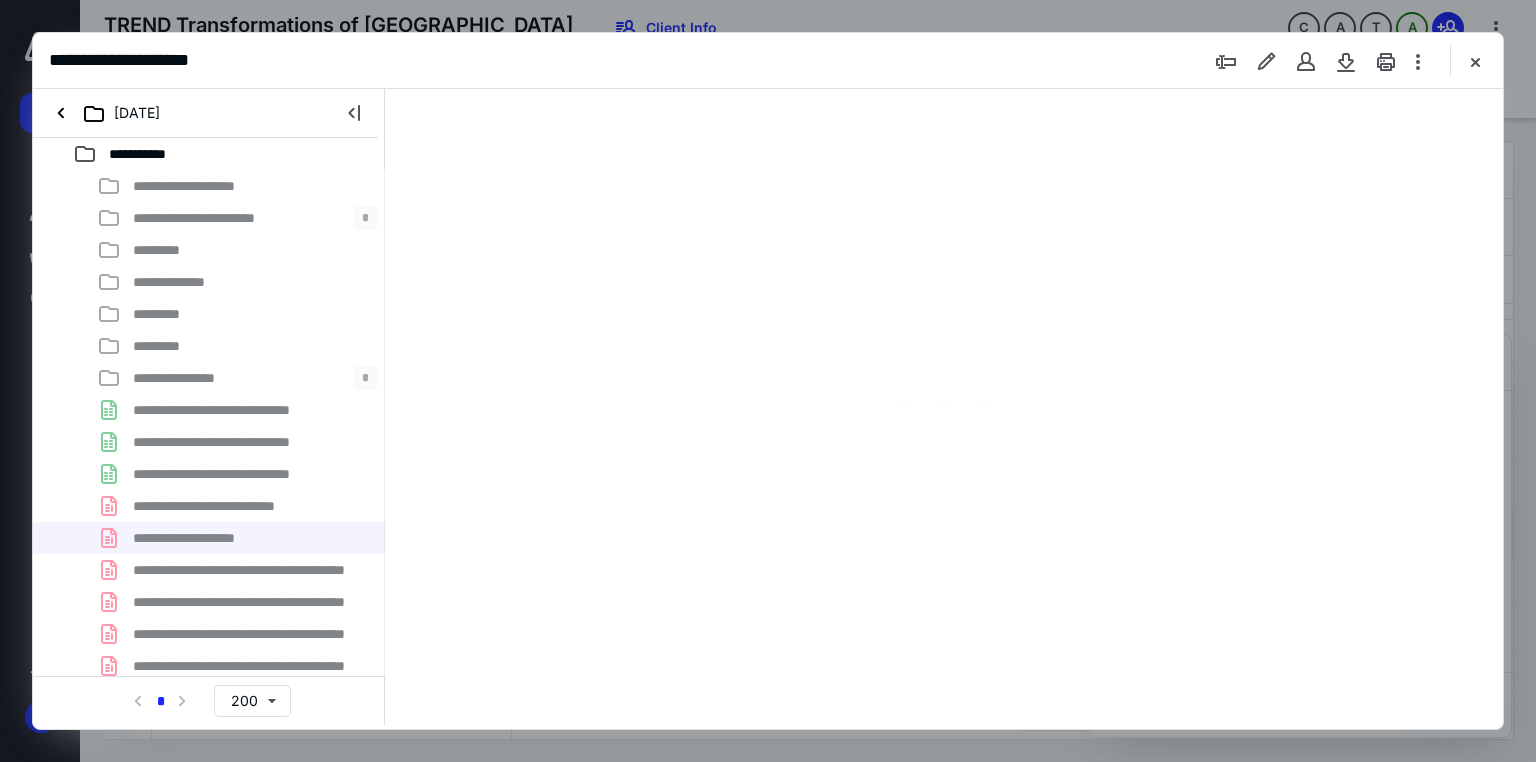 type on "71" 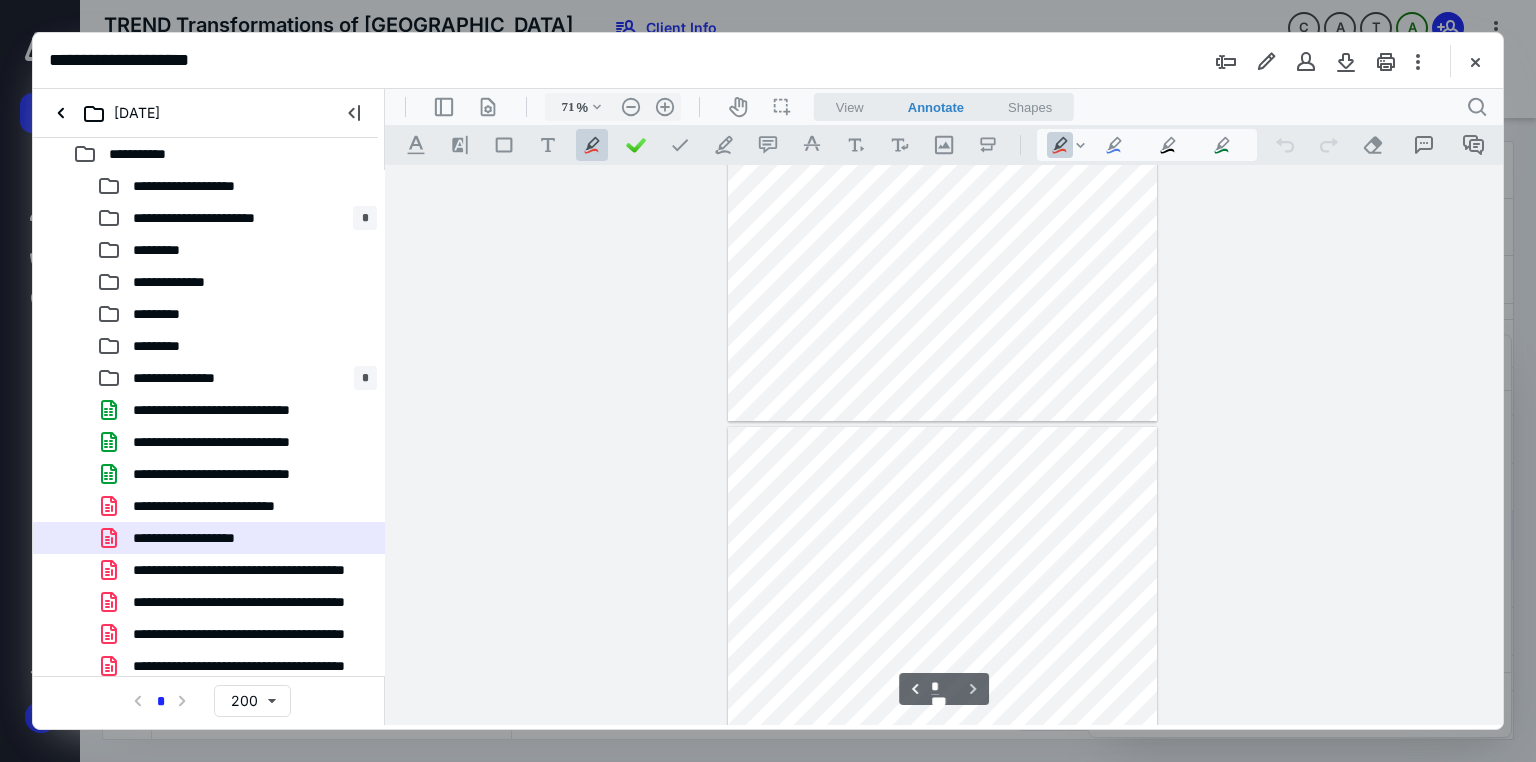 scroll, scrollTop: 880, scrollLeft: 0, axis: vertical 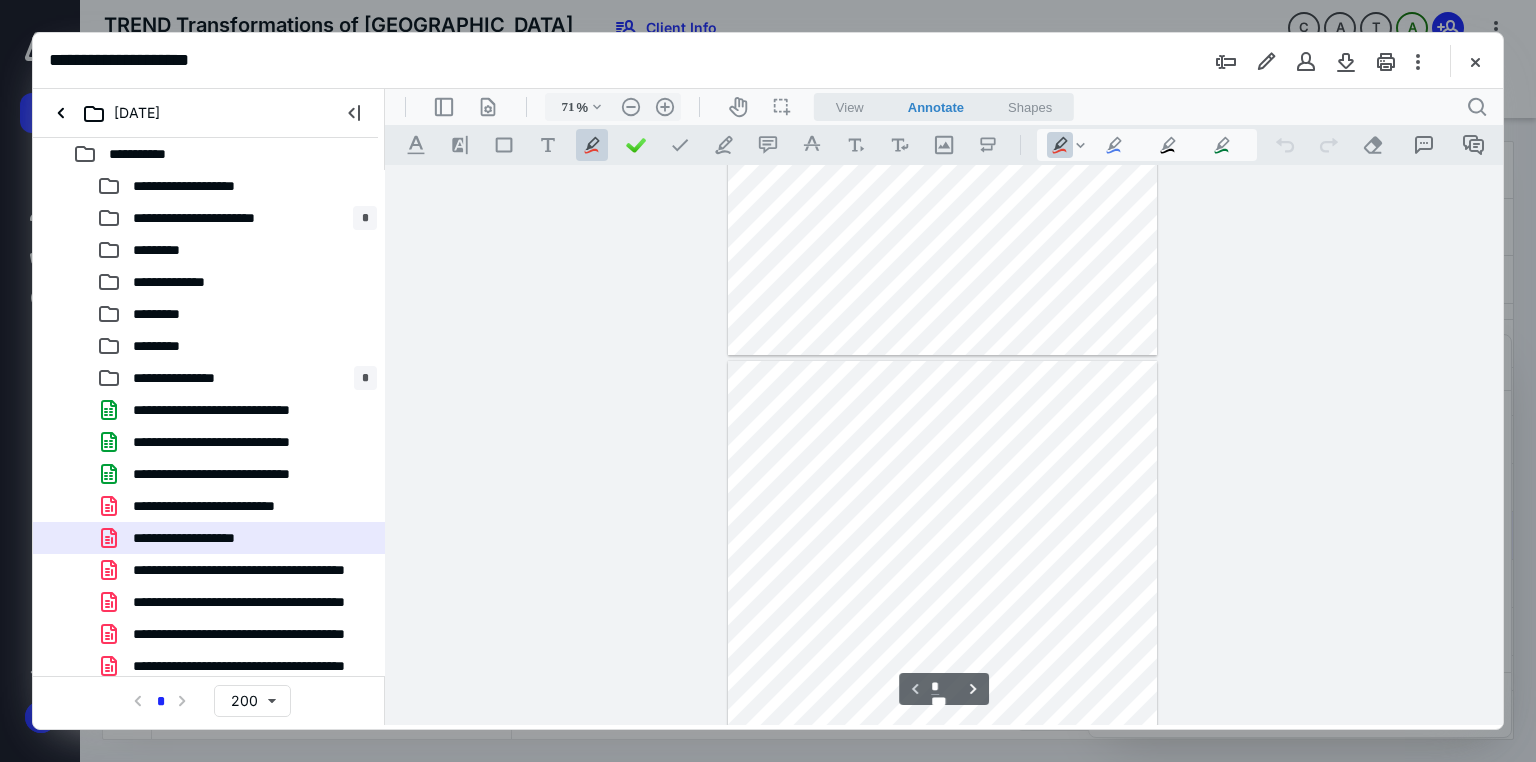 type on "*" 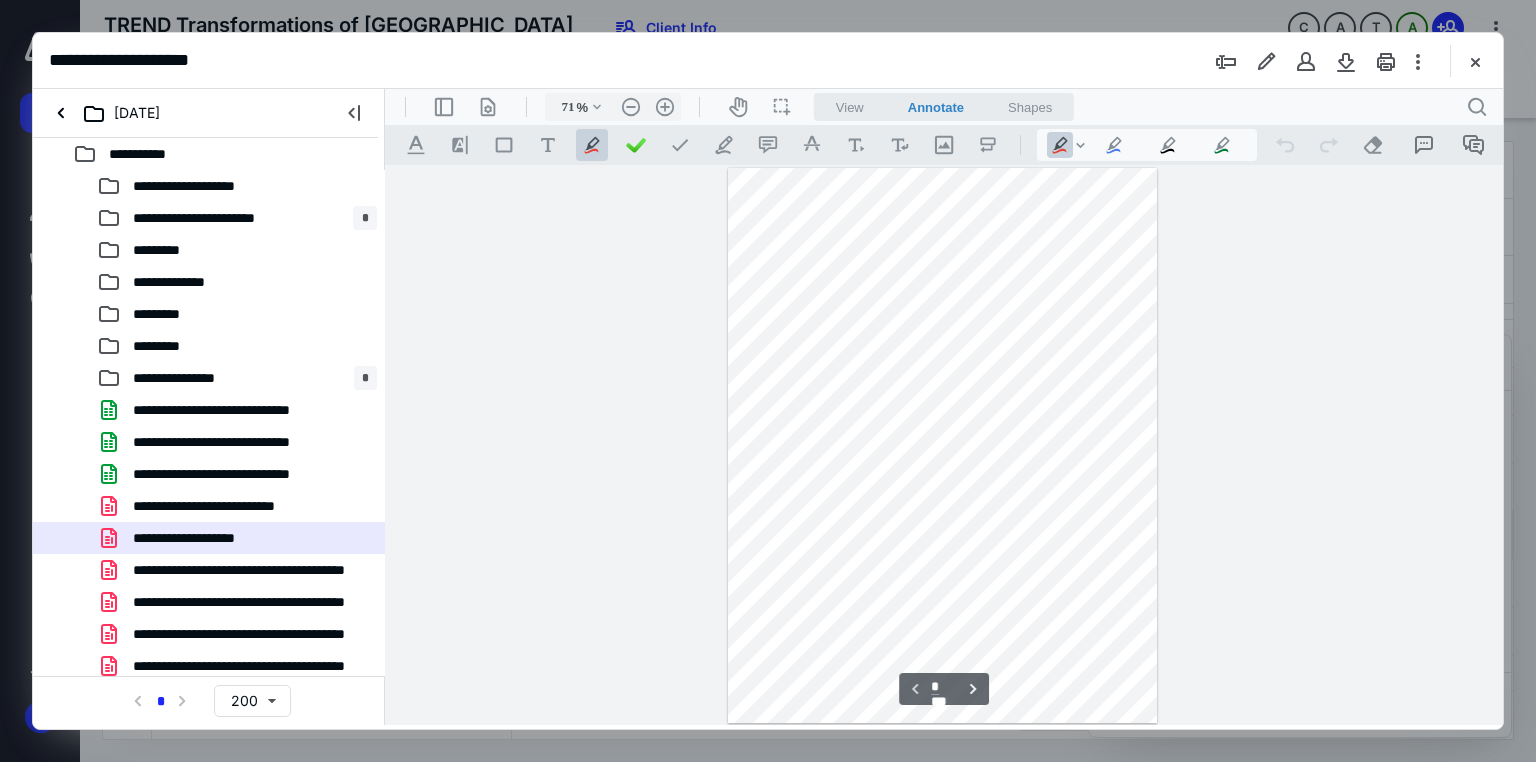scroll, scrollTop: 0, scrollLeft: 0, axis: both 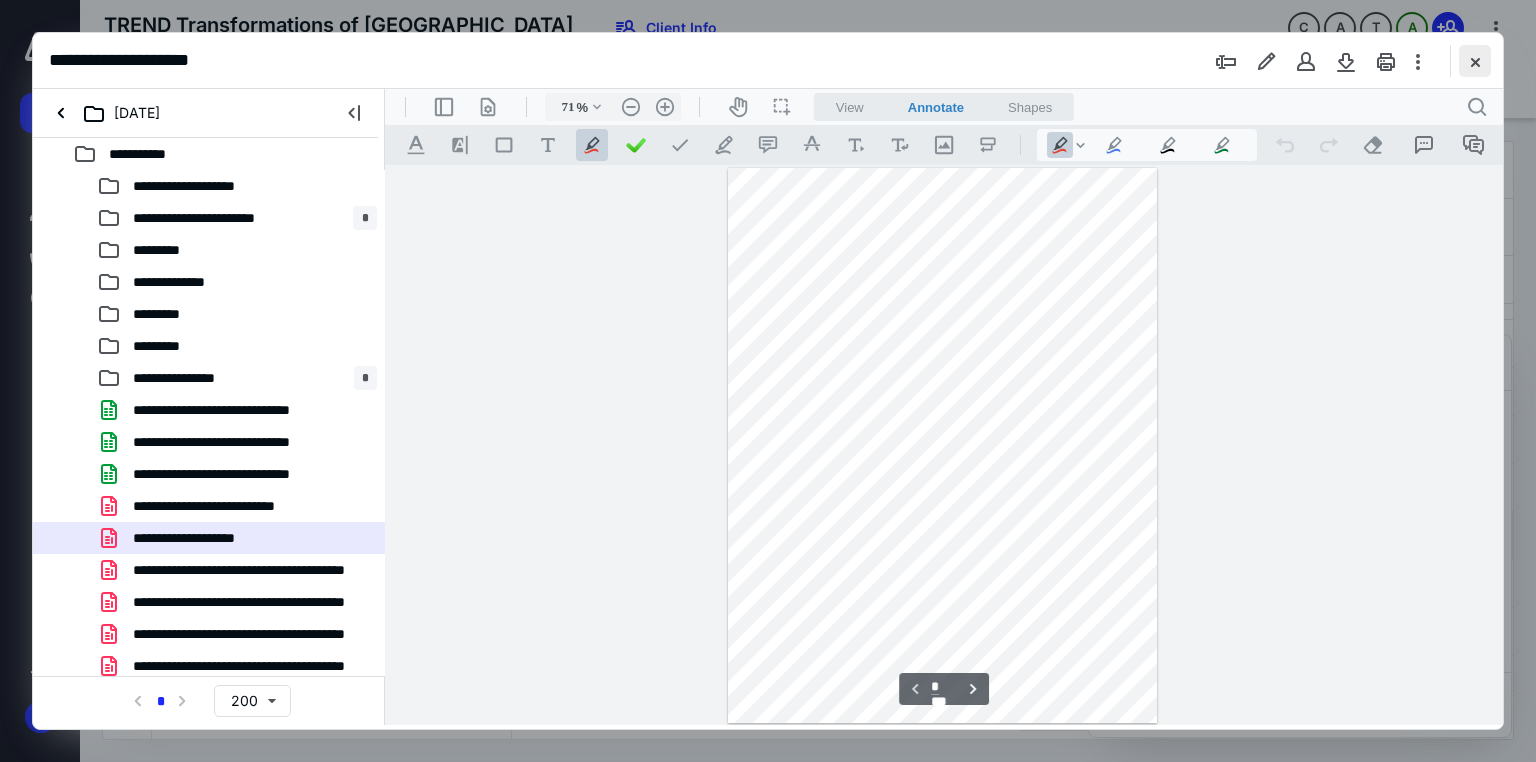 click at bounding box center (1475, 61) 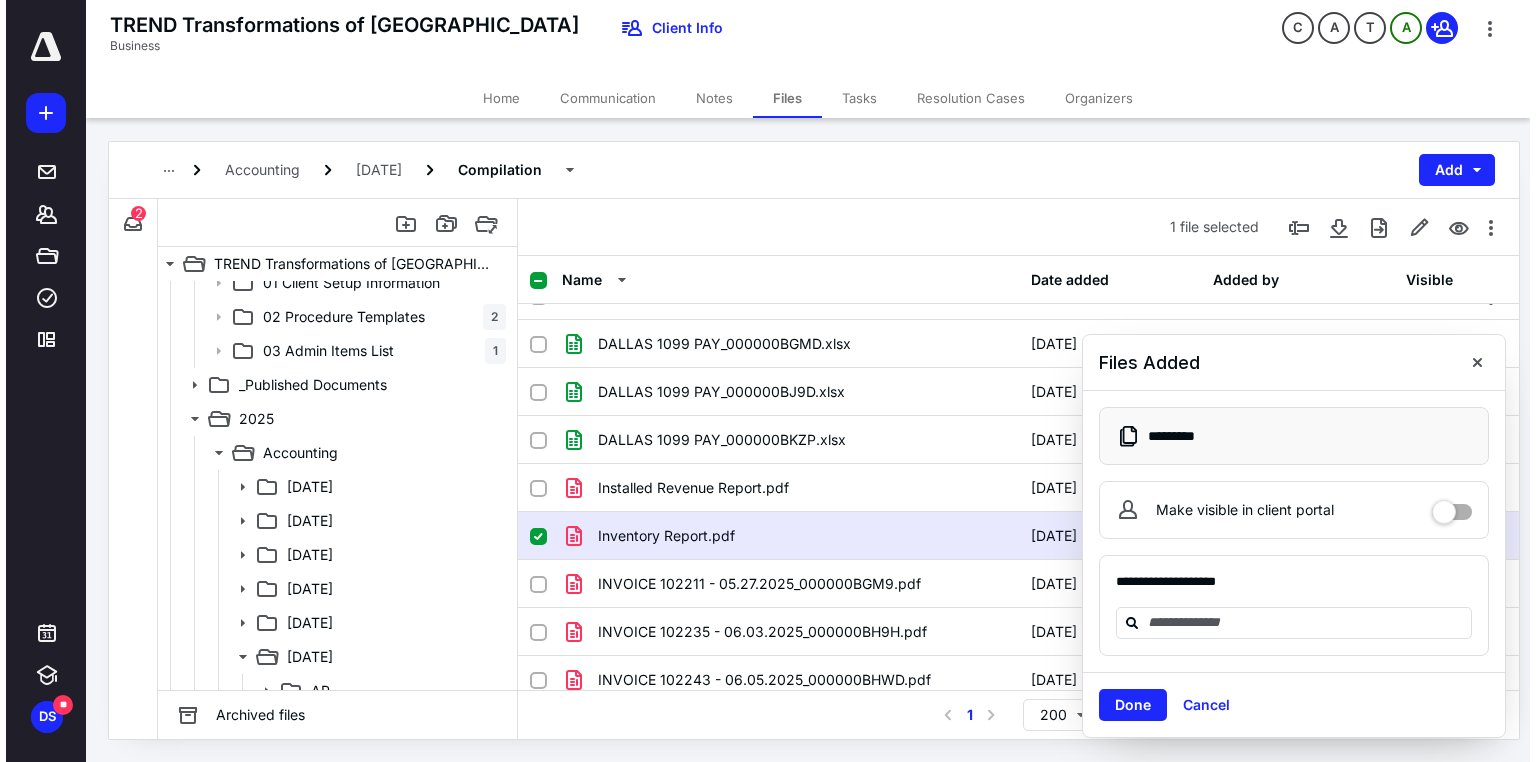 scroll, scrollTop: 0, scrollLeft: 0, axis: both 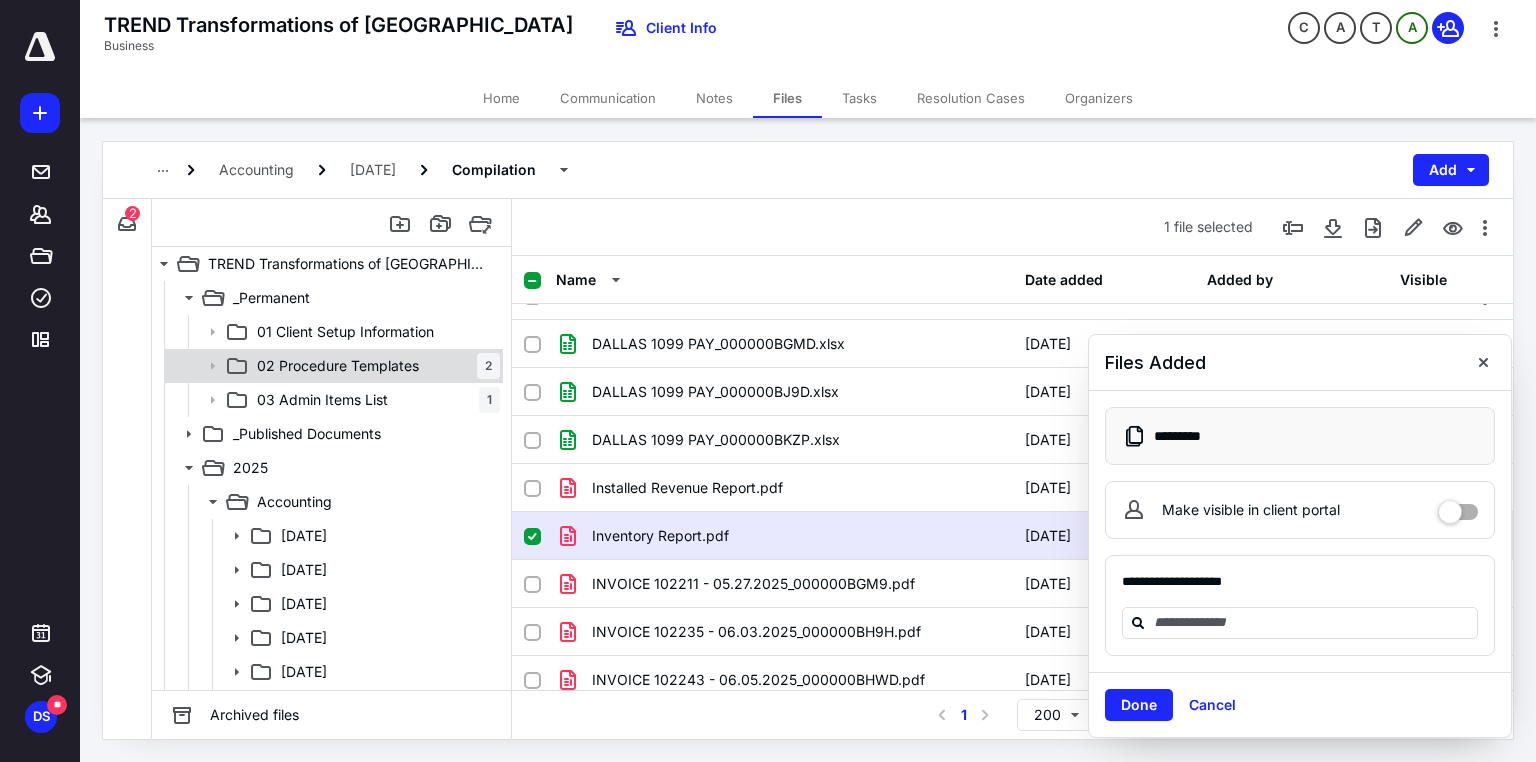 click on "02 Procedure Templates" at bounding box center (338, 366) 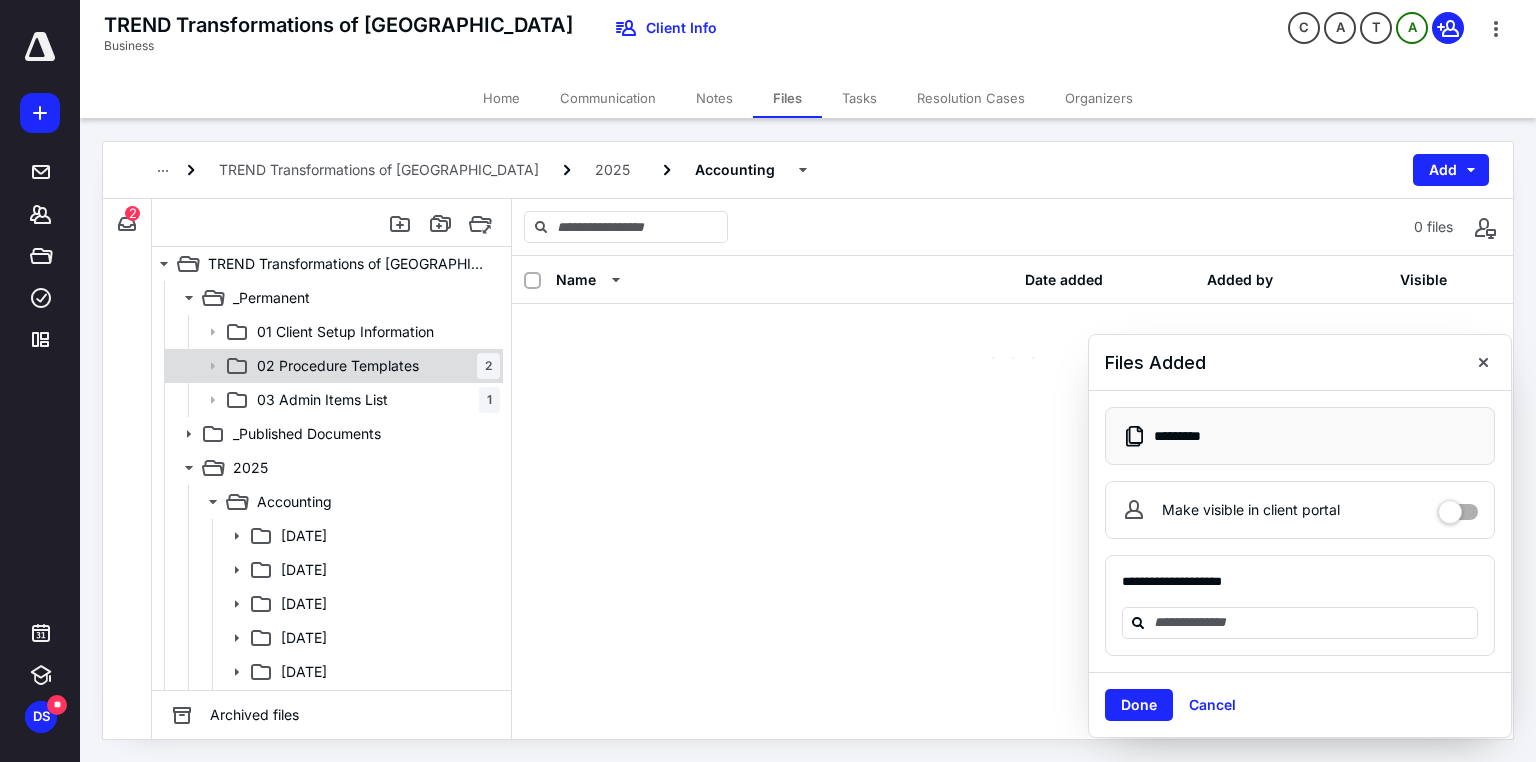 scroll, scrollTop: 0, scrollLeft: 0, axis: both 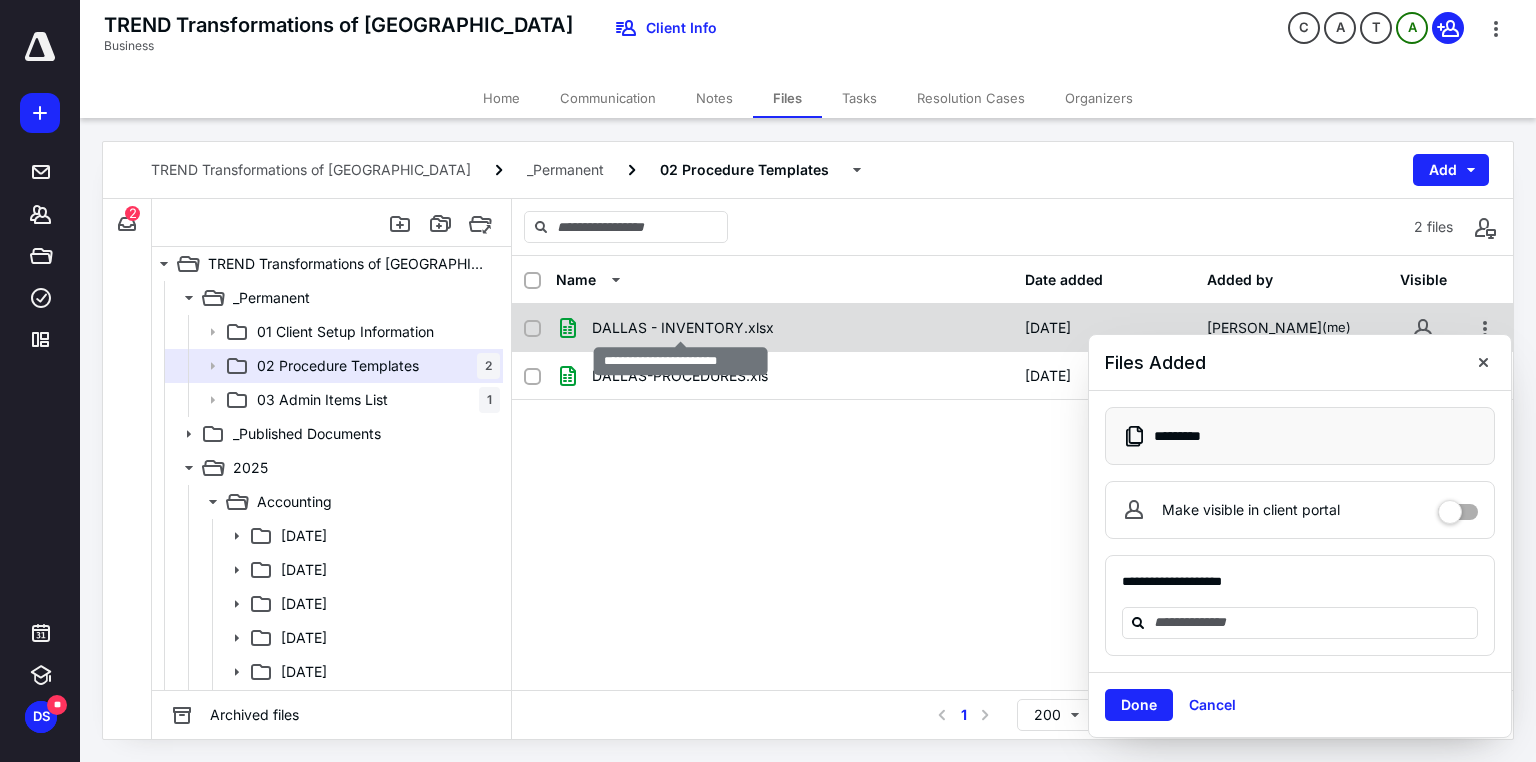 click on "DALLAS - INVENTORY.xlsx" at bounding box center [683, 328] 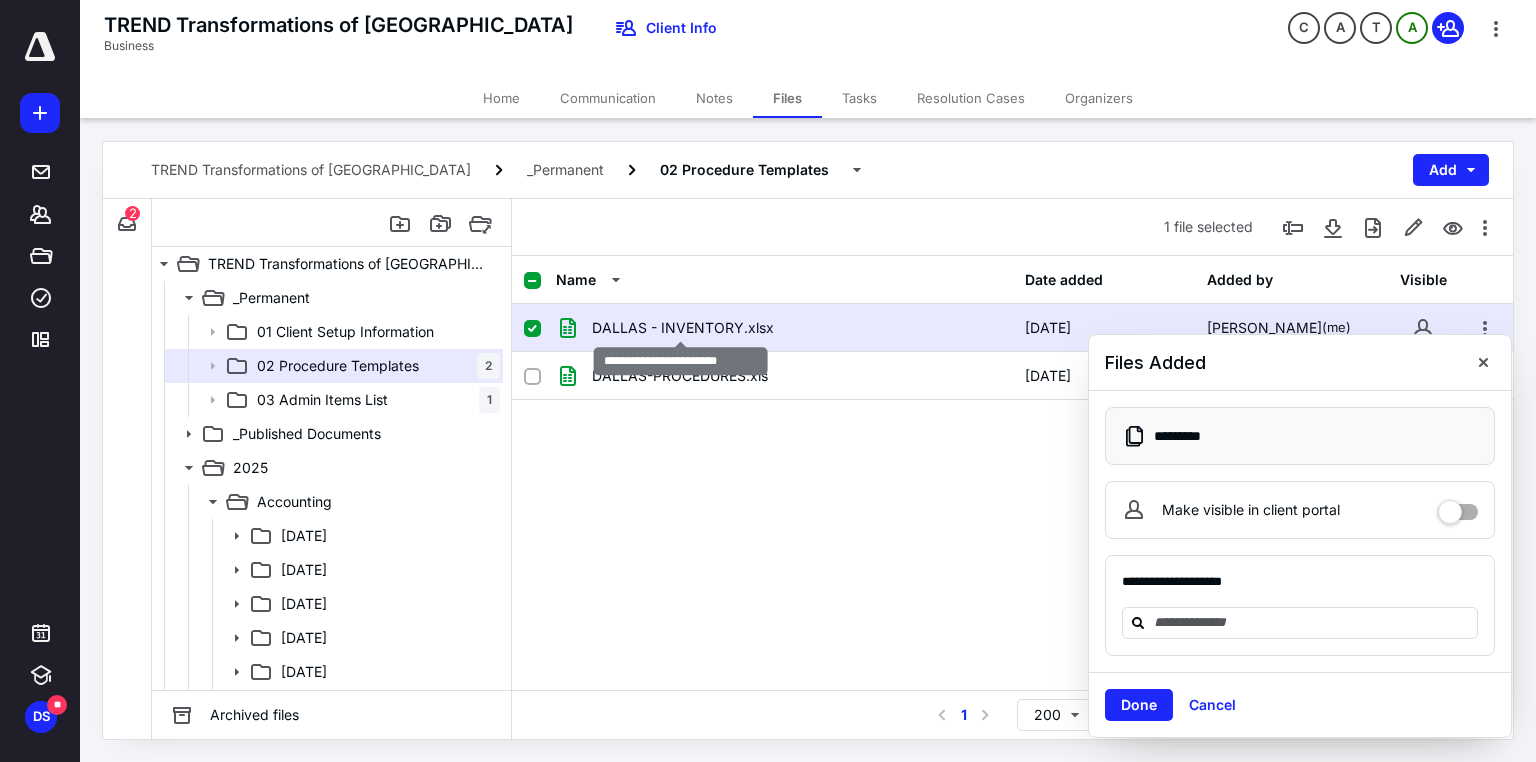 click on "DALLAS - INVENTORY.xlsx" at bounding box center (683, 328) 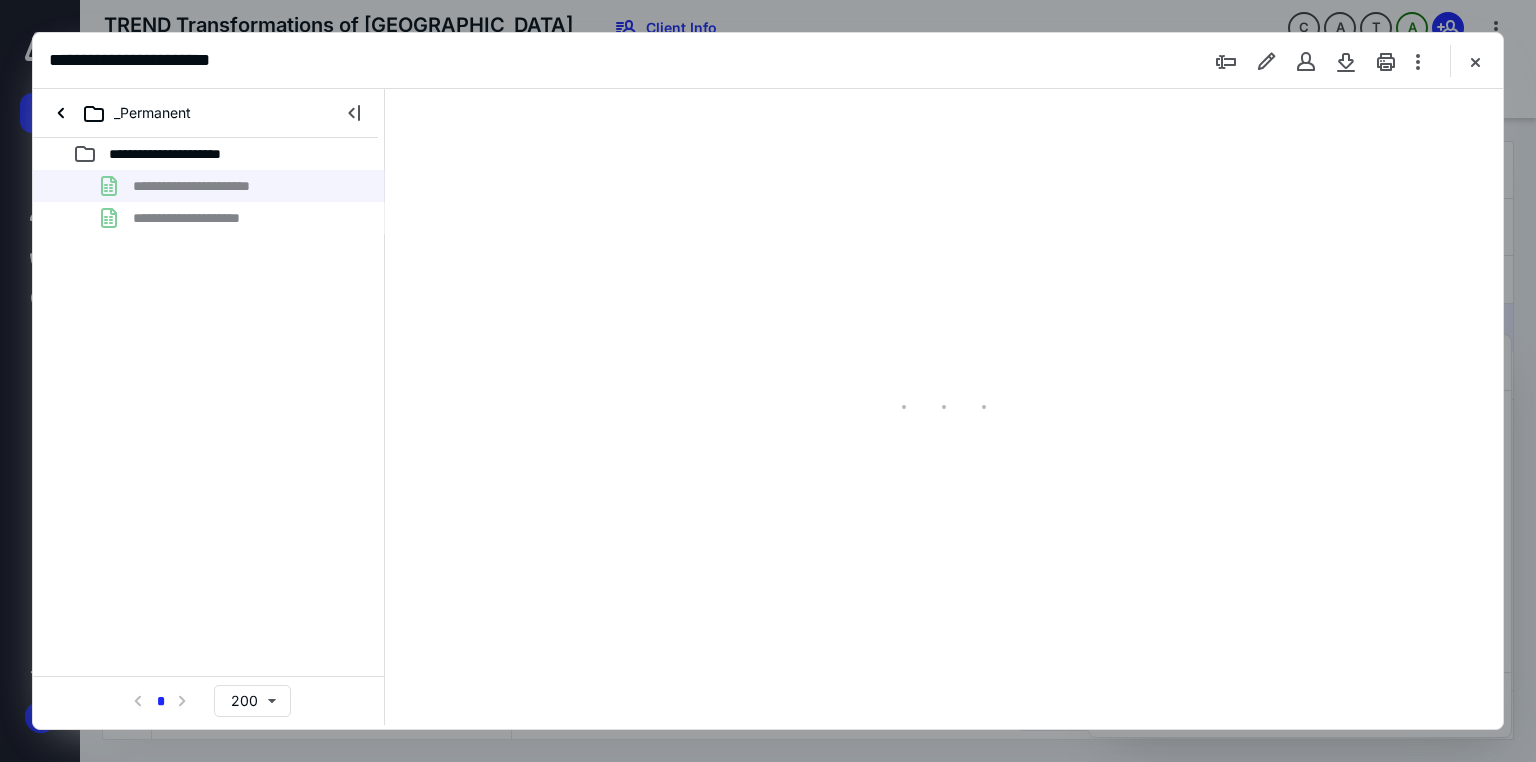 scroll, scrollTop: 0, scrollLeft: 0, axis: both 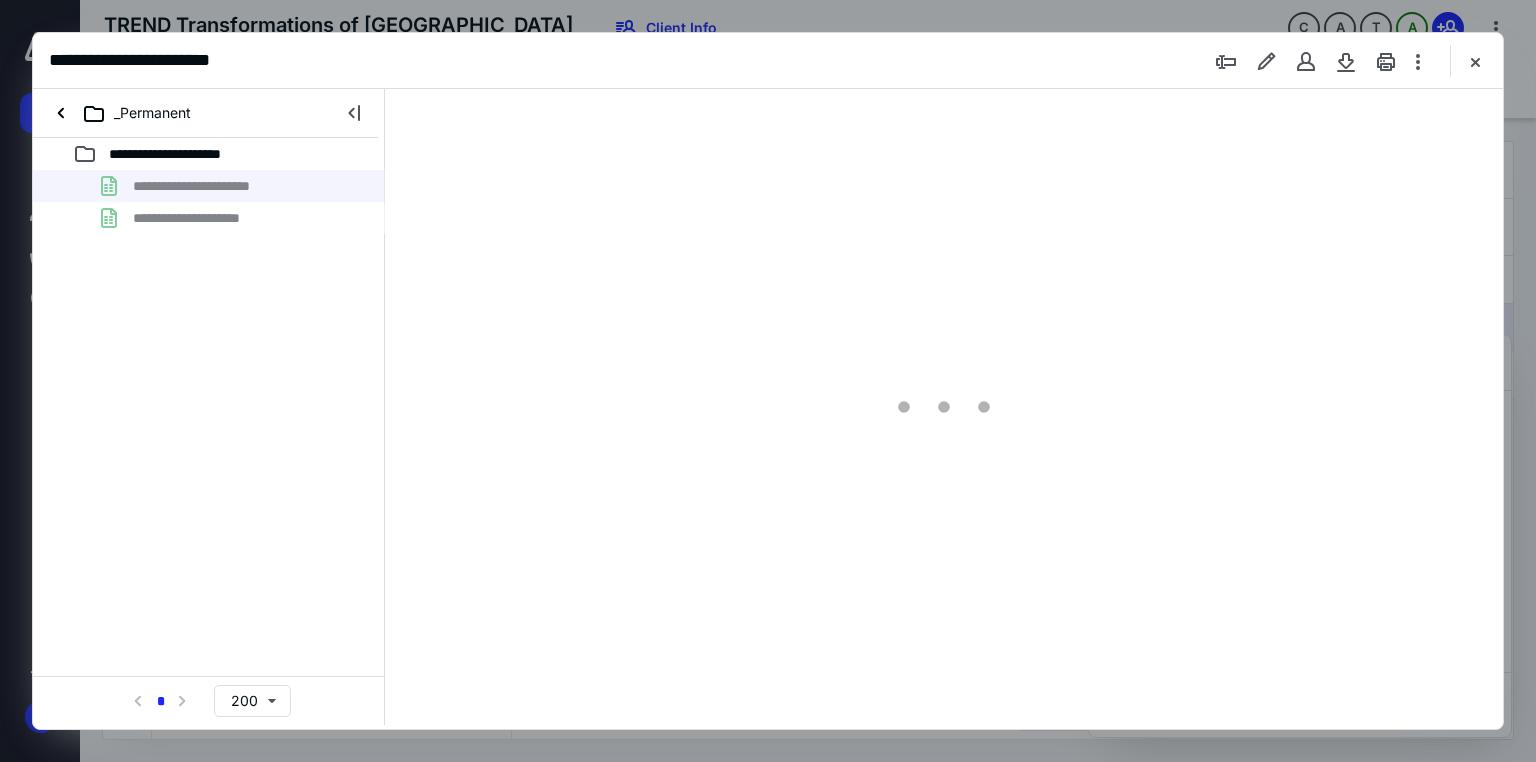 type on "28" 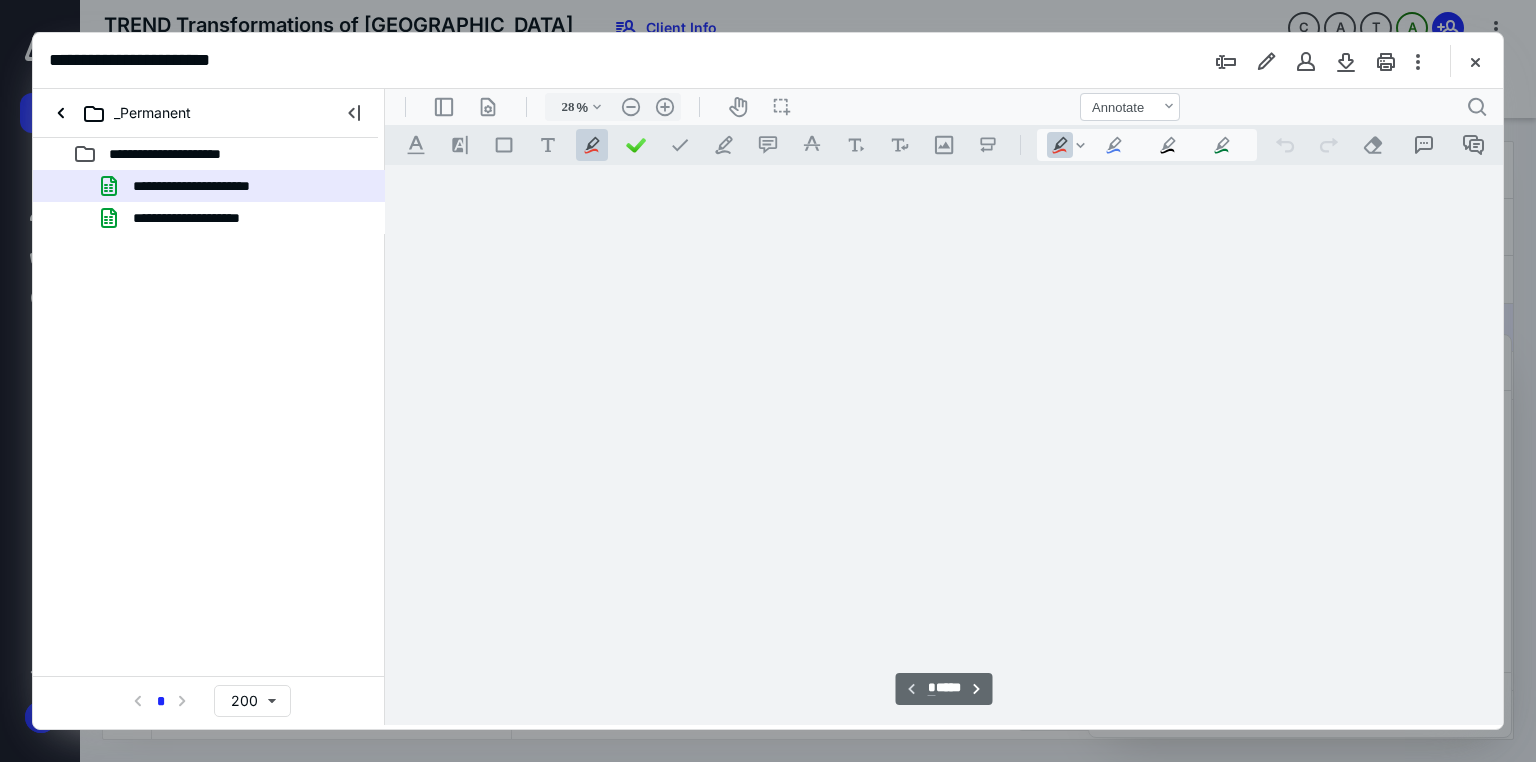 scroll, scrollTop: 76, scrollLeft: 0, axis: vertical 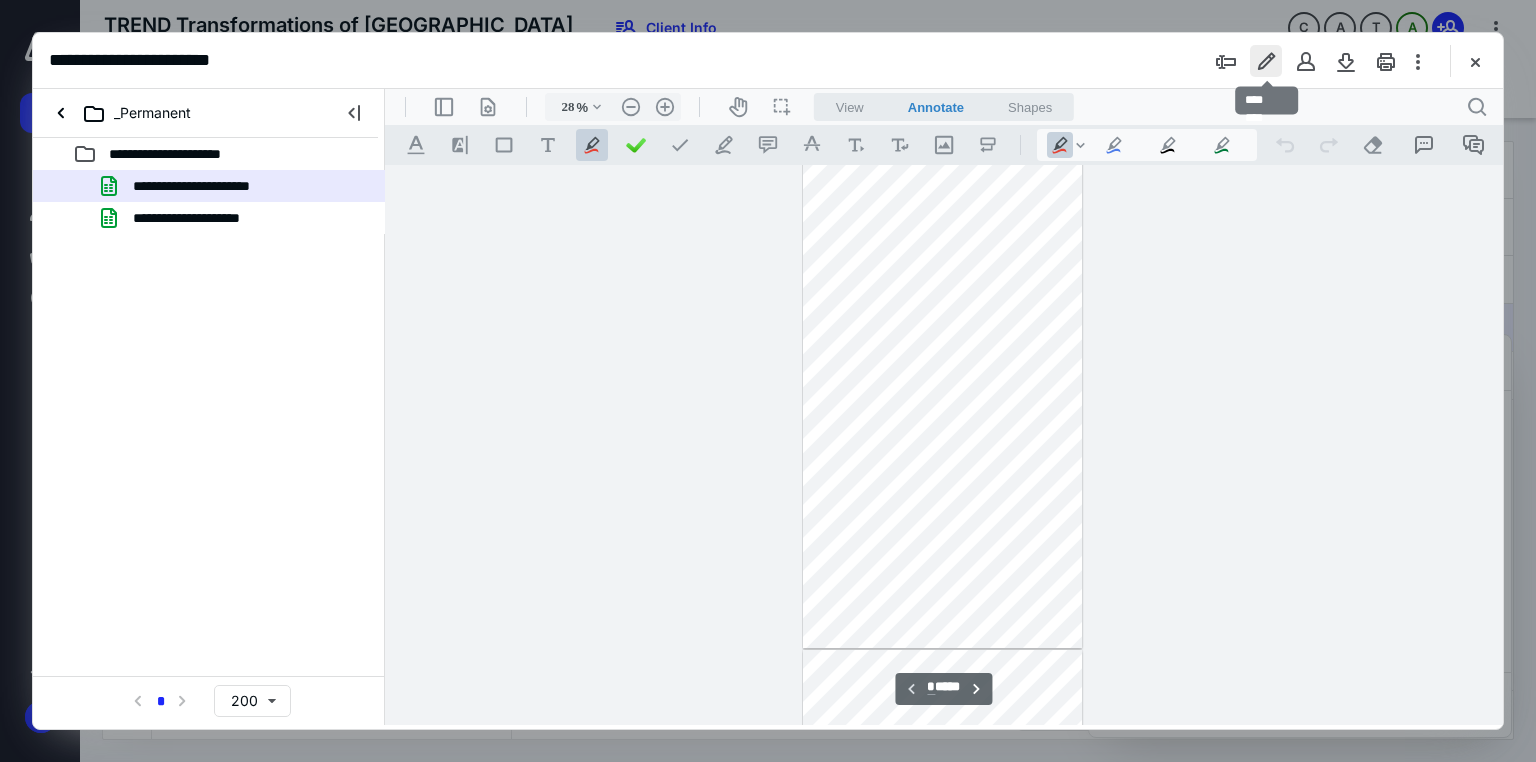 click at bounding box center (1266, 61) 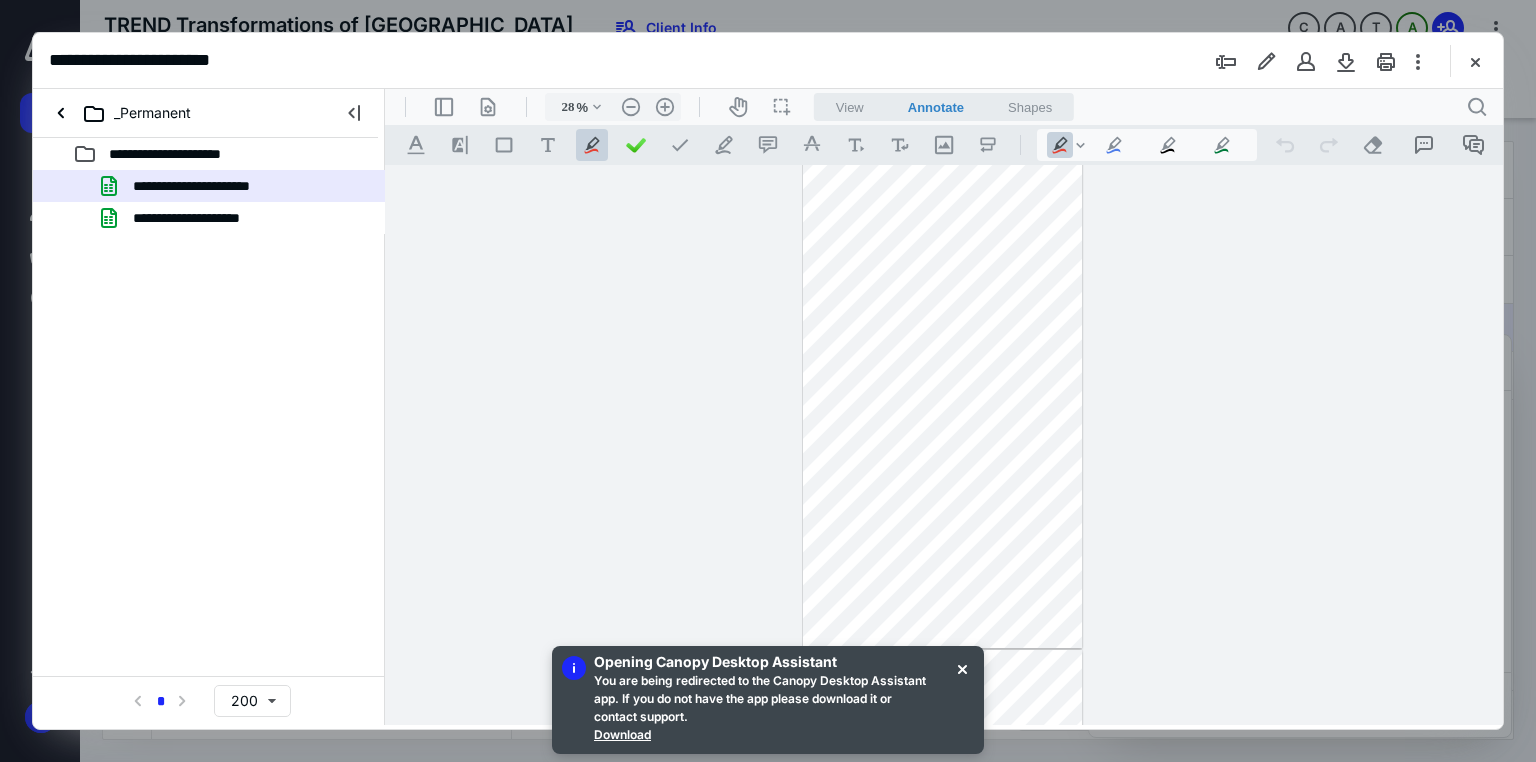 click at bounding box center [944, 445] 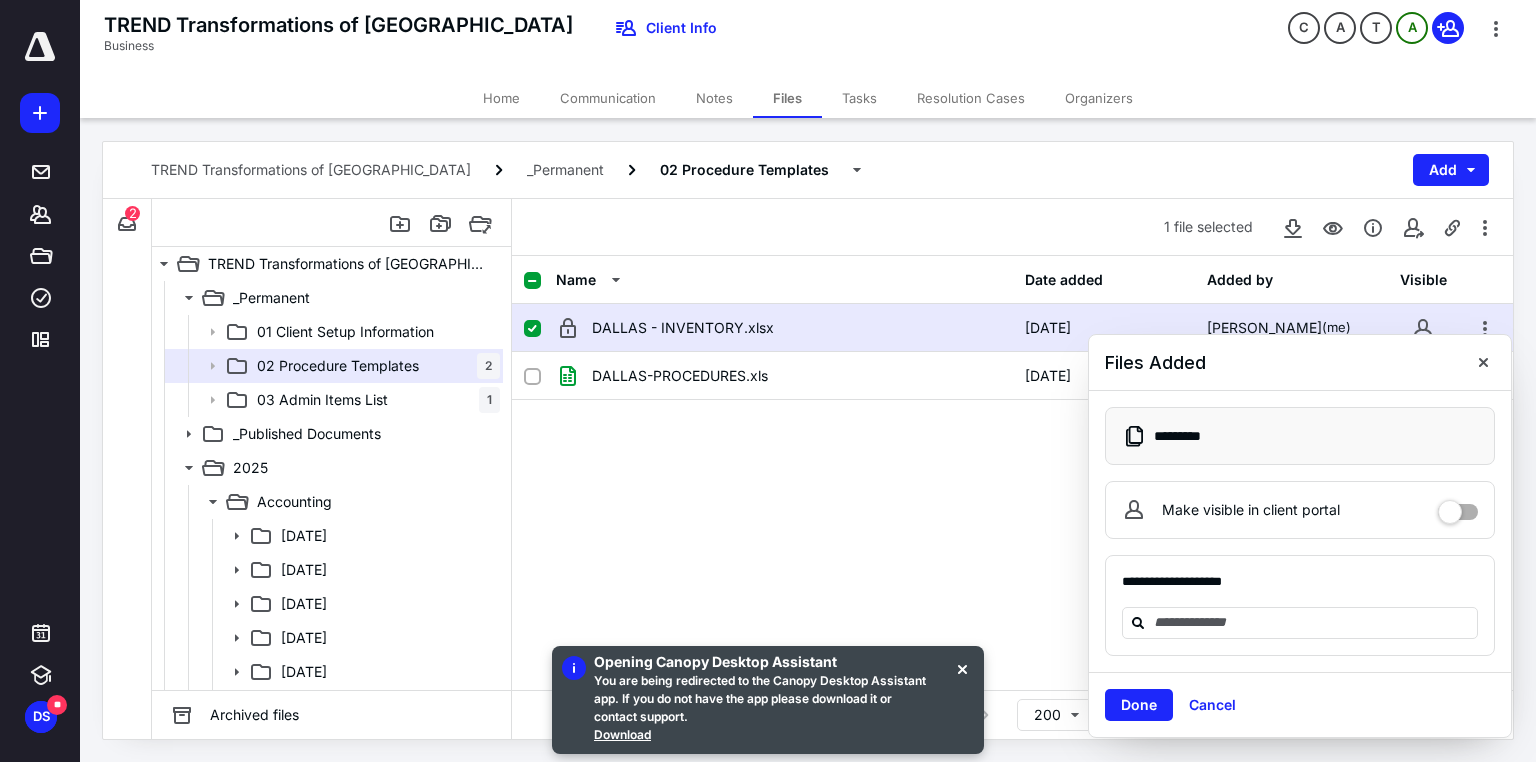 click on "DALLAS - INVENTORY.xlsx 7/9/2025 Danielle Simpson  (me) DALLAS-PROCEDURES.xls 7/9/2025 Danielle Simpson  (me)" at bounding box center (1012, 454) 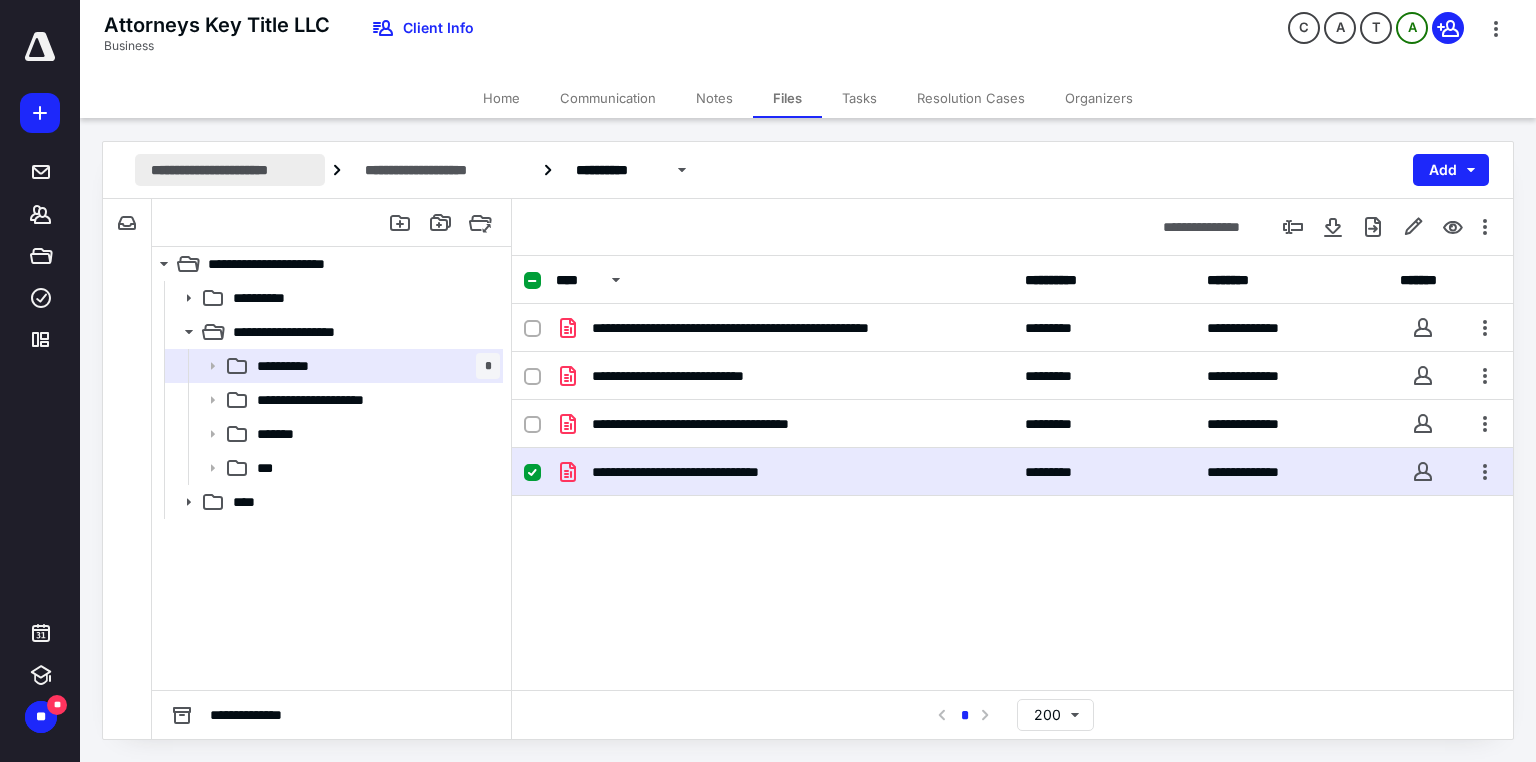 scroll, scrollTop: 0, scrollLeft: 0, axis: both 